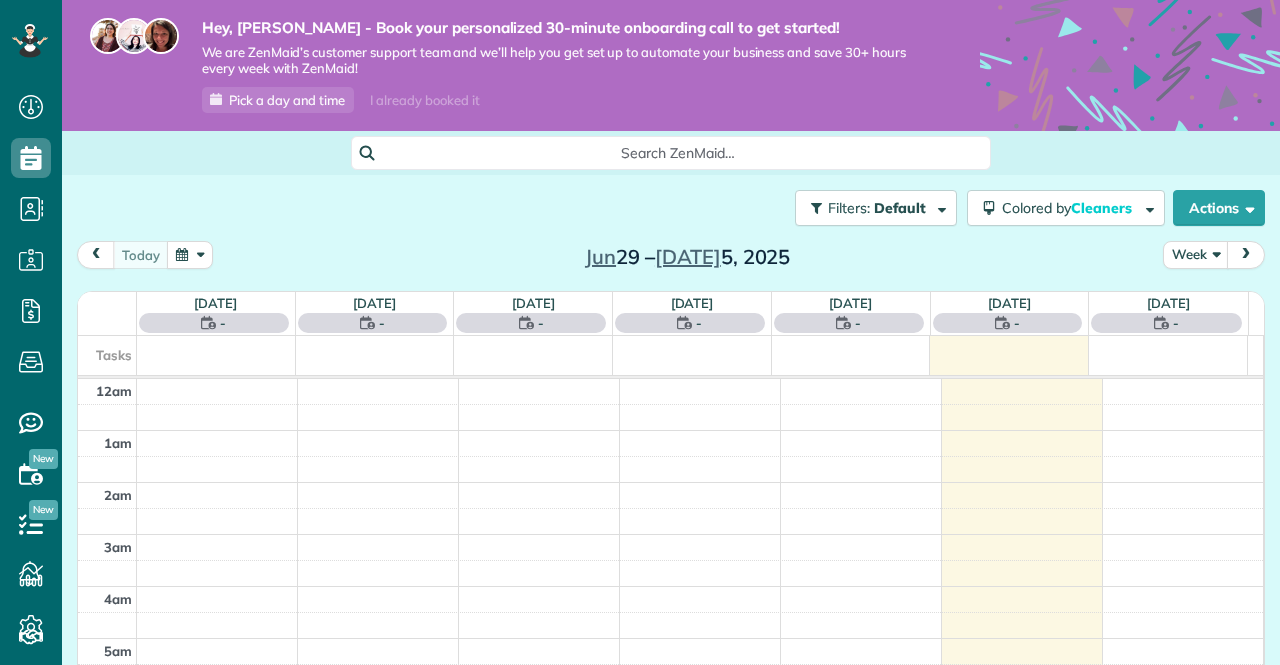 scroll, scrollTop: 0, scrollLeft: 0, axis: both 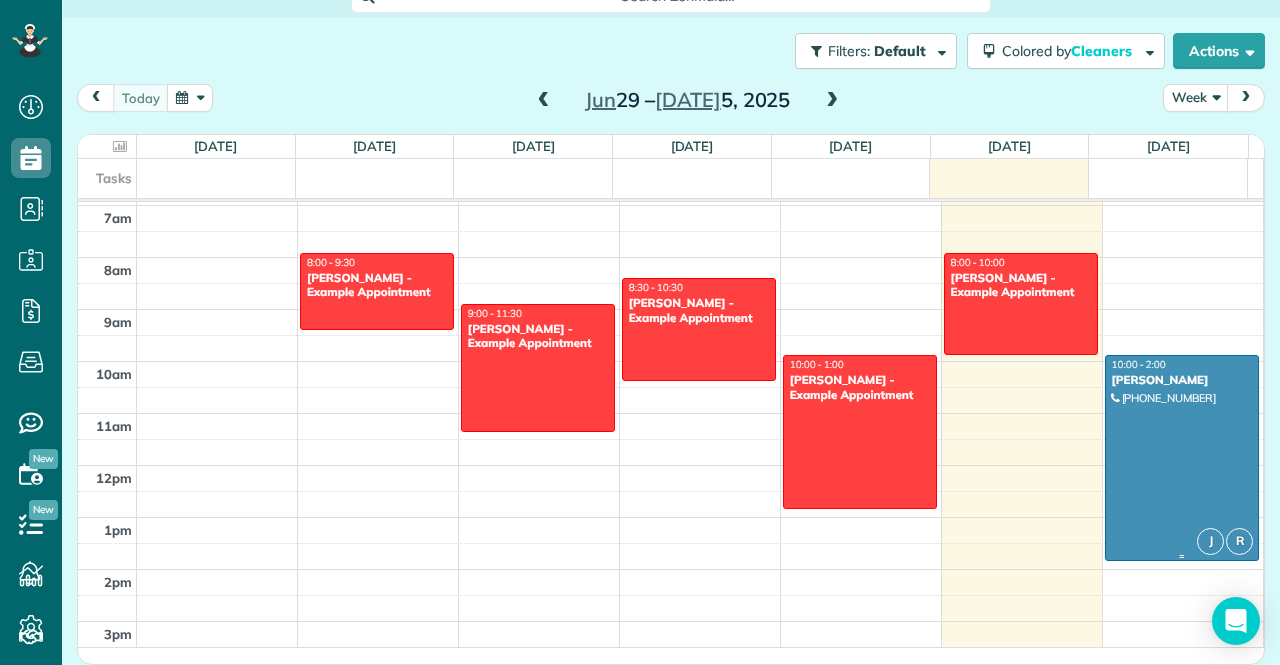 click at bounding box center [1182, 457] 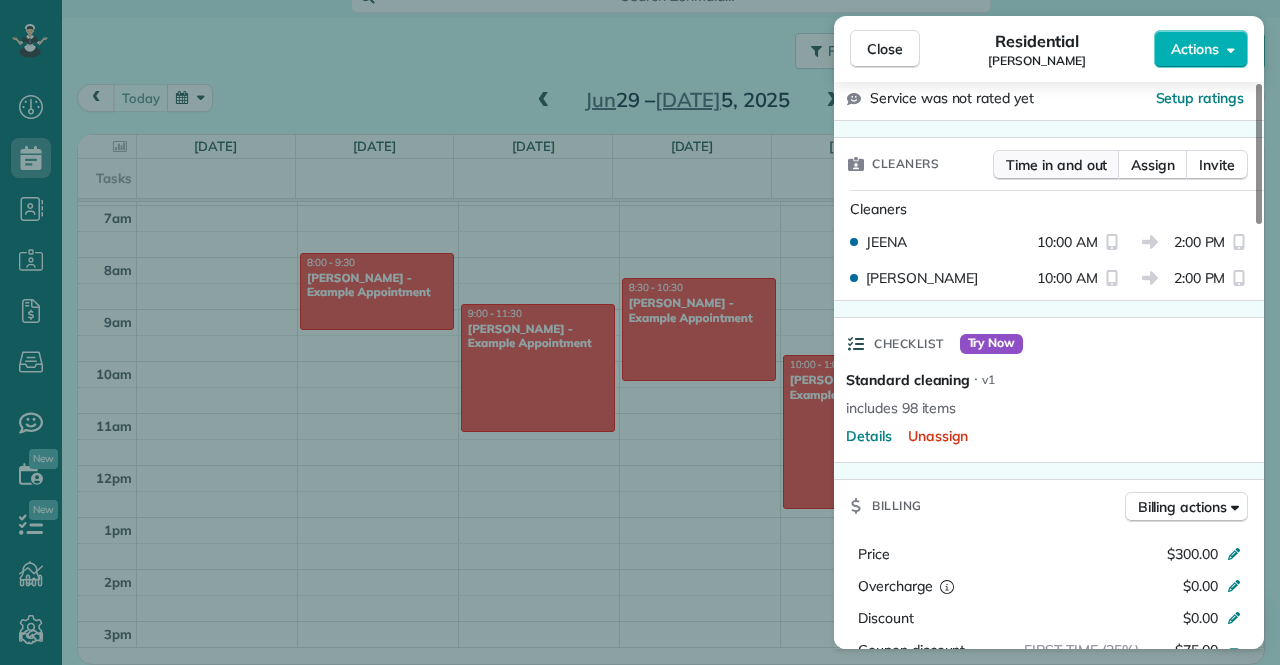 scroll, scrollTop: 456, scrollLeft: 0, axis: vertical 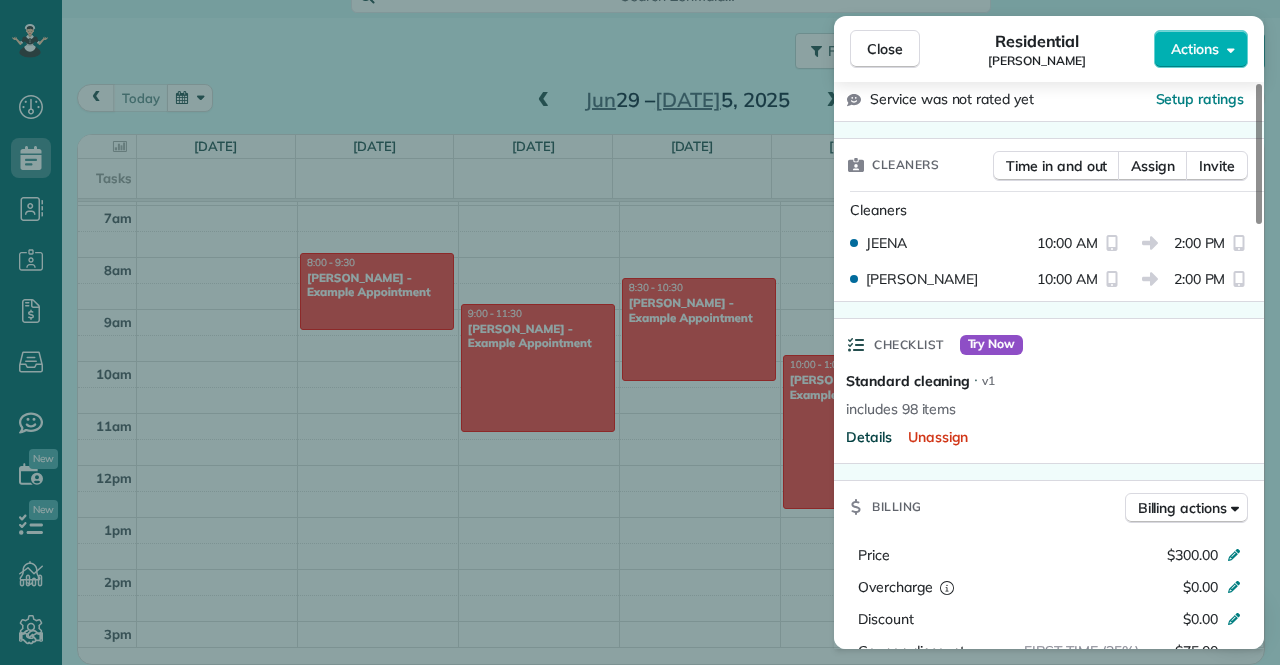 click on "Details" at bounding box center (869, 437) 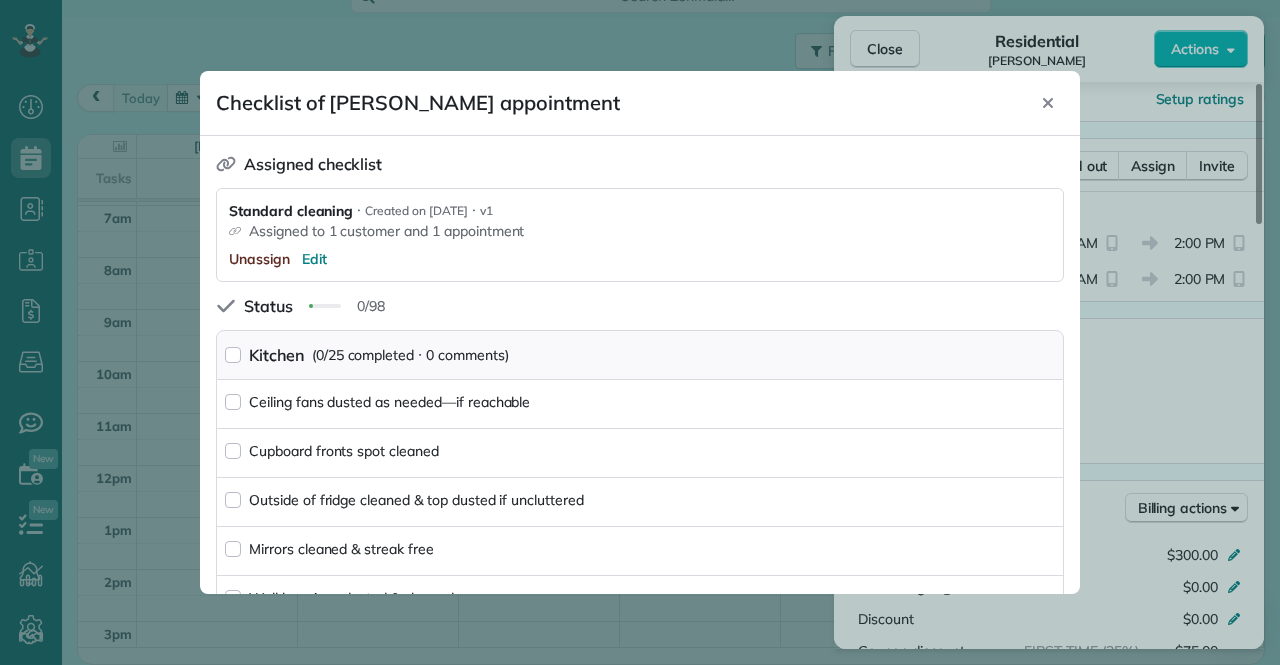 click on "Unassign" at bounding box center [259, 259] 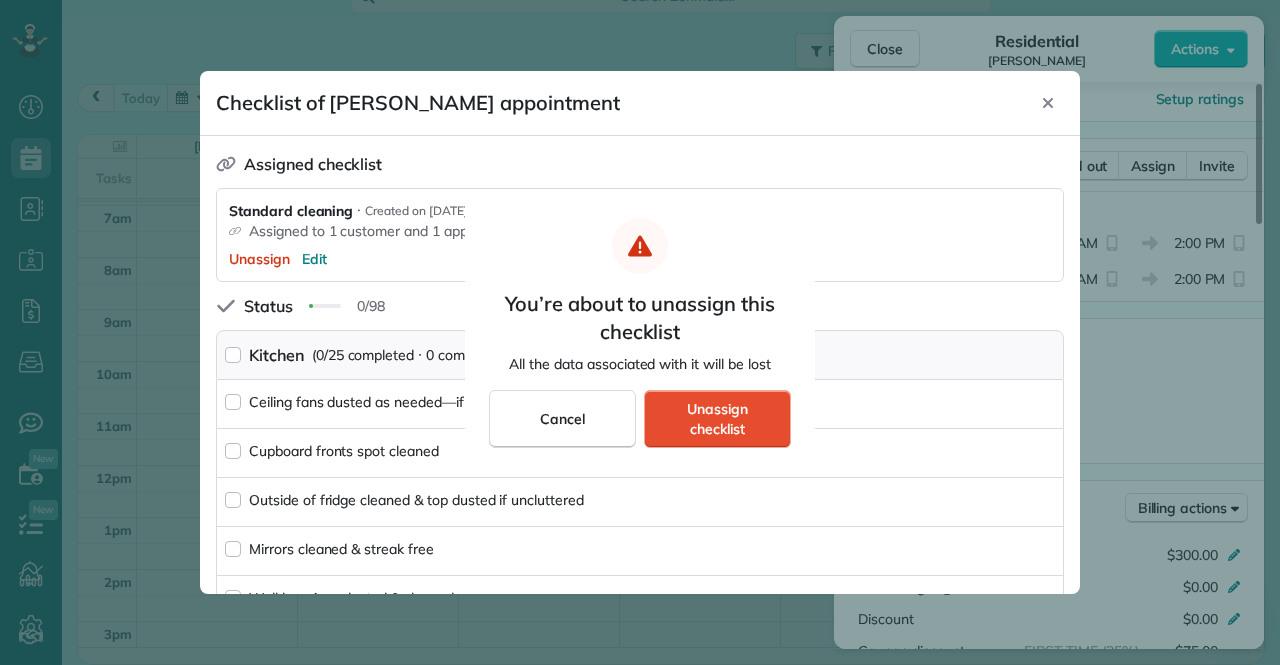 click on "You’re about to unassign this checklist All the data associated with it will be lost Cancel Unassign checklist" at bounding box center [640, 333] 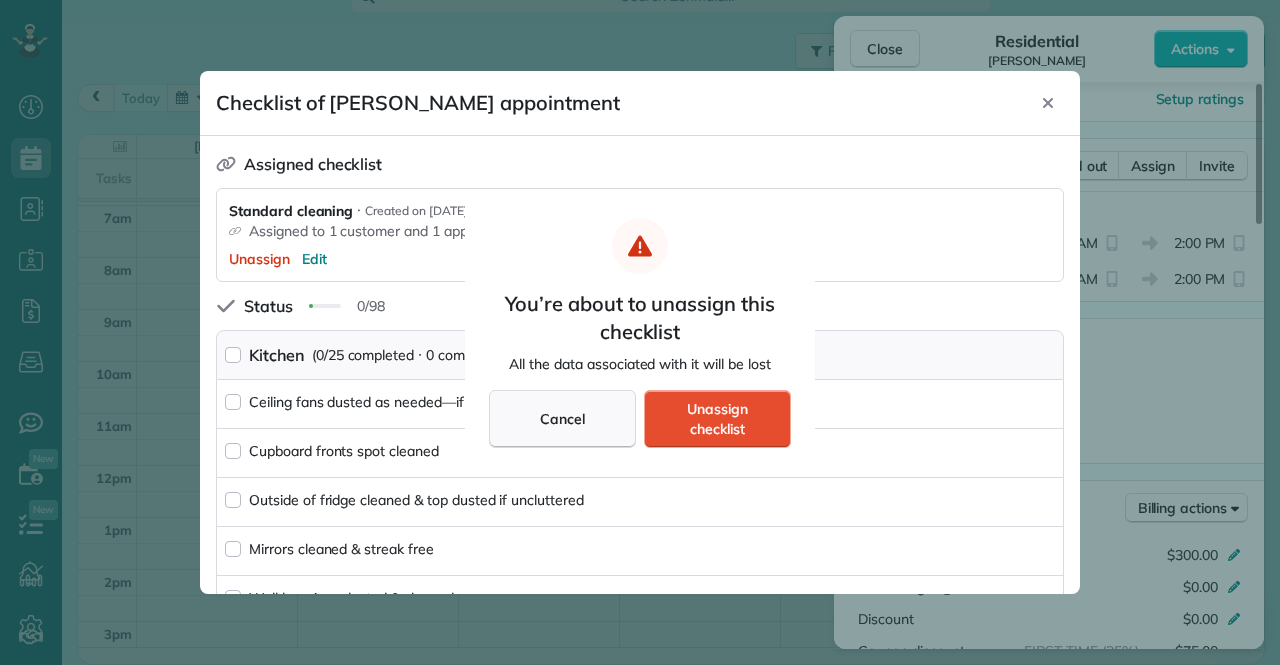 click on "Cancel" at bounding box center (562, 419) 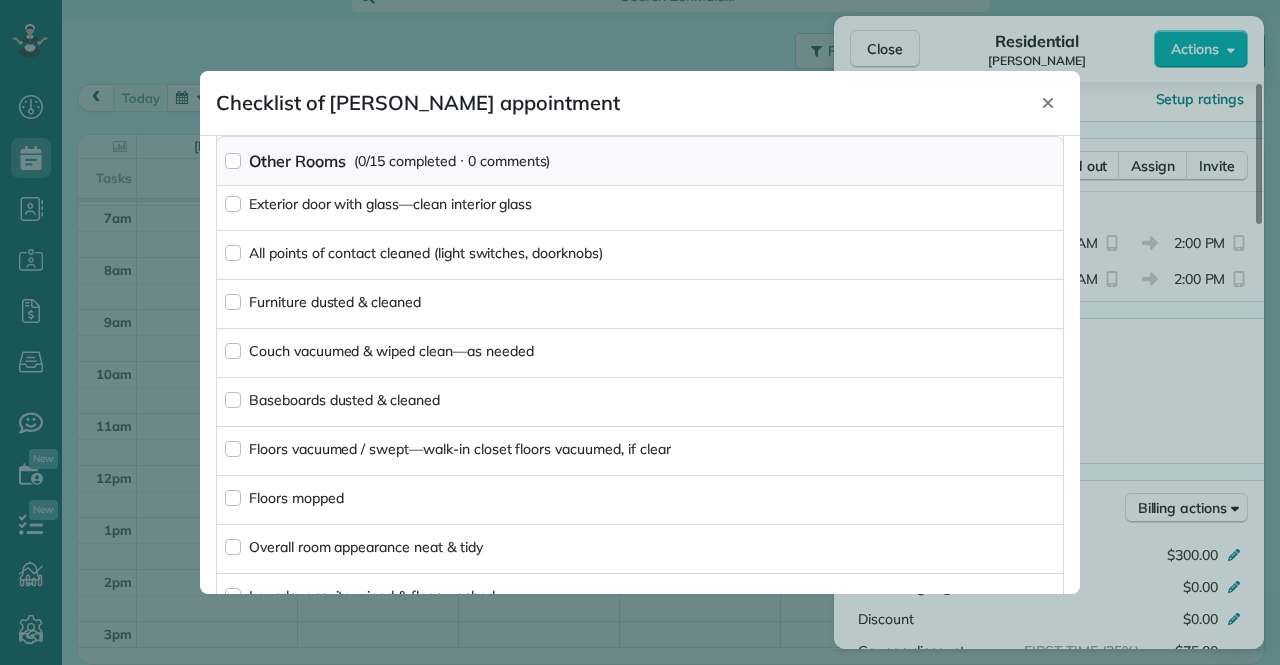 scroll, scrollTop: 4881, scrollLeft: 0, axis: vertical 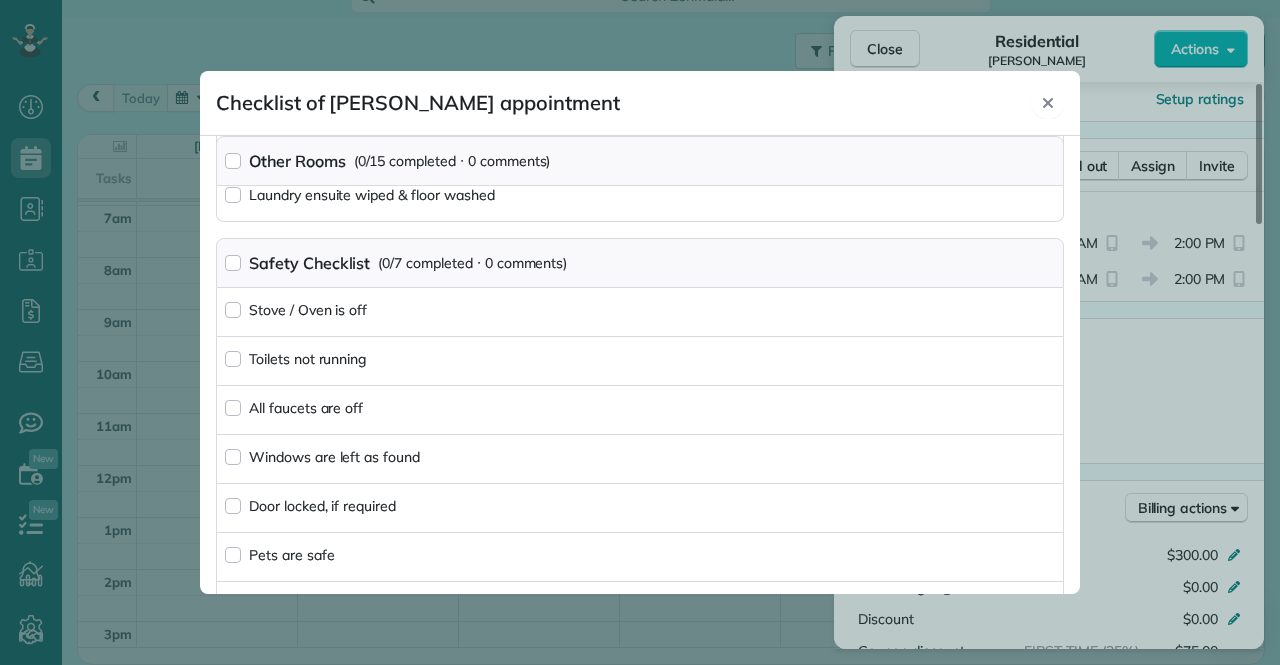 click 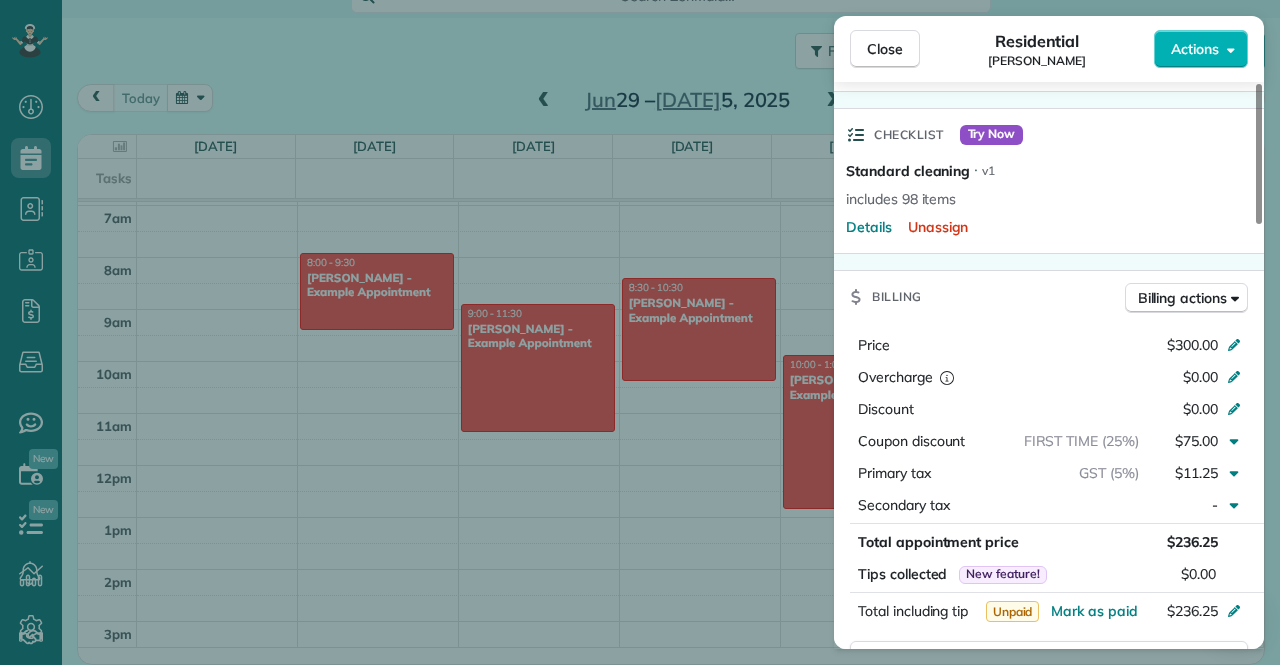 scroll, scrollTop: 754, scrollLeft: 0, axis: vertical 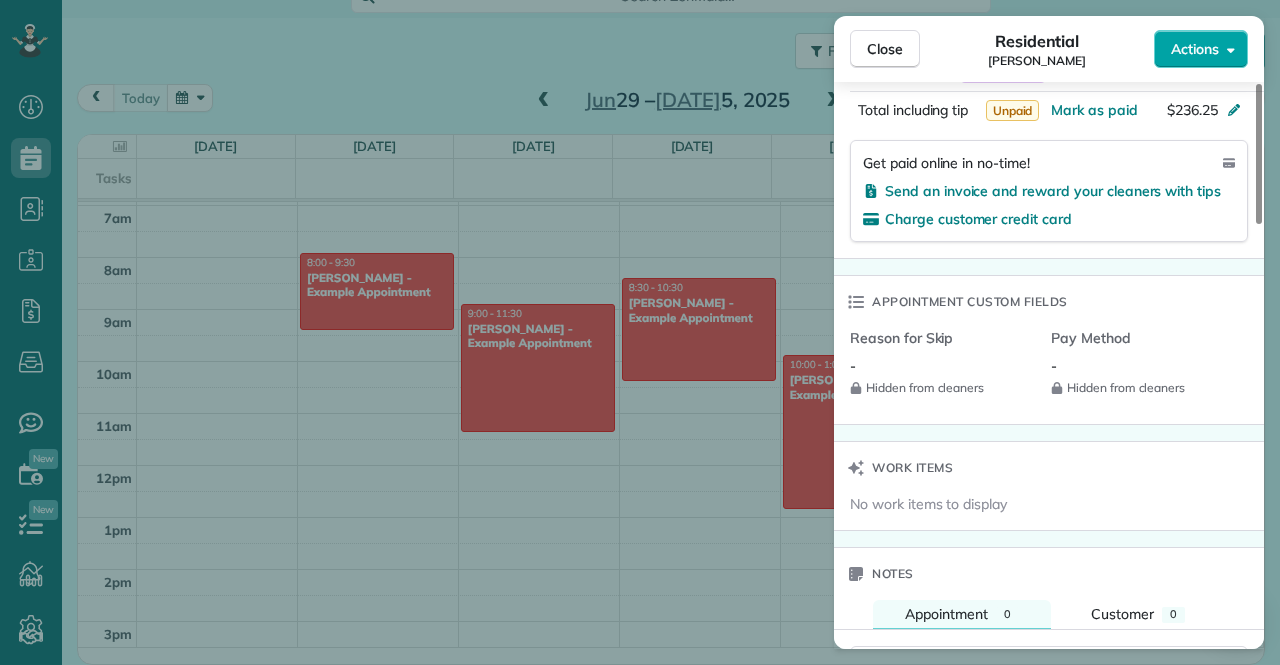 click on "Actions" at bounding box center (1201, 49) 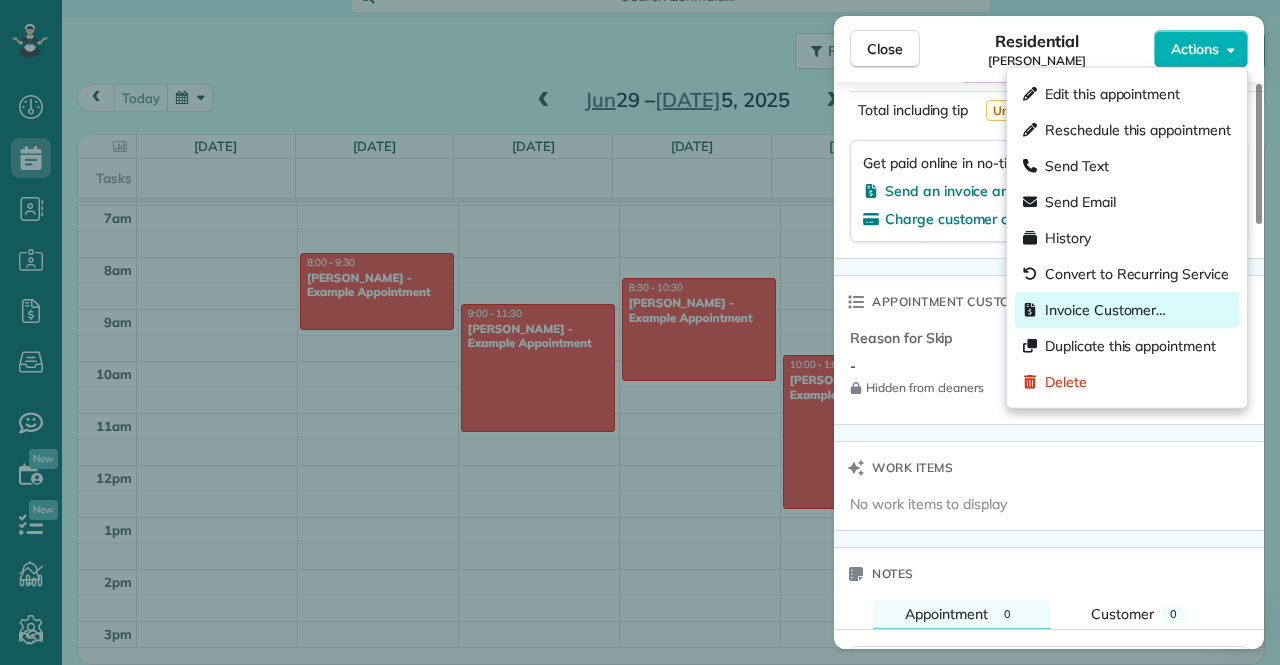 click on "Invoice Customer…" at bounding box center [1105, 310] 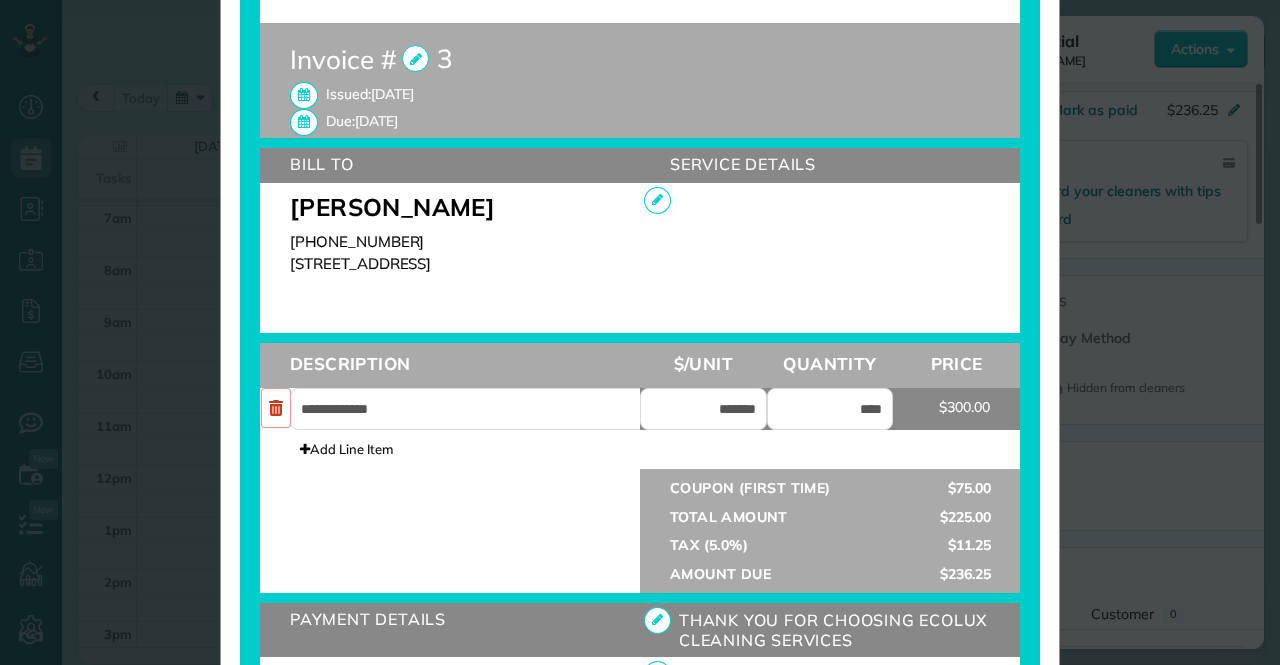 scroll, scrollTop: 497, scrollLeft: 0, axis: vertical 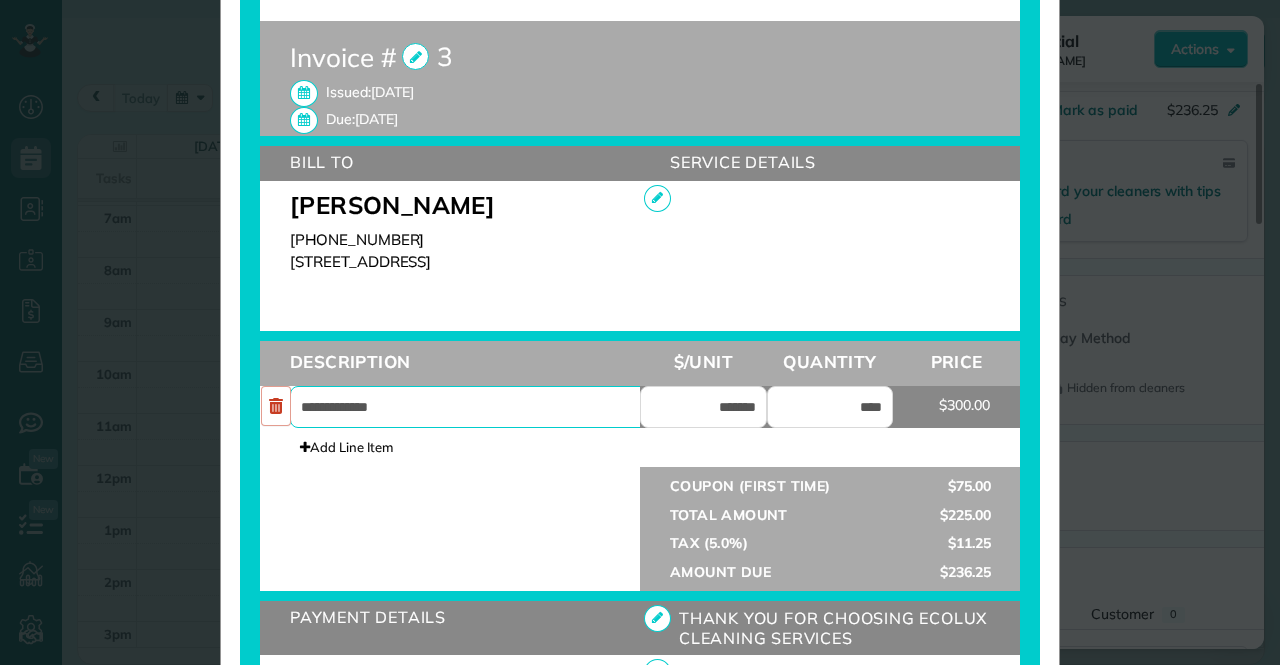 click on "**********" at bounding box center [480, 407] 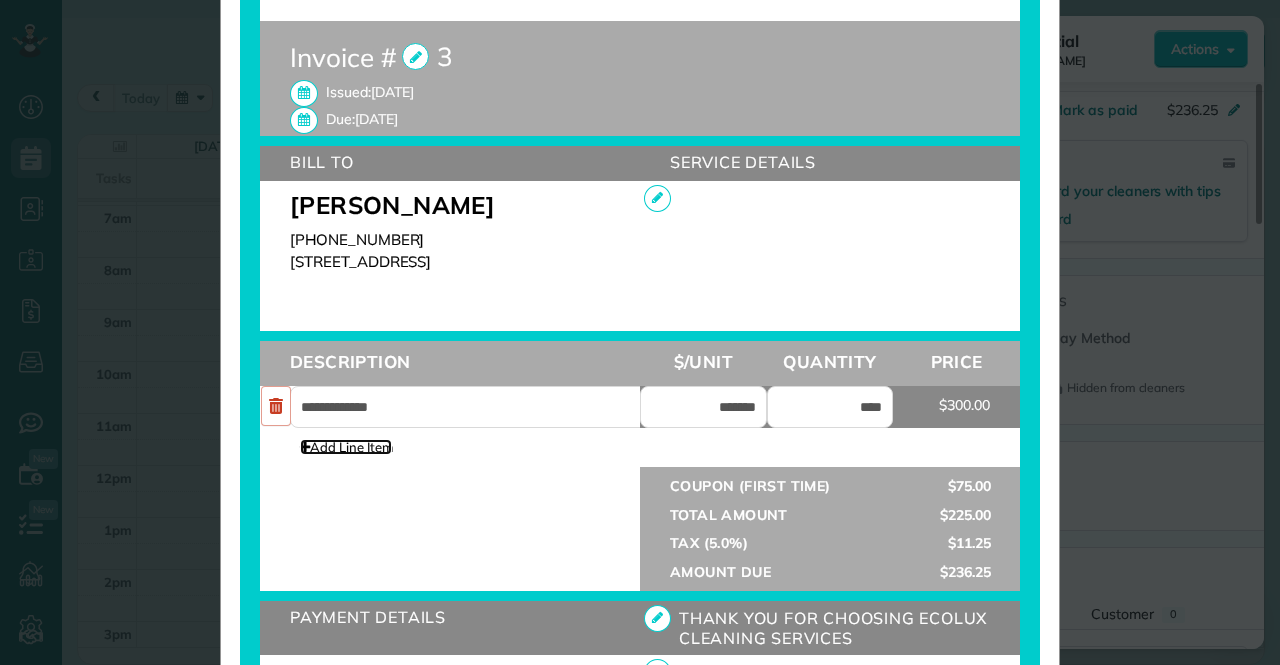 click at bounding box center (305, 447) 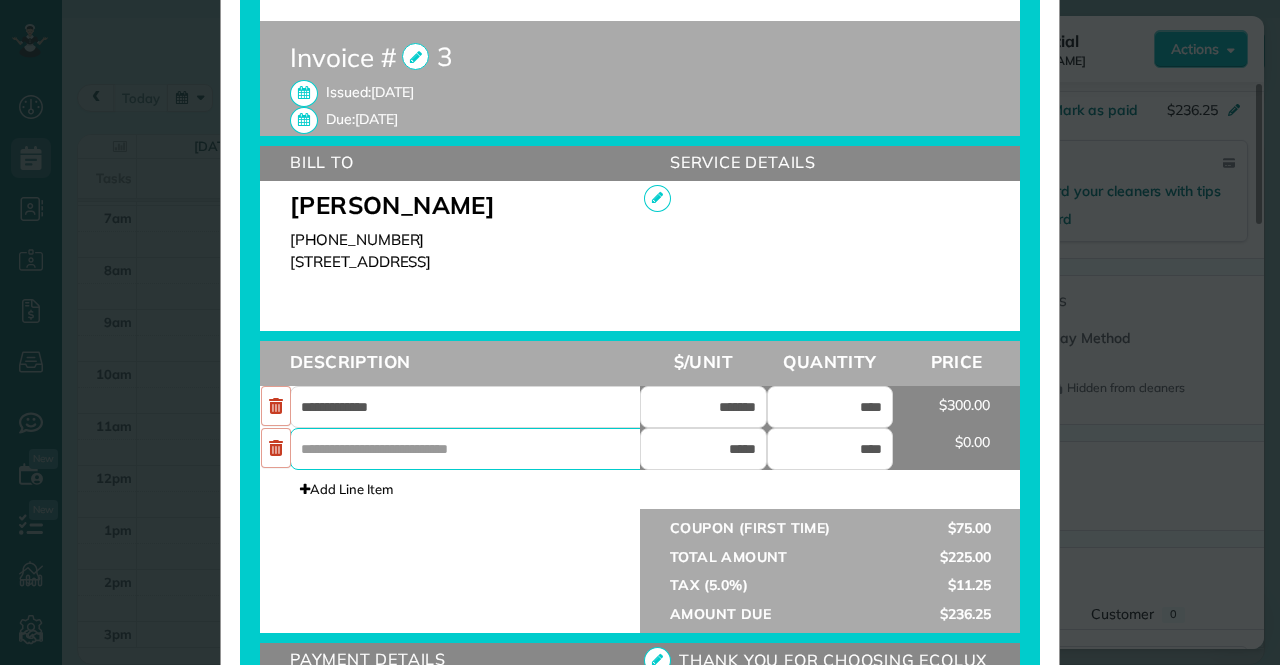 click at bounding box center [480, 449] 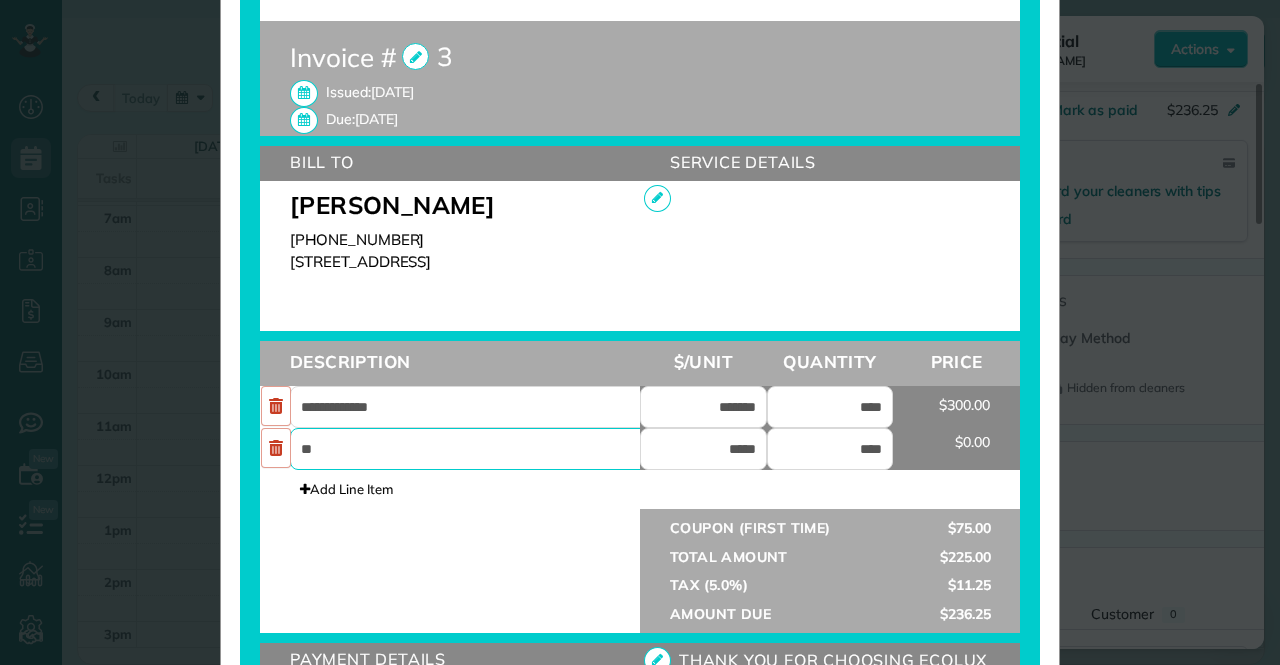 type on "*" 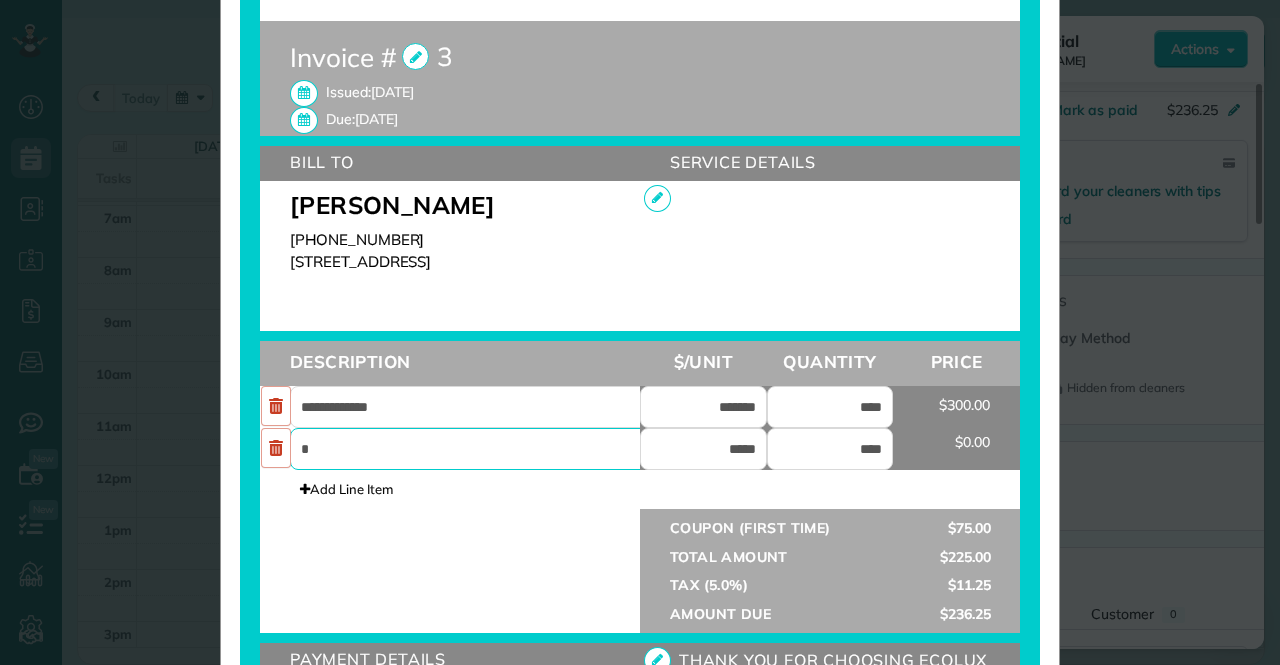 type 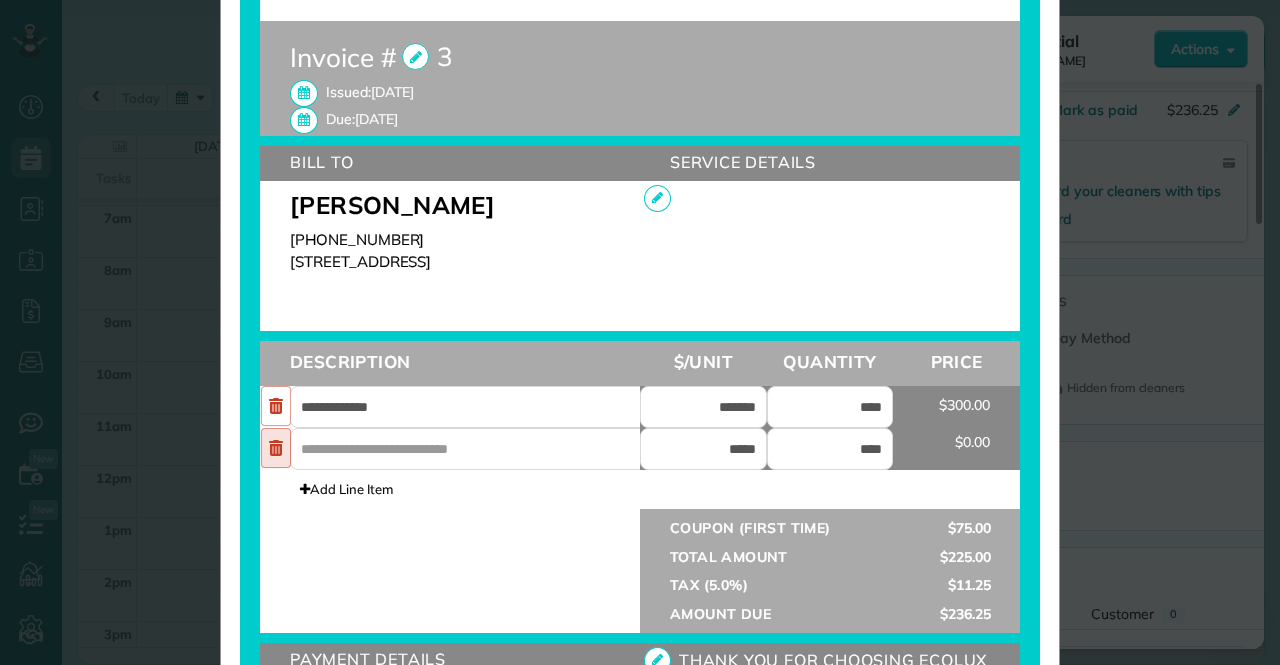 click 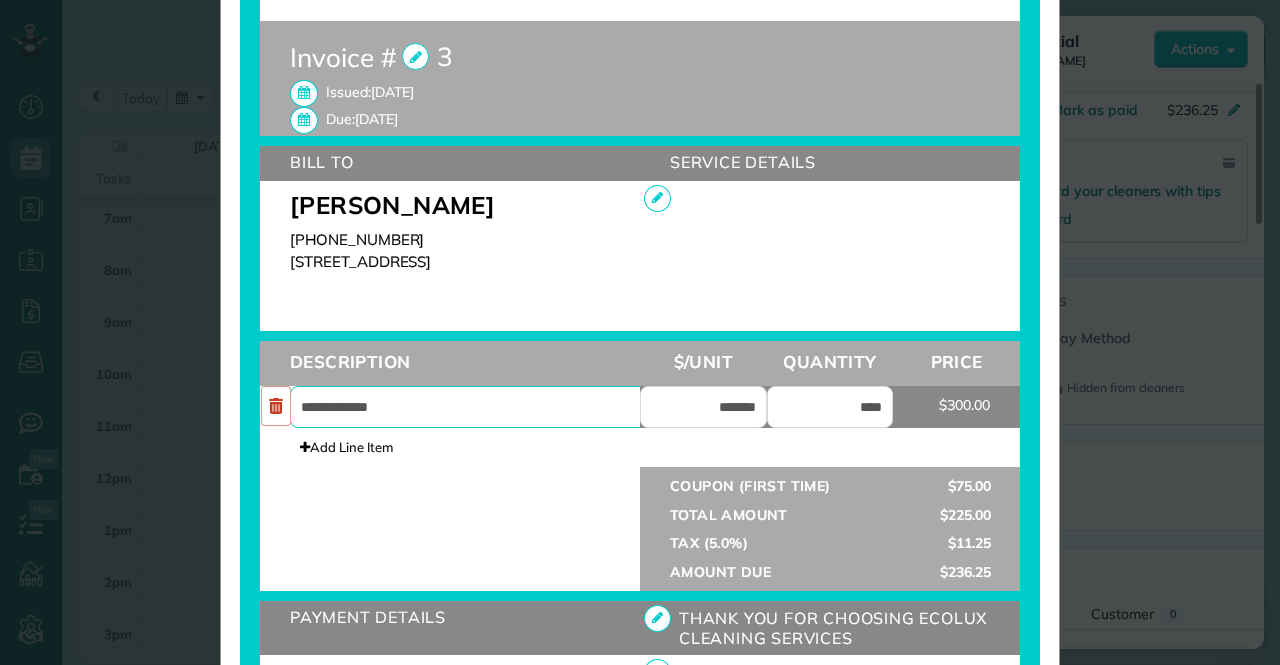 click on "**********" at bounding box center [480, 407] 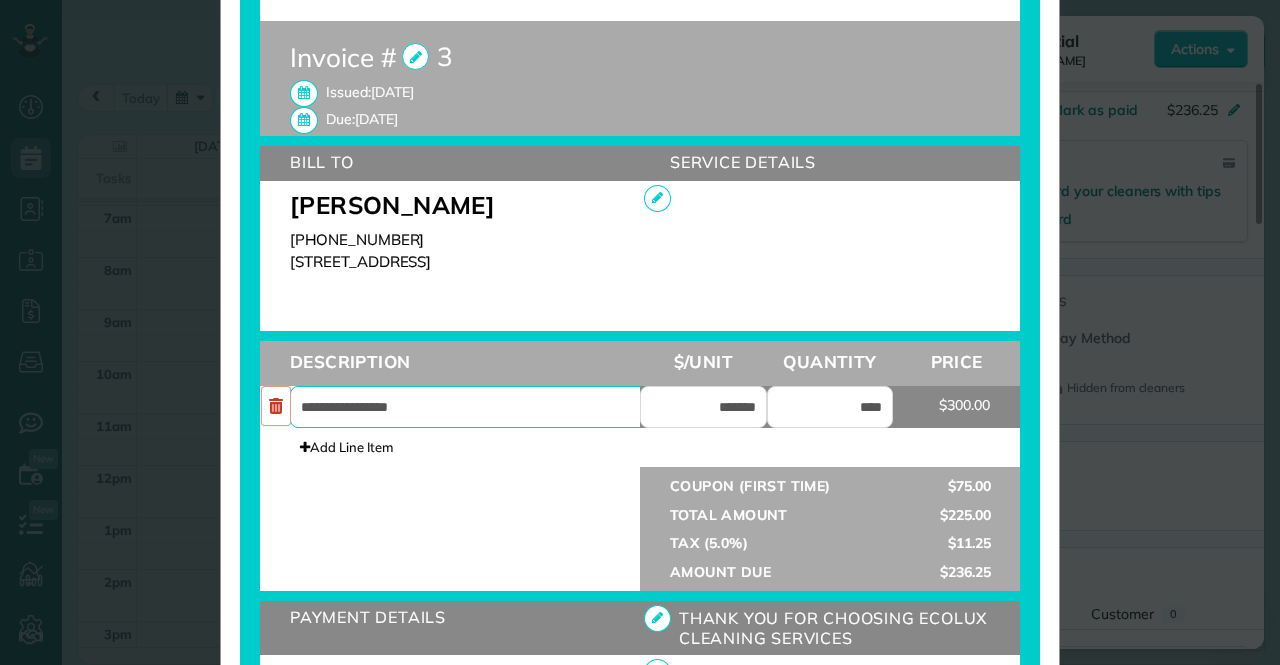 type on "**********" 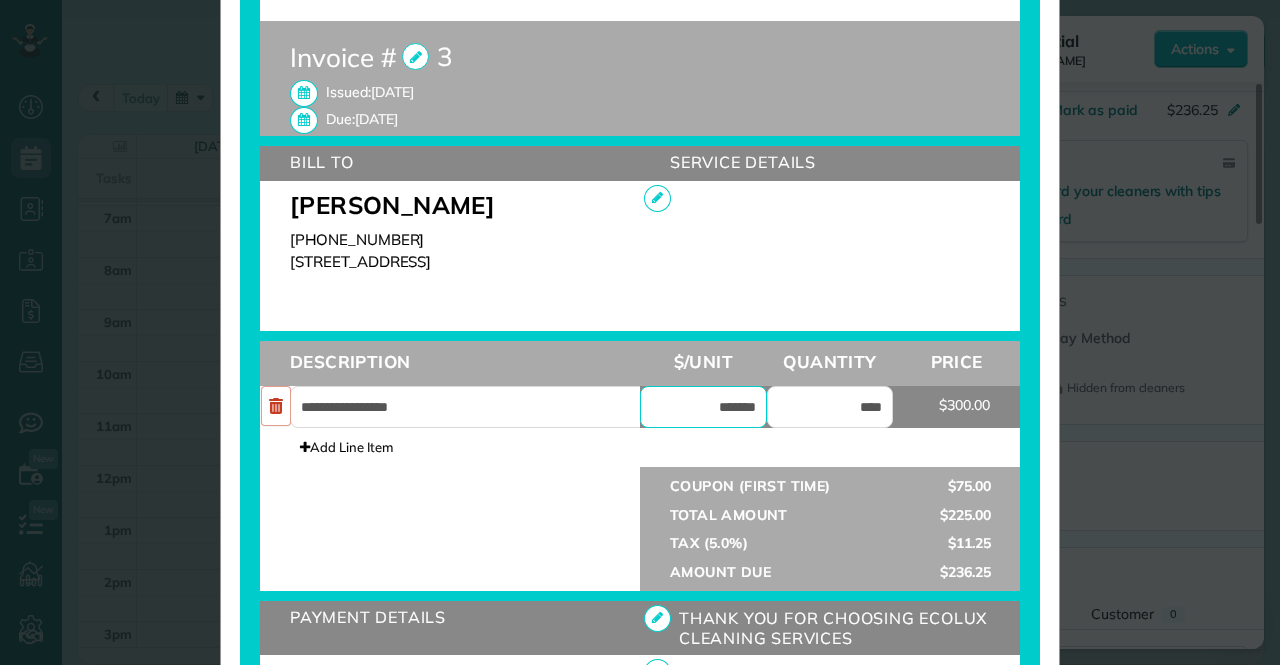 drag, startPoint x: 685, startPoint y: 412, endPoint x: 812, endPoint y: 399, distance: 127.66362 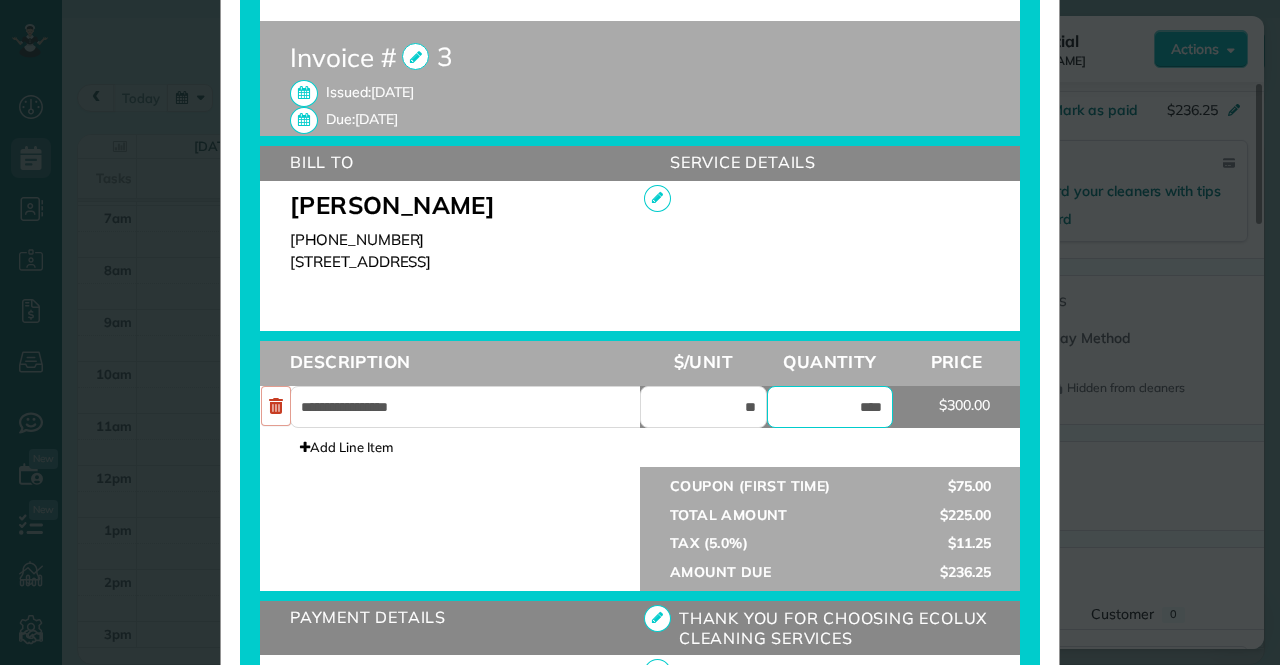 type on "******" 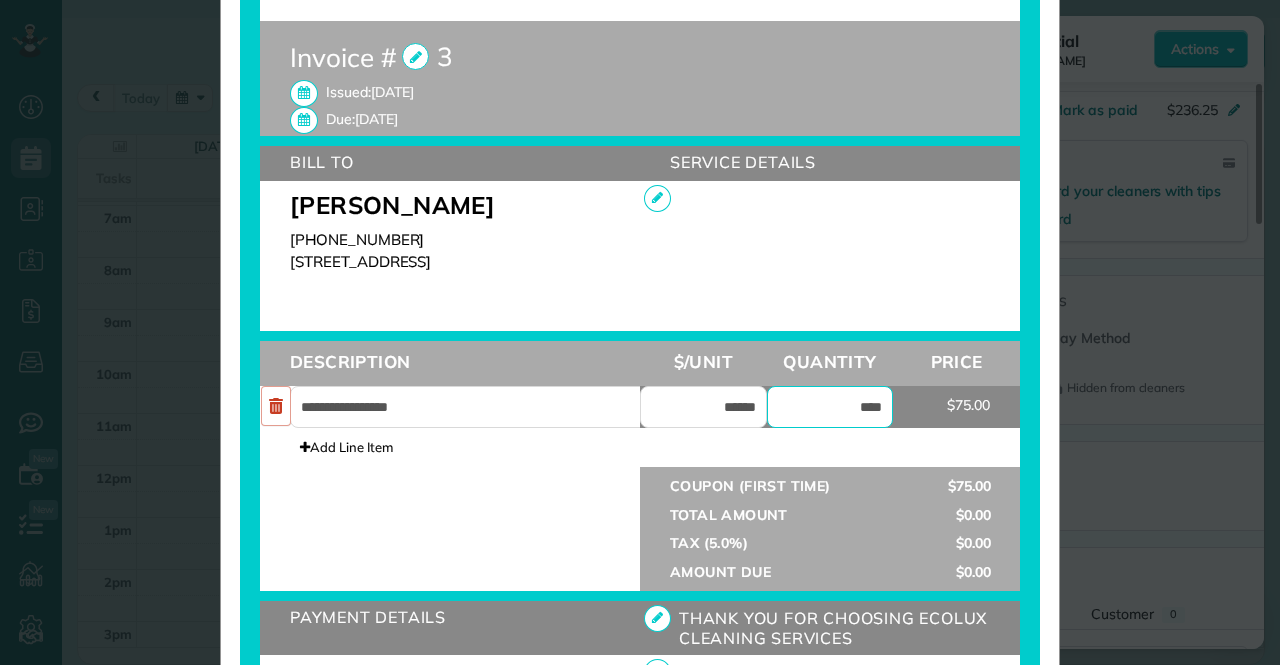 drag, startPoint x: 840, startPoint y: 411, endPoint x: 886, endPoint y: 411, distance: 46 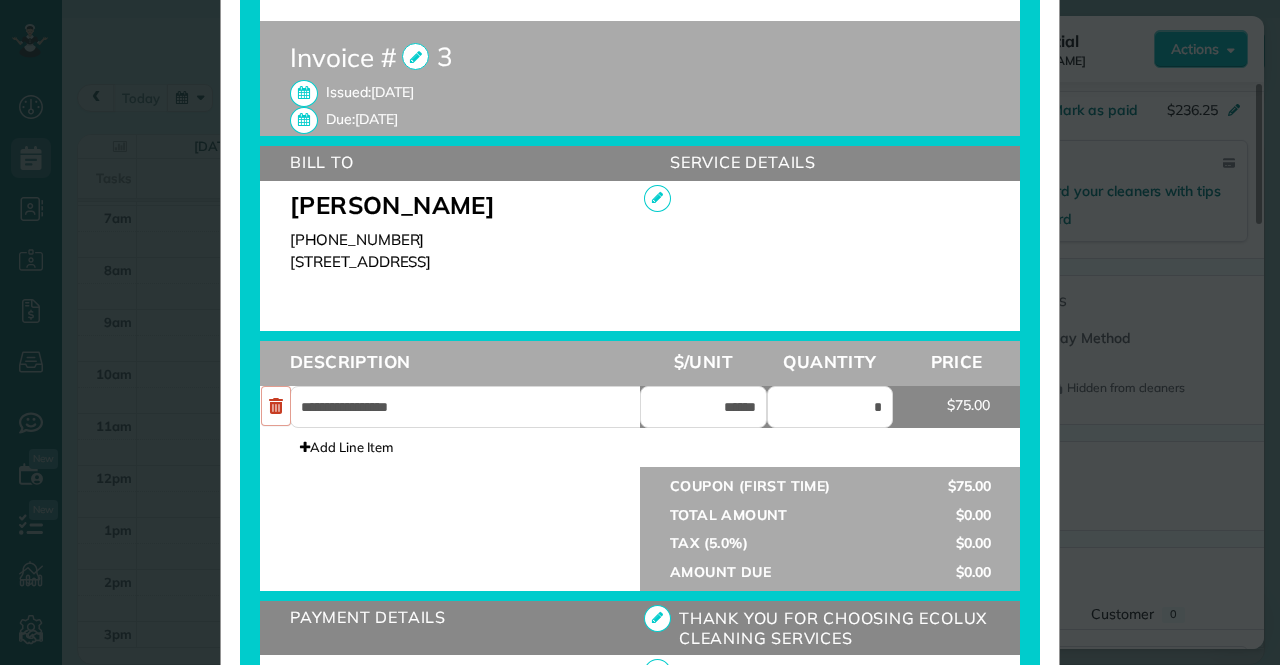 type on "****" 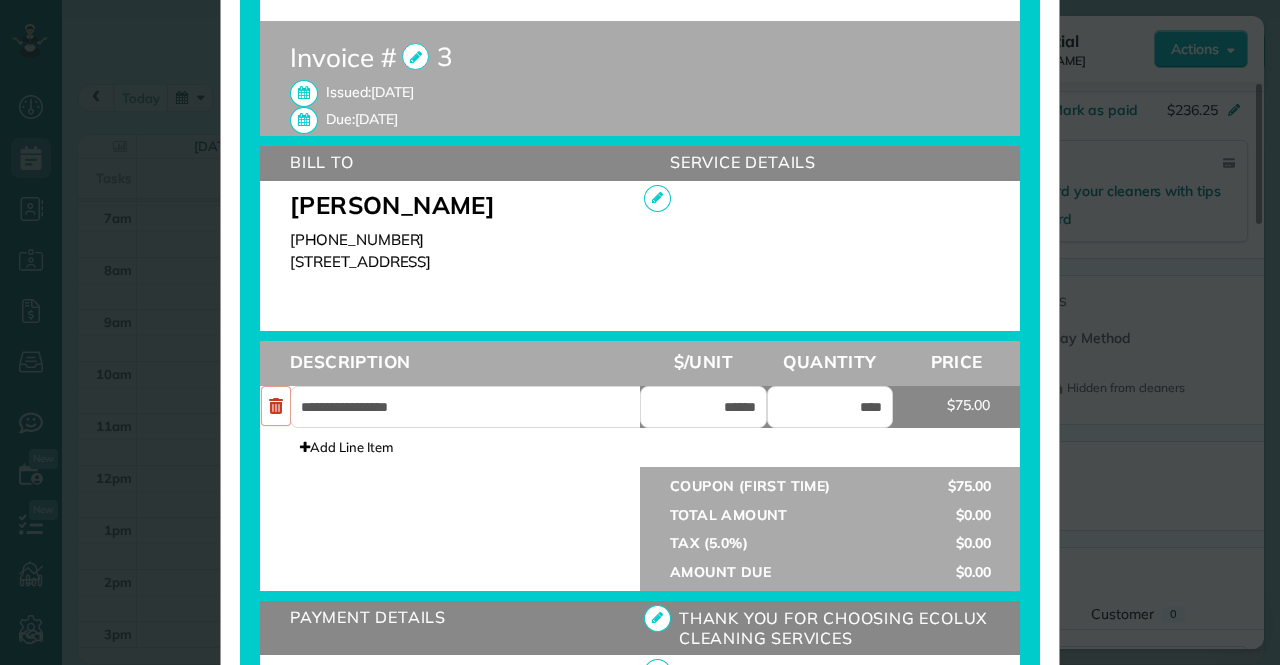 click at bounding box center (450, 484) 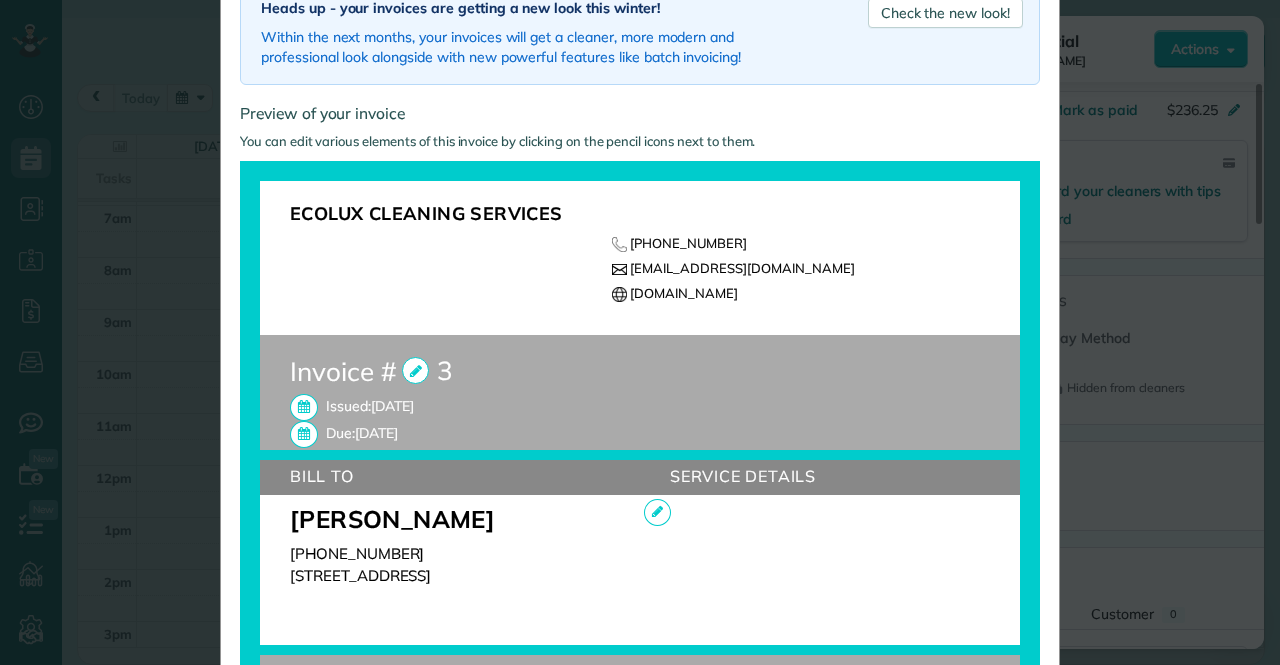 scroll, scrollTop: 184, scrollLeft: 0, axis: vertical 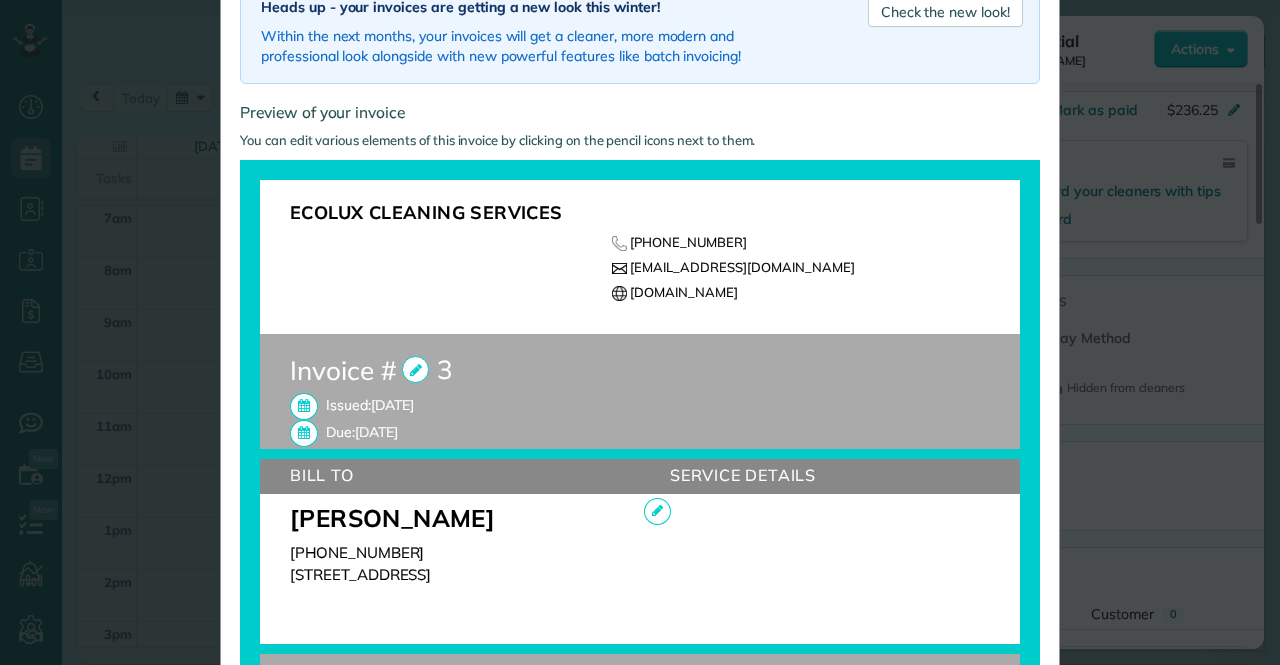 click at bounding box center [415, 369] 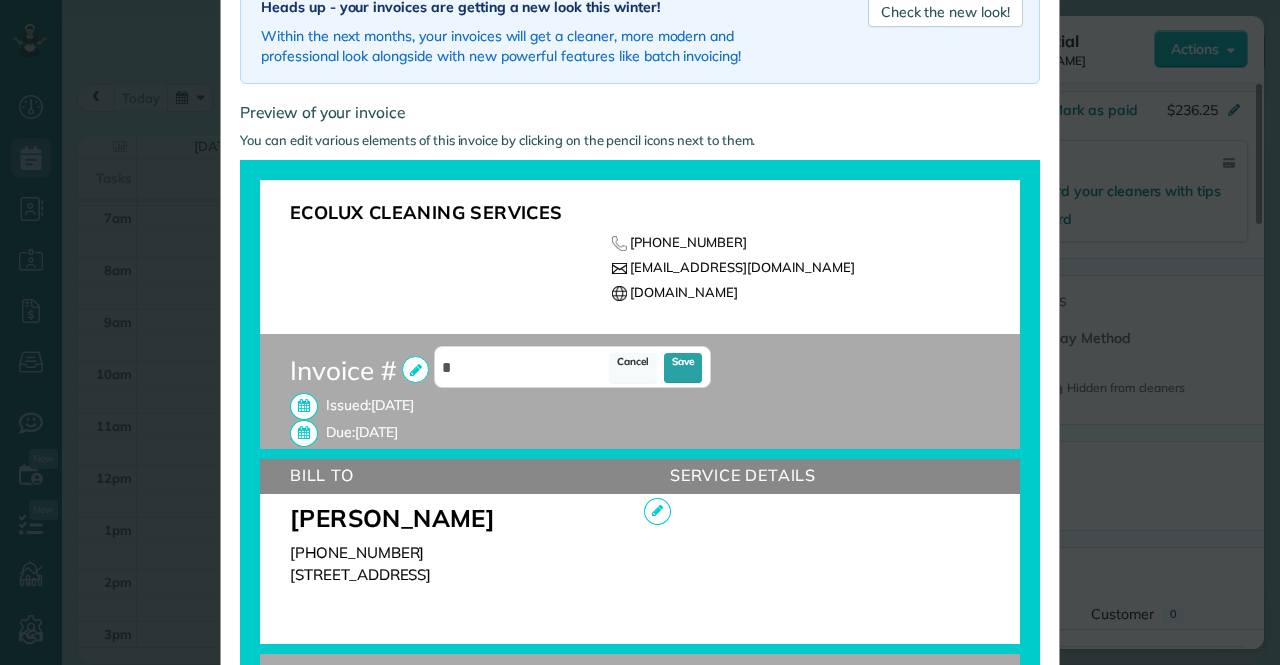 click on "Cancel" at bounding box center (633, 368) 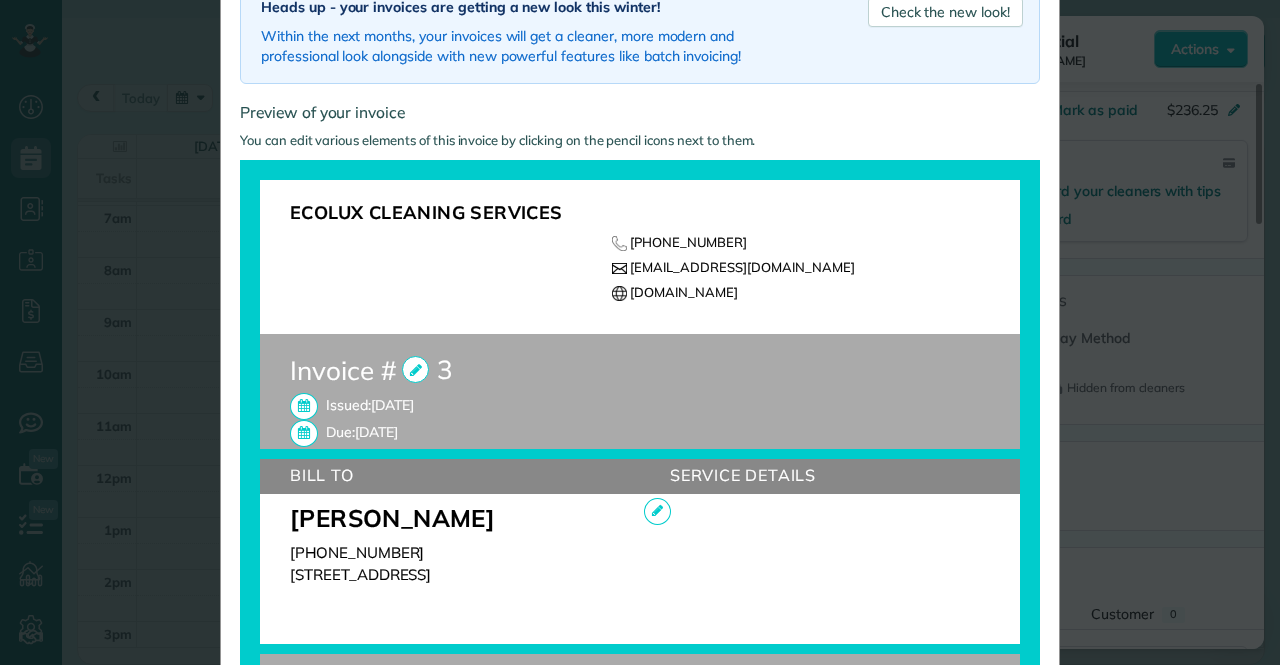 scroll, scrollTop: 0, scrollLeft: 0, axis: both 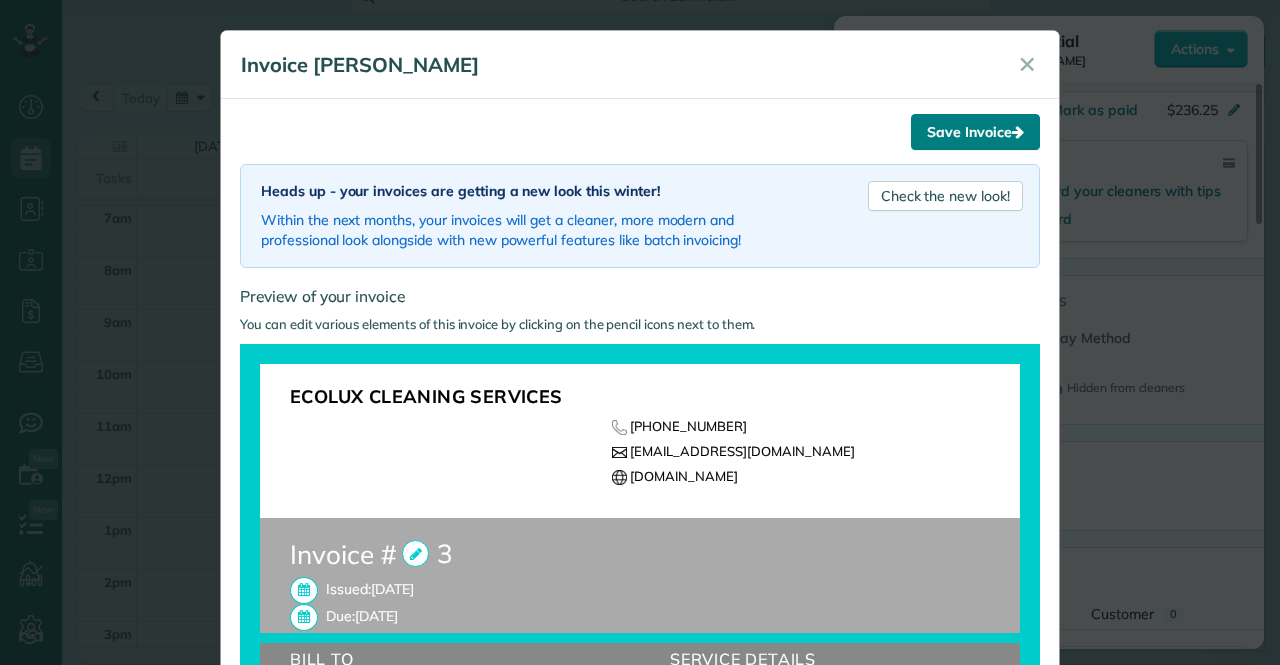 click on "Save Invoice" at bounding box center (975, 132) 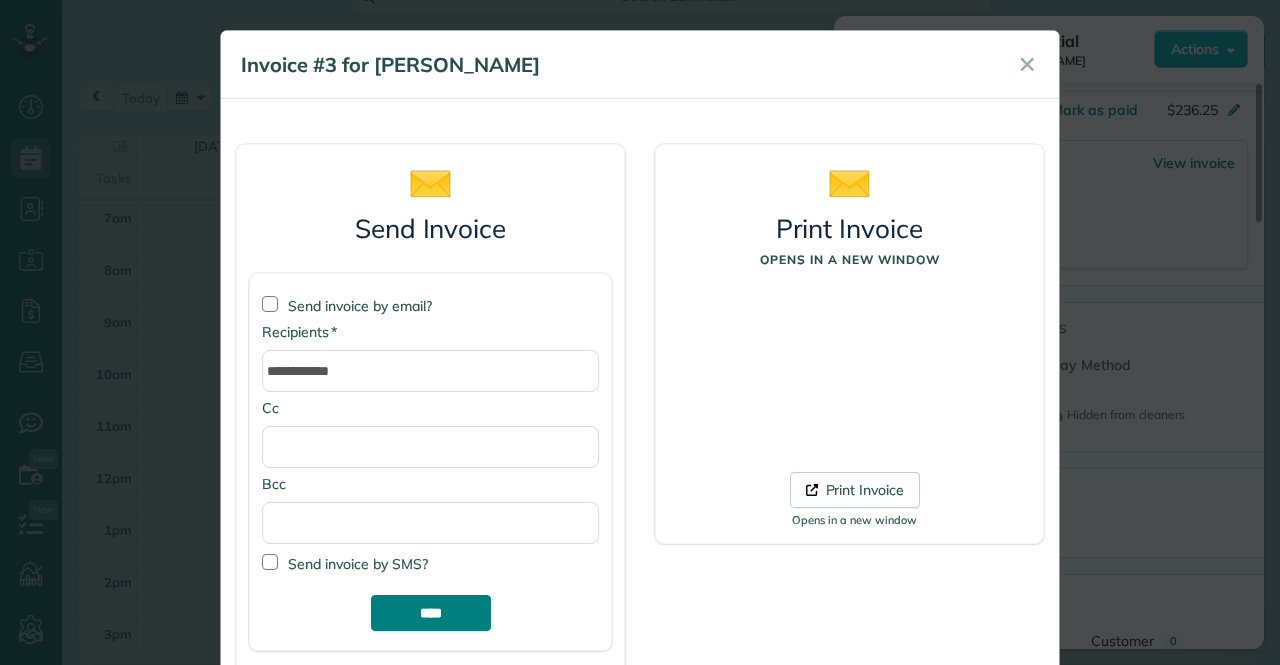 click on "****" at bounding box center (431, 613) 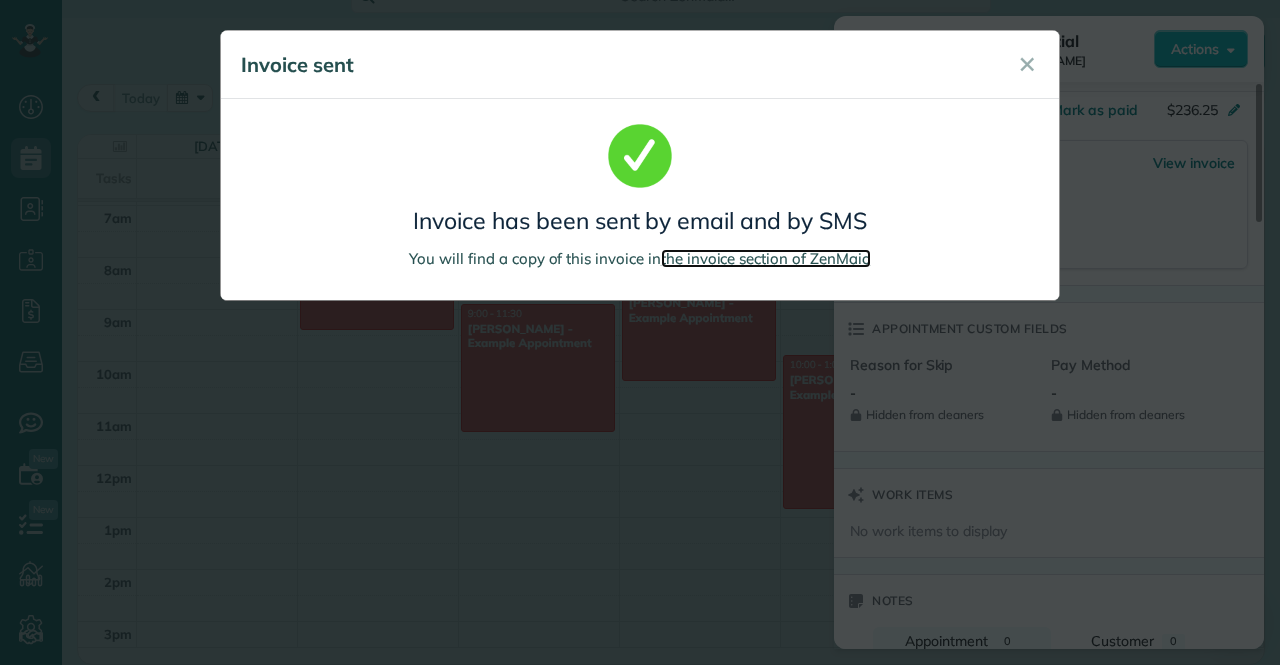 click on "the invoice section of ZenMaid" at bounding box center [766, 258] 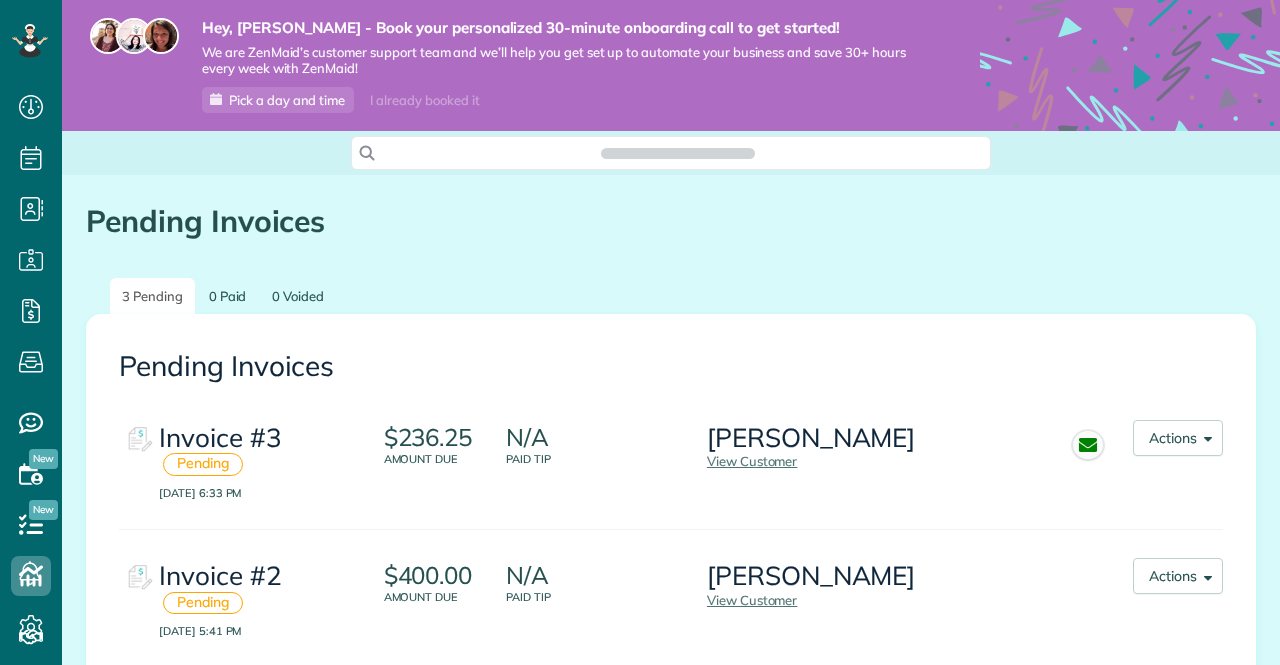 scroll, scrollTop: 0, scrollLeft: 0, axis: both 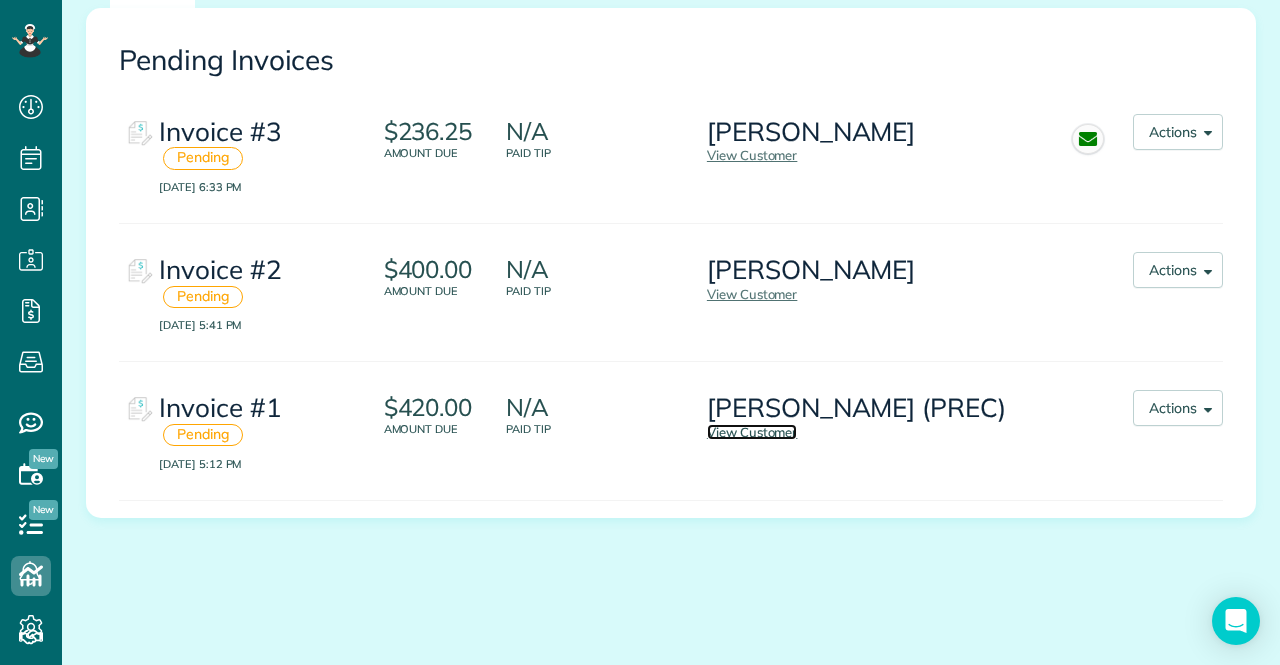 click on "View Customer" at bounding box center (752, 432) 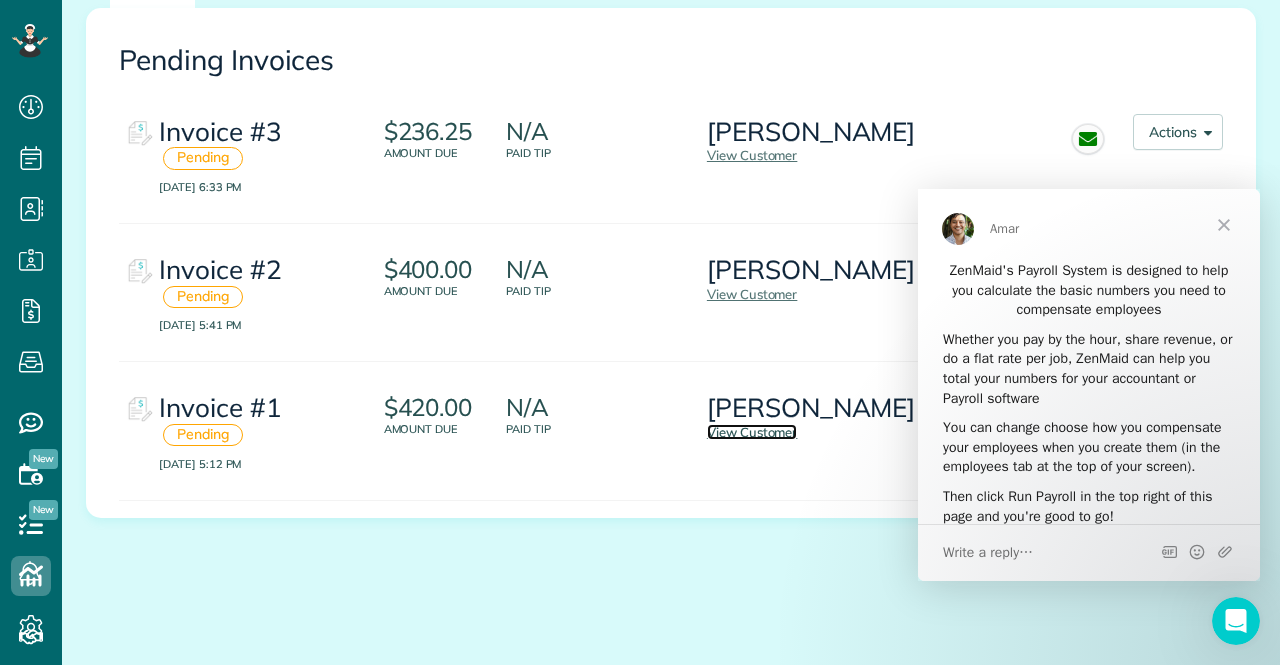 scroll, scrollTop: 0, scrollLeft: 0, axis: both 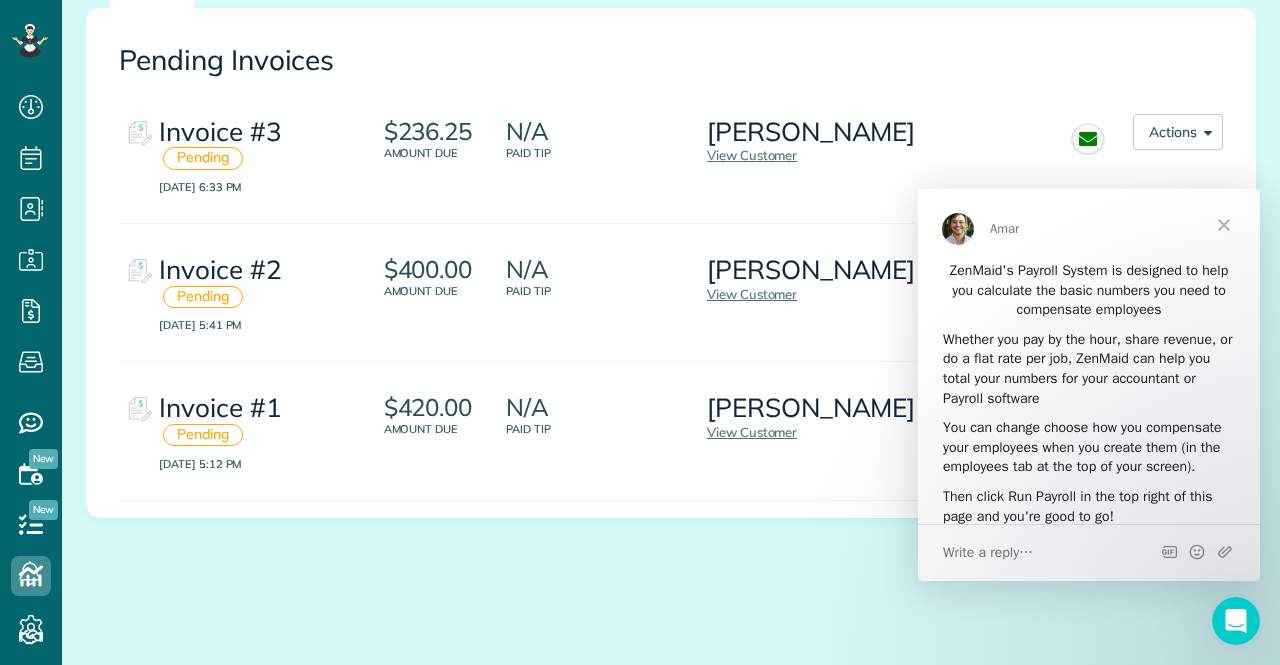 click at bounding box center [1224, 225] 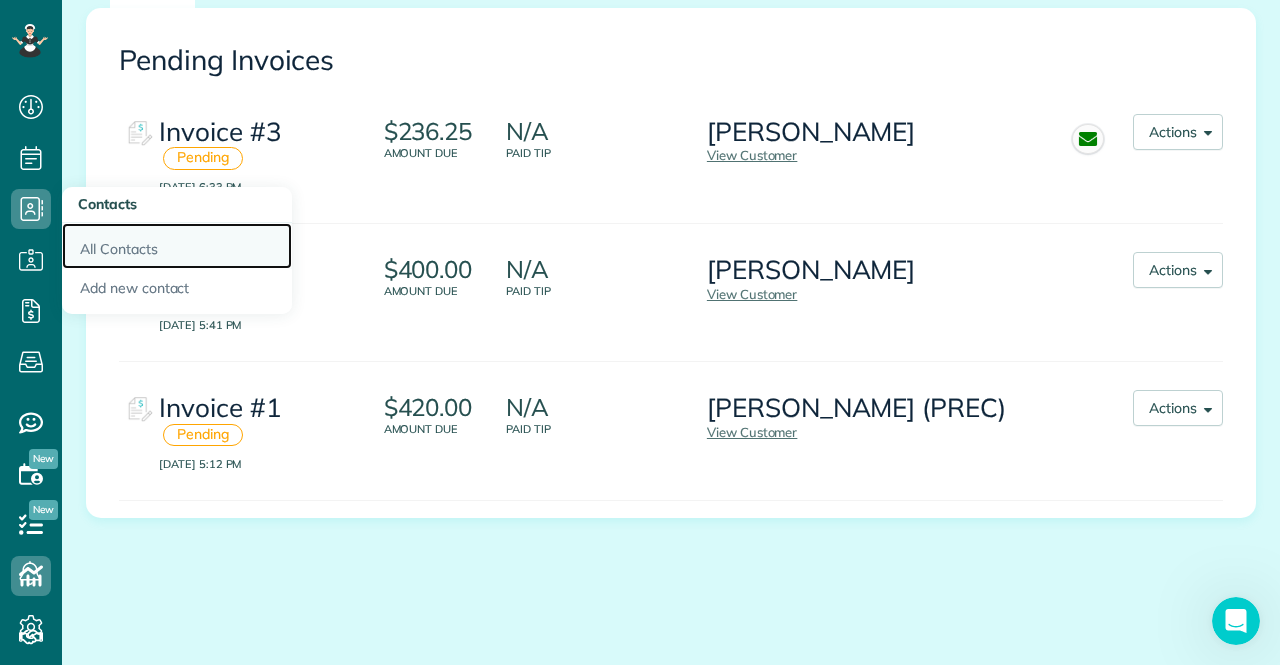 click on "All Contacts" at bounding box center [177, 246] 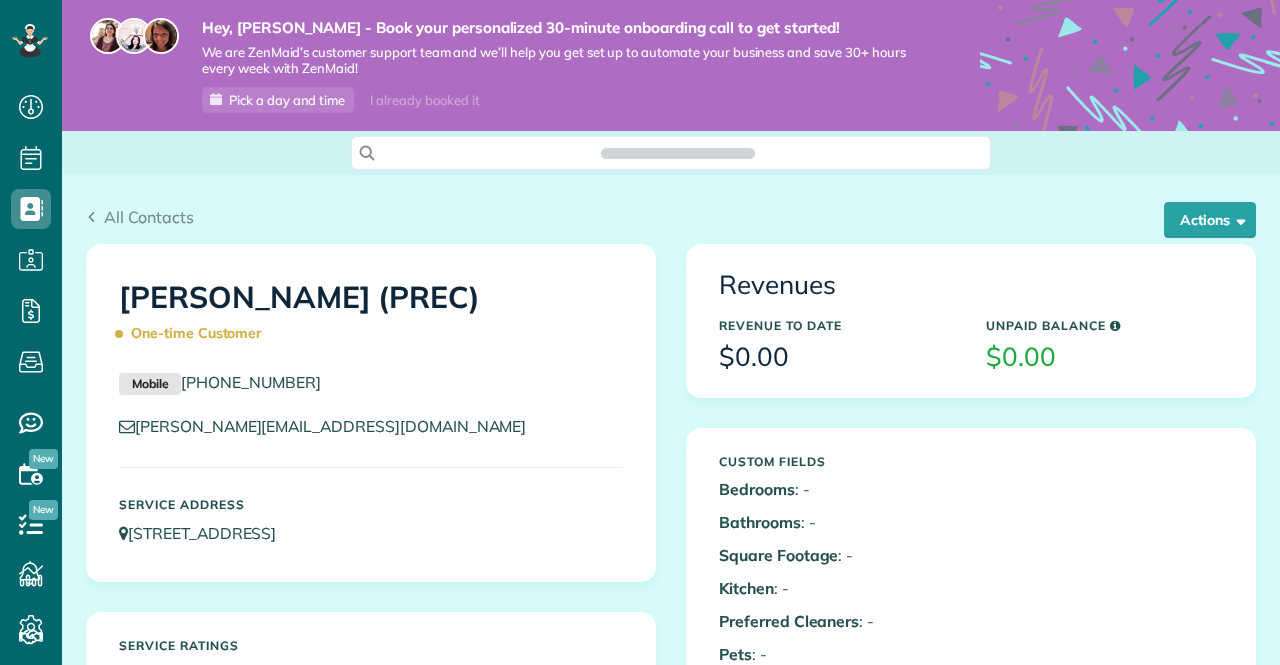 scroll, scrollTop: 0, scrollLeft: 0, axis: both 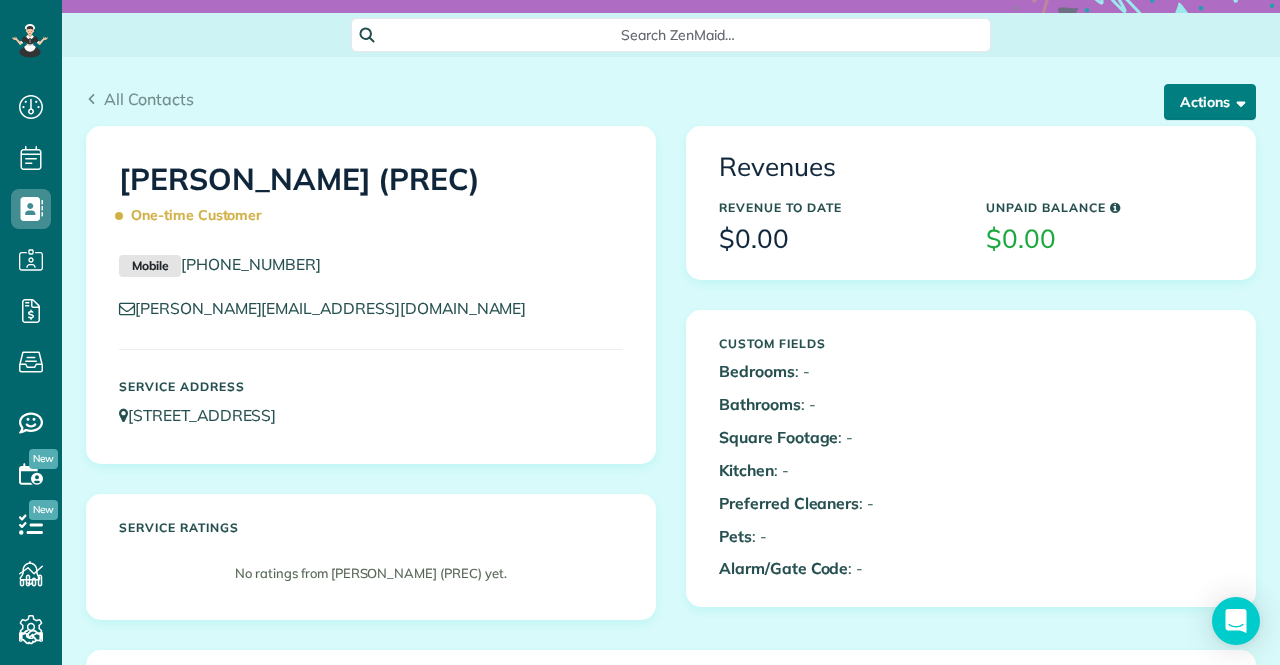 click at bounding box center [1237, 101] 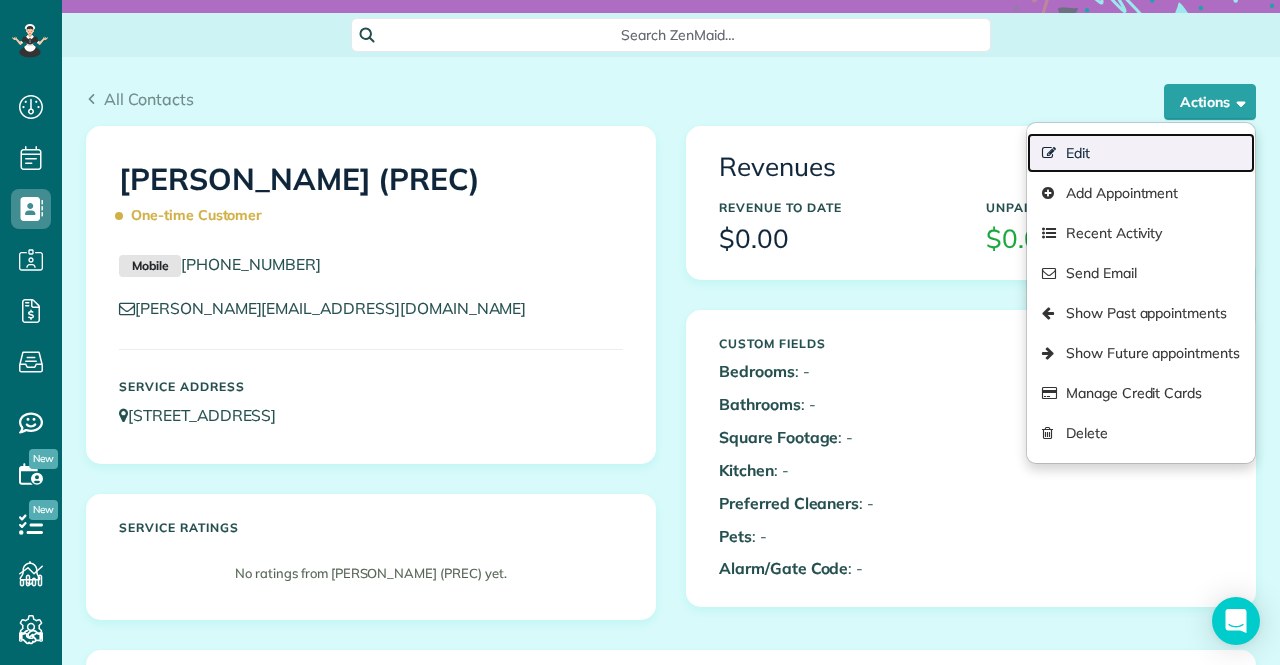 click on "Edit" at bounding box center [1141, 153] 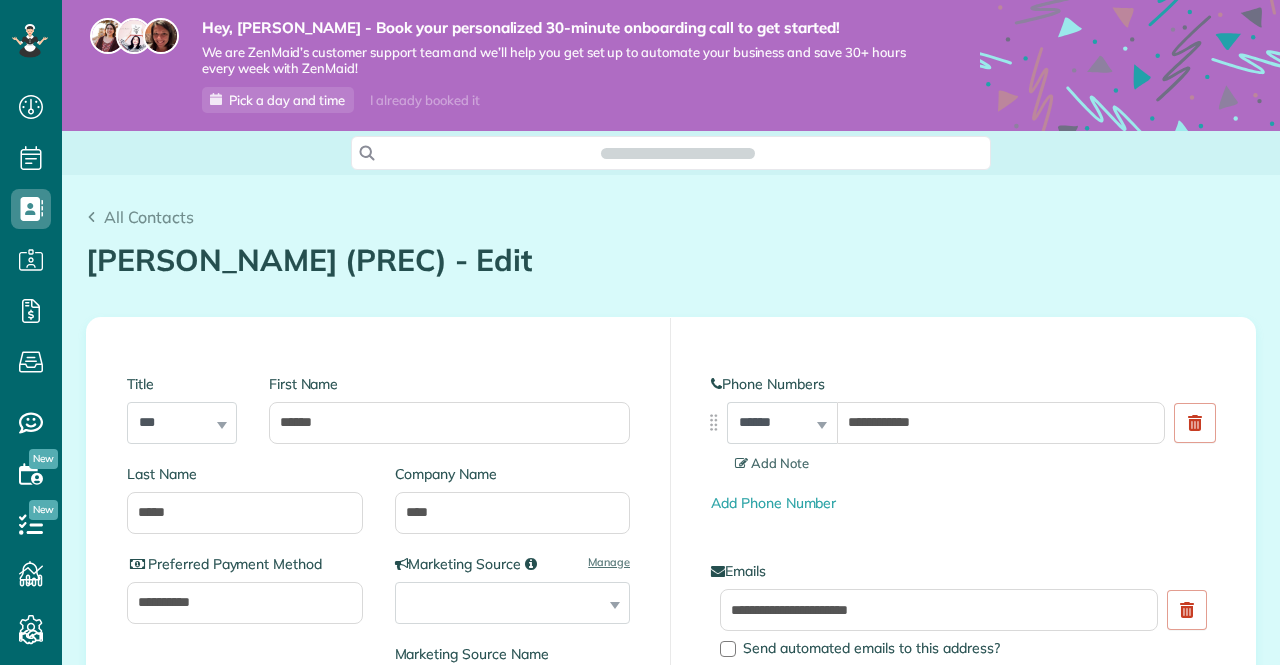 scroll, scrollTop: 0, scrollLeft: 0, axis: both 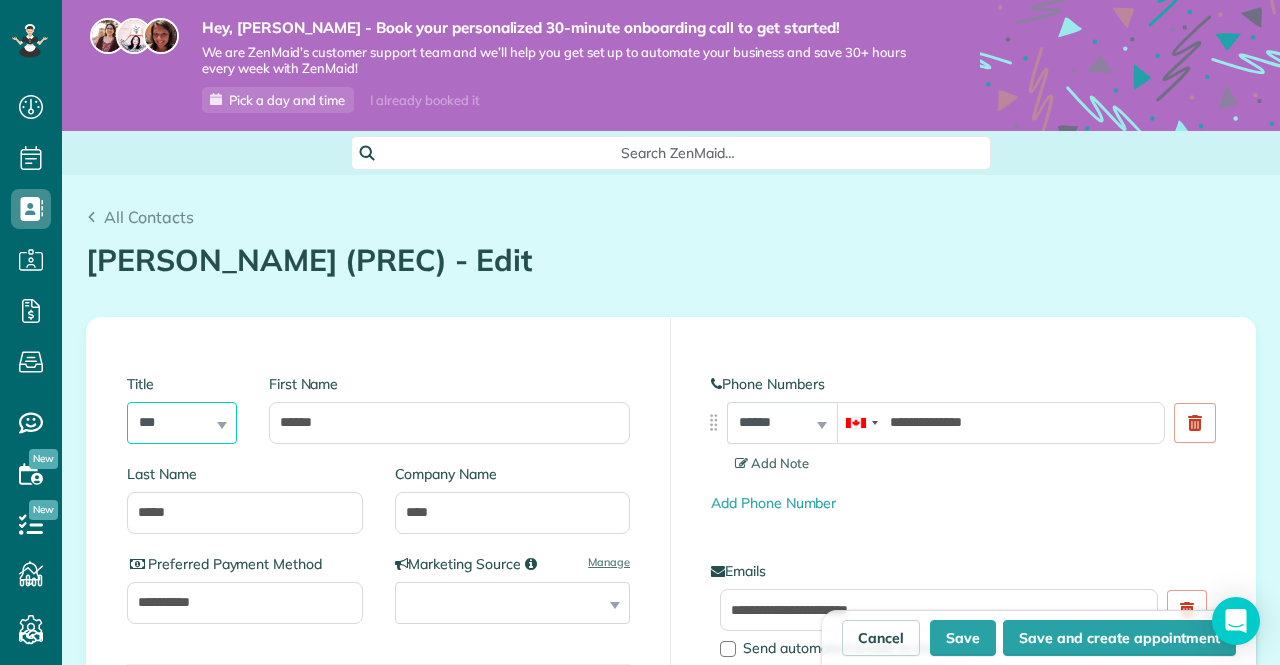 click on "***
****
***
***" at bounding box center (182, 423) 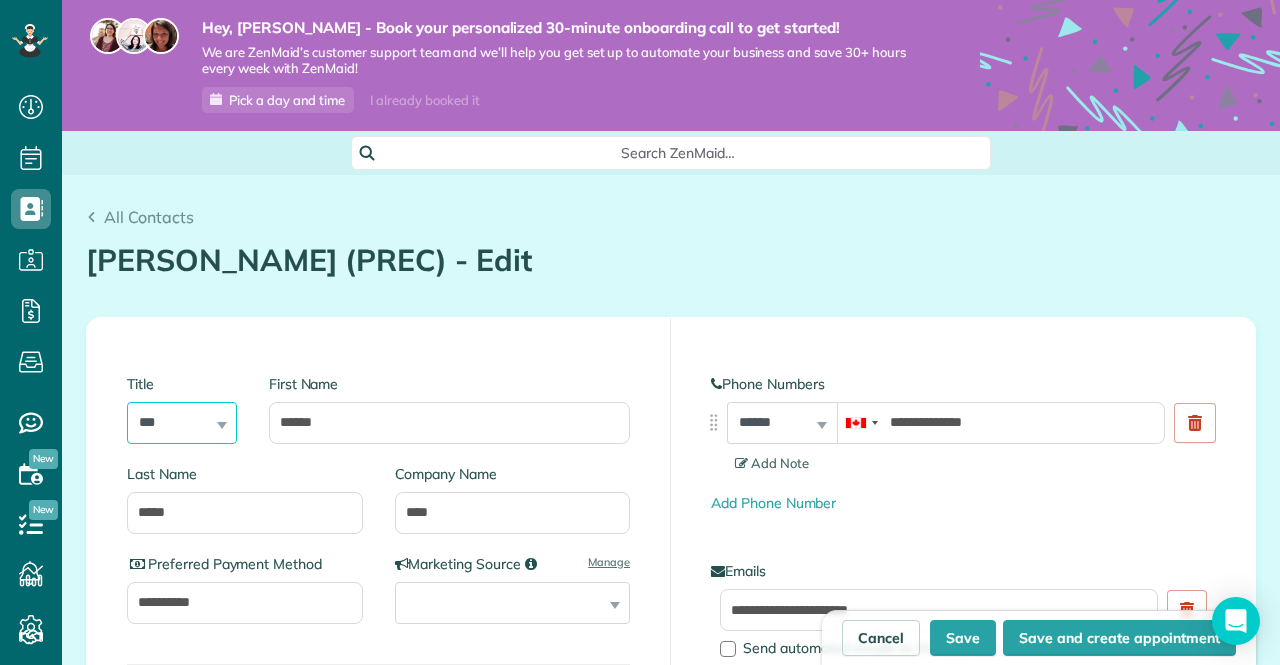 select 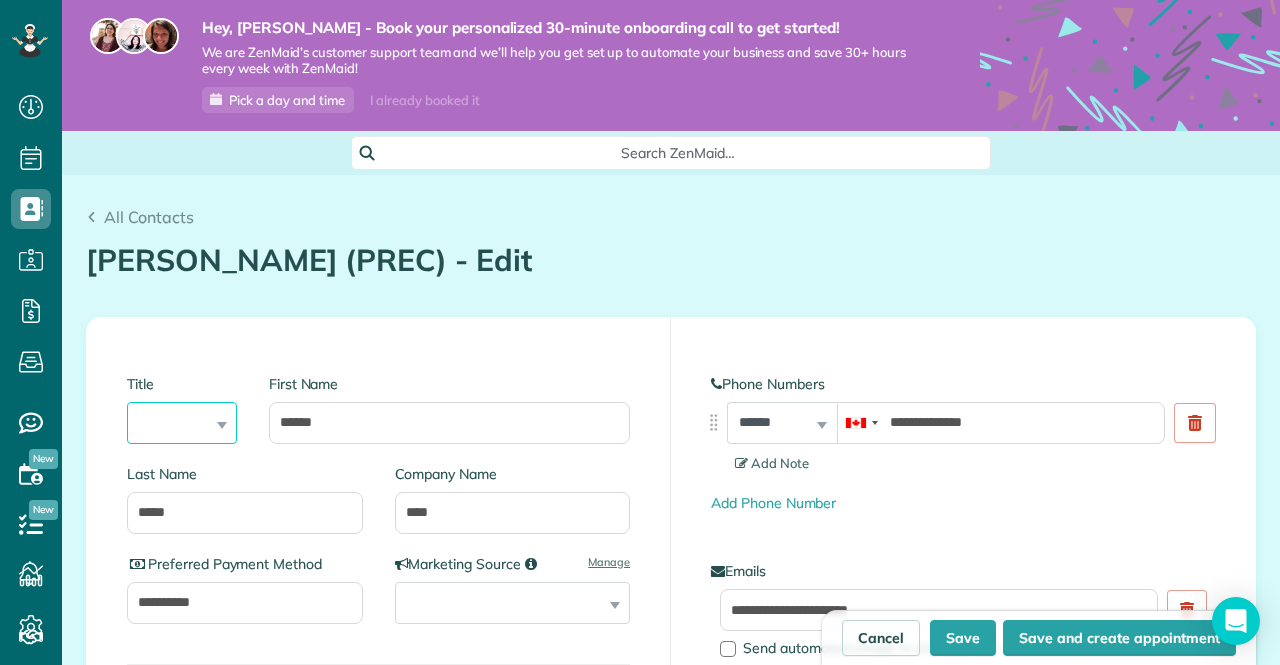 click on "***
****
***
***" at bounding box center [182, 423] 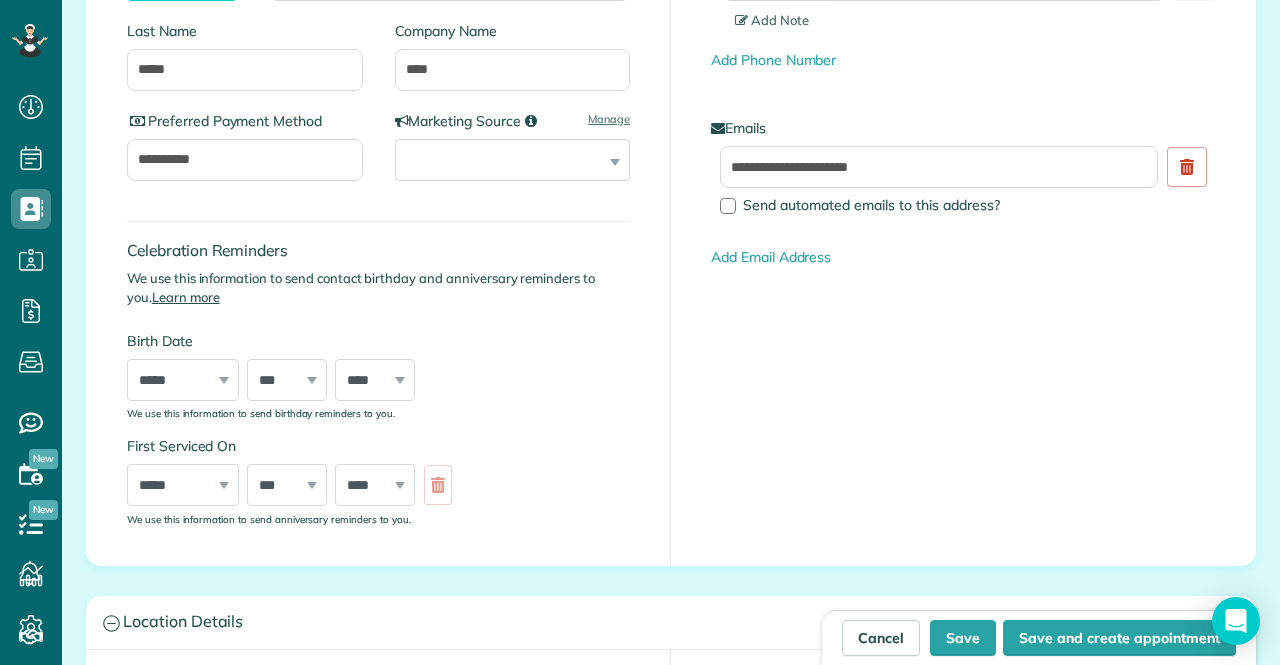 scroll, scrollTop: 527, scrollLeft: 0, axis: vertical 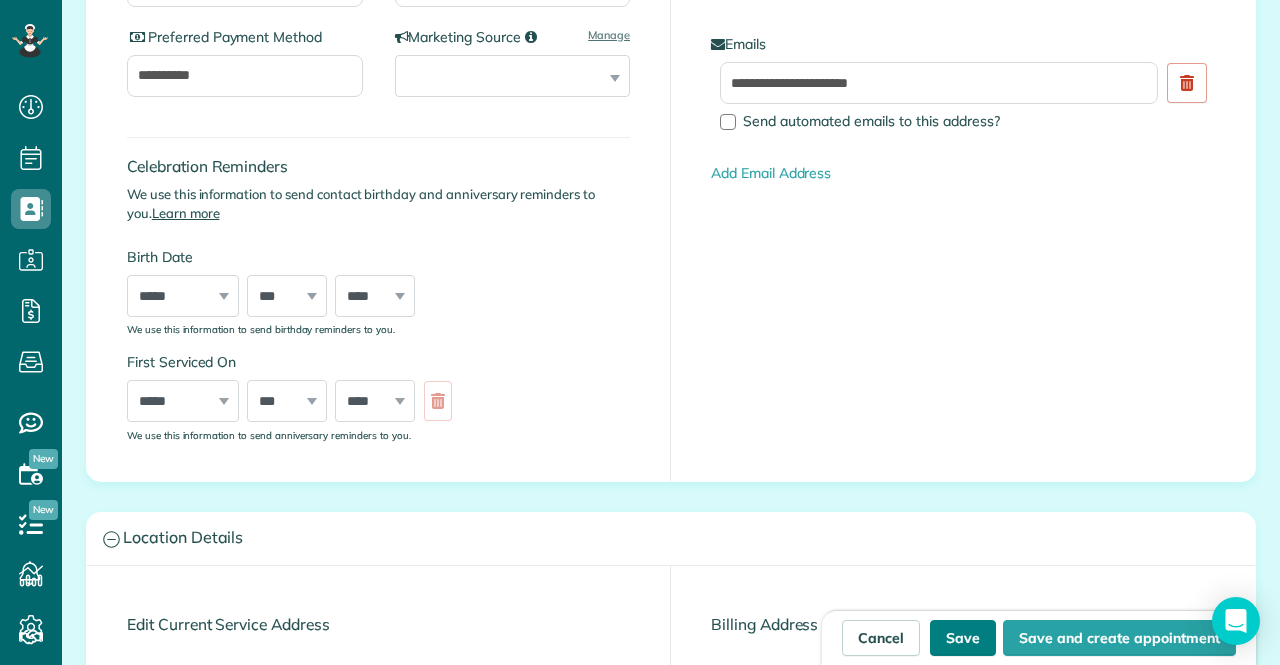 click on "Save" at bounding box center (963, 638) 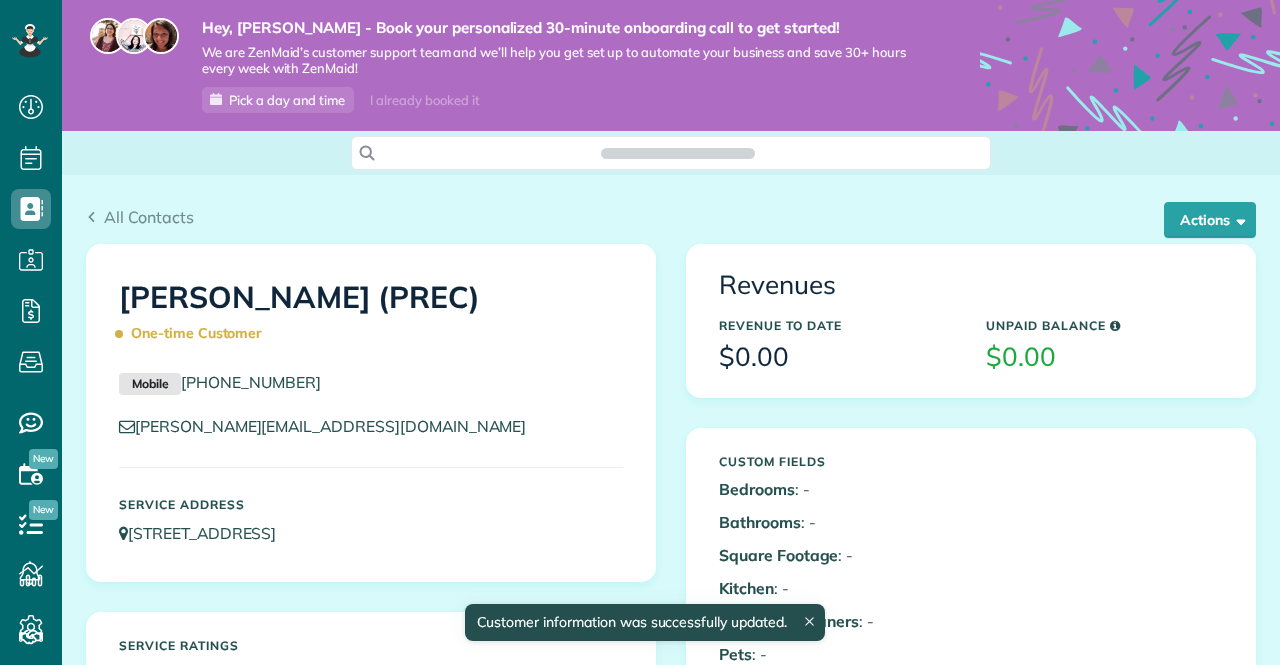 scroll, scrollTop: 0, scrollLeft: 0, axis: both 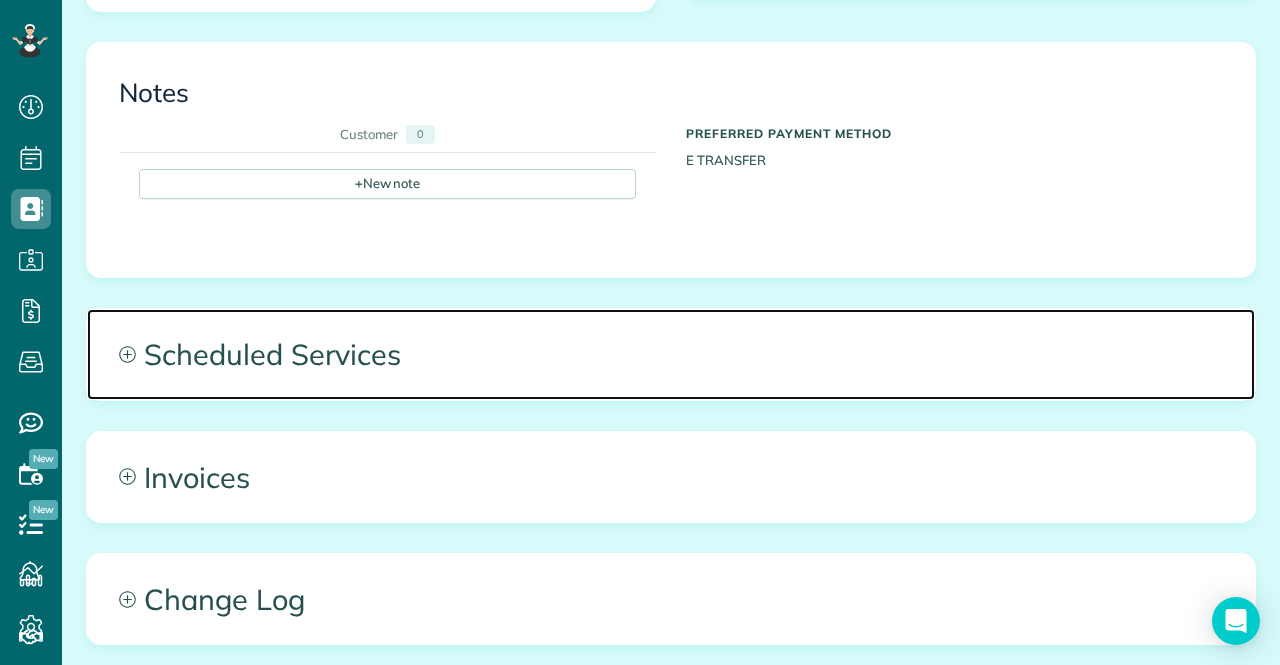click 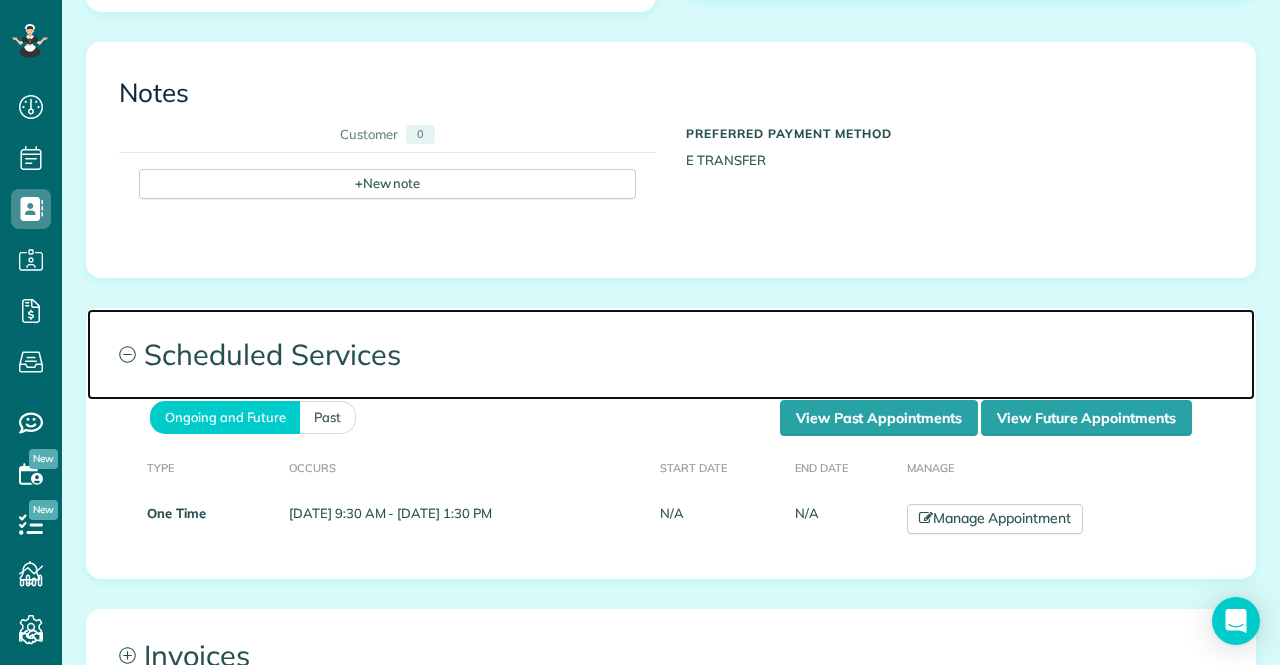 click on "Scheduled Services" at bounding box center (671, 354) 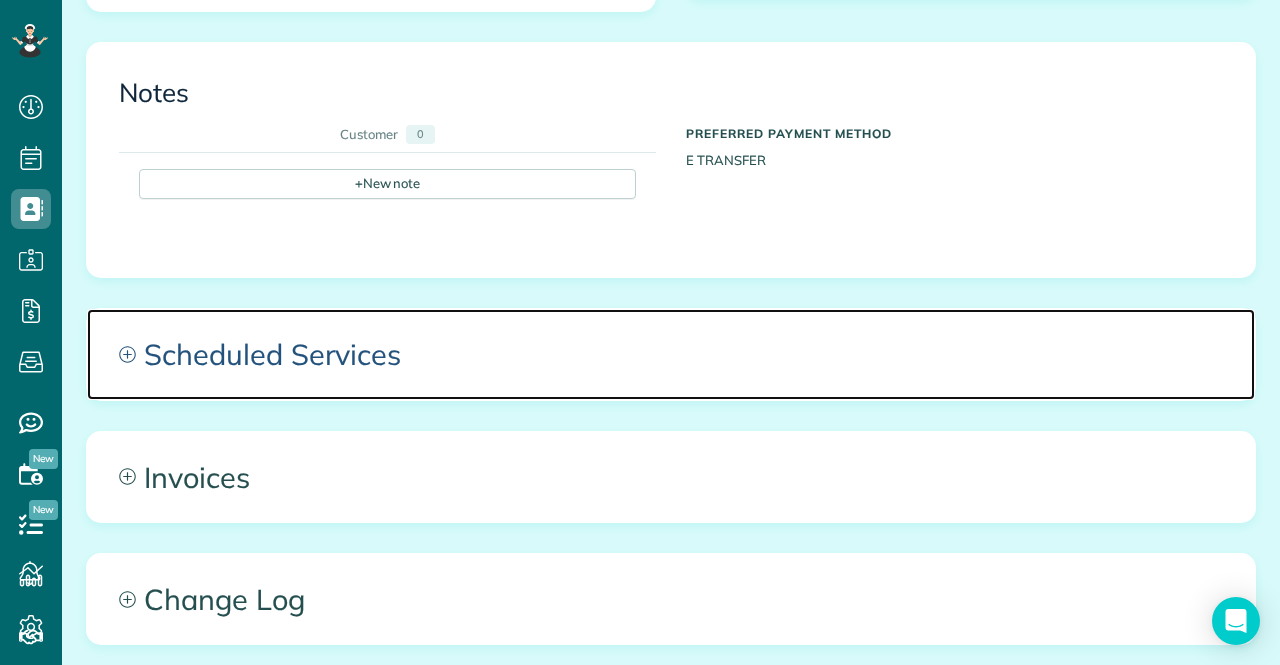 scroll, scrollTop: 871, scrollLeft: 0, axis: vertical 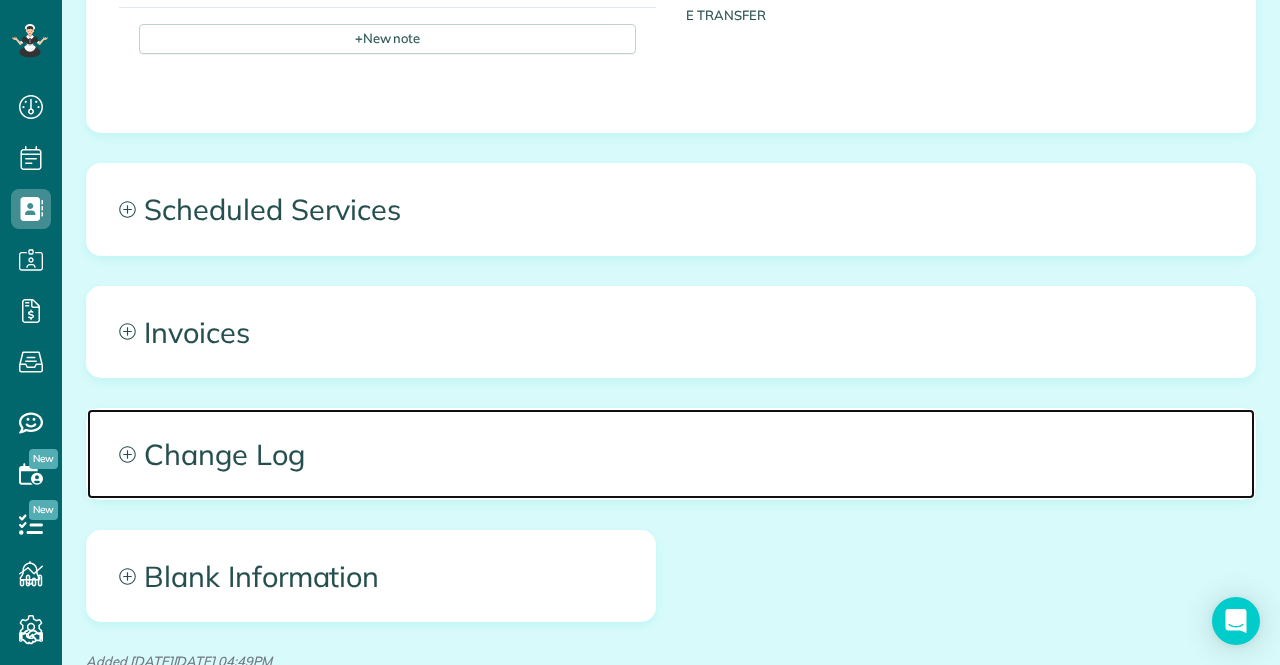 click on "Change Log" at bounding box center (671, 454) 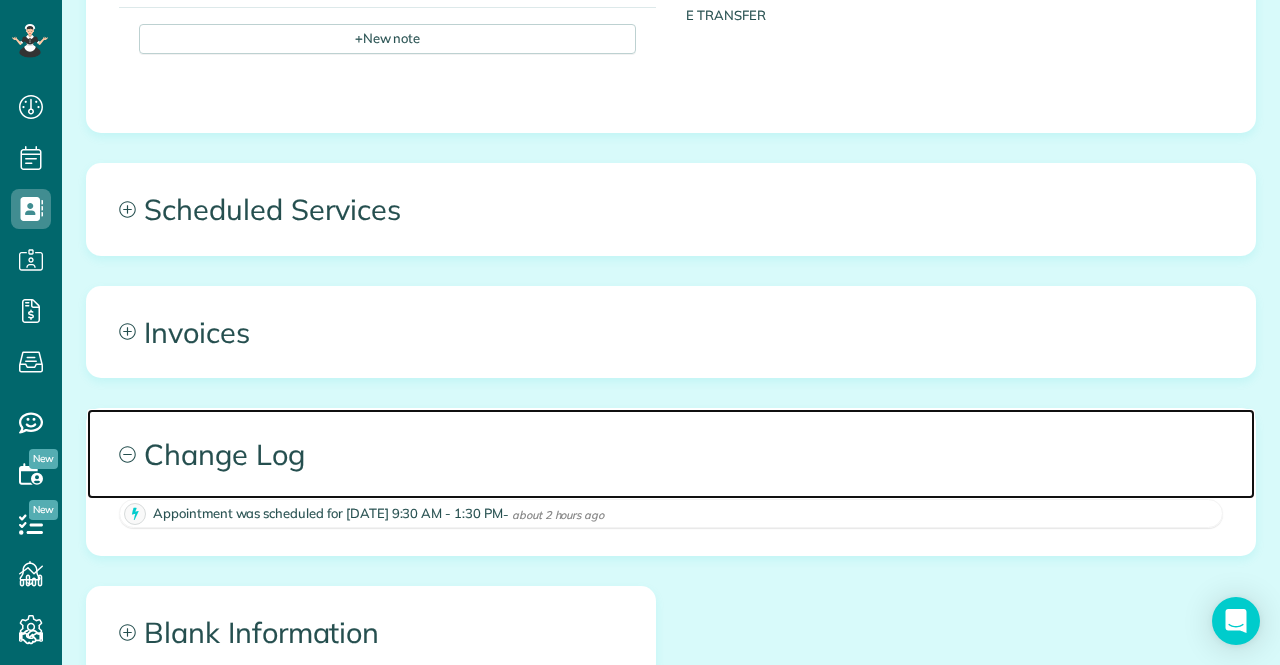 click on "Change Log" at bounding box center [671, 454] 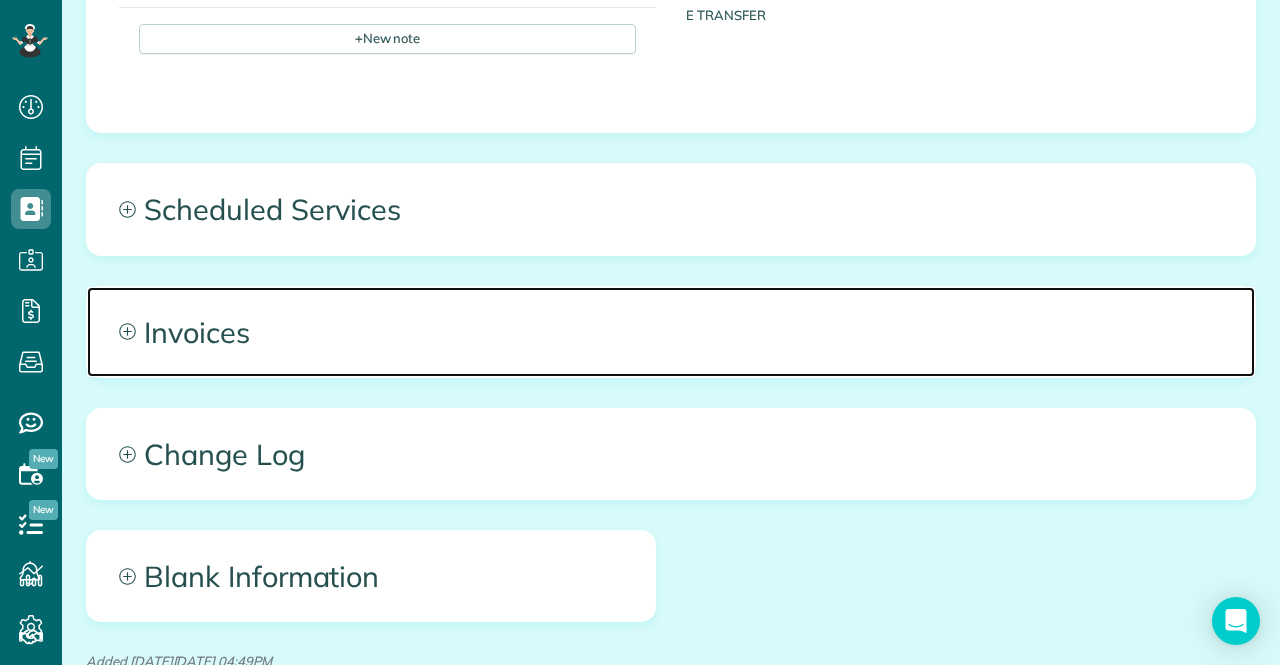 click 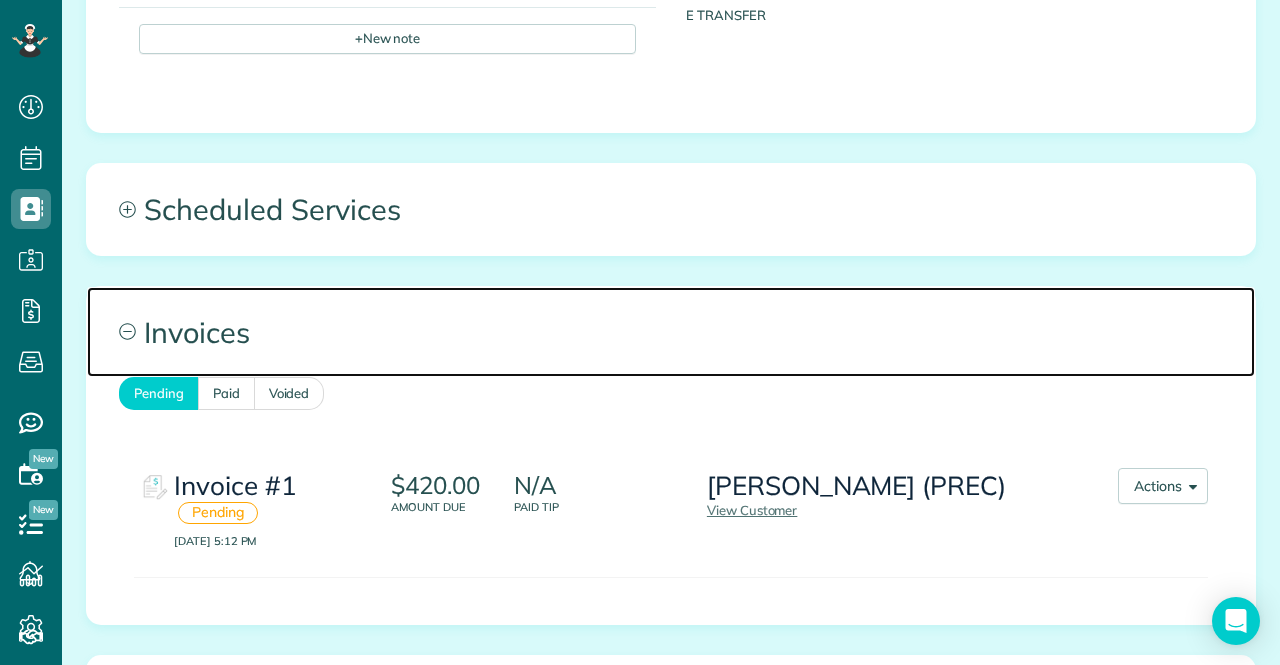 click 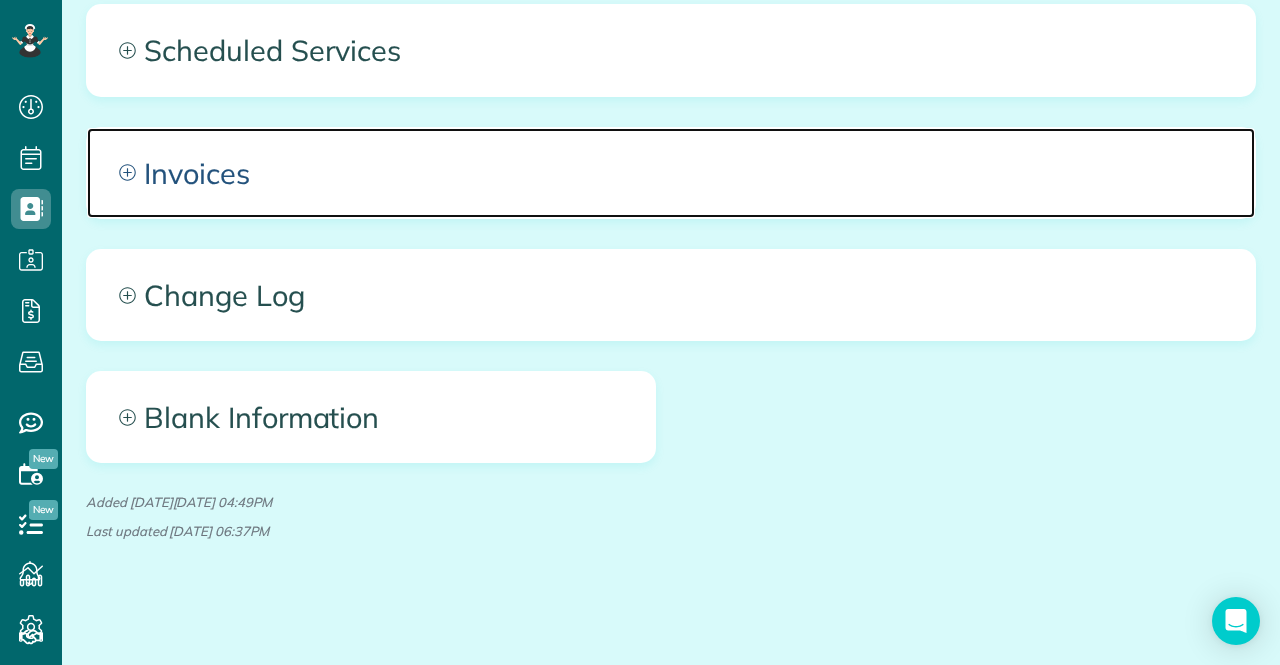 scroll, scrollTop: 1030, scrollLeft: 0, axis: vertical 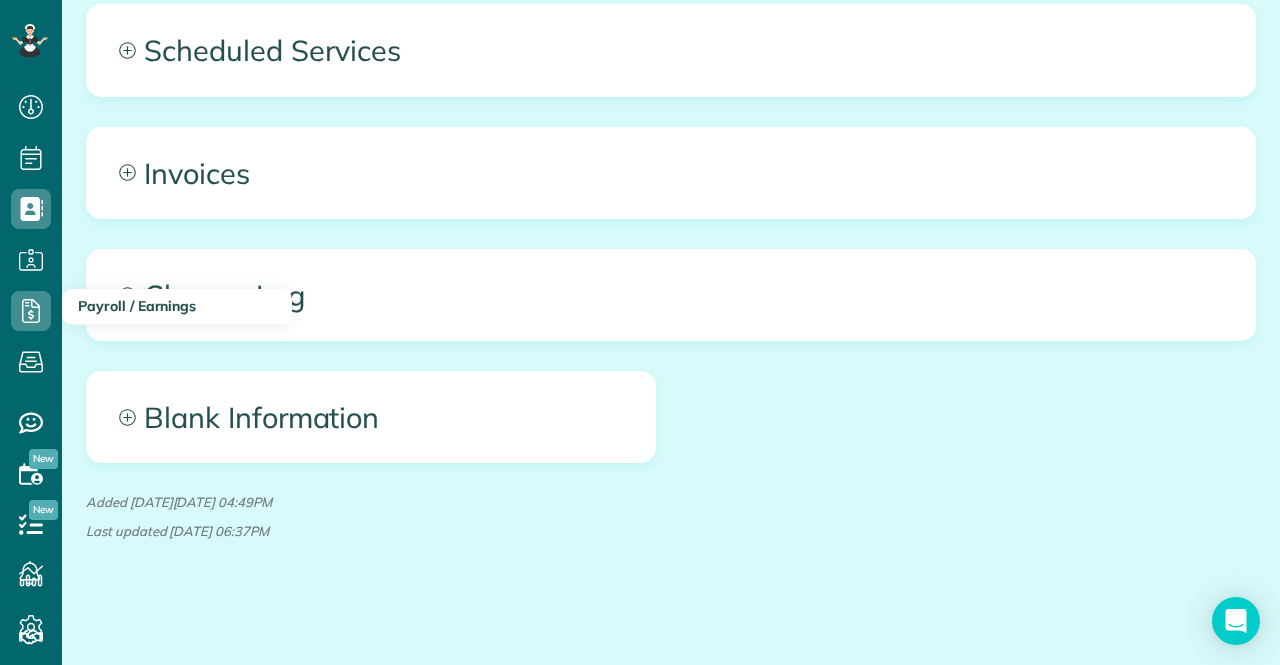 click on "Payroll / Earnings" at bounding box center (137, 306) 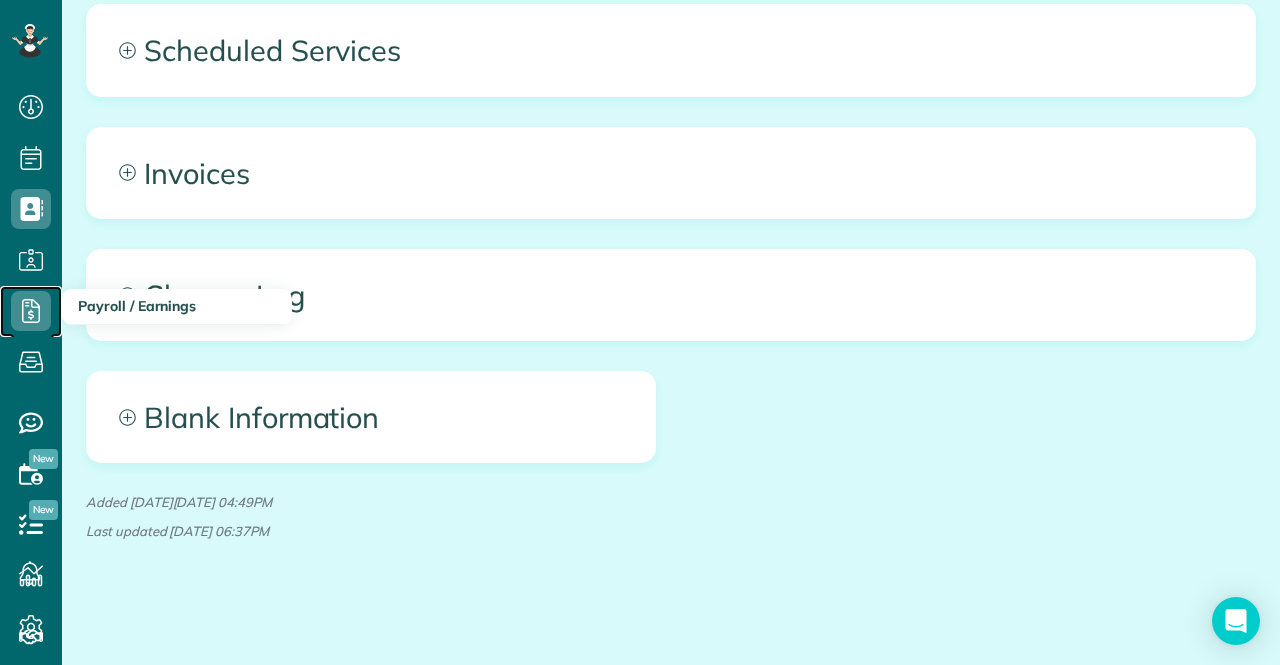 click 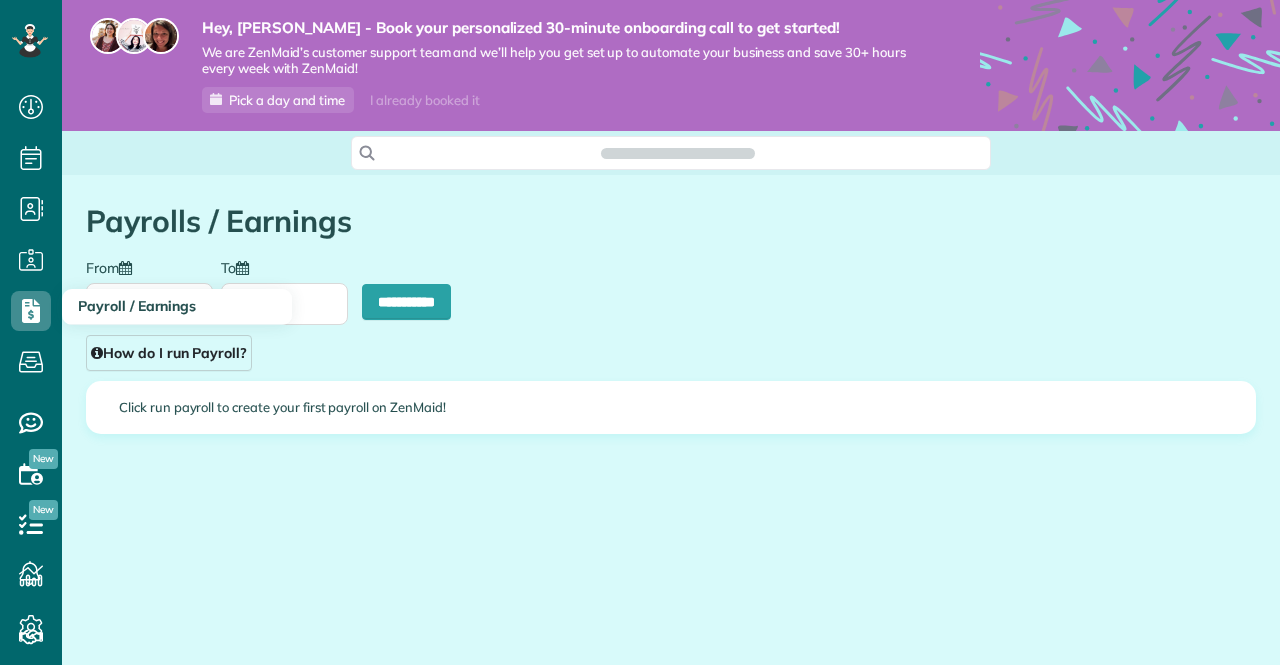 scroll, scrollTop: 0, scrollLeft: 0, axis: both 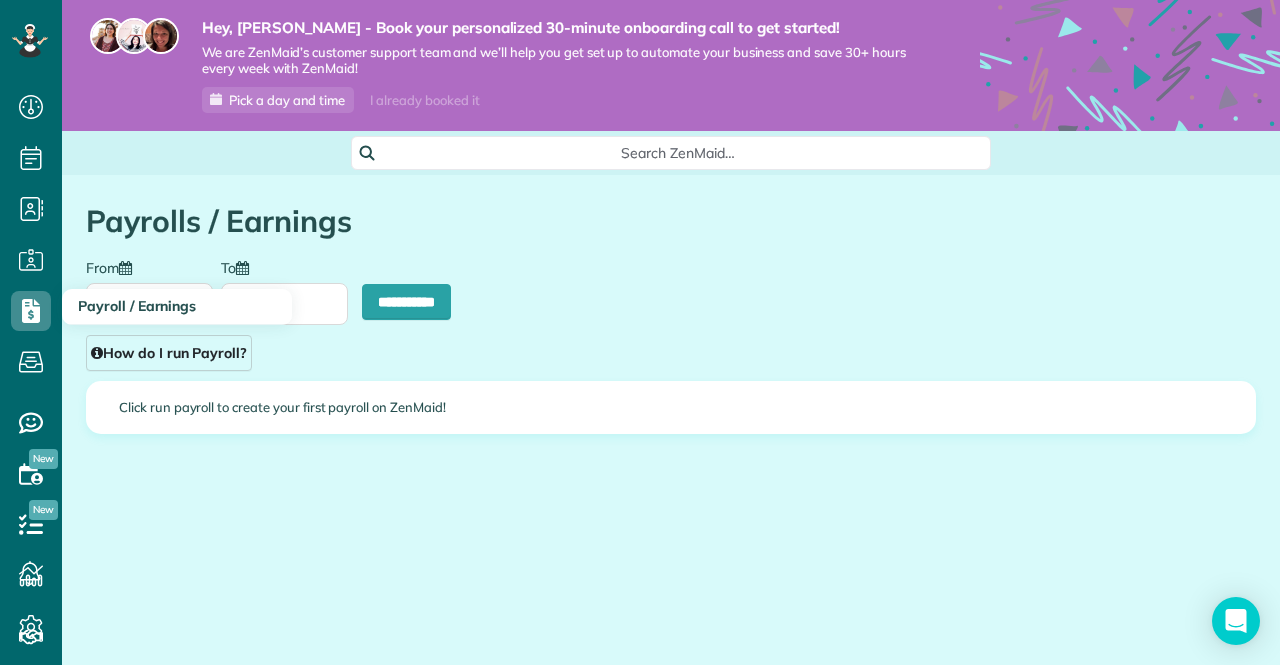 type on "**********" 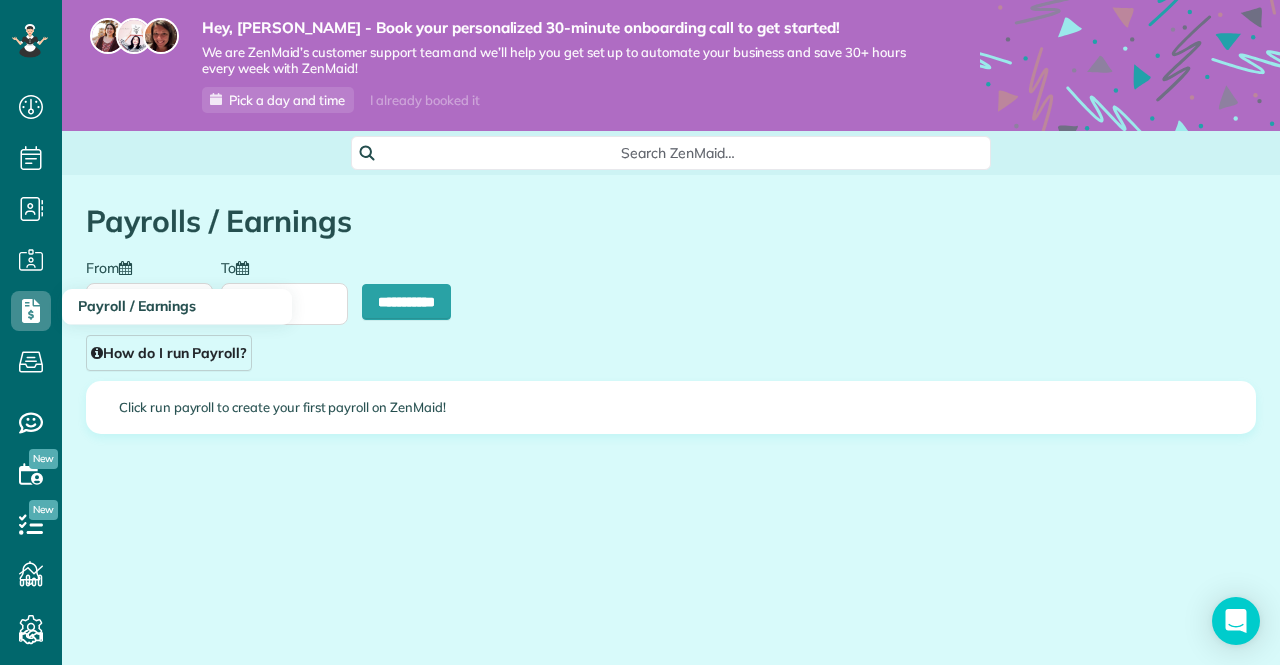 type on "**********" 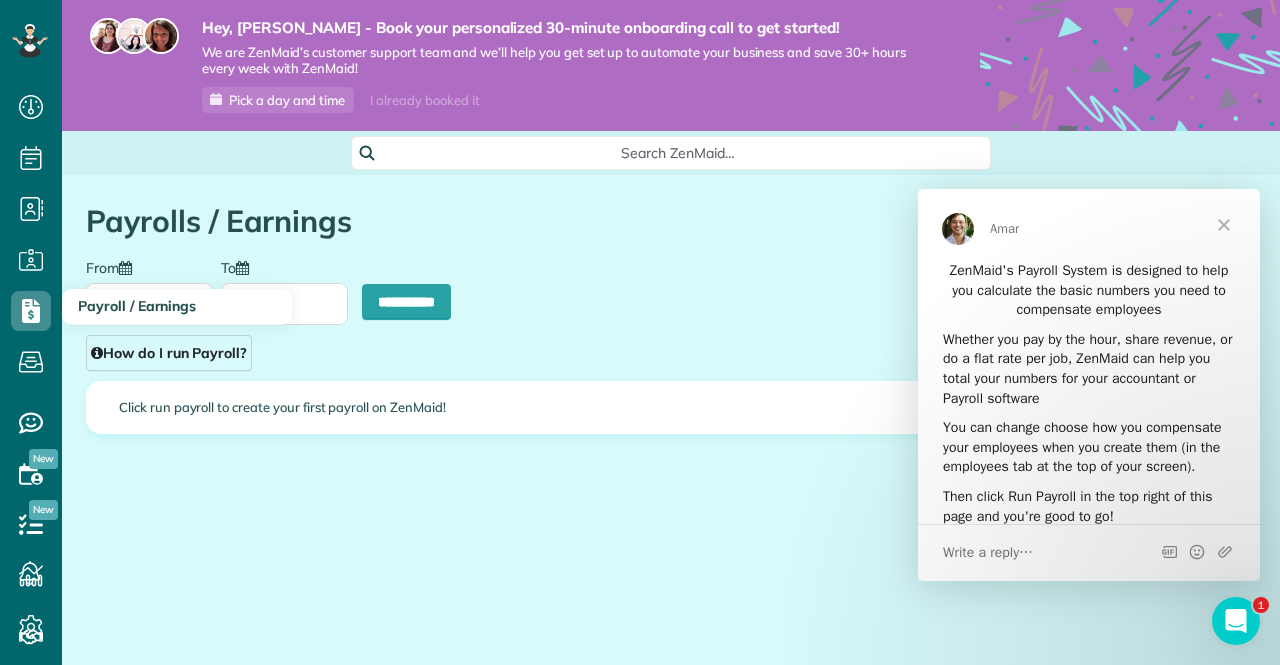 scroll, scrollTop: 0, scrollLeft: 0, axis: both 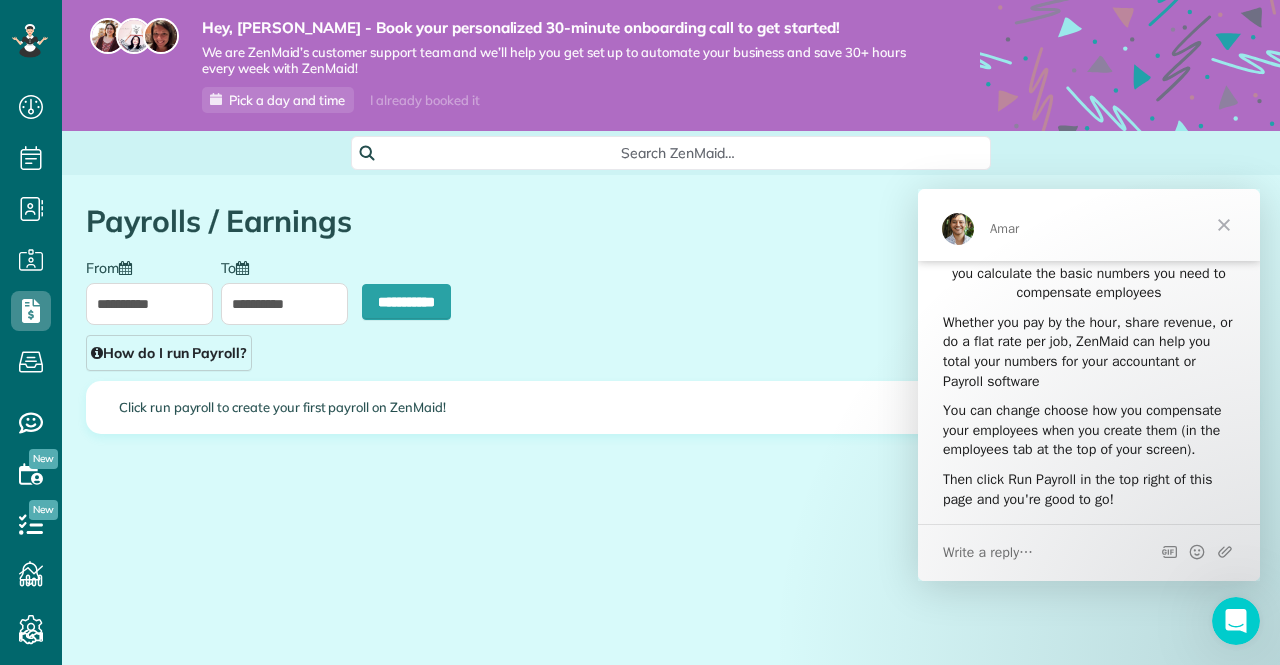 click at bounding box center [1224, 225] 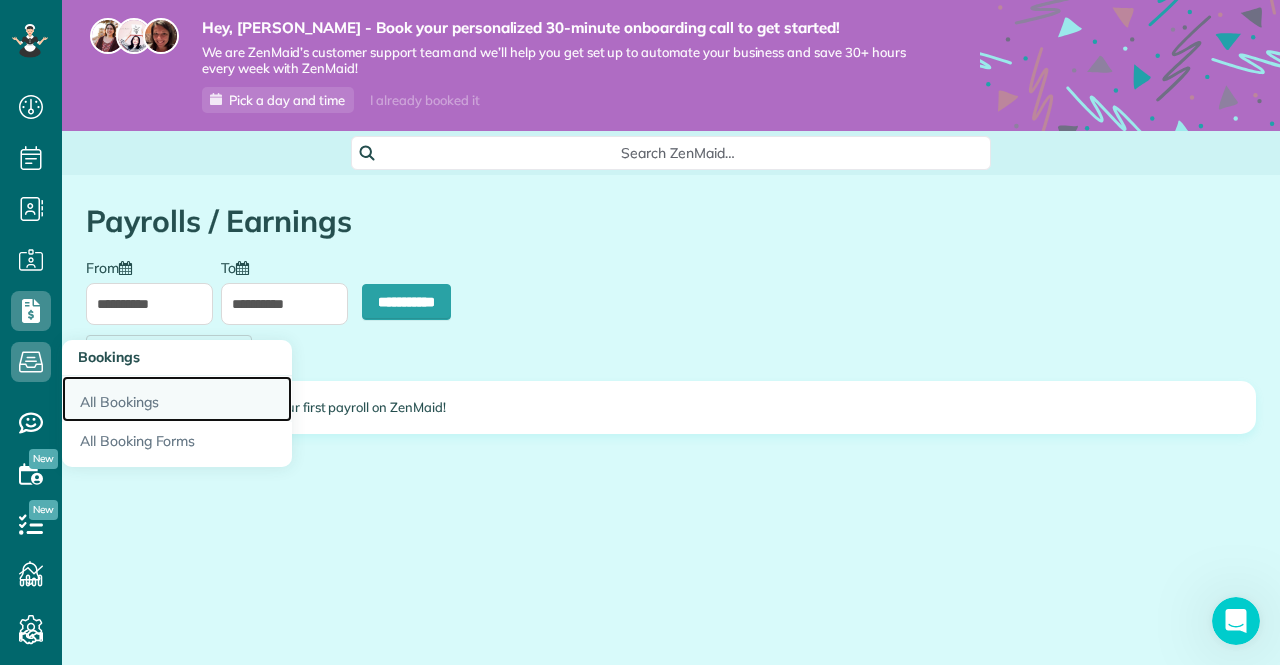 click on "All Bookings" at bounding box center (177, 399) 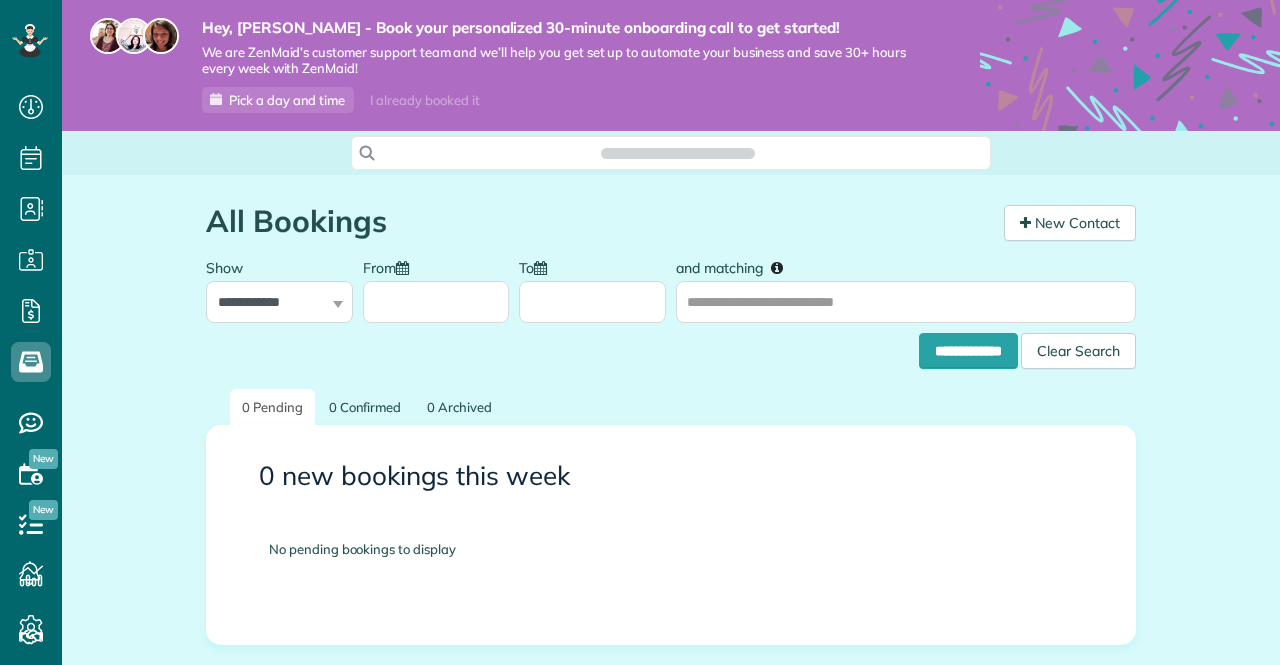 scroll, scrollTop: 0, scrollLeft: 0, axis: both 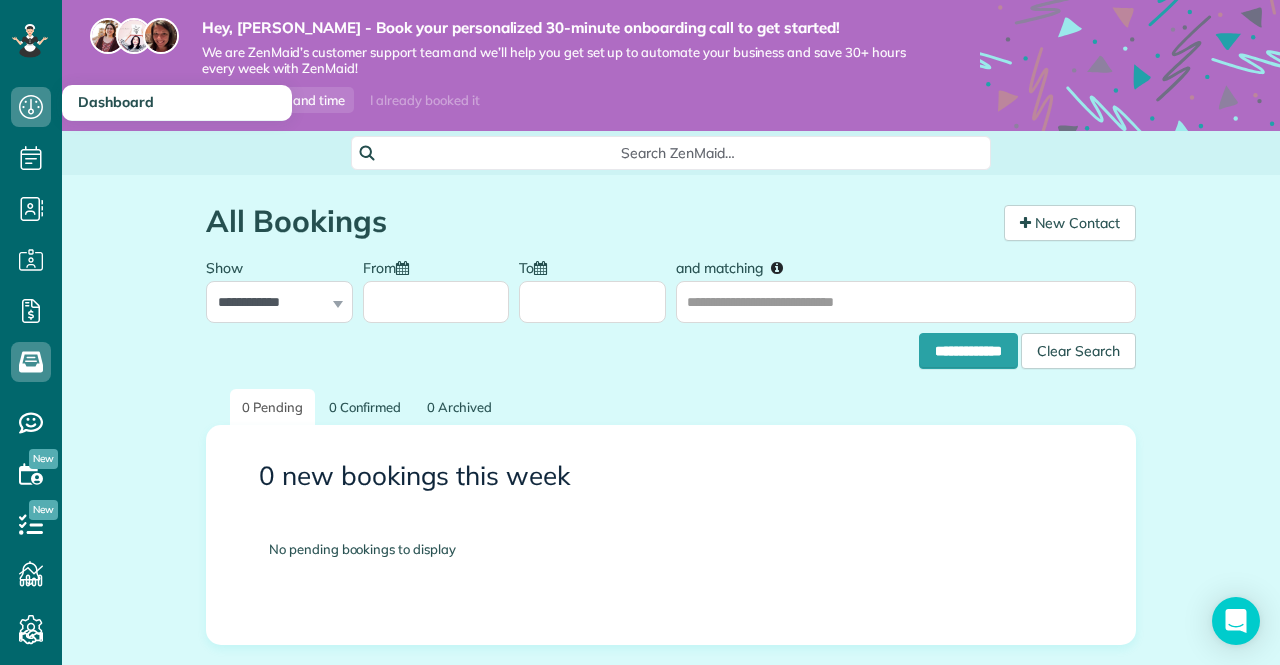 click on "Dashboard" at bounding box center [177, 103] 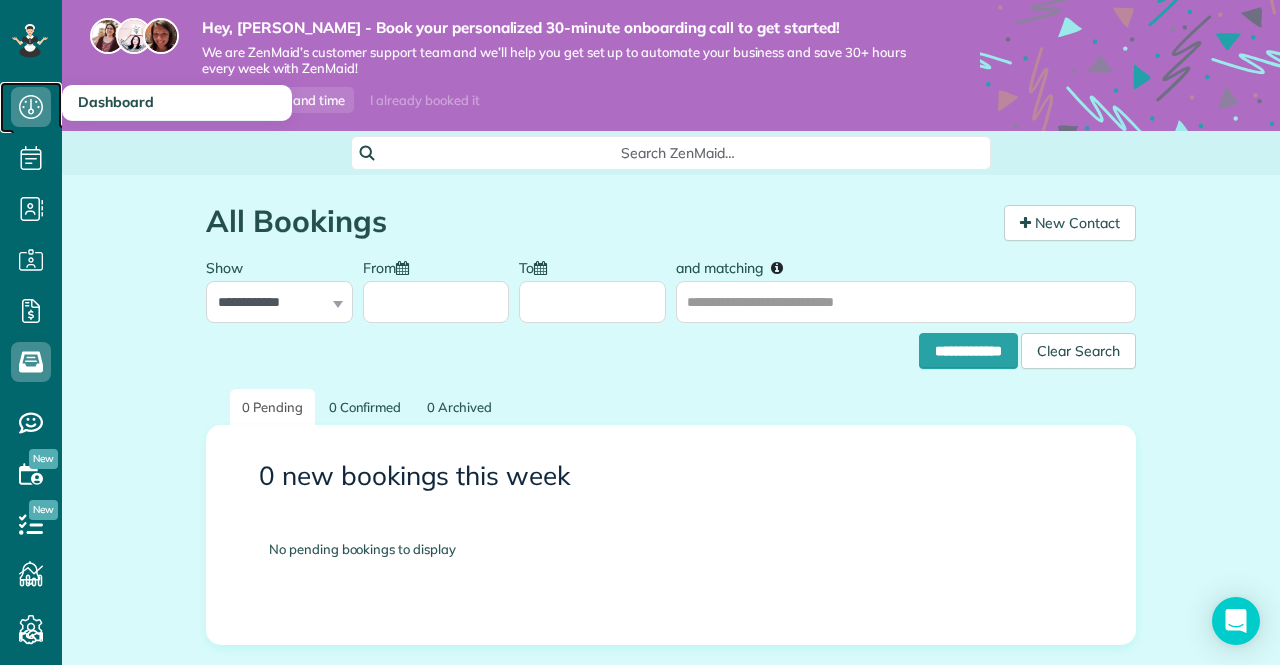 click 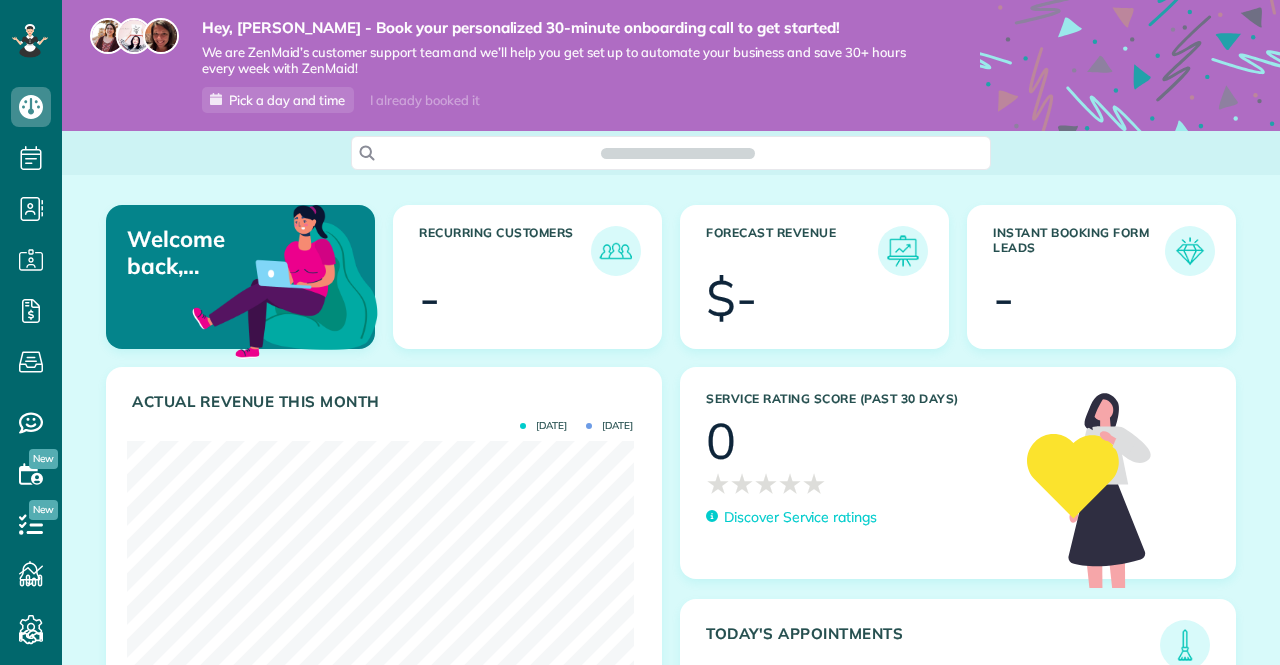scroll, scrollTop: 0, scrollLeft: 0, axis: both 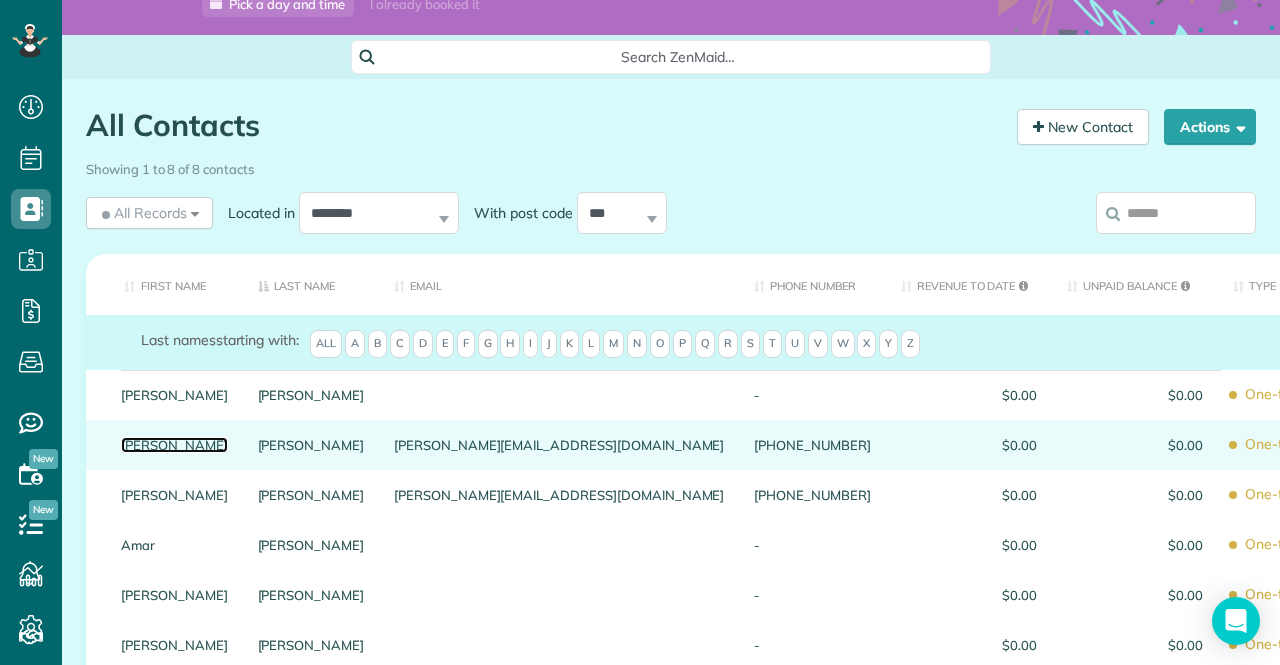 click on "[PERSON_NAME]" at bounding box center [174, 445] 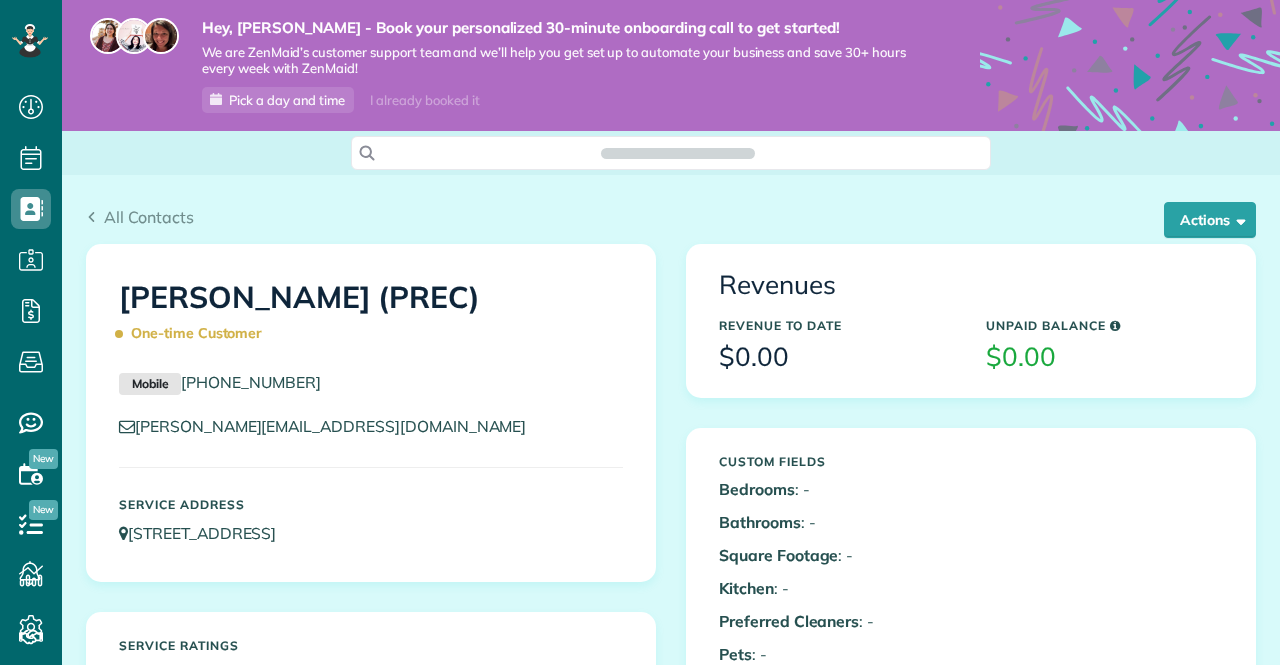 scroll, scrollTop: 0, scrollLeft: 0, axis: both 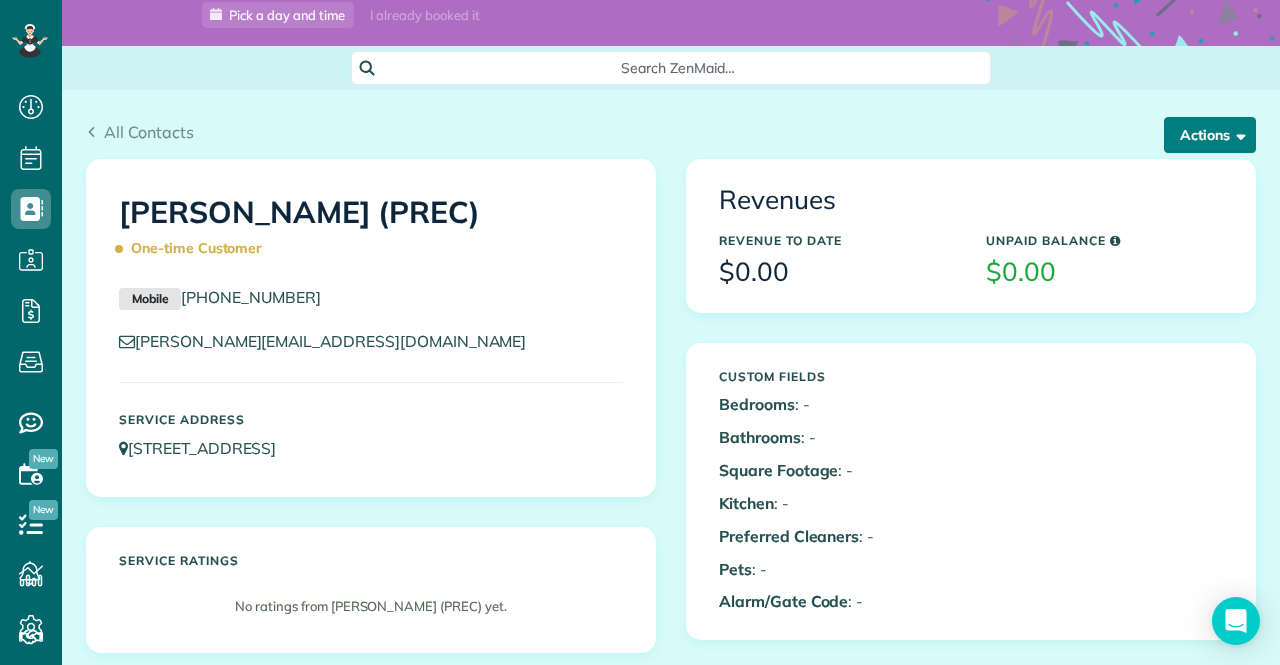 click on "Actions" at bounding box center (1210, 135) 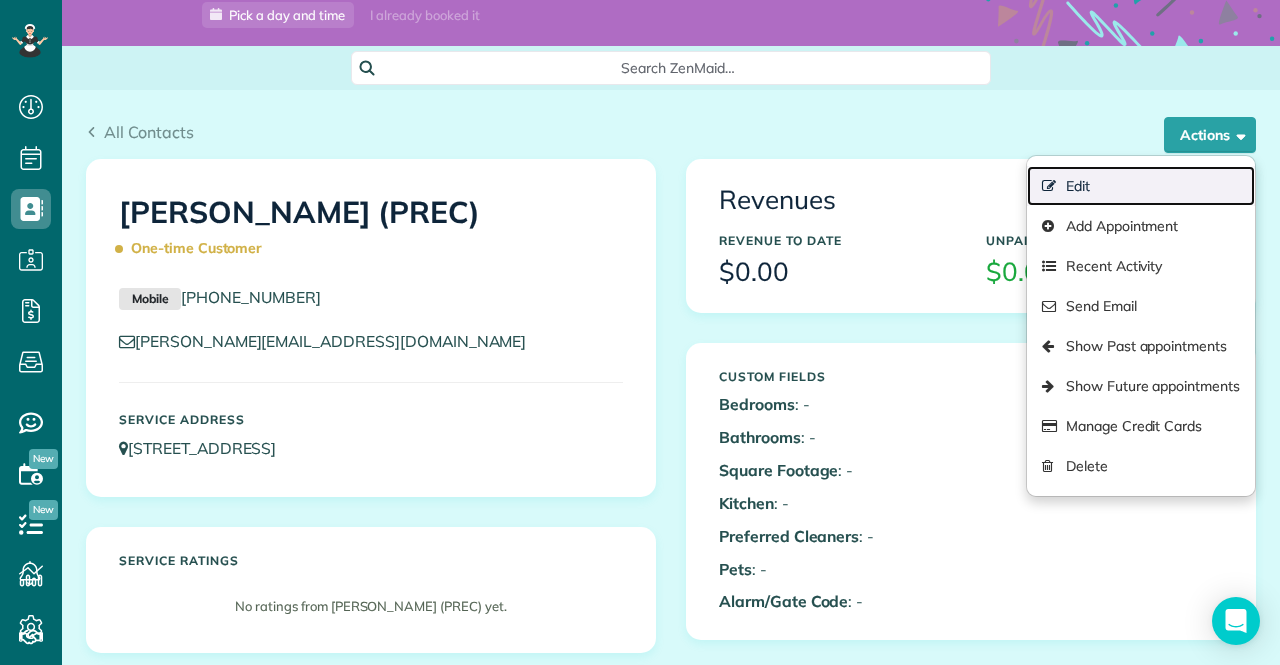click on "Edit" at bounding box center [1141, 186] 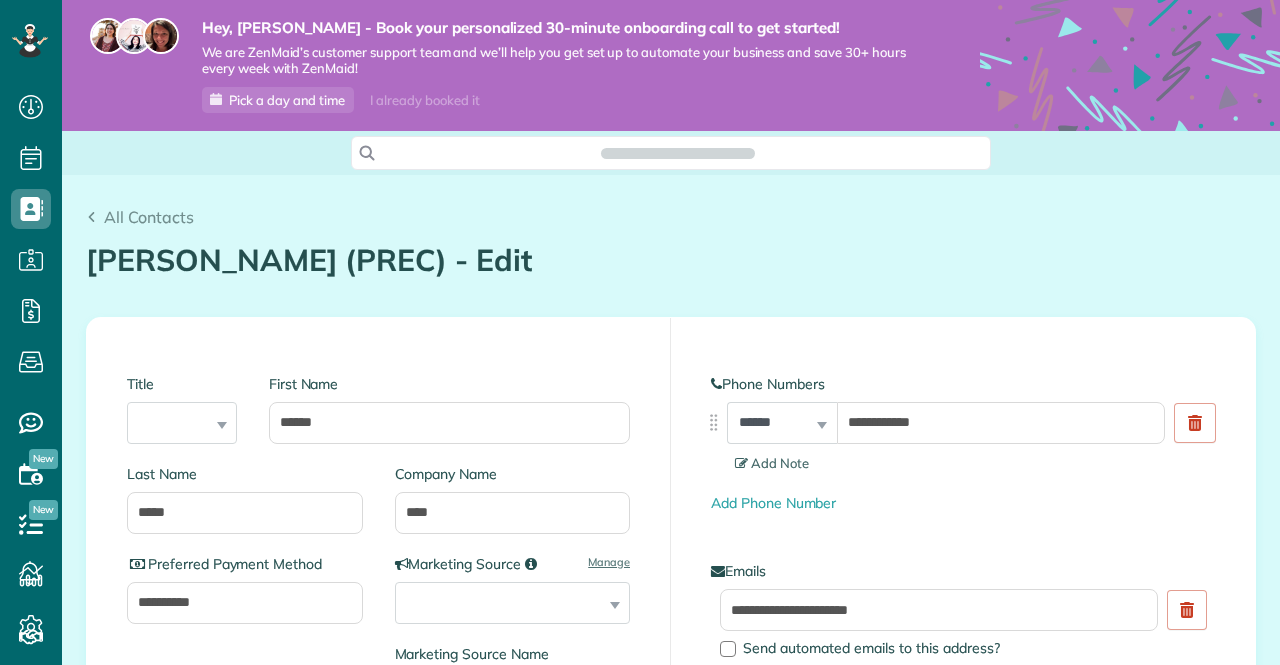 scroll, scrollTop: 0, scrollLeft: 0, axis: both 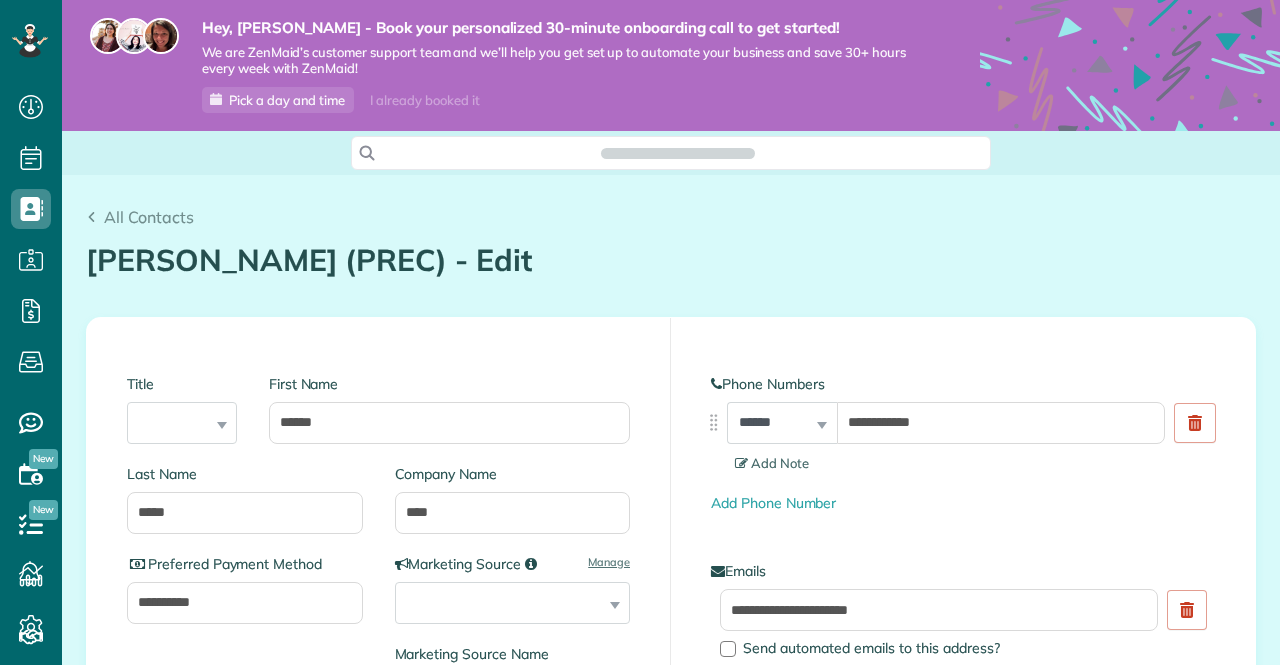 type on "**********" 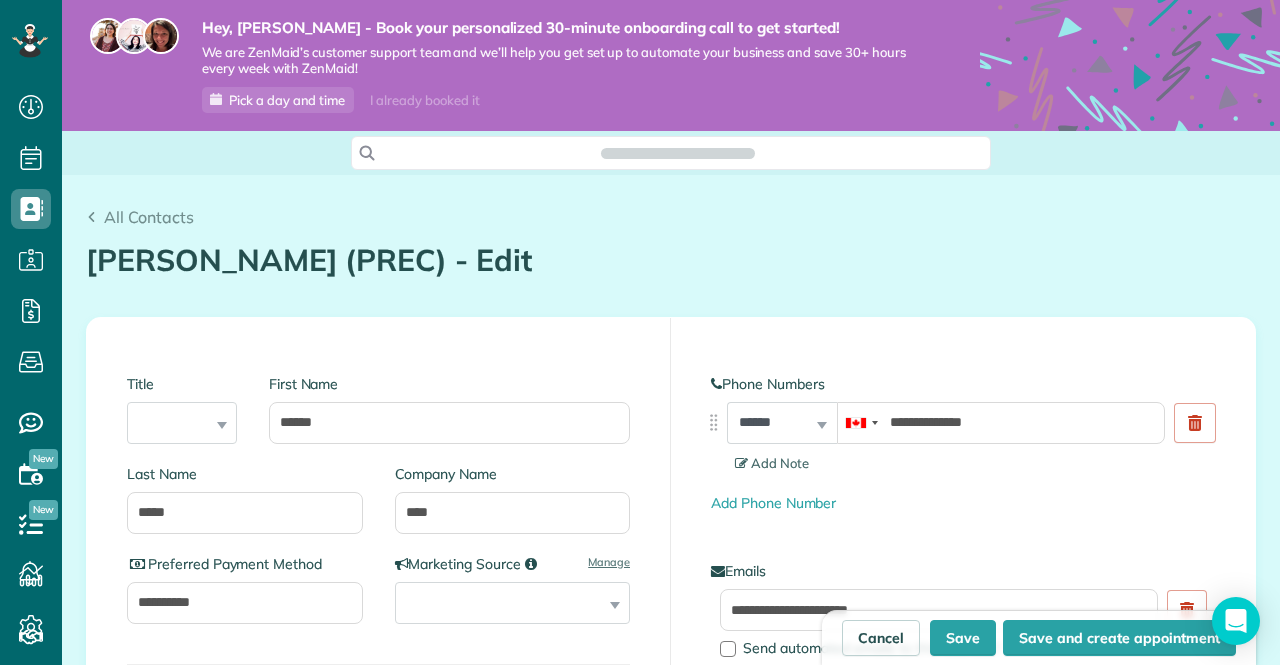 scroll, scrollTop: 665, scrollLeft: 62, axis: both 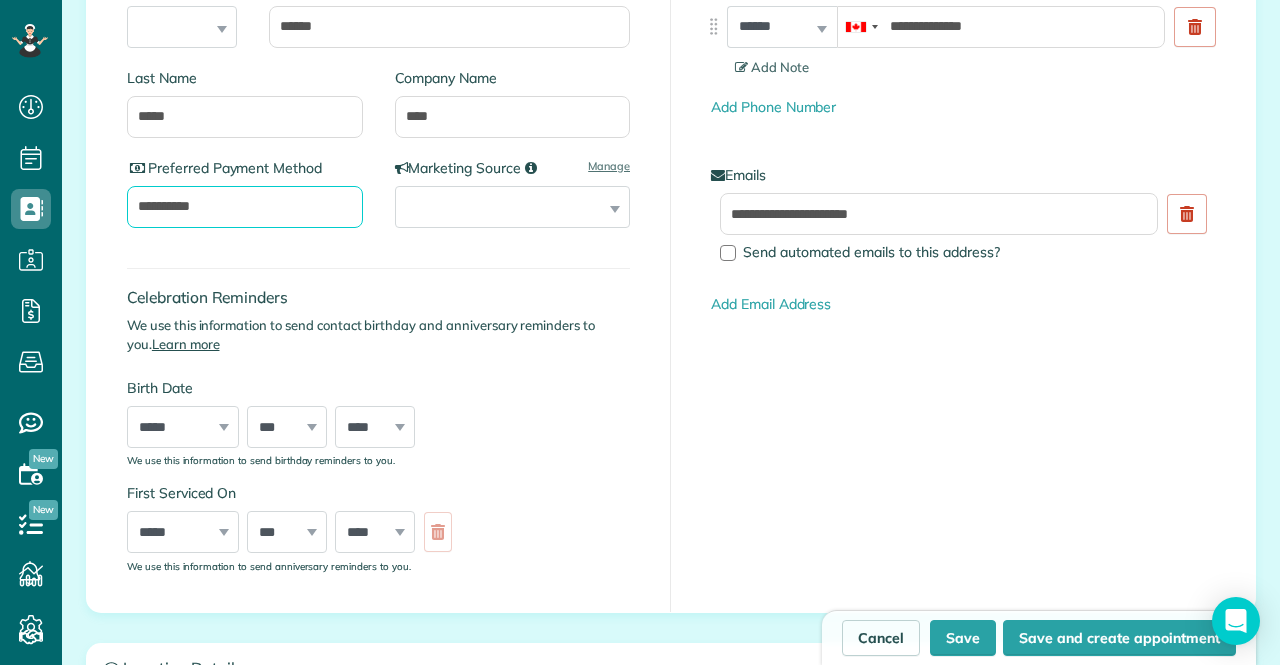drag, startPoint x: 258, startPoint y: 214, endPoint x: 63, endPoint y: 211, distance: 195.02307 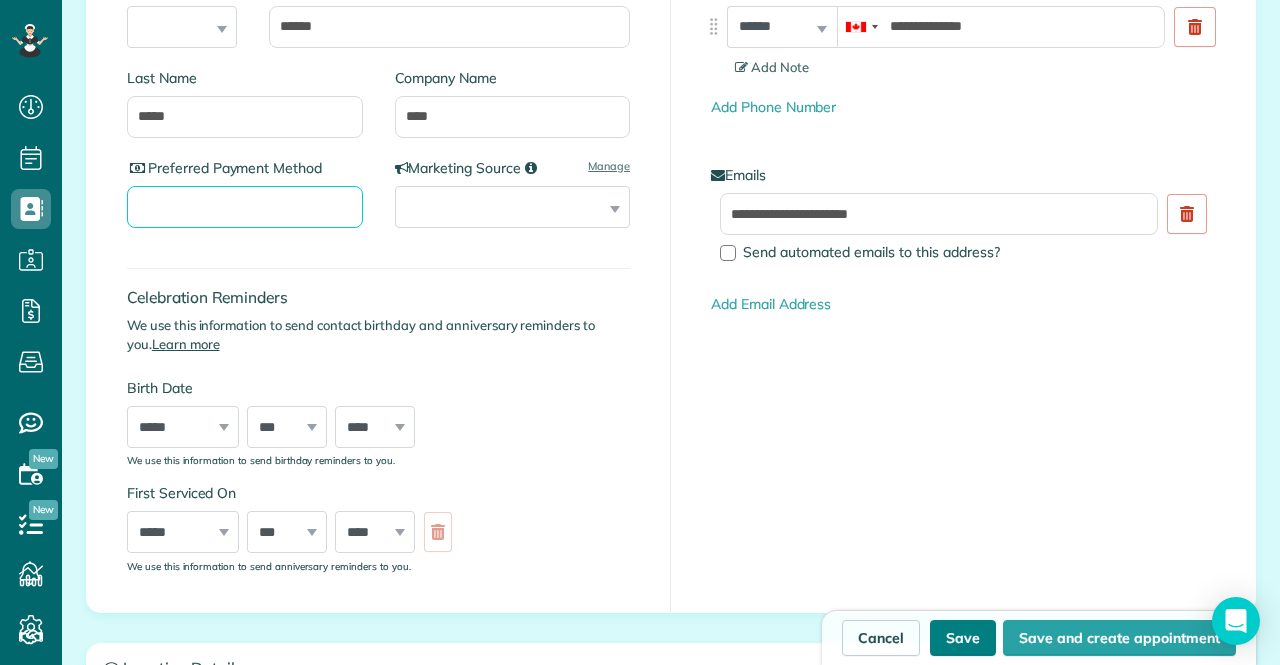 type 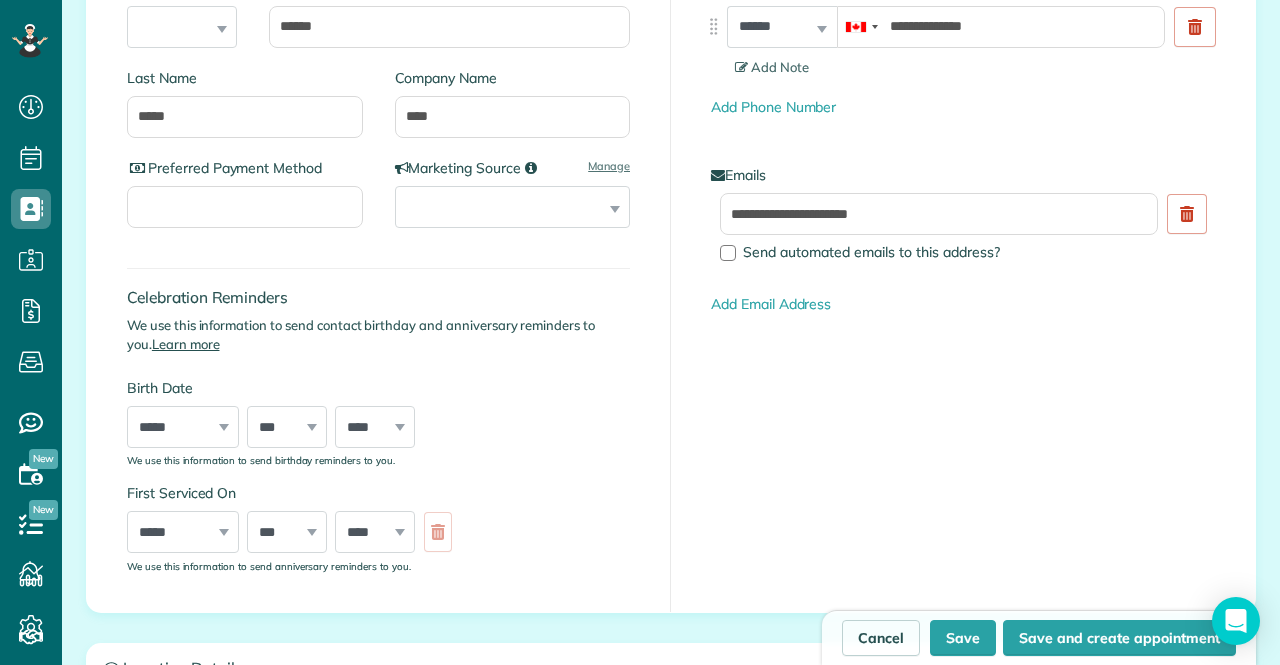 drag, startPoint x: 943, startPoint y: 627, endPoint x: 819, endPoint y: 551, distance: 145.43727 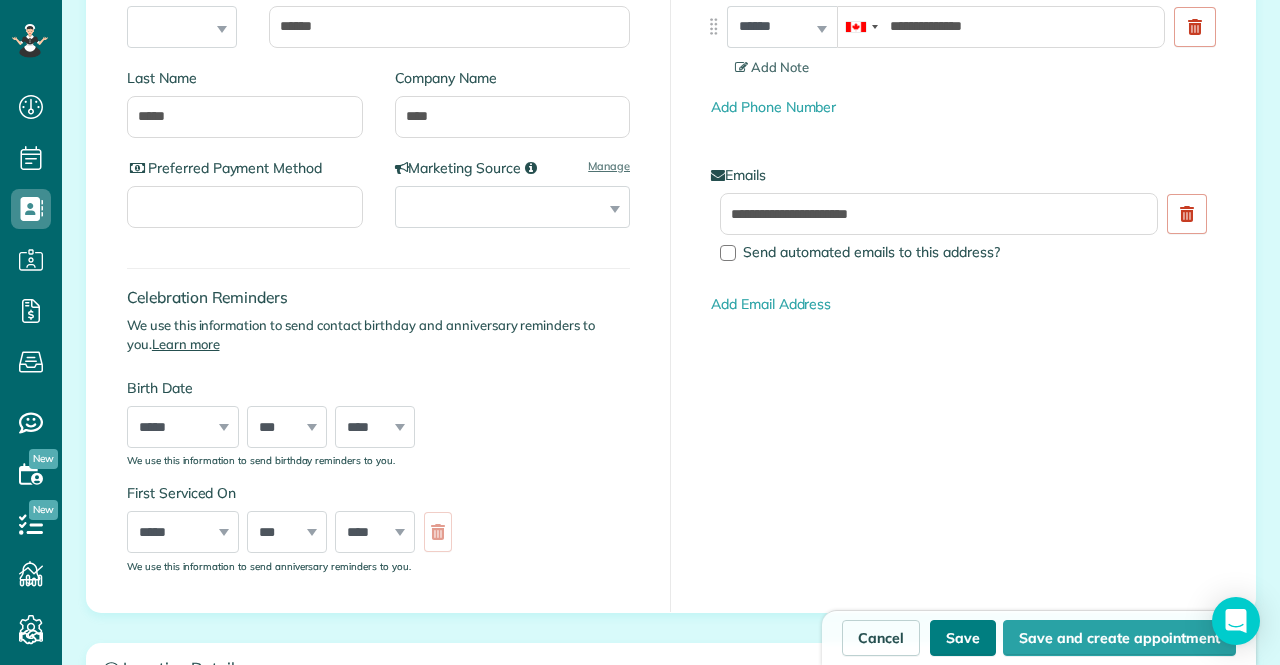 click on "Save" at bounding box center [963, 638] 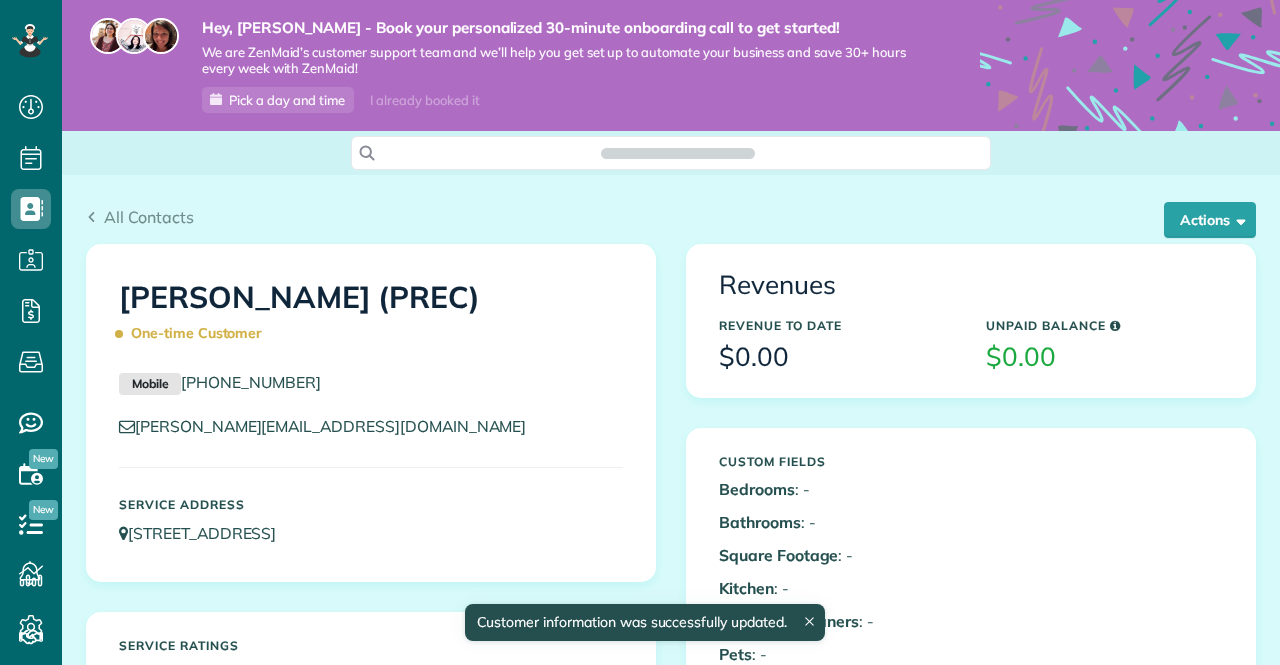 scroll, scrollTop: 0, scrollLeft: 0, axis: both 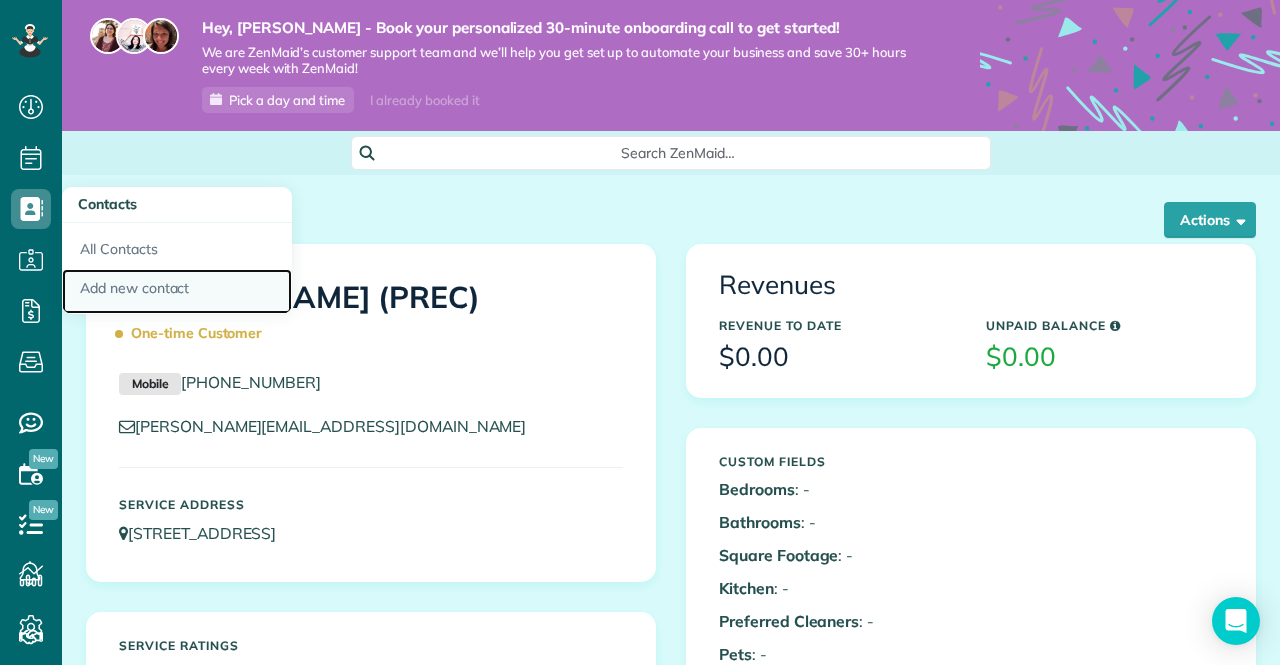 click on "Add new contact" at bounding box center (177, 292) 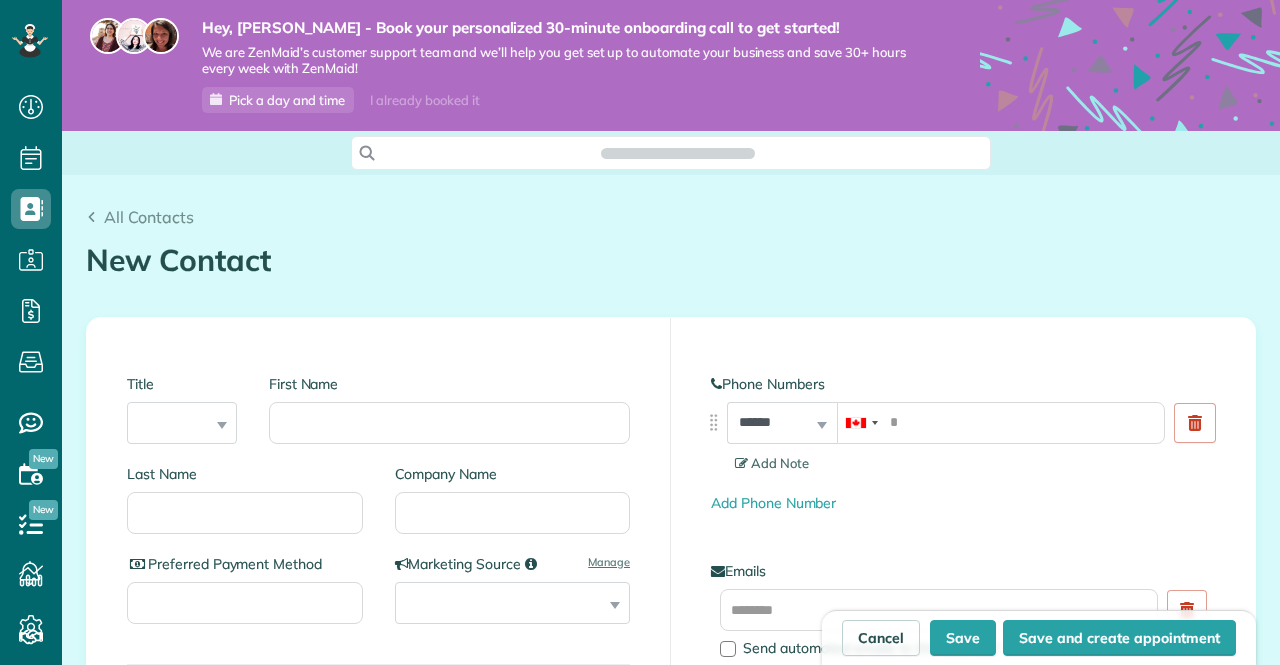 scroll, scrollTop: 0, scrollLeft: 0, axis: both 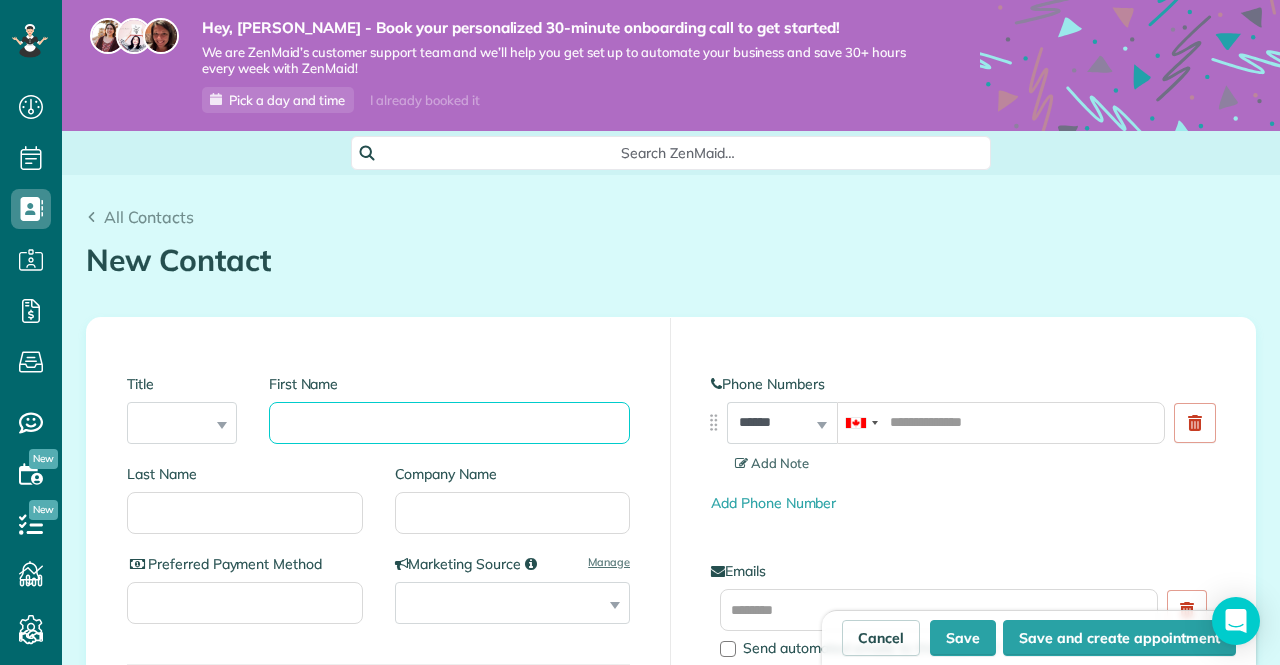 click on "First Name" at bounding box center (449, 423) 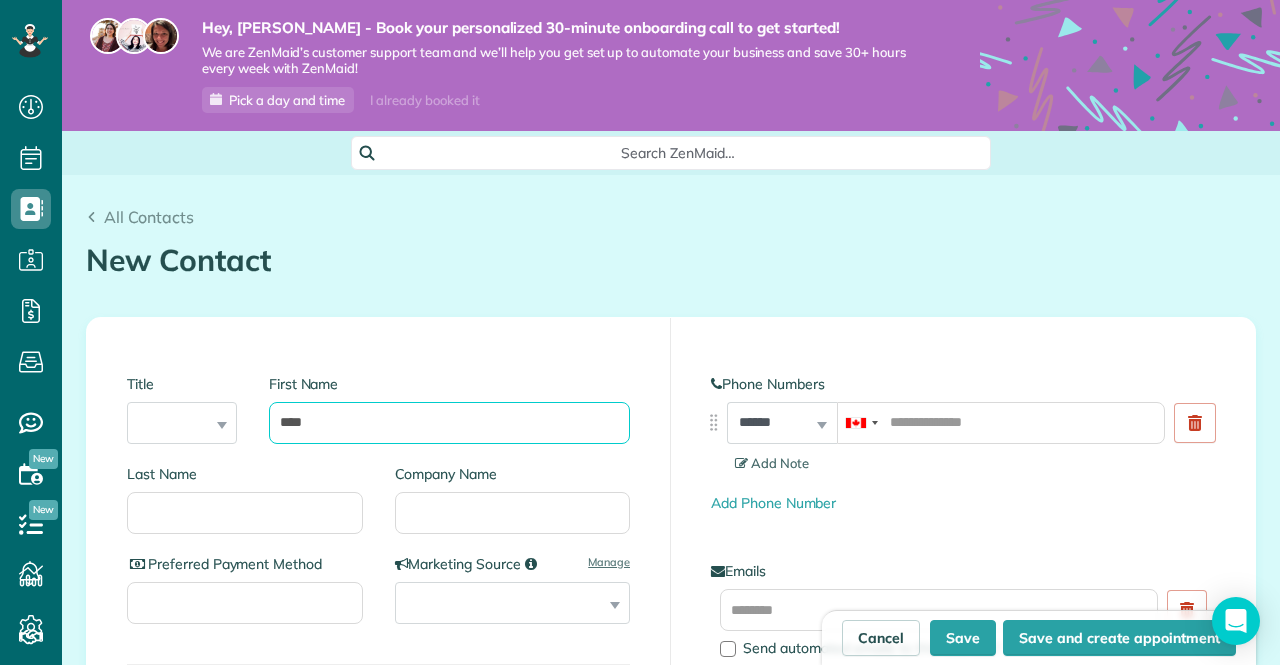 type on "****" 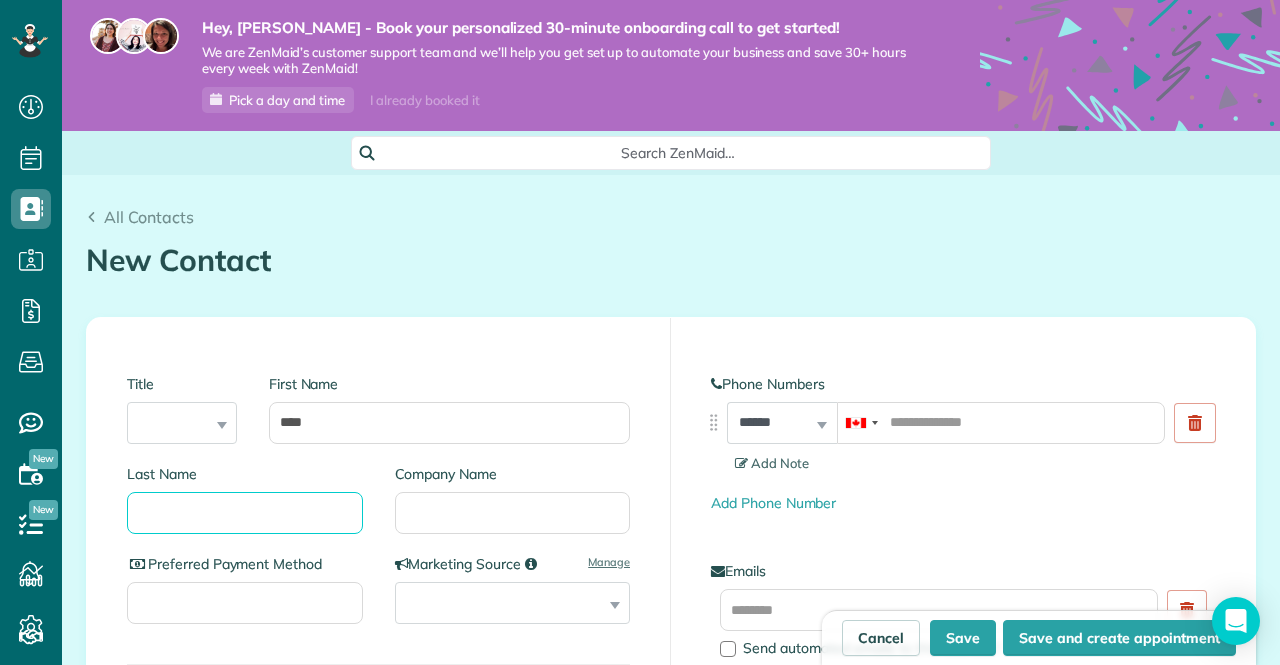 click on "Last Name" at bounding box center (245, 513) 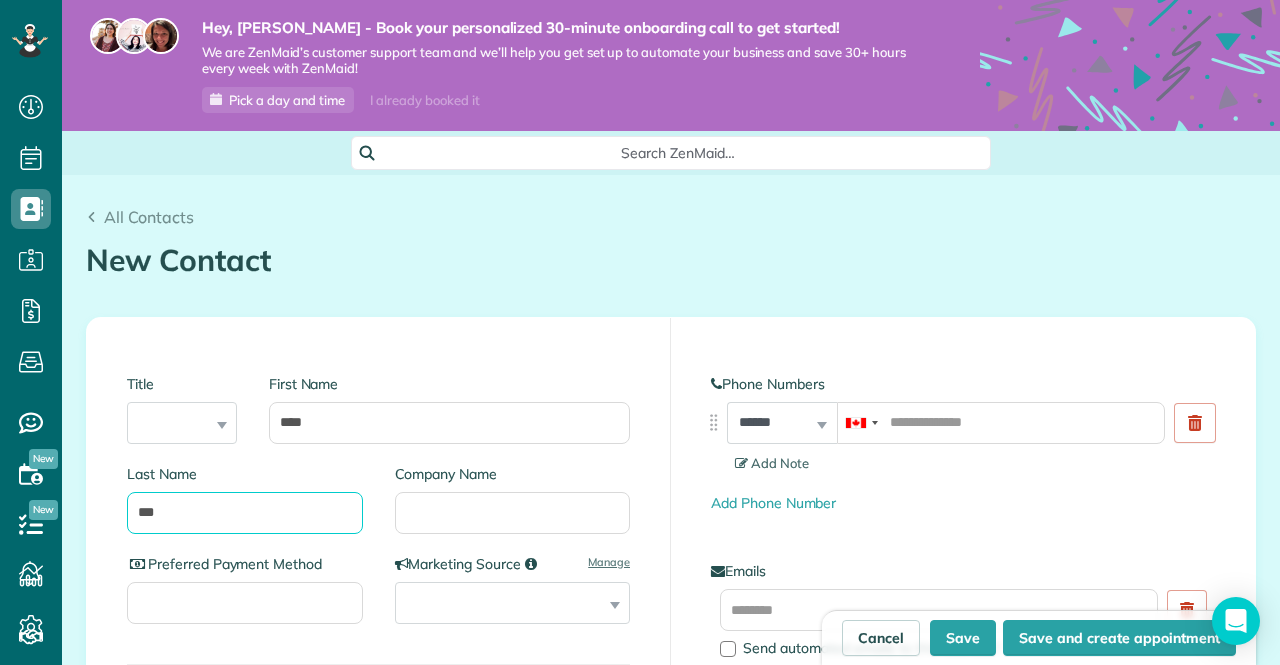 type on "***" 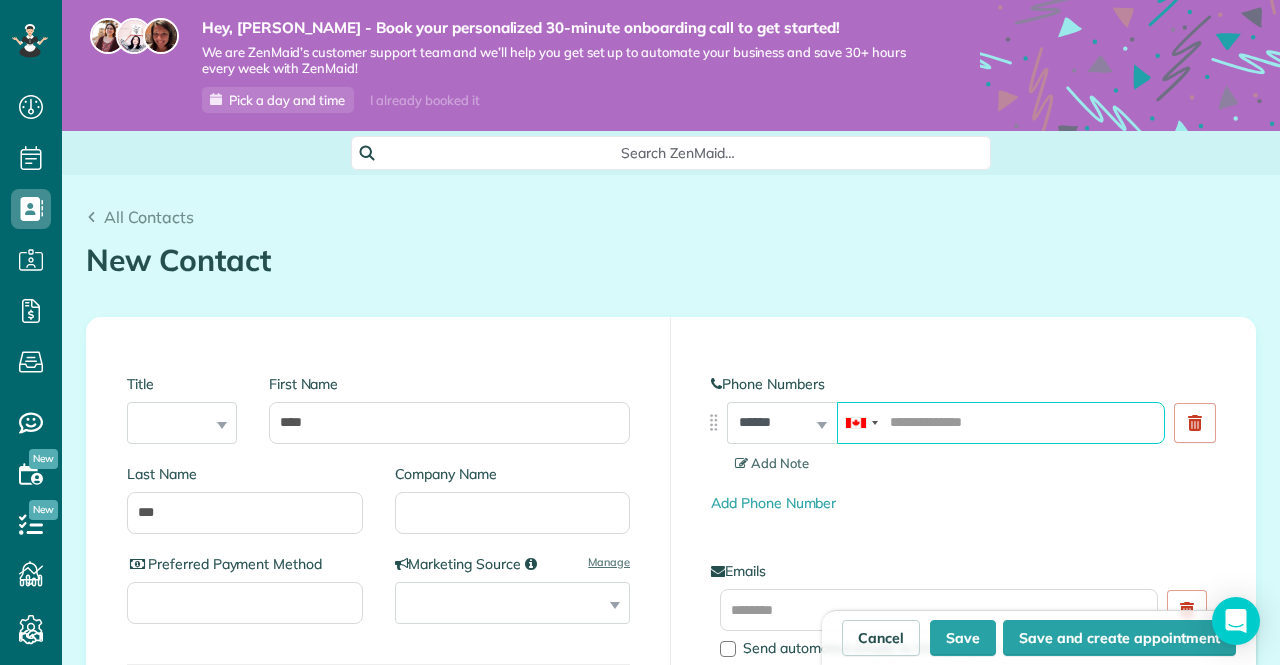 click at bounding box center [1001, 423] 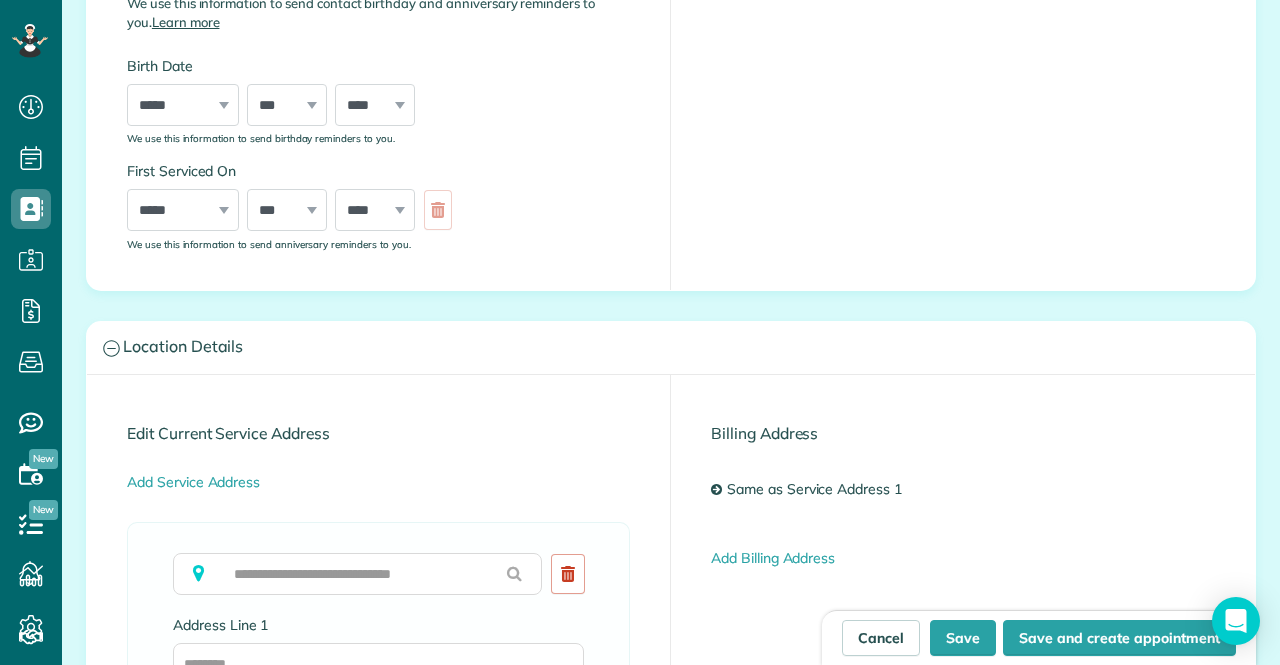 scroll, scrollTop: 874, scrollLeft: 0, axis: vertical 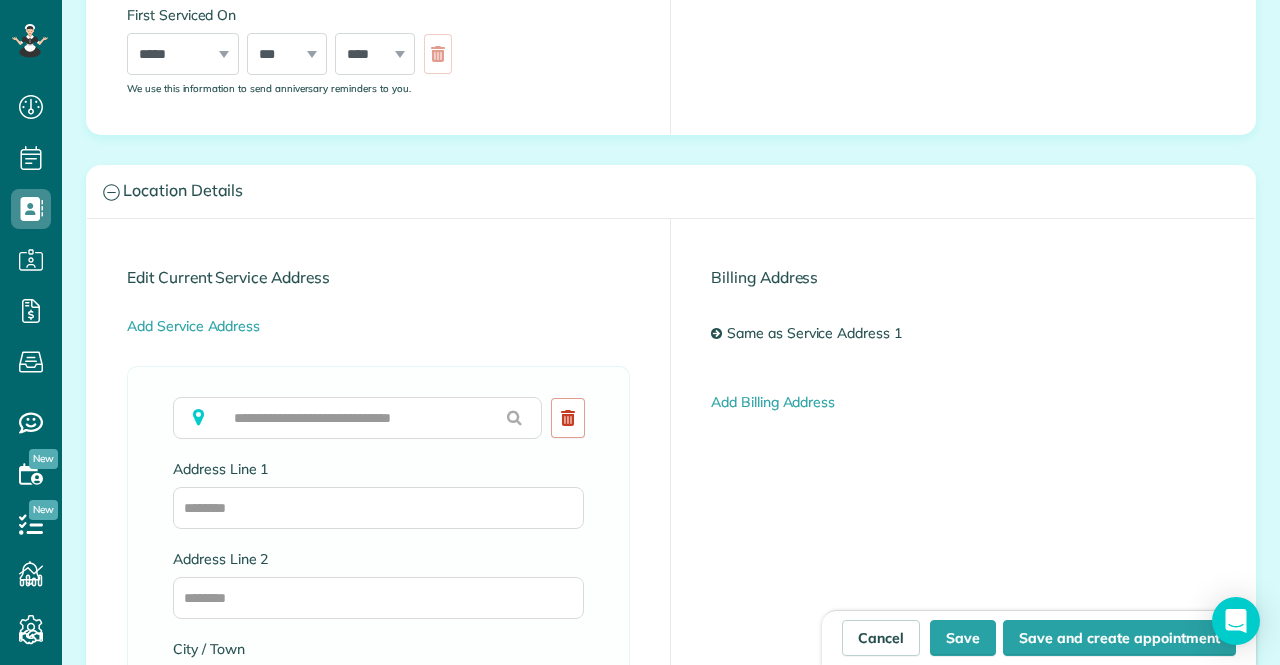 type on "**********" 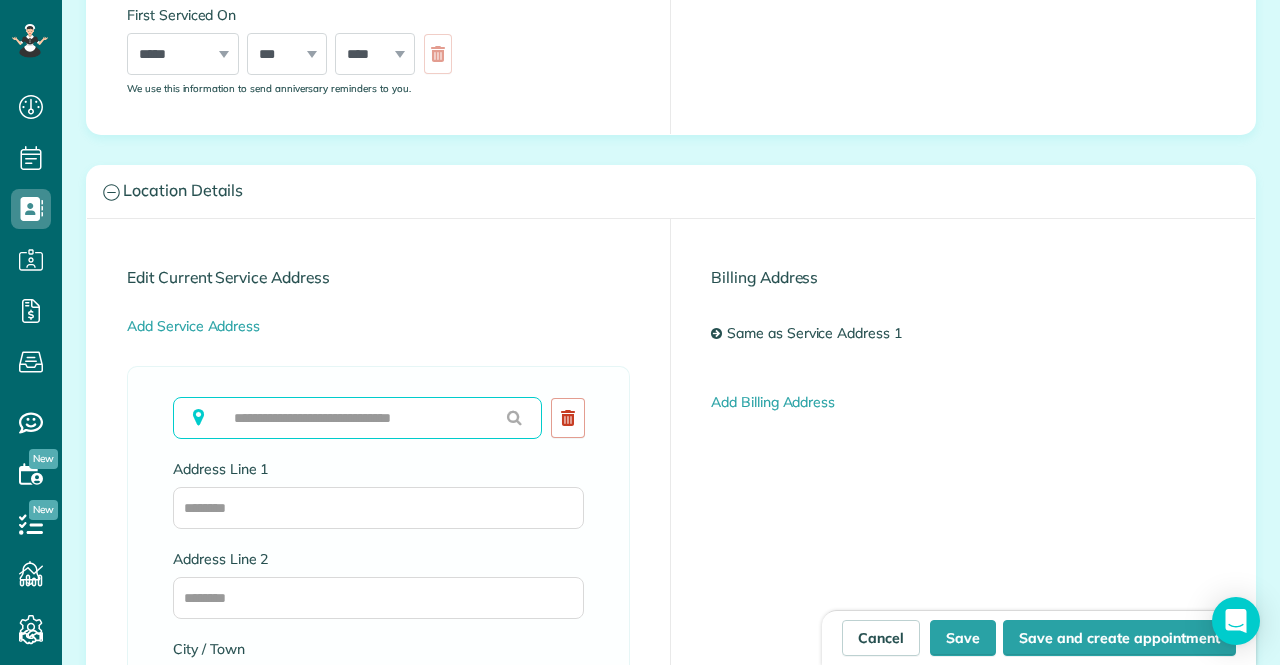 click at bounding box center (357, 418) 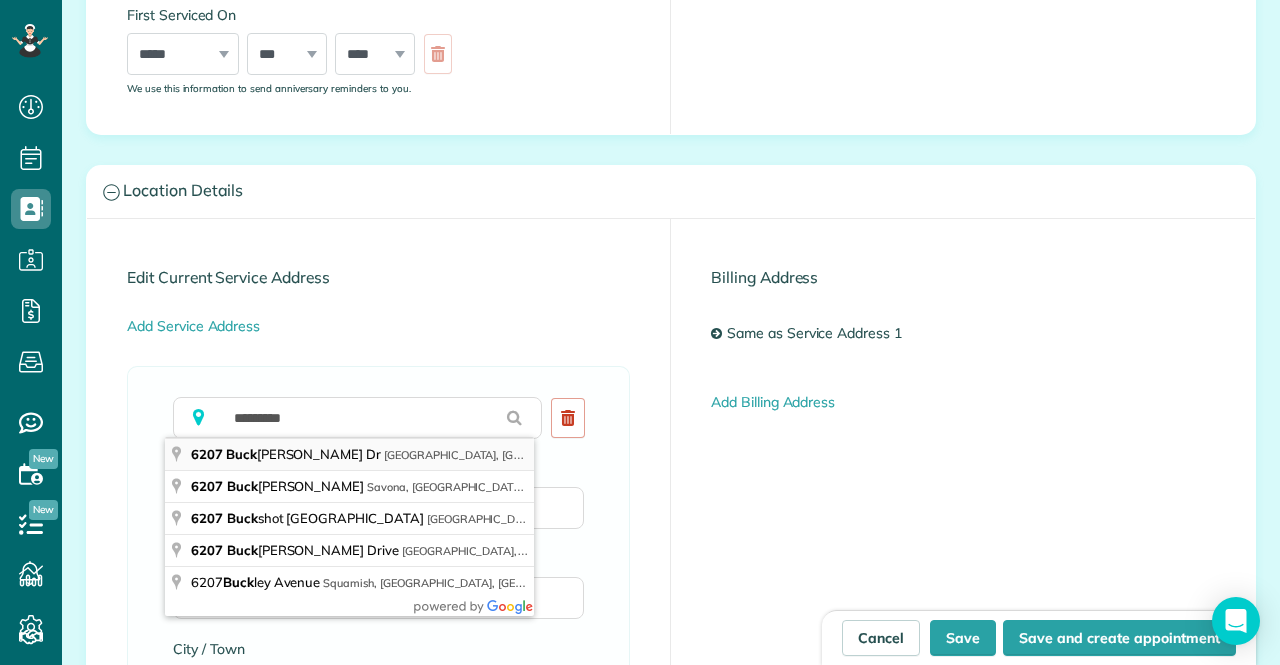 type on "**********" 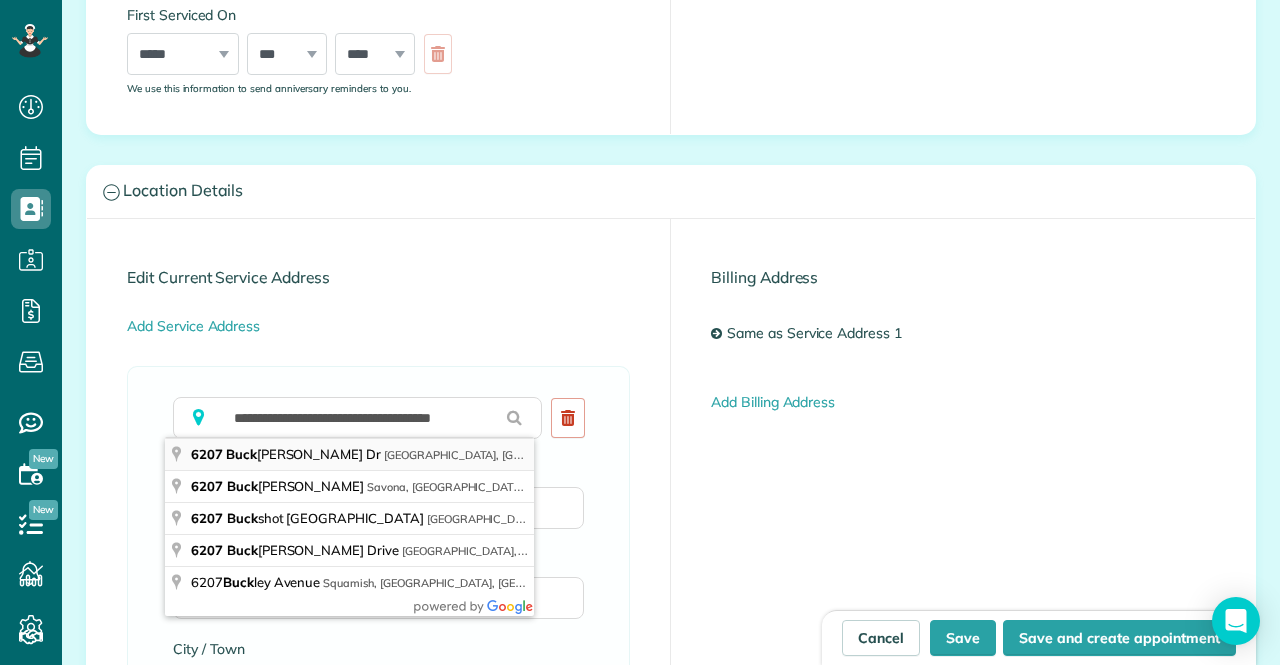 type on "**********" 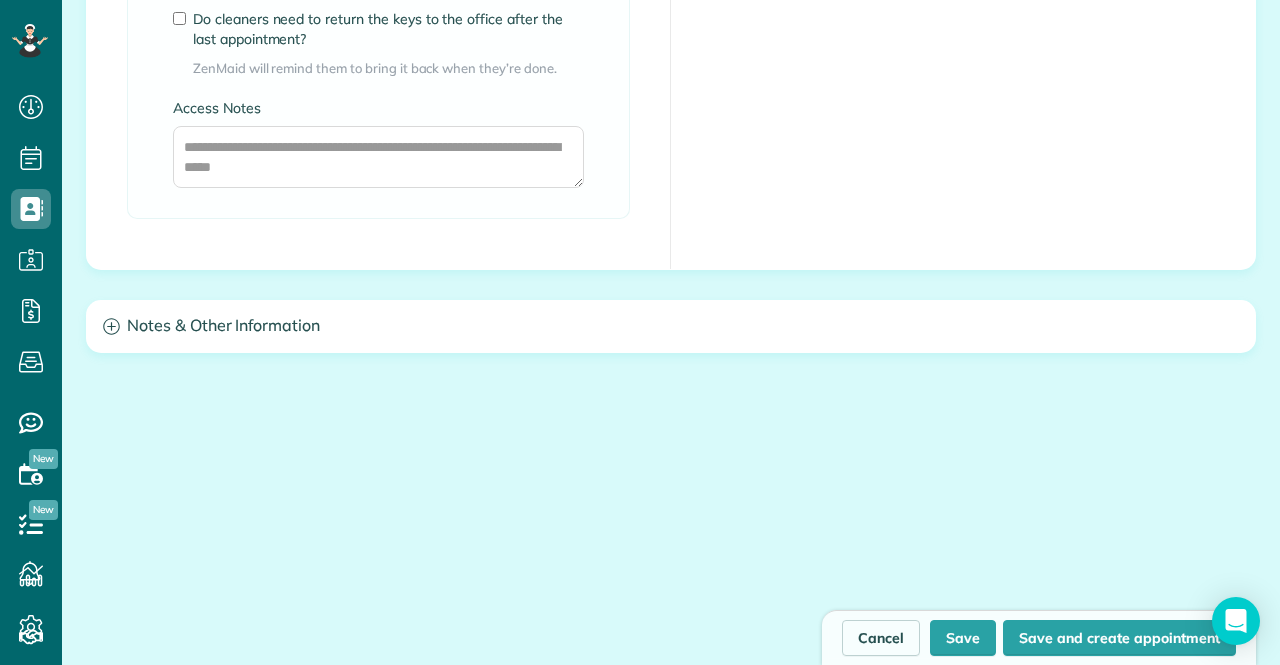 scroll, scrollTop: 1795, scrollLeft: 0, axis: vertical 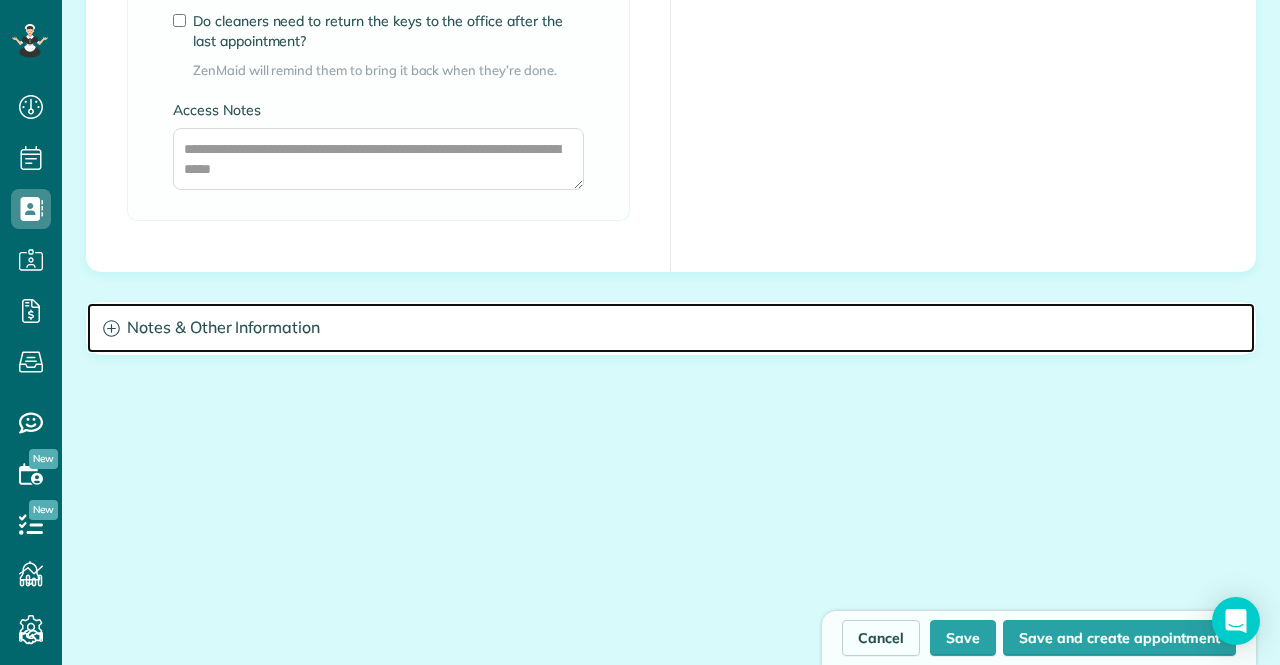 click 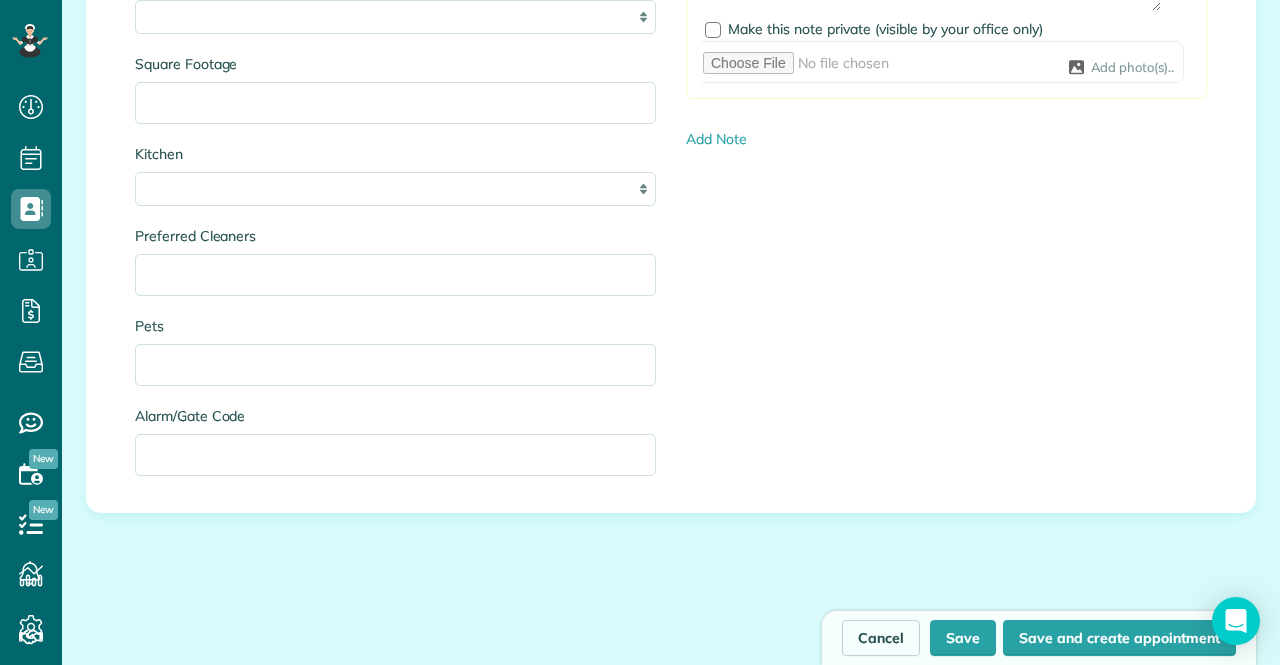 scroll, scrollTop: 2276, scrollLeft: 0, axis: vertical 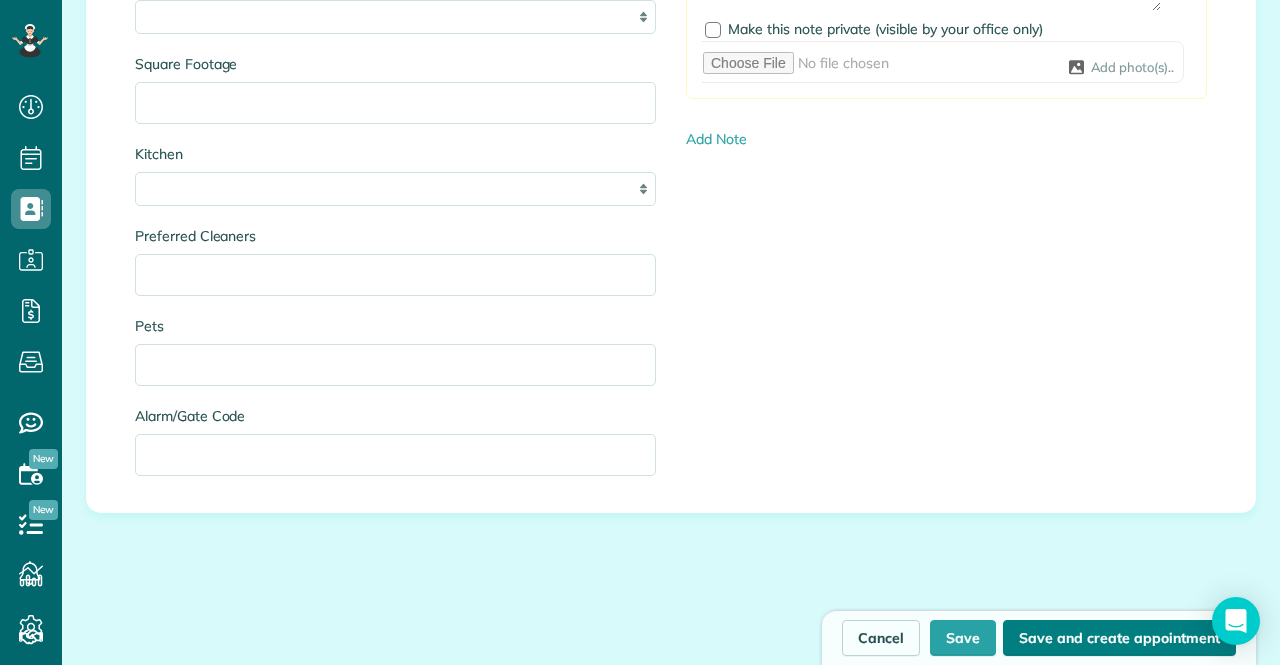 click on "Save and create appointment" at bounding box center (1119, 638) 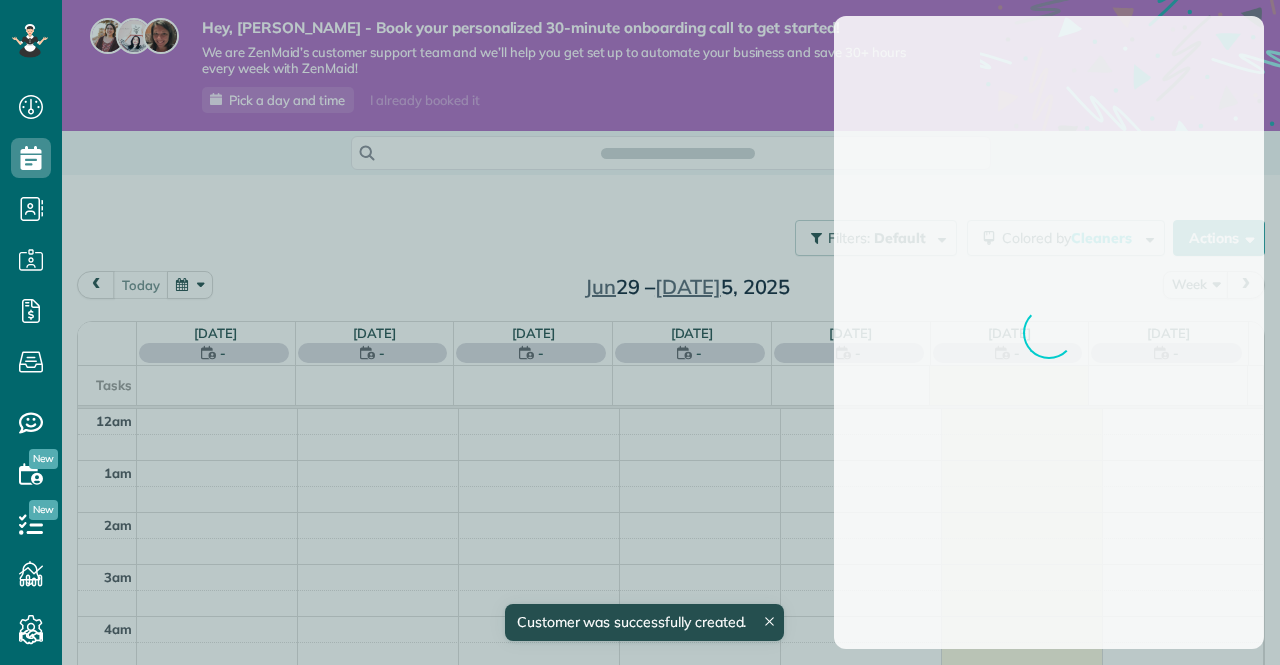 scroll, scrollTop: 0, scrollLeft: 0, axis: both 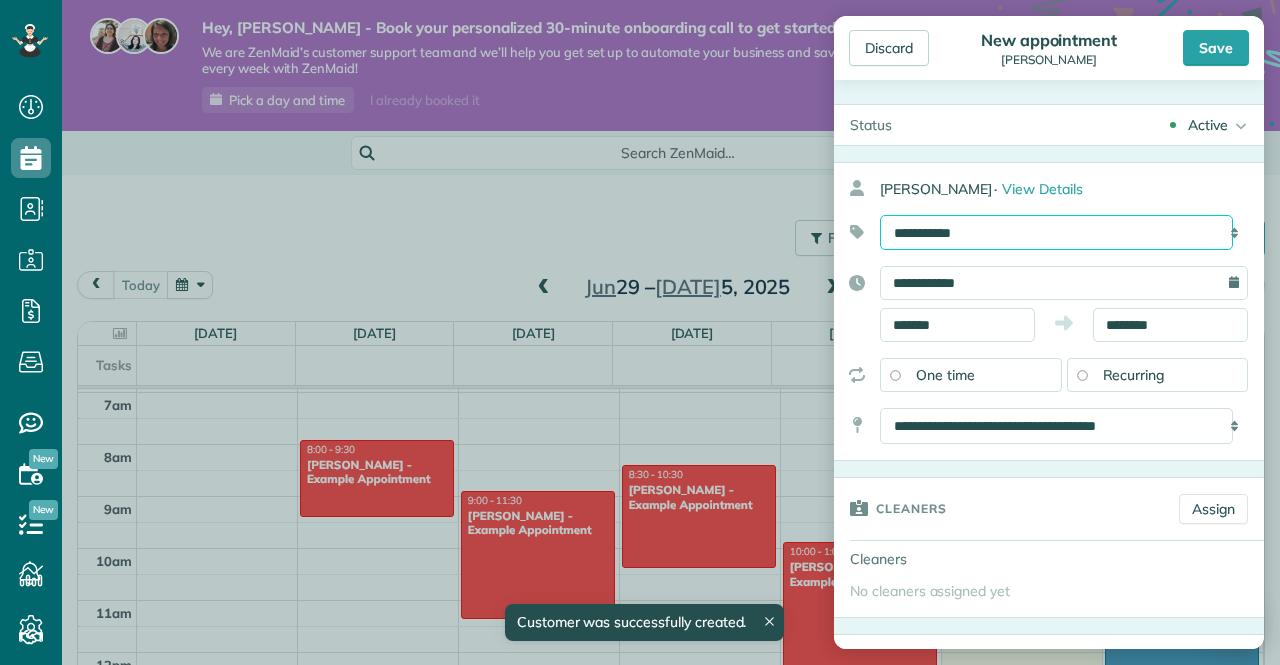 click on "**********" at bounding box center (1056, 232) 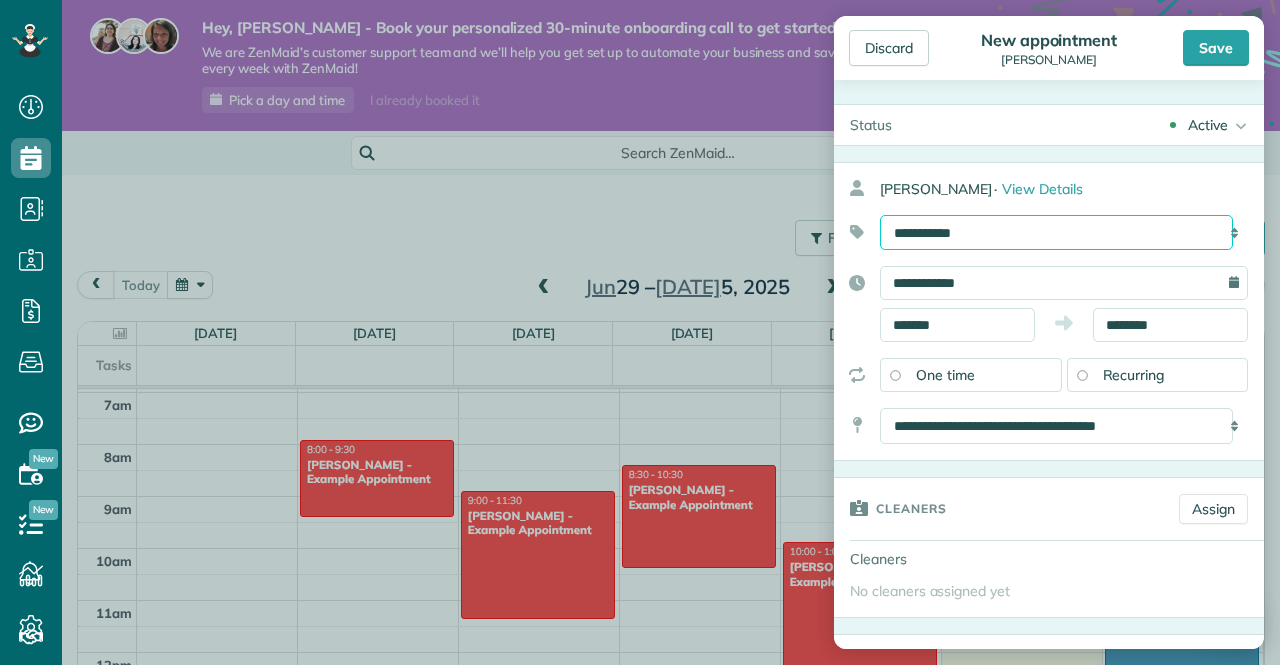 select on "******" 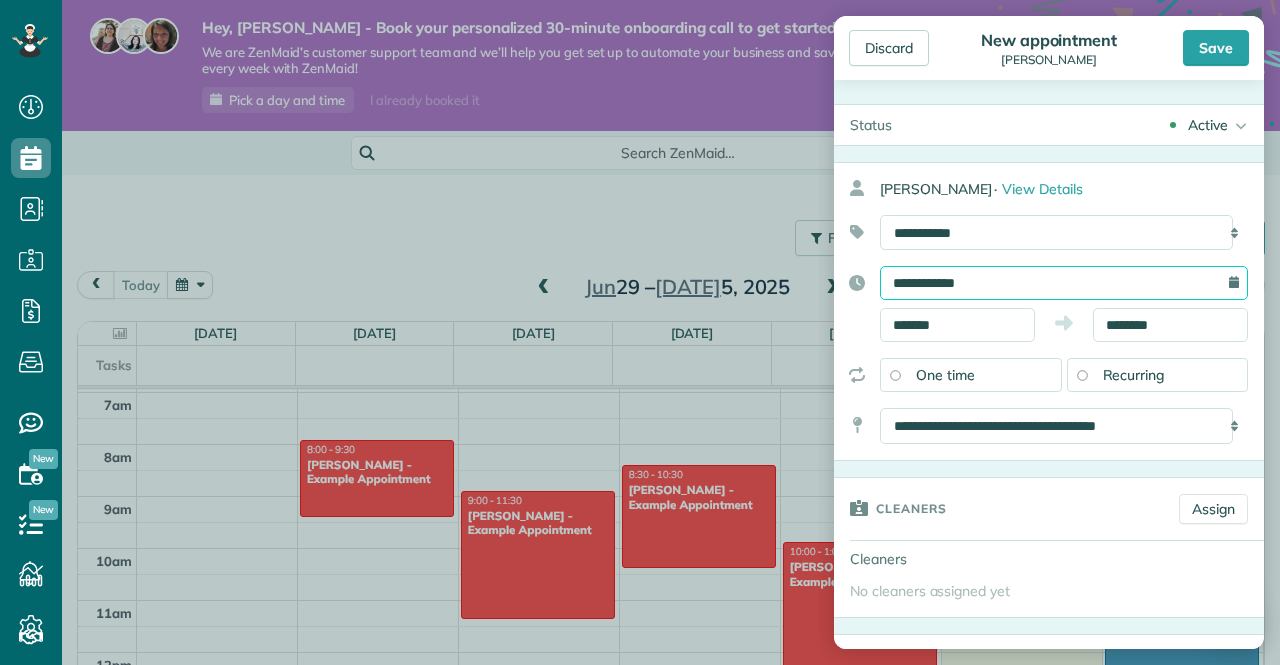 click on "**********" at bounding box center [1064, 283] 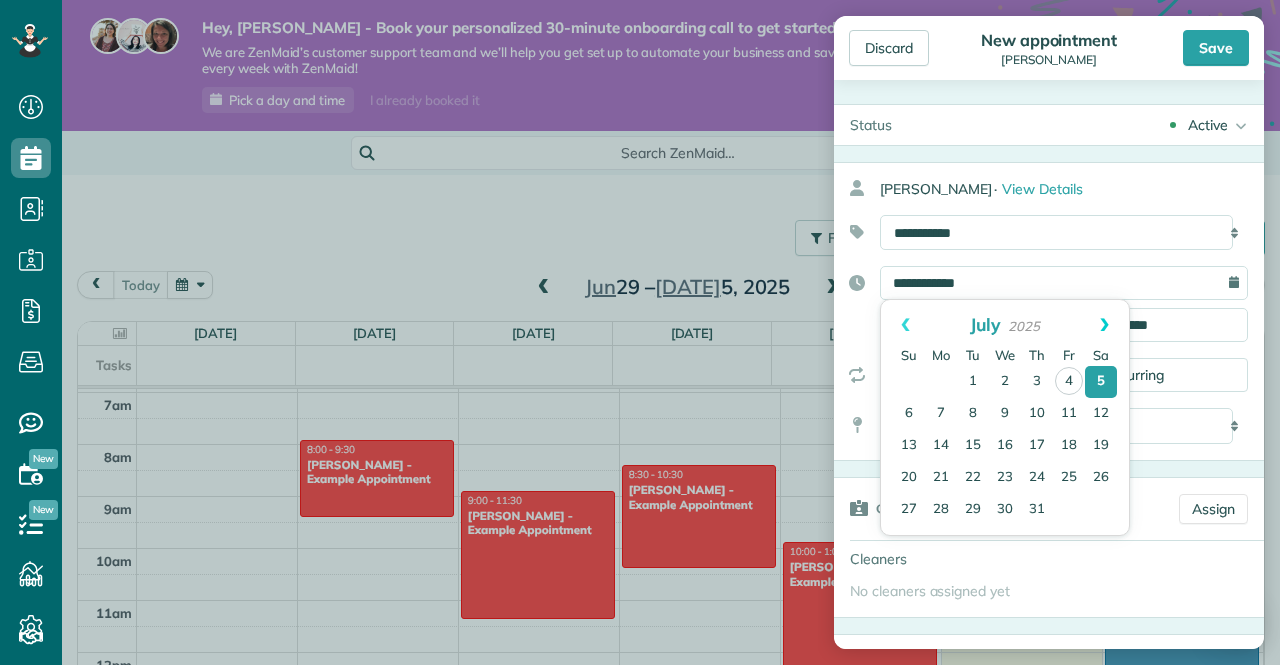 click on "Next" at bounding box center (1104, 325) 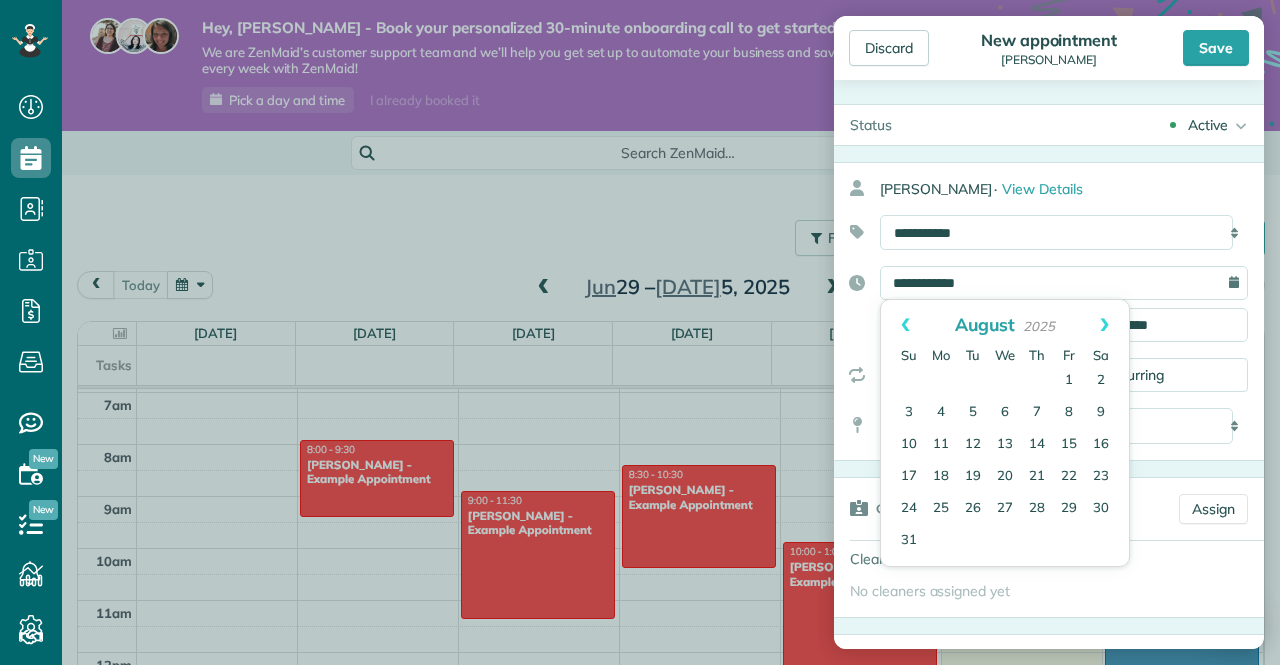 click on "Next" at bounding box center (1104, 325) 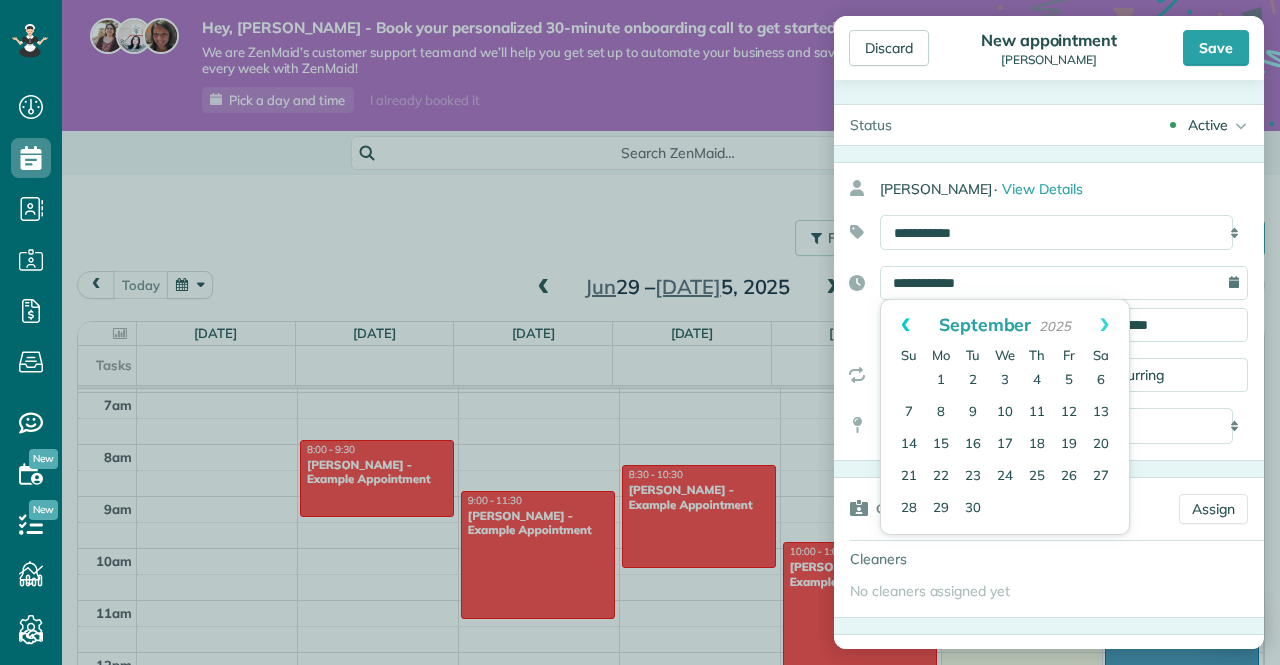 click on "Prev" at bounding box center [905, 325] 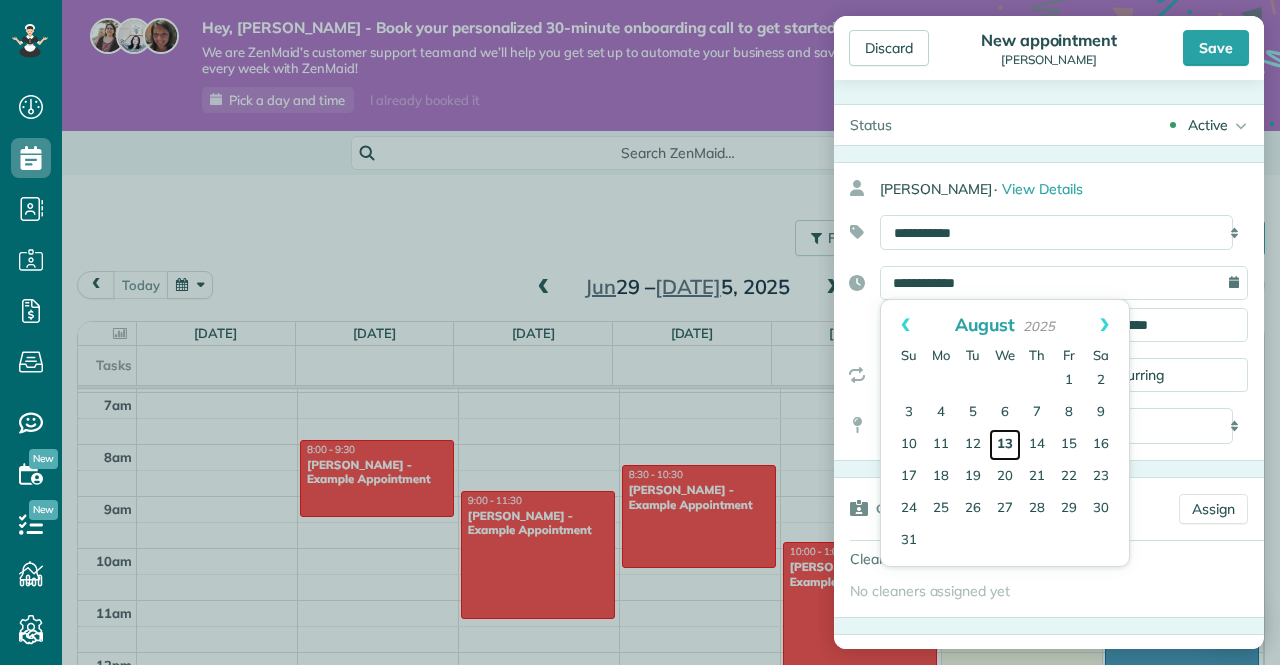 click on "13" at bounding box center (1005, 445) 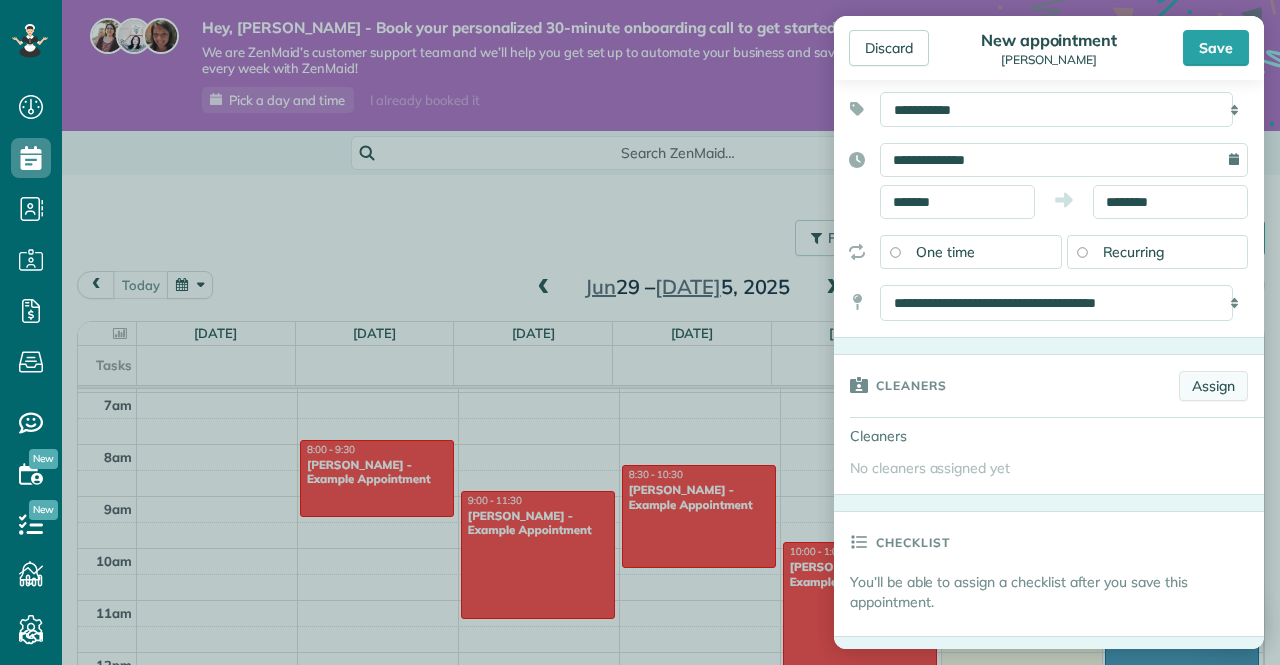 scroll, scrollTop: 140, scrollLeft: 0, axis: vertical 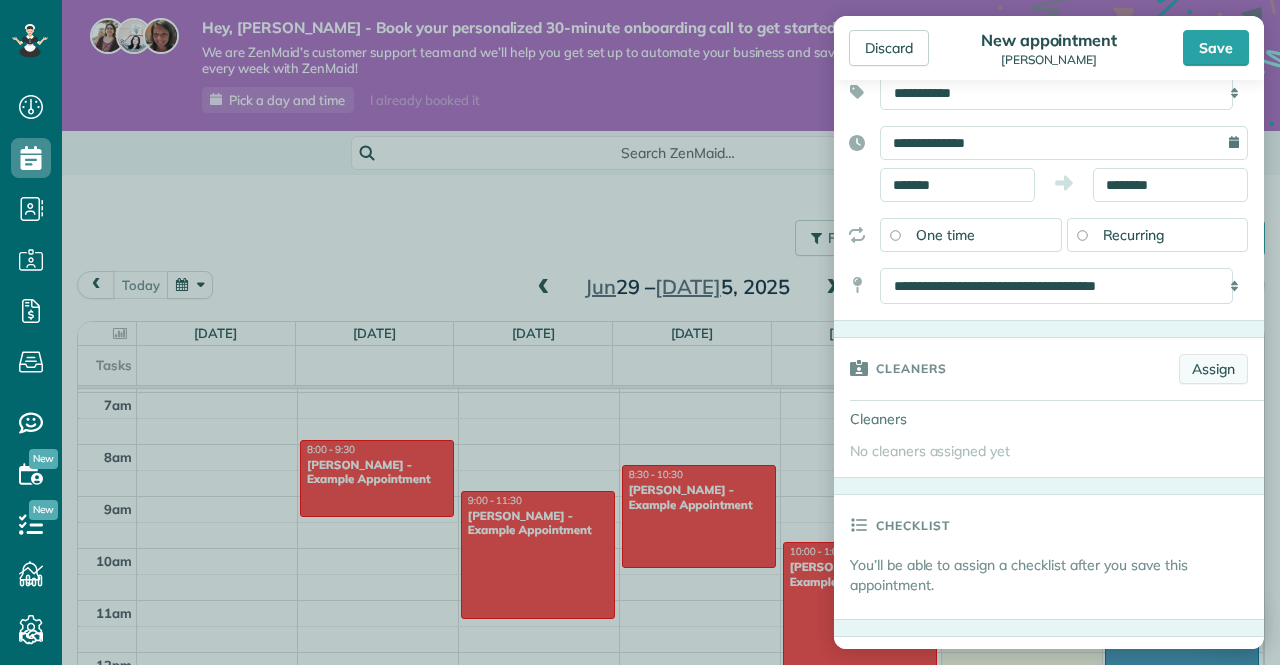 click on "Assign" at bounding box center [1213, 369] 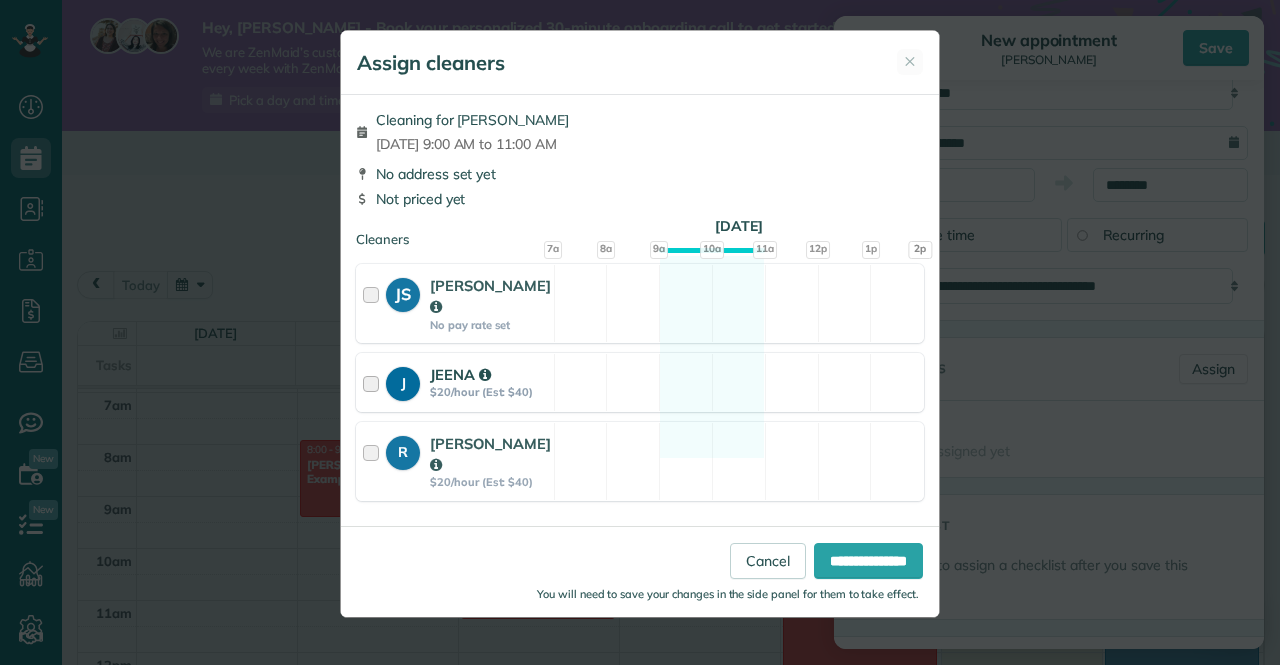 click at bounding box center [374, 382] 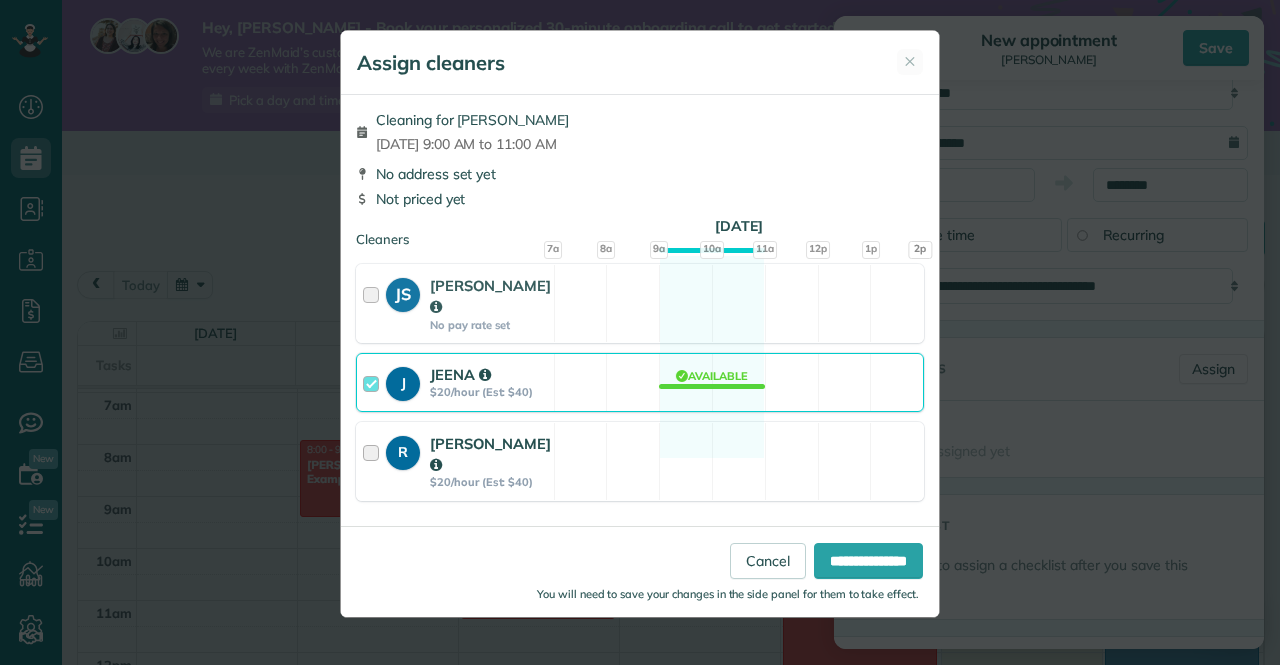 click at bounding box center (374, 461) 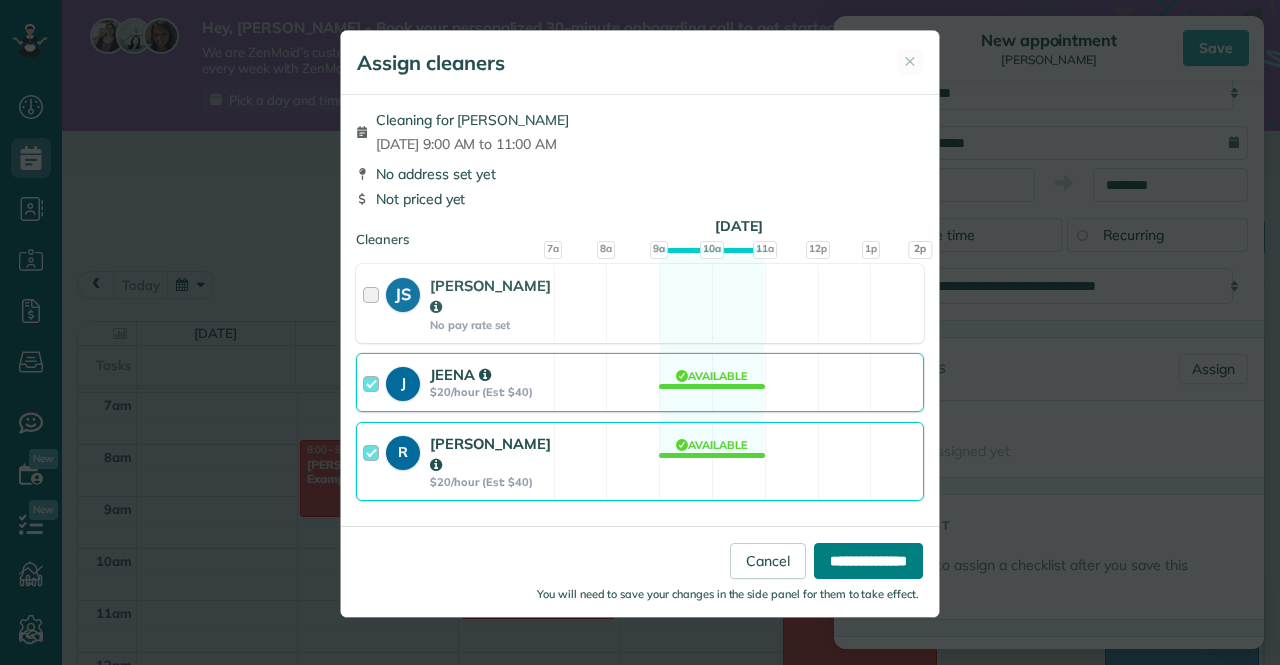 click on "**********" at bounding box center (868, 561) 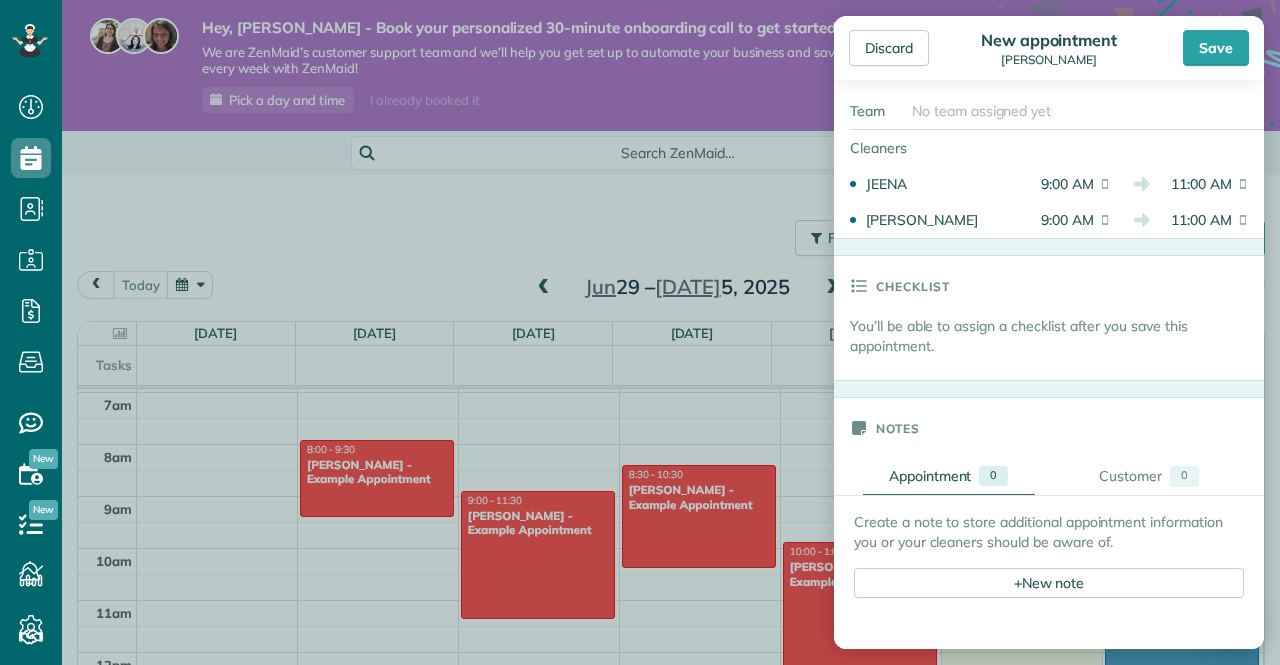 scroll, scrollTop: 447, scrollLeft: 0, axis: vertical 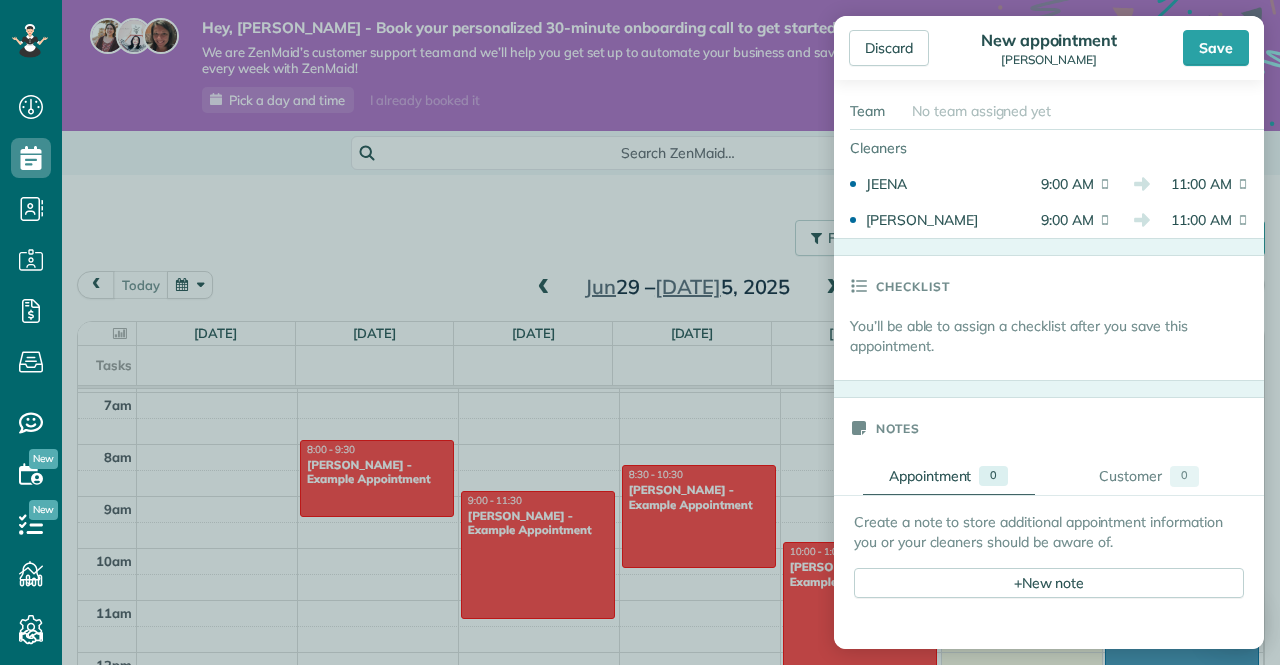 click 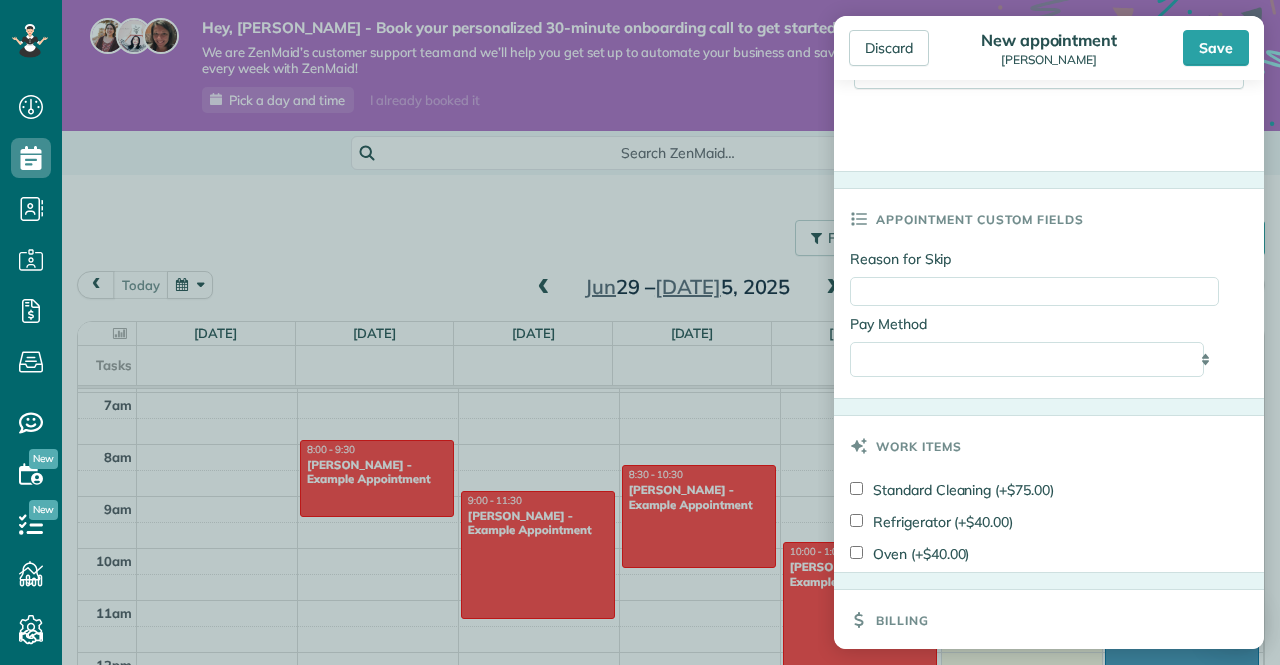 scroll, scrollTop: 1032, scrollLeft: 0, axis: vertical 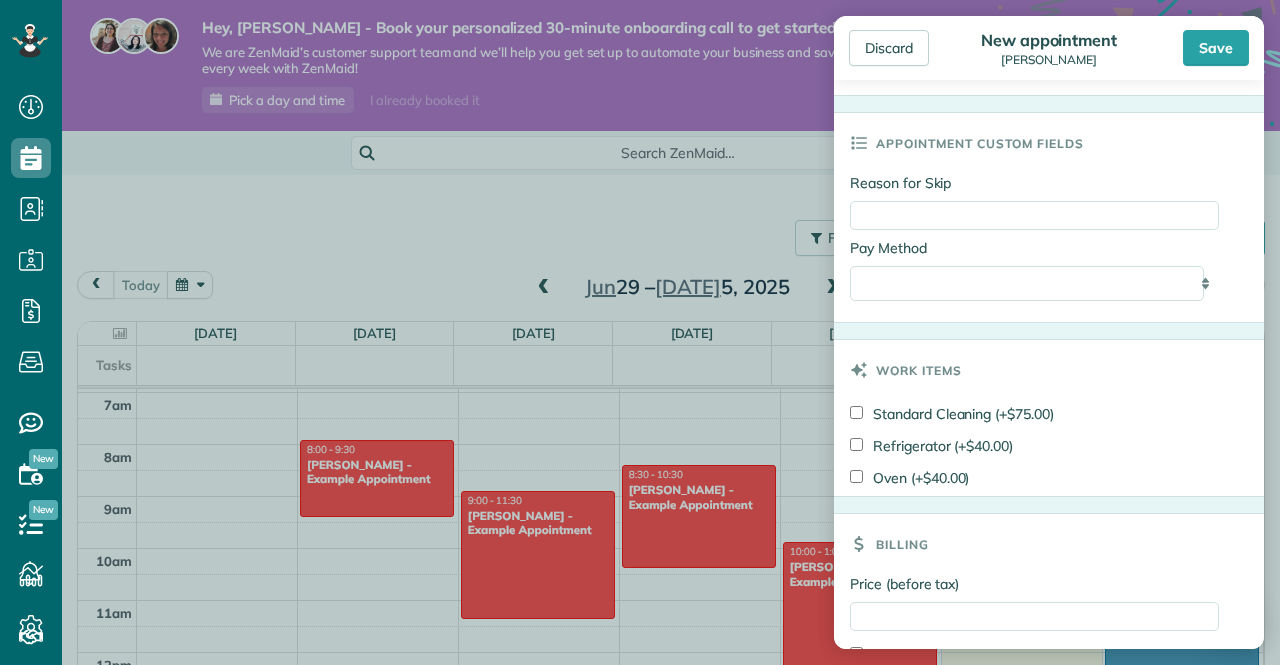 click on "Oven (+$40.00)" at bounding box center [1049, 480] 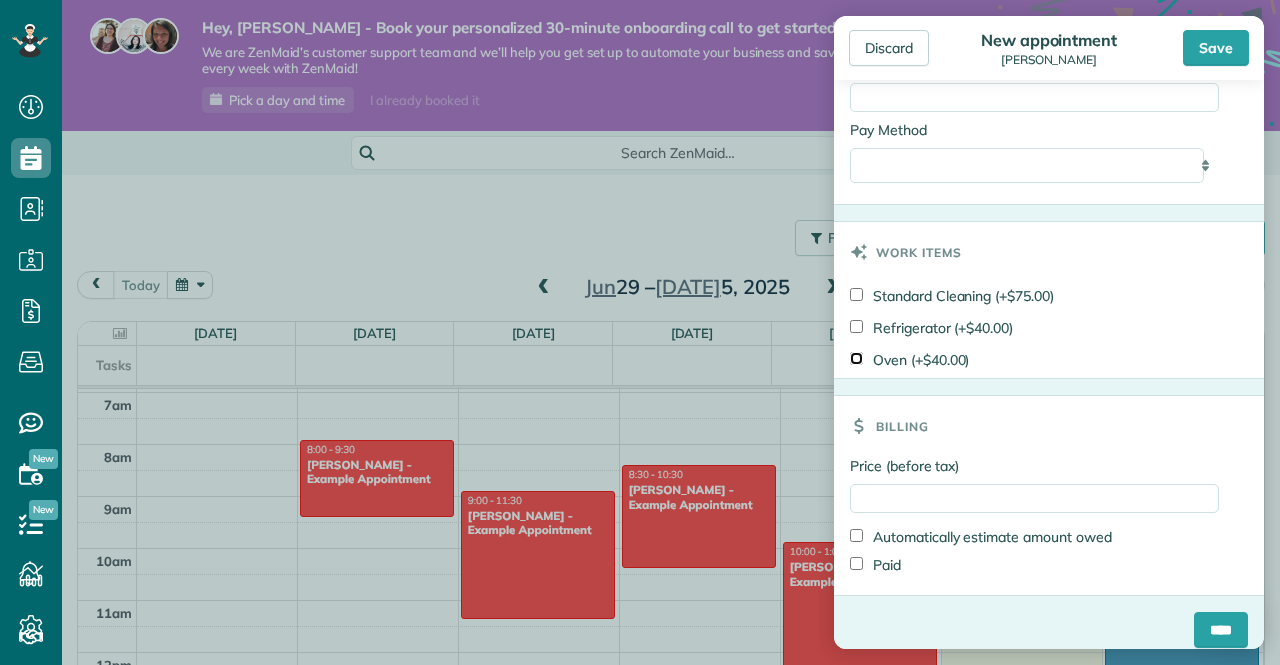 scroll, scrollTop: 1150, scrollLeft: 0, axis: vertical 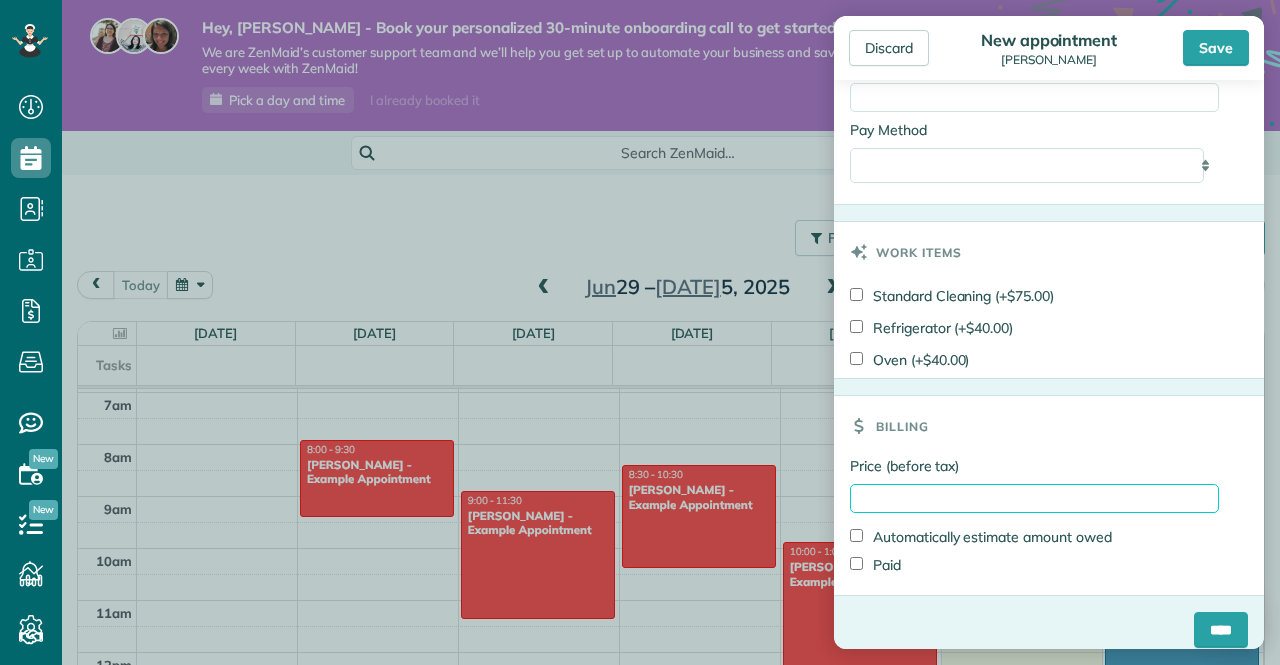 click on "Price (before tax)" at bounding box center [1034, 498] 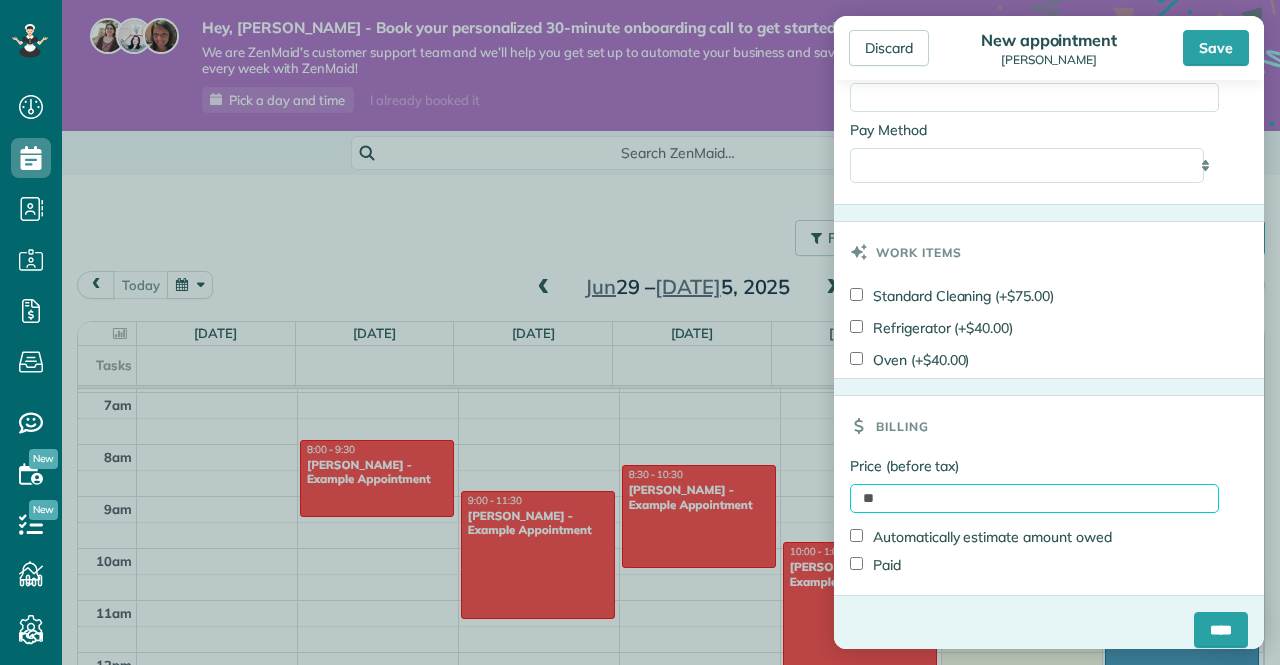 type on "*" 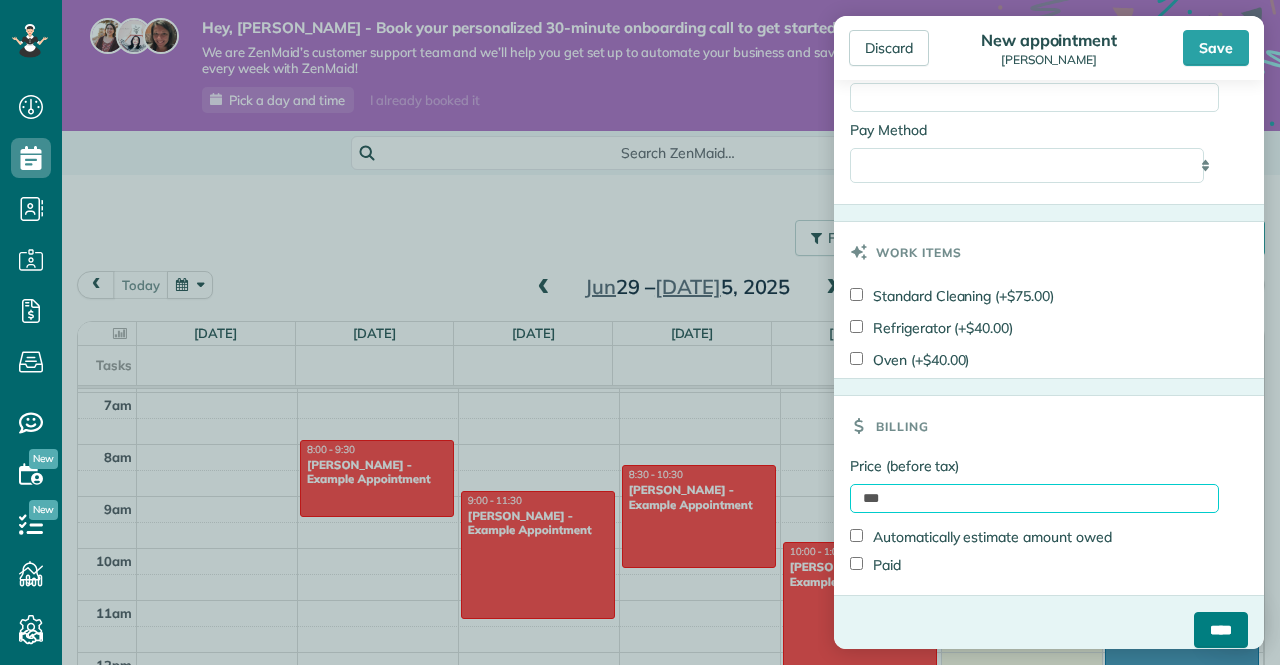 type on "***" 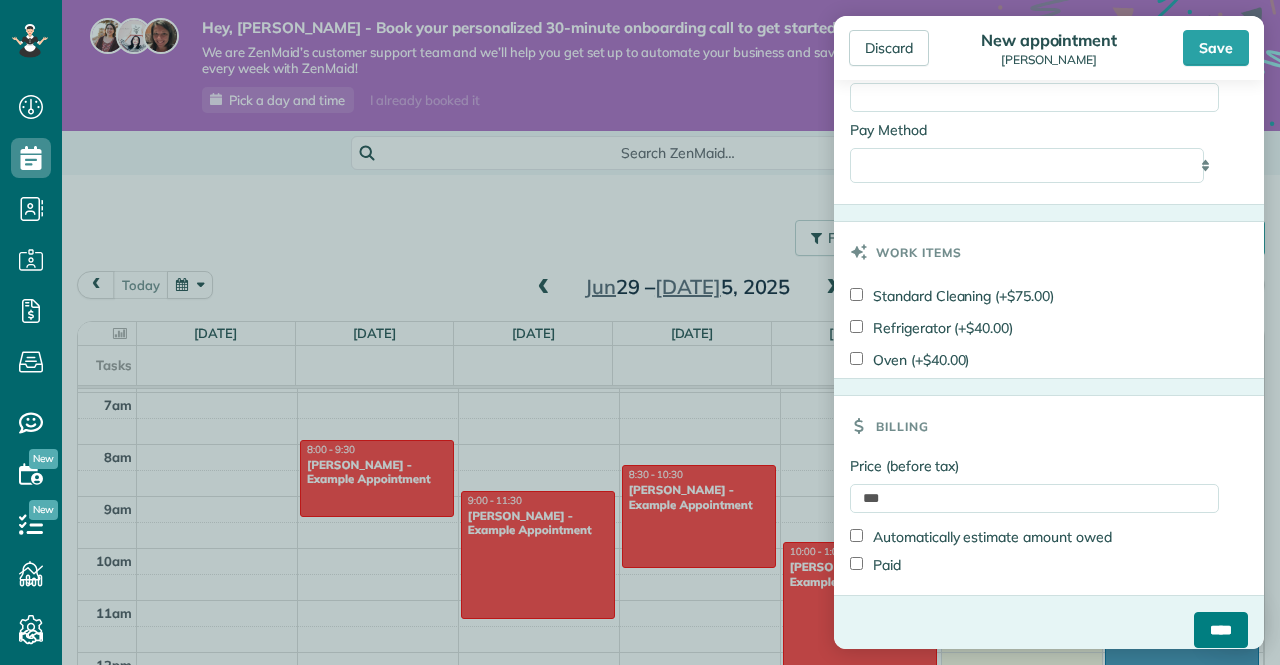 click on "****" at bounding box center (1221, 630) 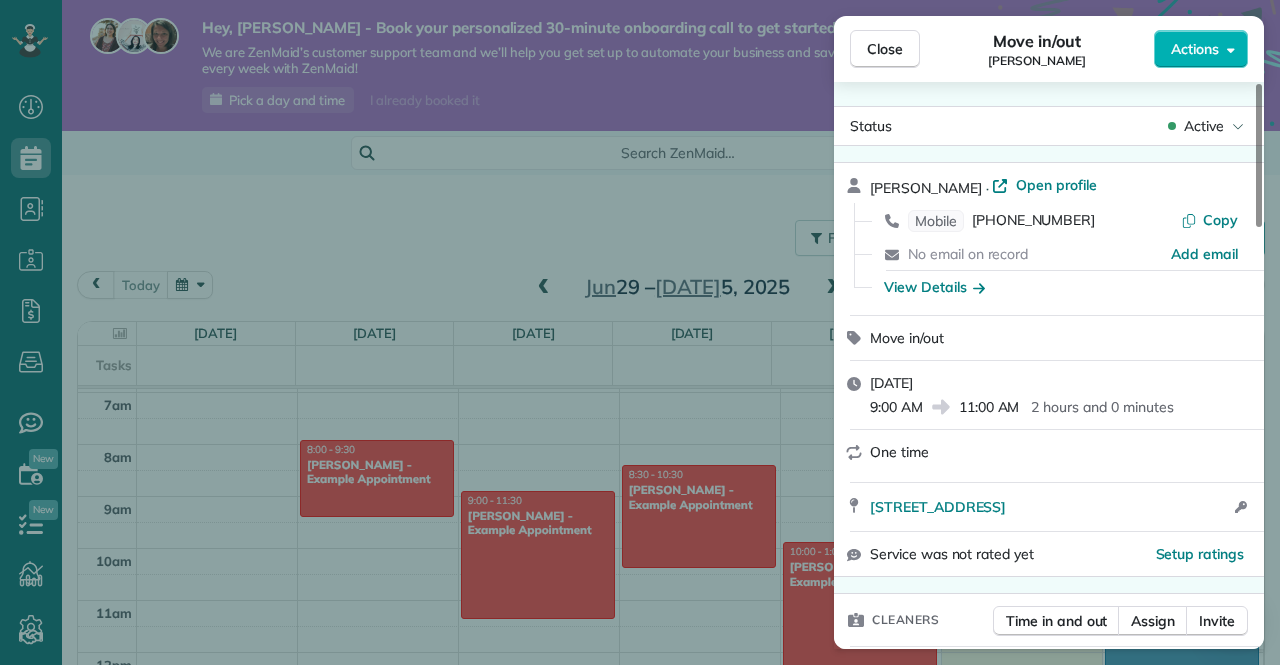 click on "9:00 AM" at bounding box center (896, 407) 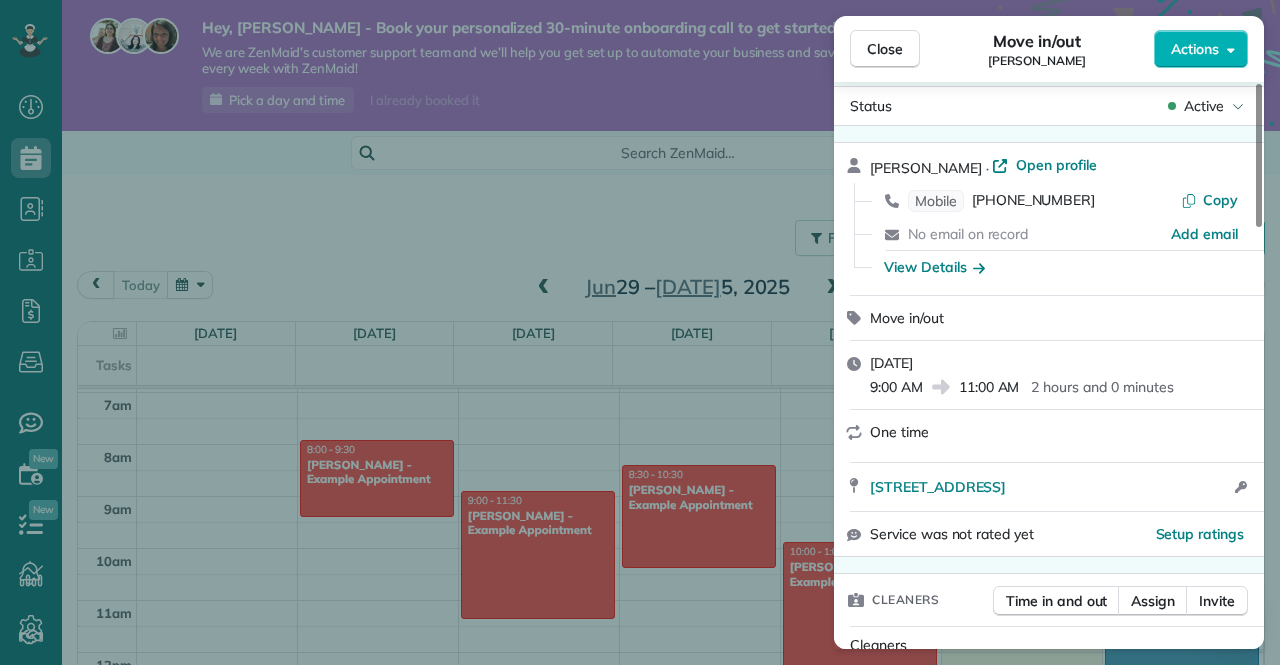 scroll, scrollTop: 0, scrollLeft: 0, axis: both 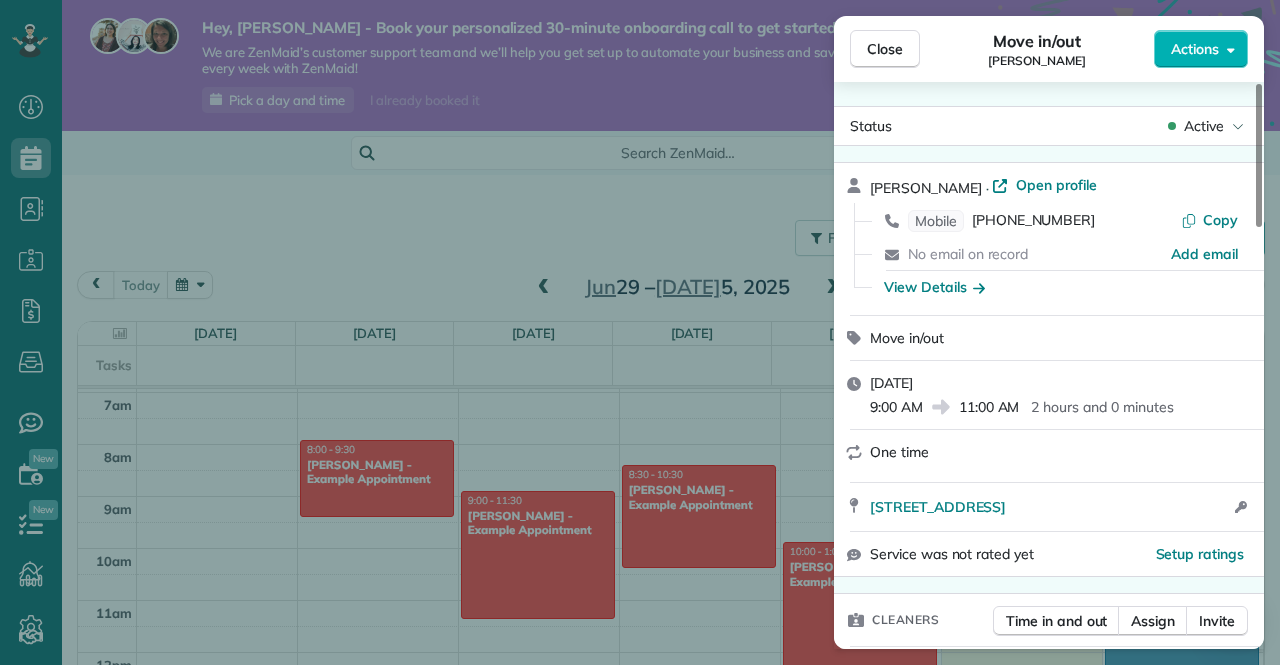 click 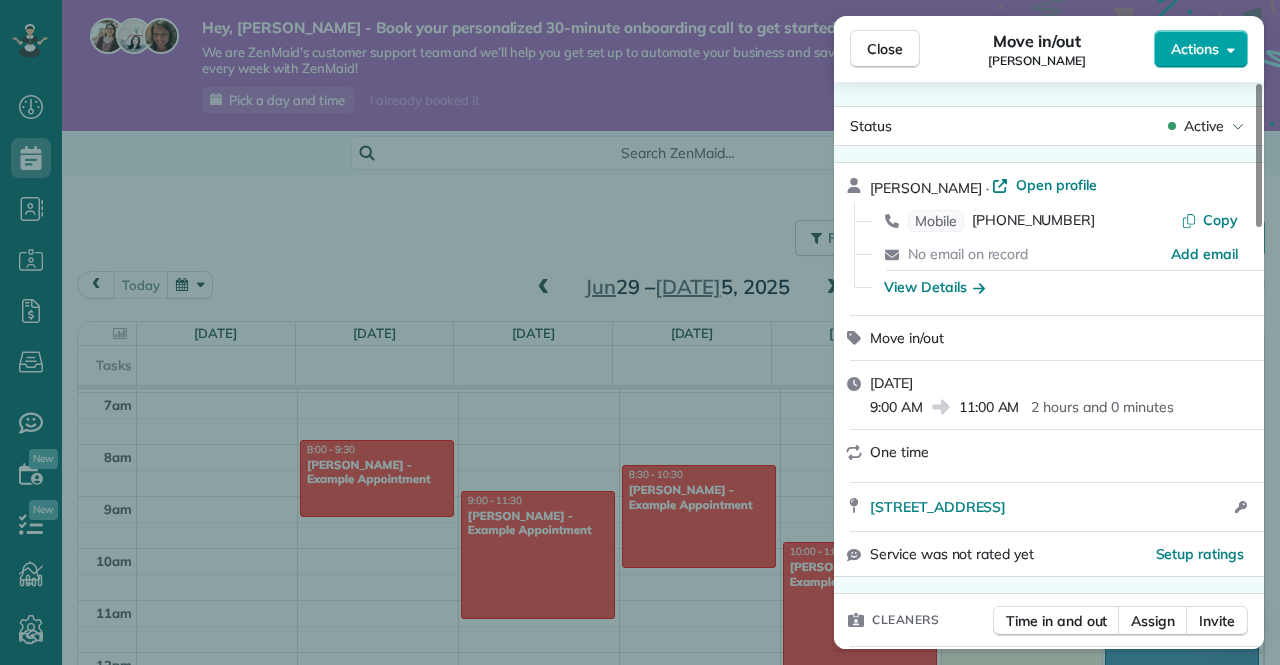 click on "Actions" at bounding box center (1195, 49) 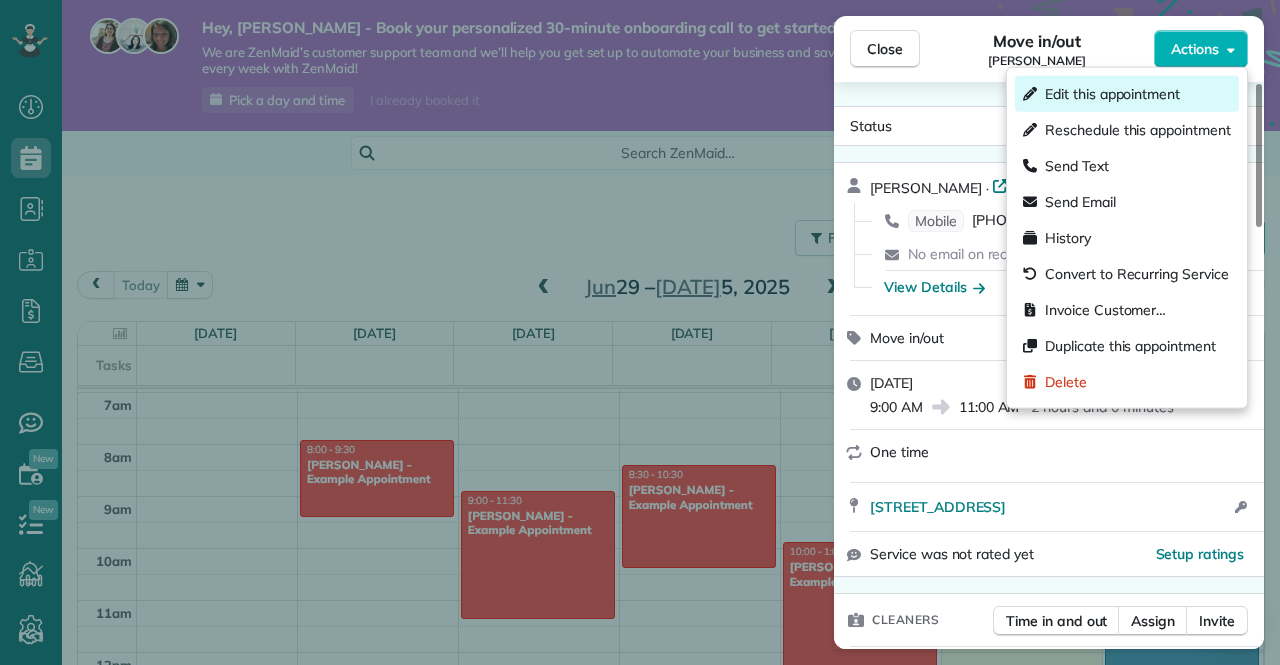 click on "Edit this appointment" at bounding box center [1112, 94] 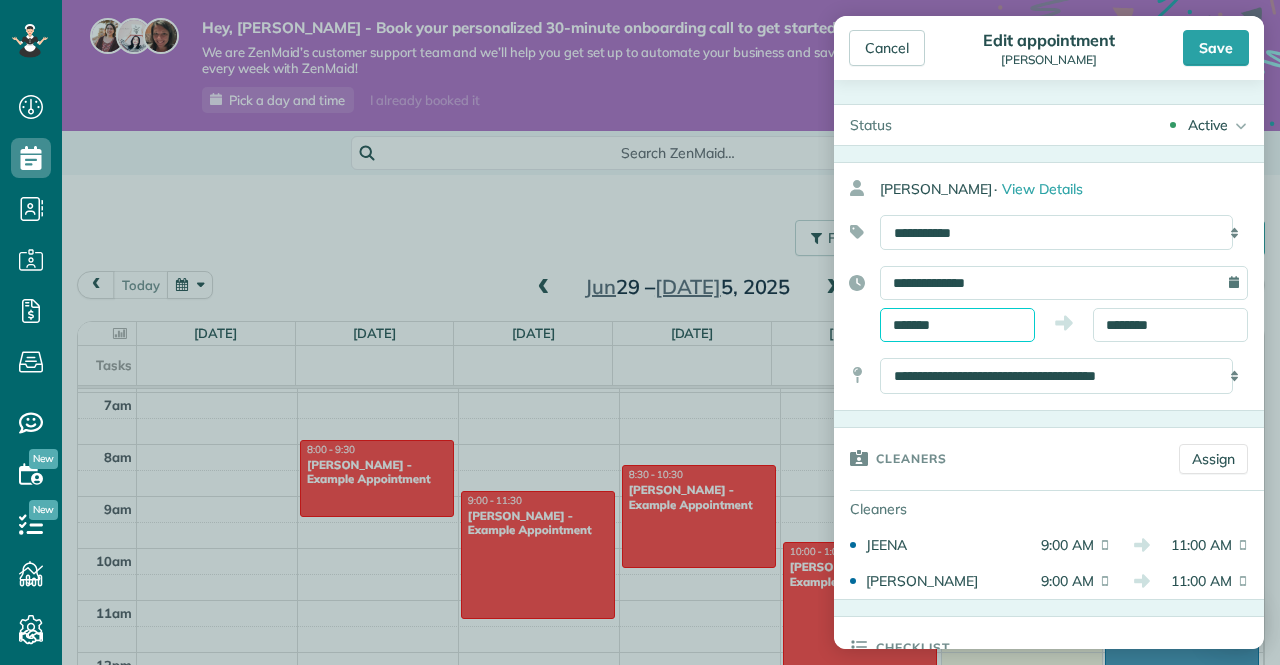 click on "*******" at bounding box center [957, 325] 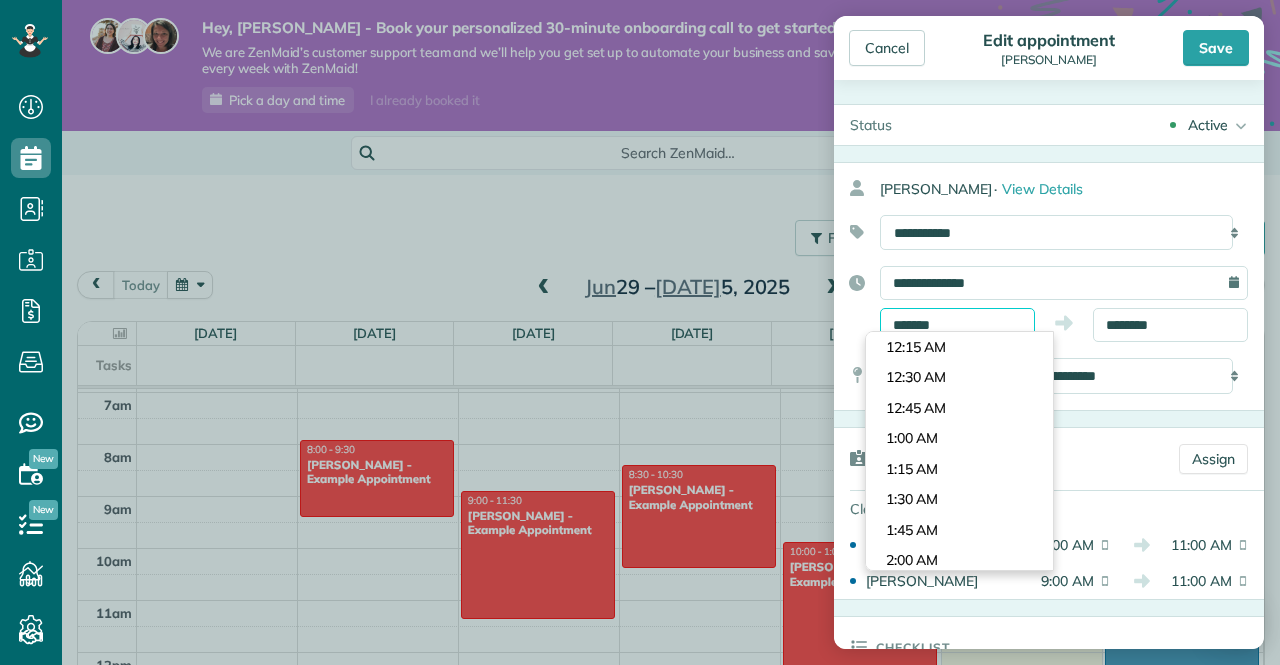 scroll, scrollTop: 1038, scrollLeft: 0, axis: vertical 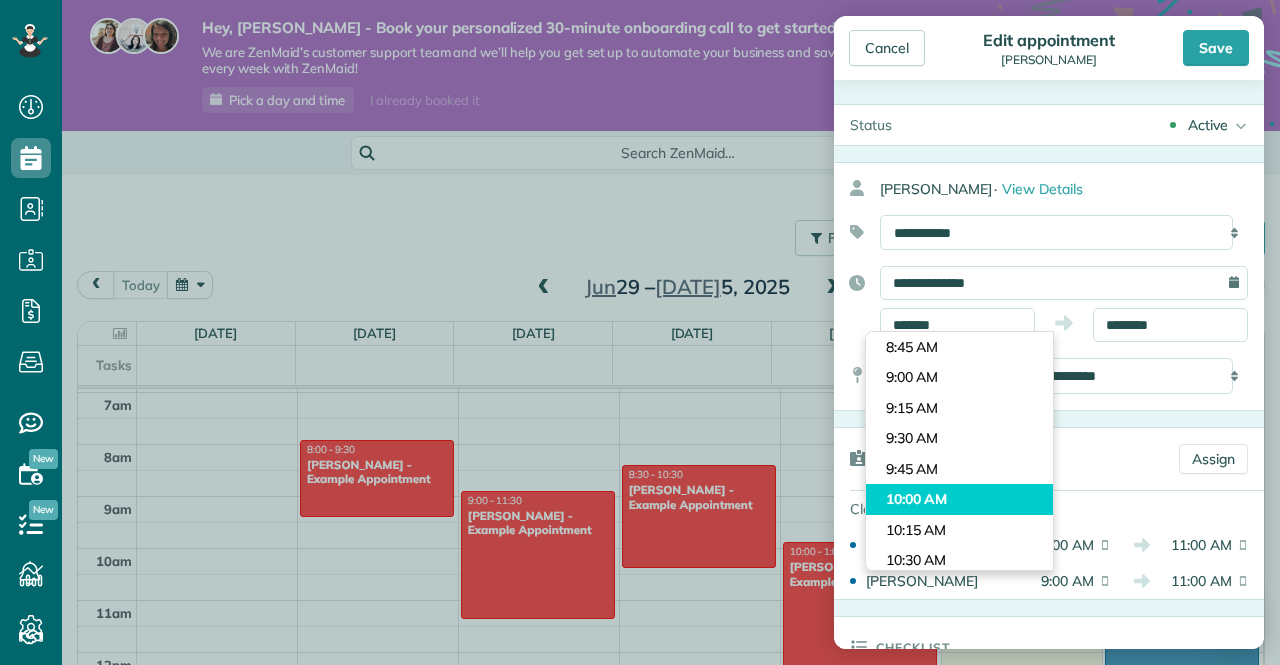 type on "********" 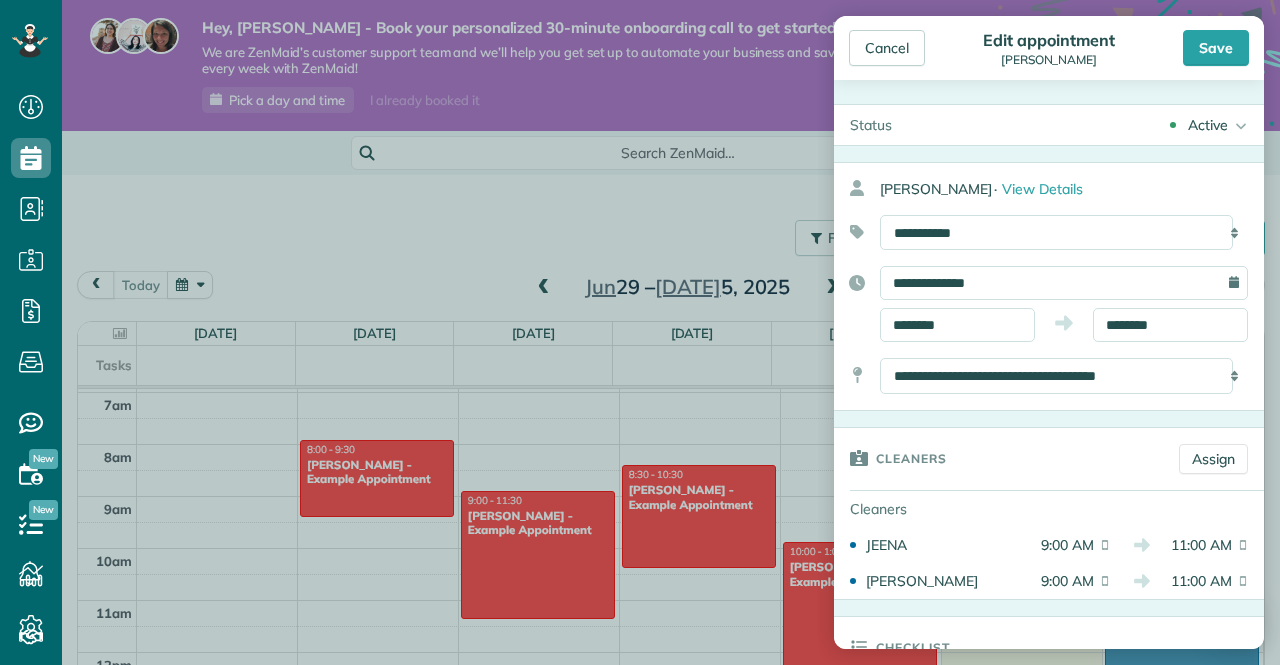 click on "Dashboard
Scheduling
Calendar View
List View
Dispatch View - Weekly scheduling (Beta)" at bounding box center (640, 332) 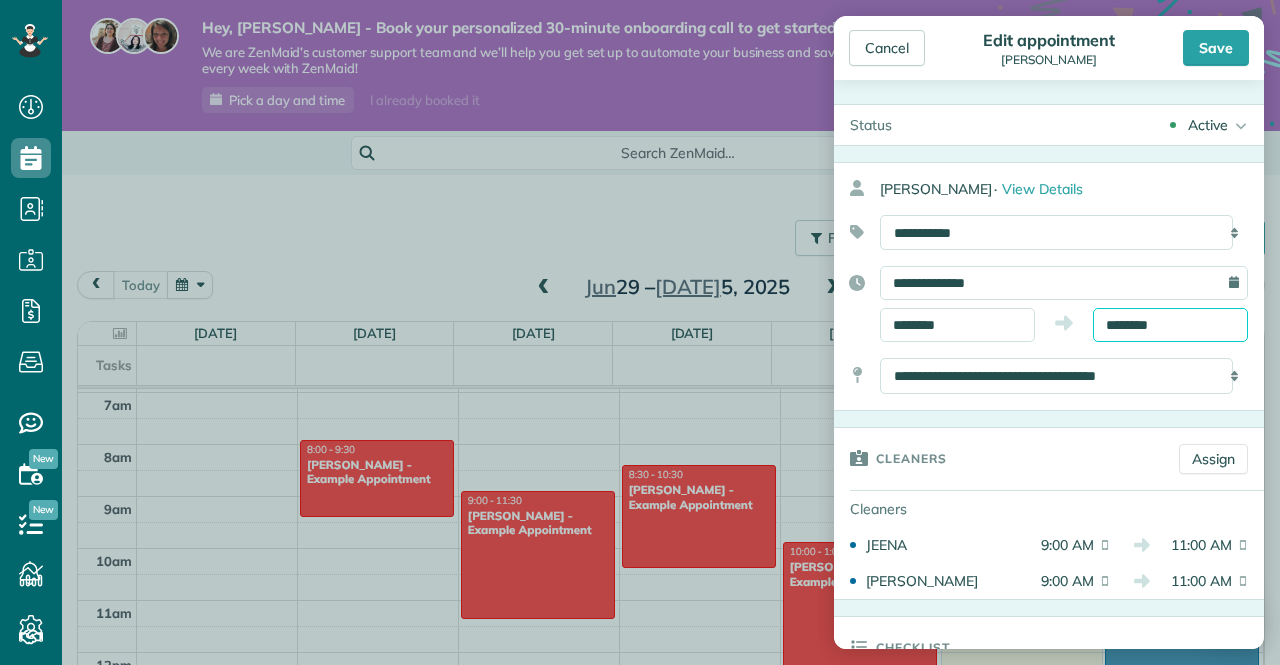 click on "********" at bounding box center [1170, 325] 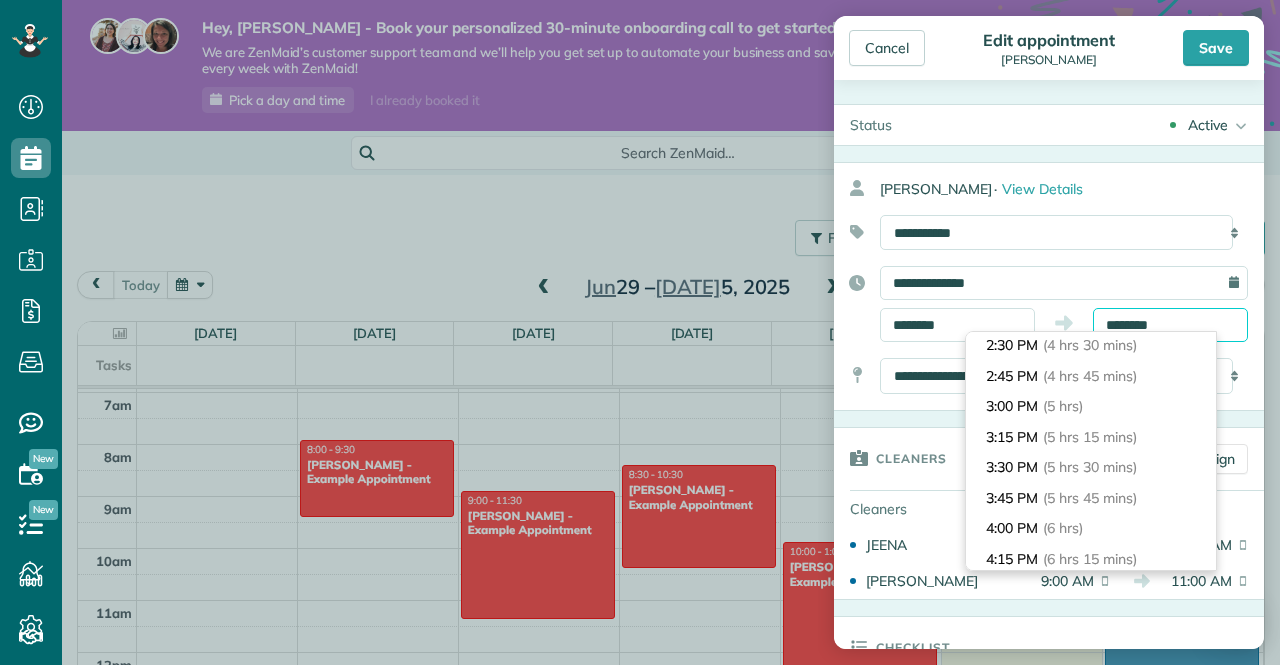 scroll, scrollTop: 550, scrollLeft: 0, axis: vertical 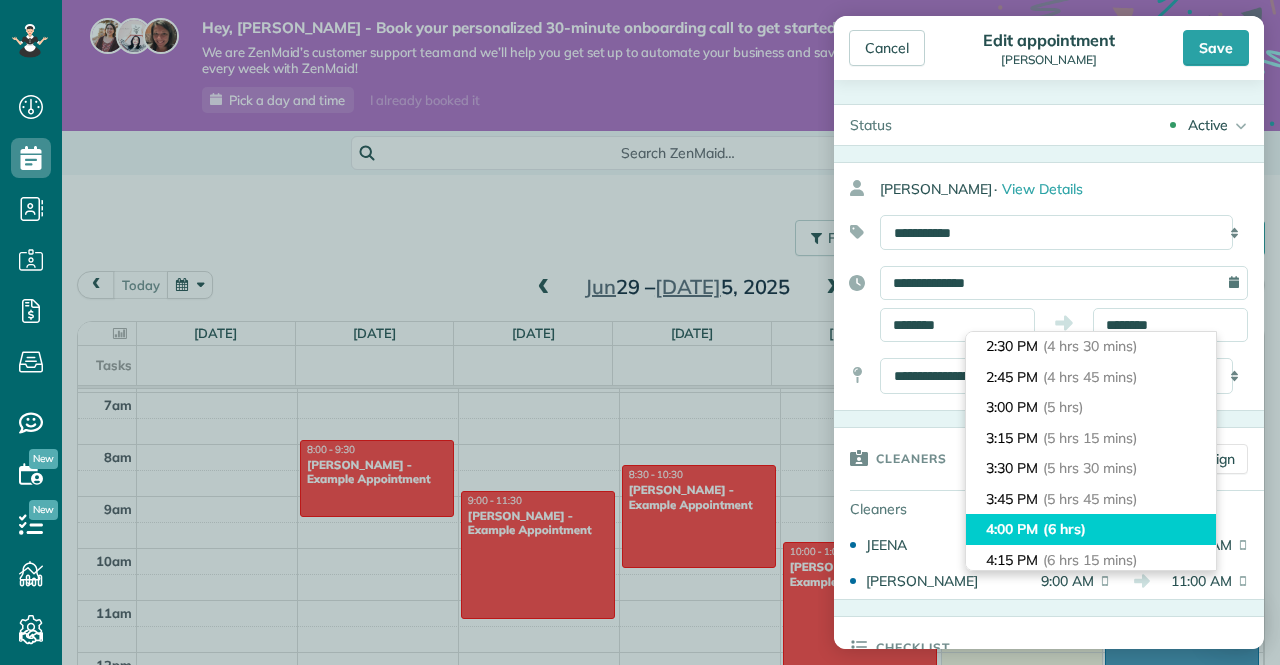 type on "*******" 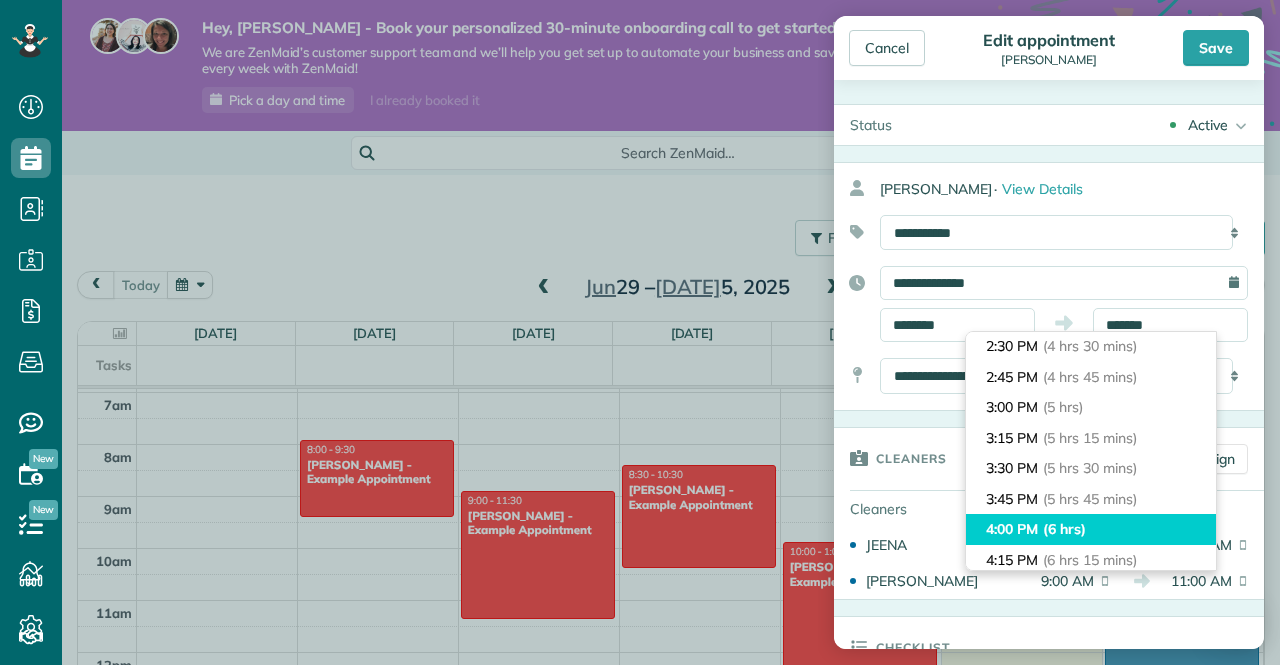 click on "4:00 PM  (6 hrs)" at bounding box center (1091, 529) 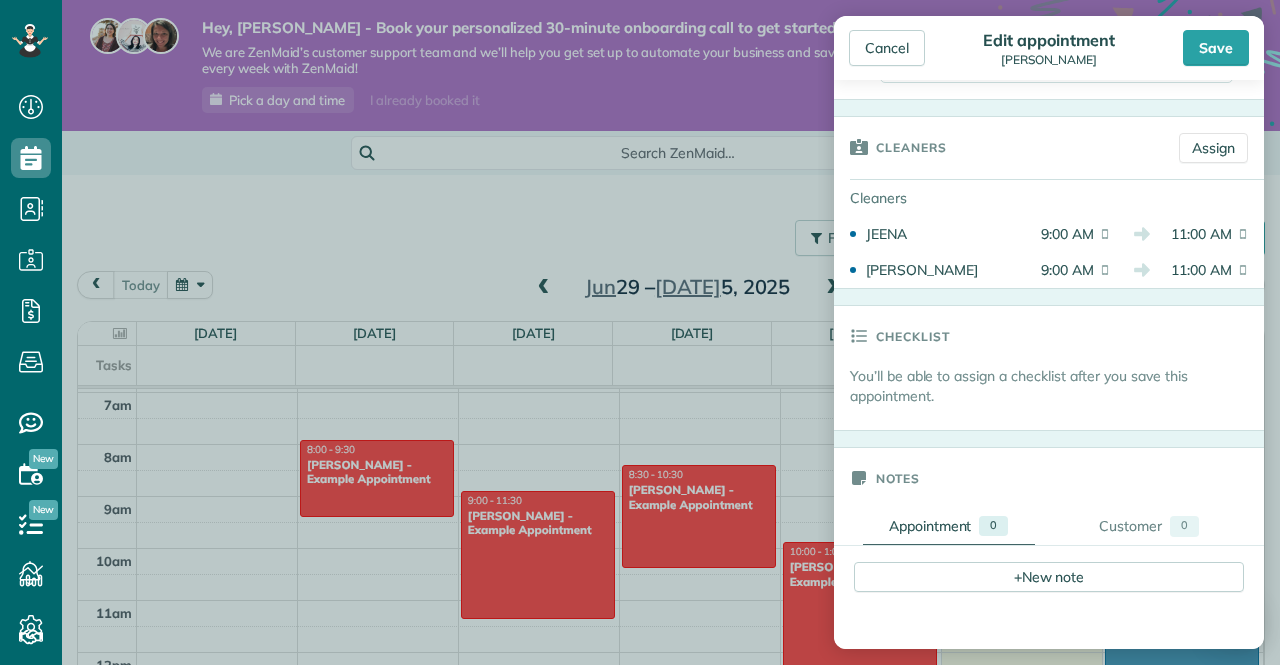 scroll, scrollTop: 310, scrollLeft: 0, axis: vertical 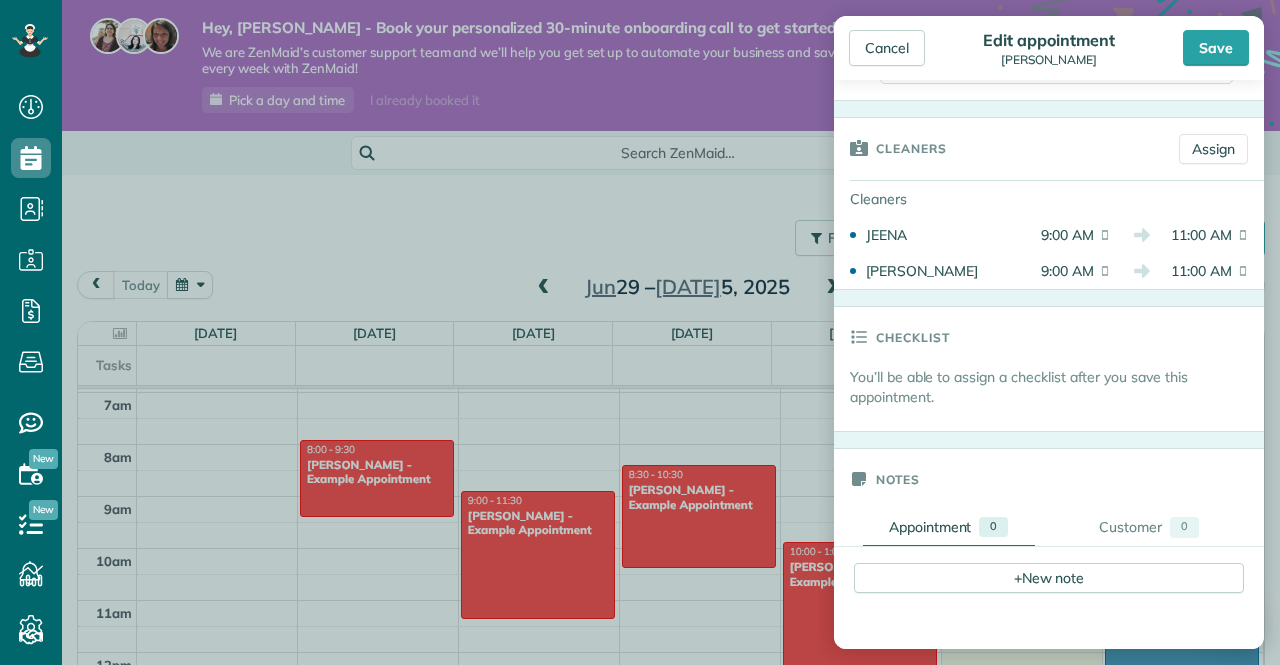 click 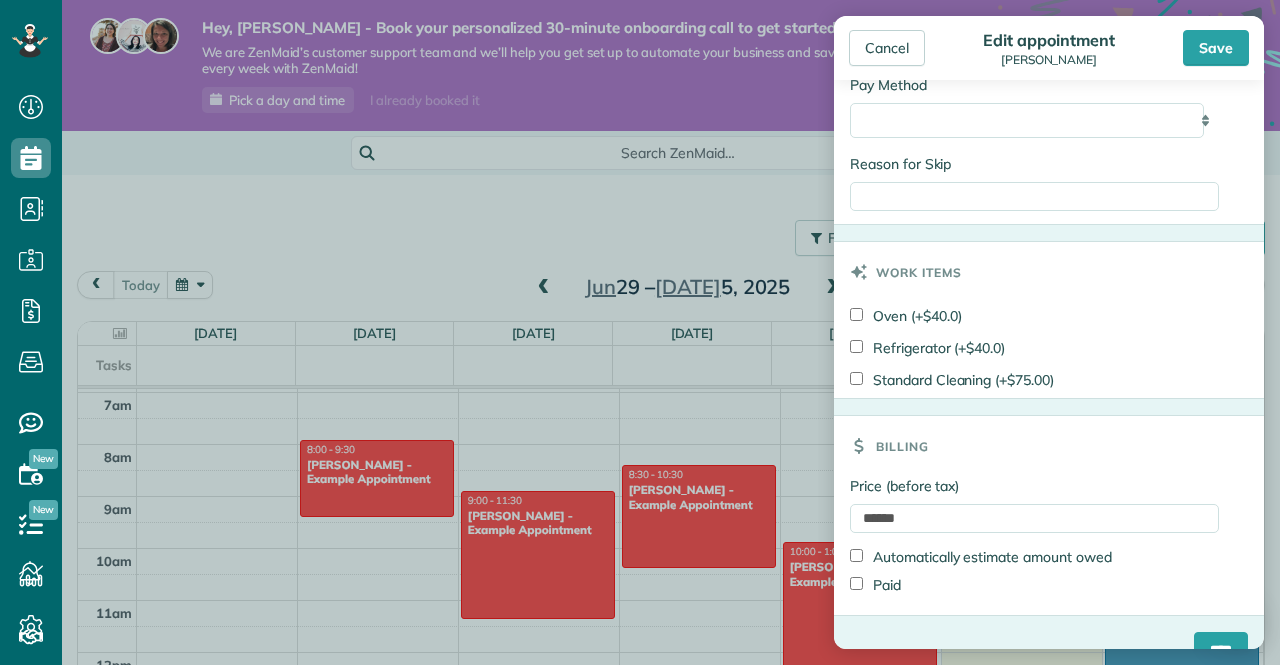 scroll, scrollTop: 987, scrollLeft: 0, axis: vertical 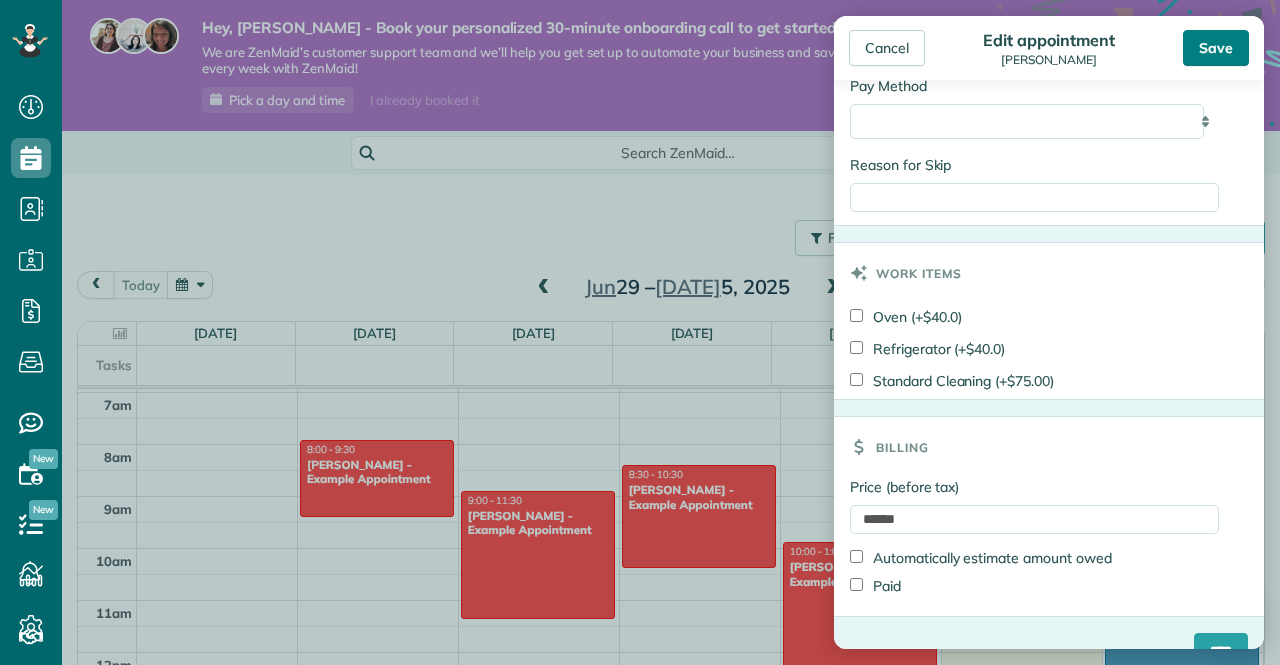click on "Save" at bounding box center [1216, 48] 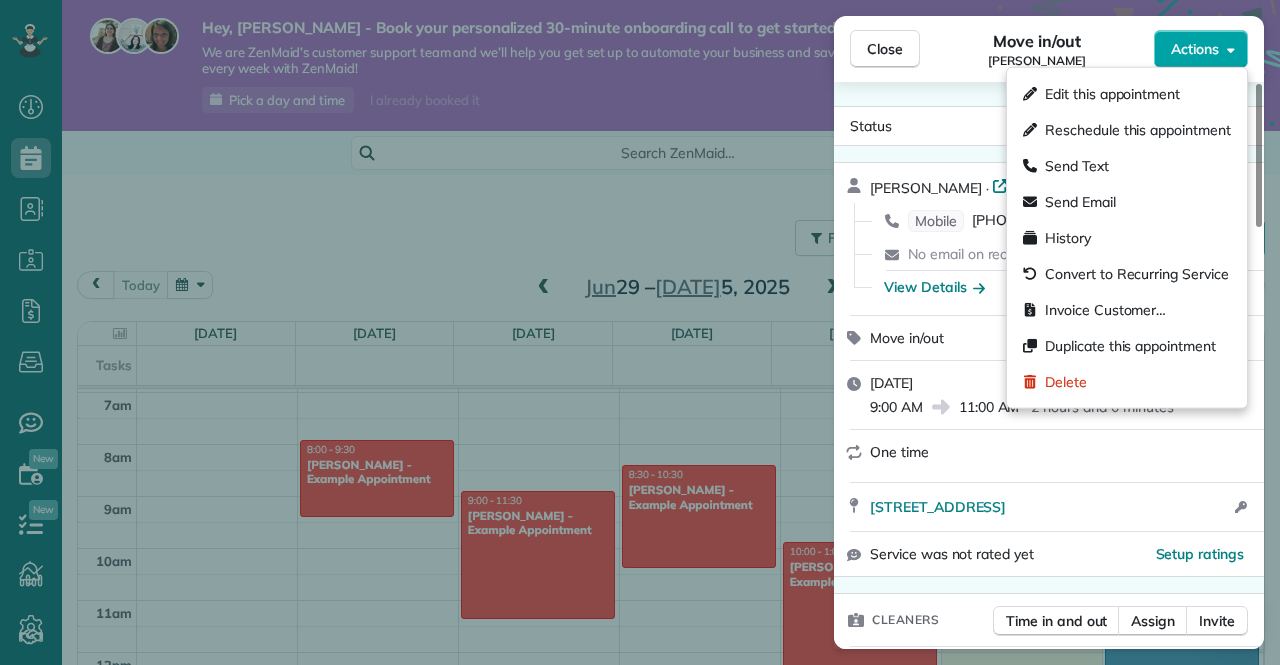 click 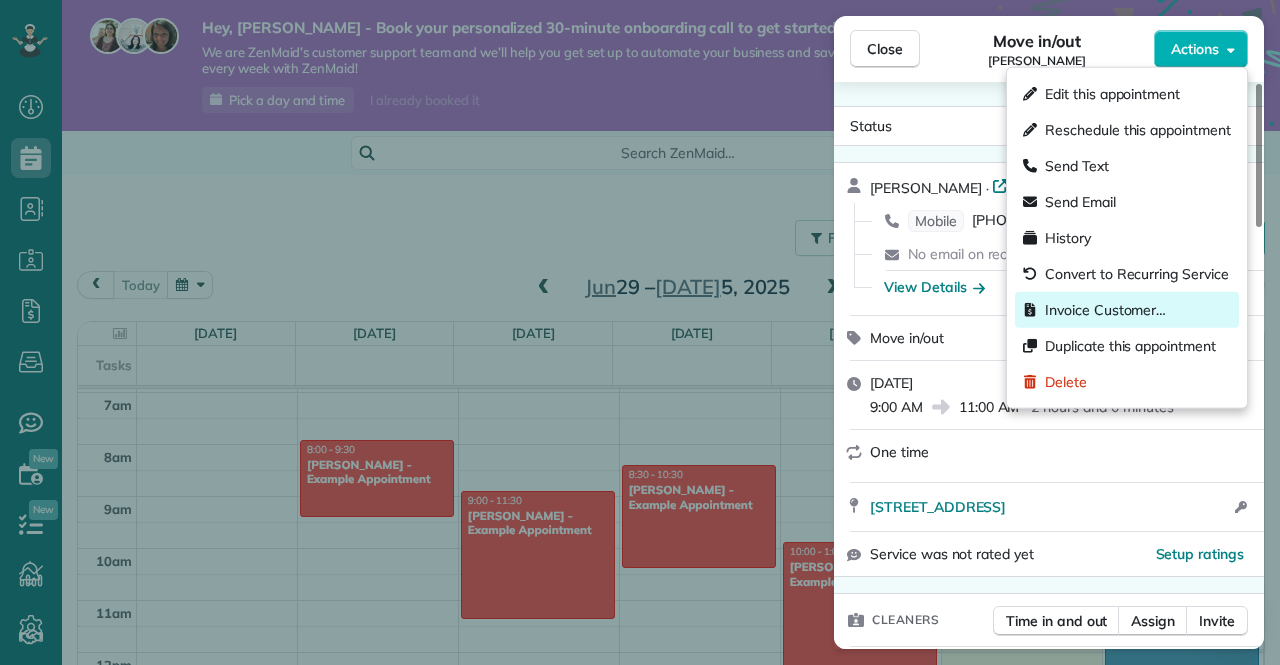 click on "Invoice Customer…" at bounding box center [1105, 310] 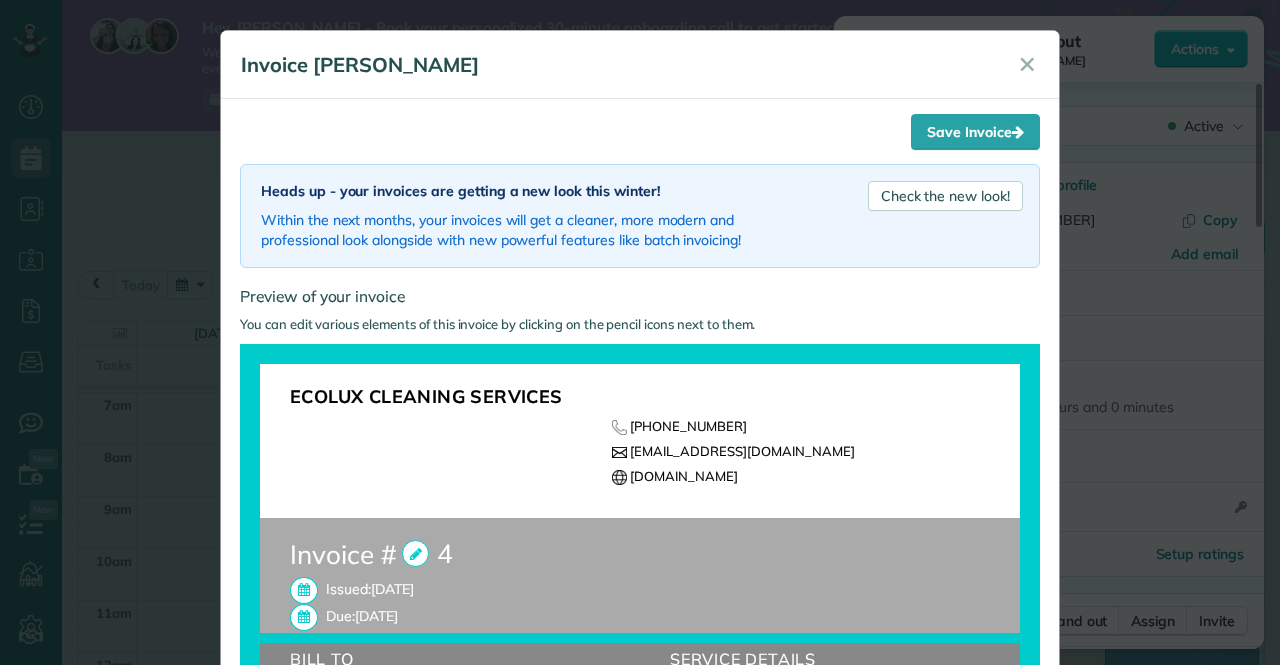 click at bounding box center (304, 590) 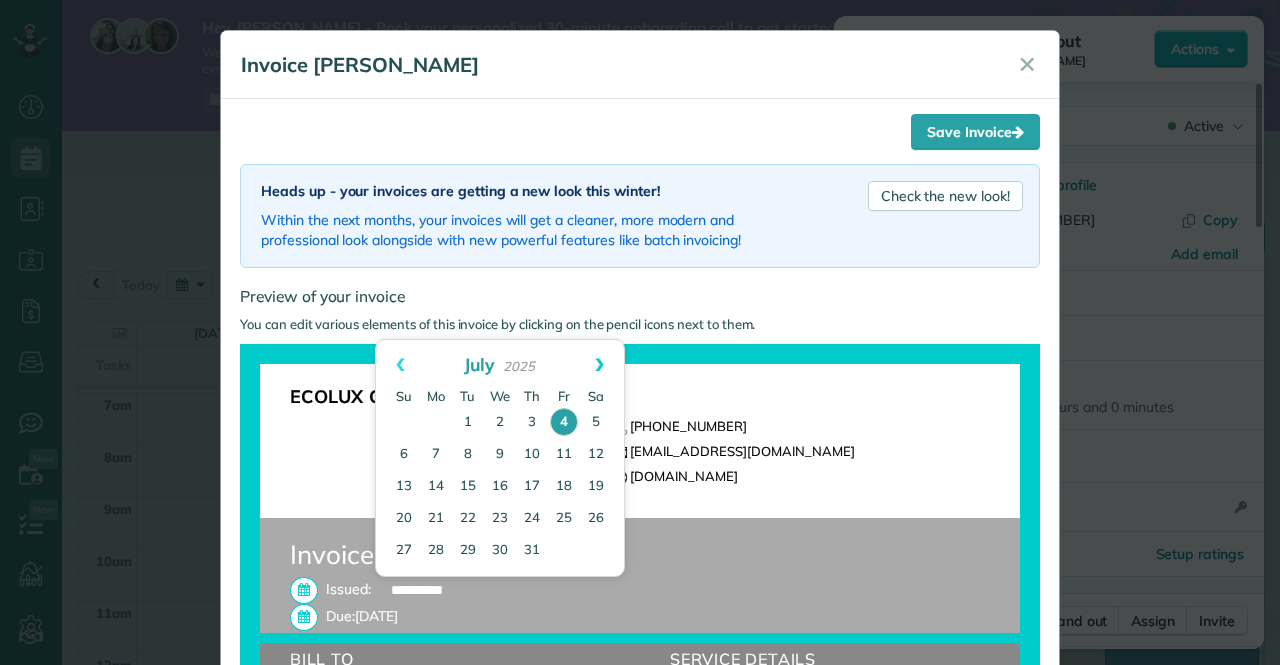 click on "Next" at bounding box center (599, 365) 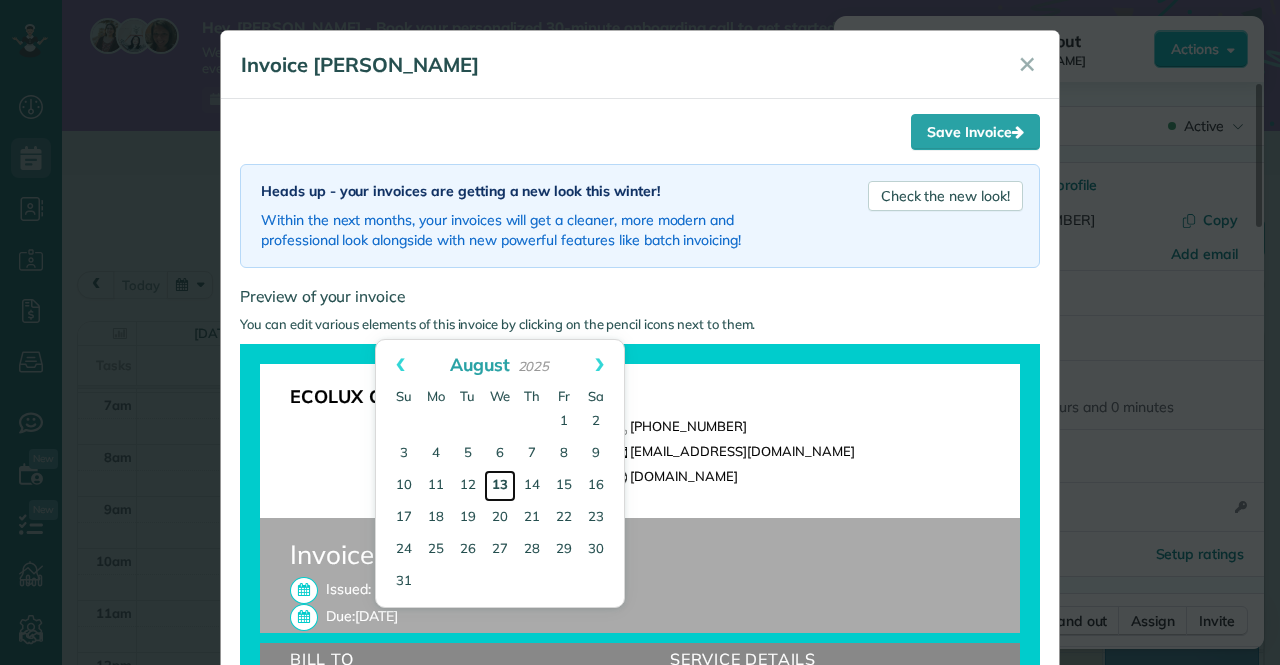 click on "13" at bounding box center [500, 486] 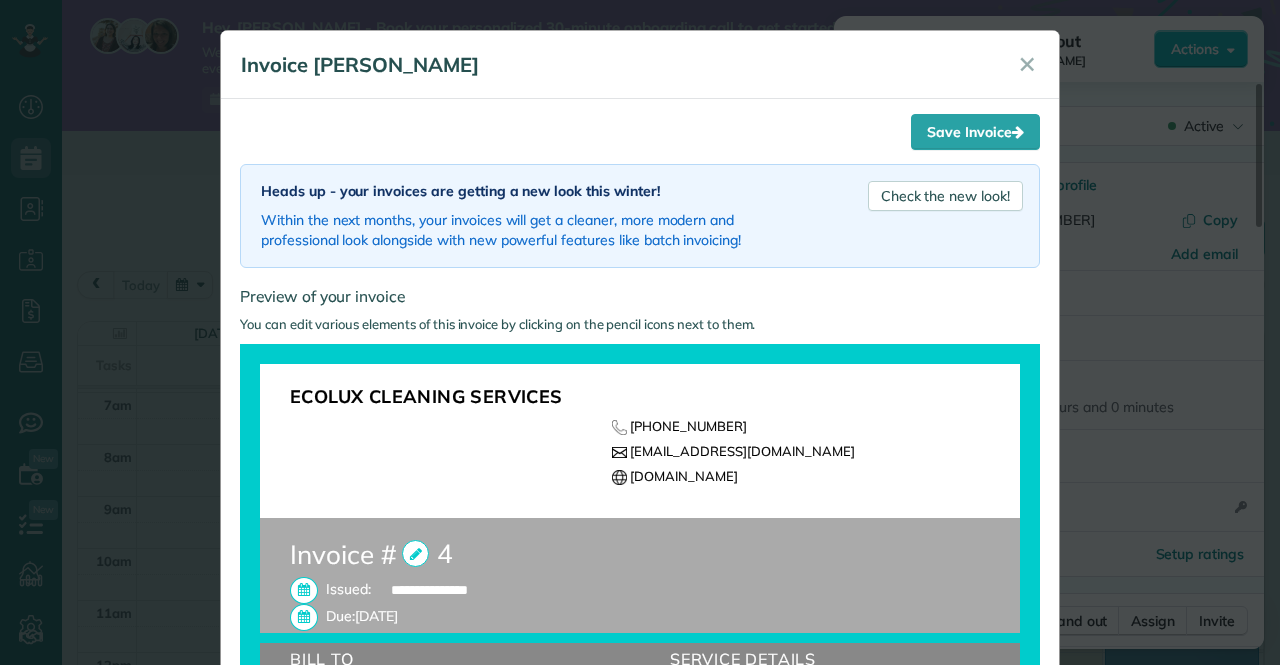 click at bounding box center [304, 617] 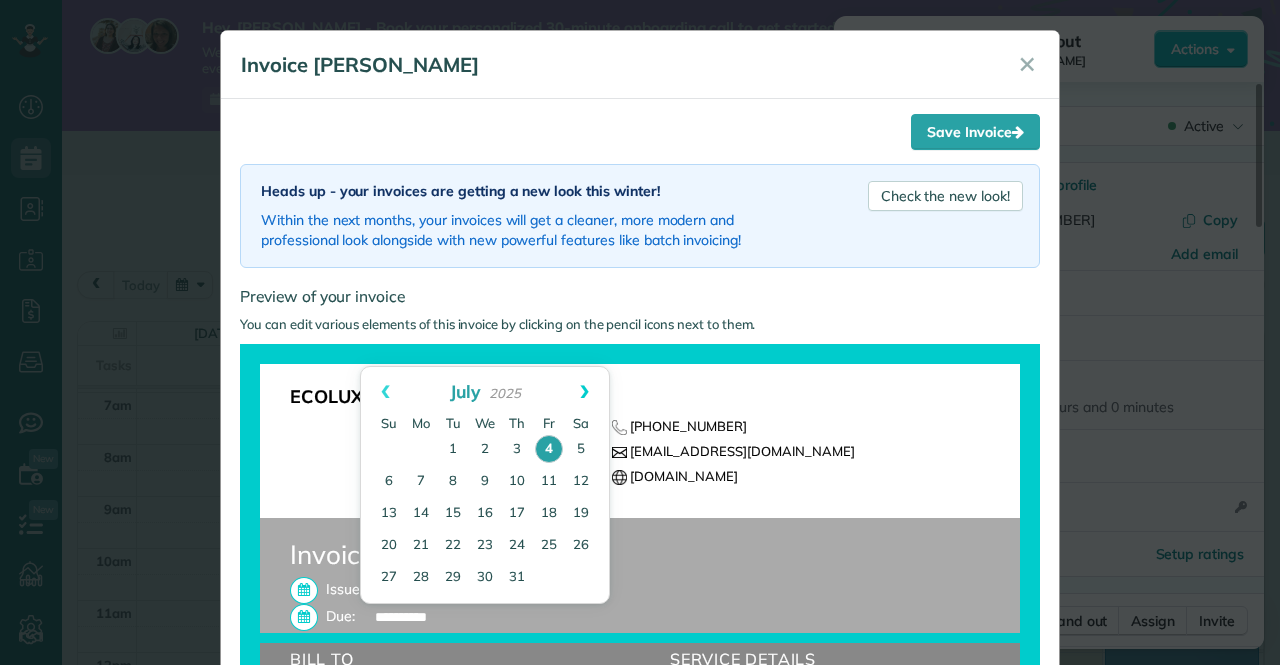 click on "Next" at bounding box center (584, 392) 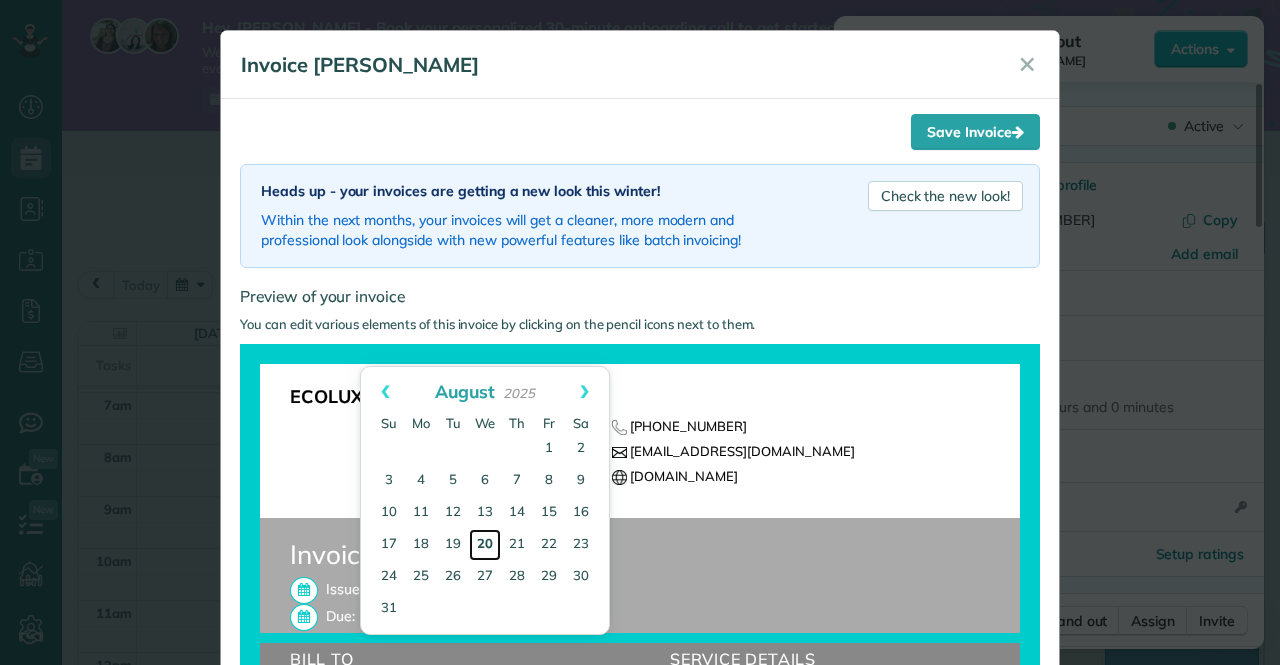 click on "20" at bounding box center [485, 545] 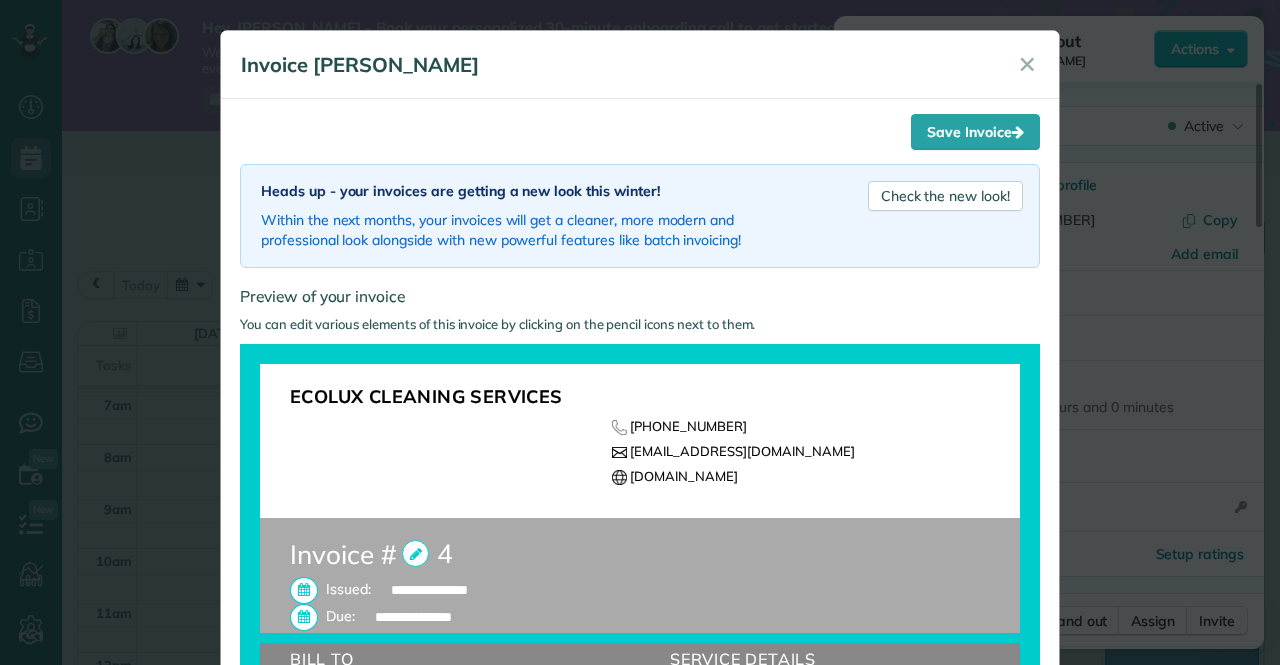 click on "(604) 260-0082" at bounding box center [814, 426] 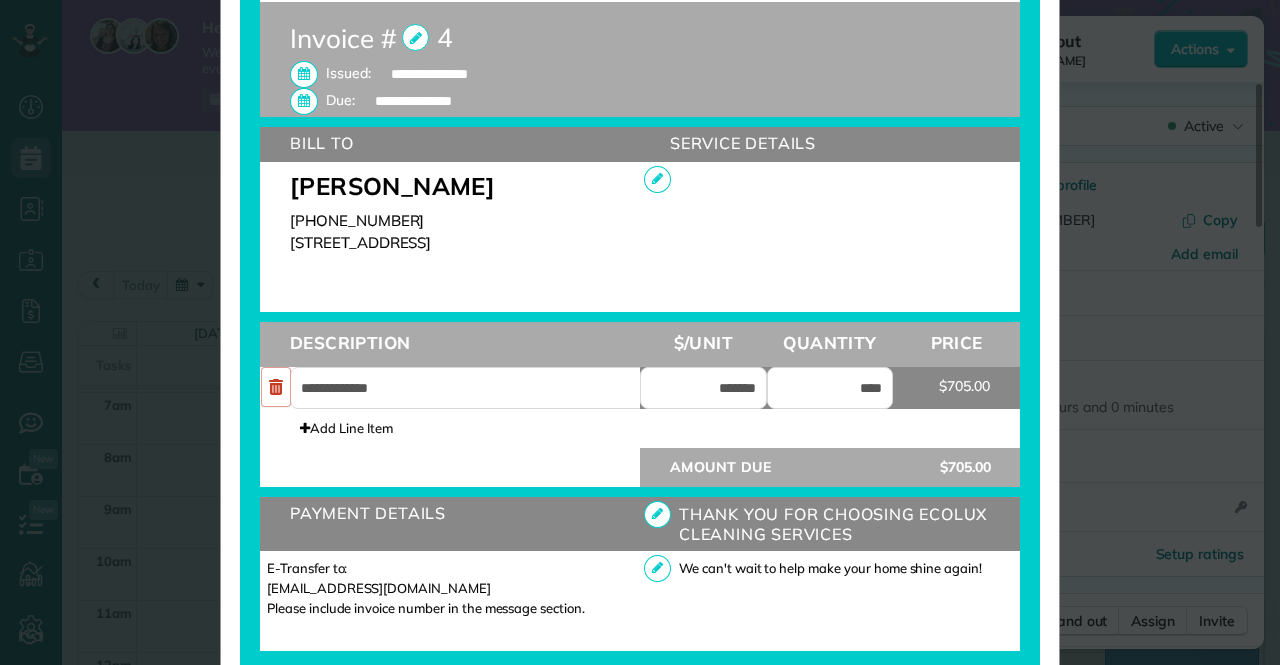 scroll, scrollTop: 515, scrollLeft: 0, axis: vertical 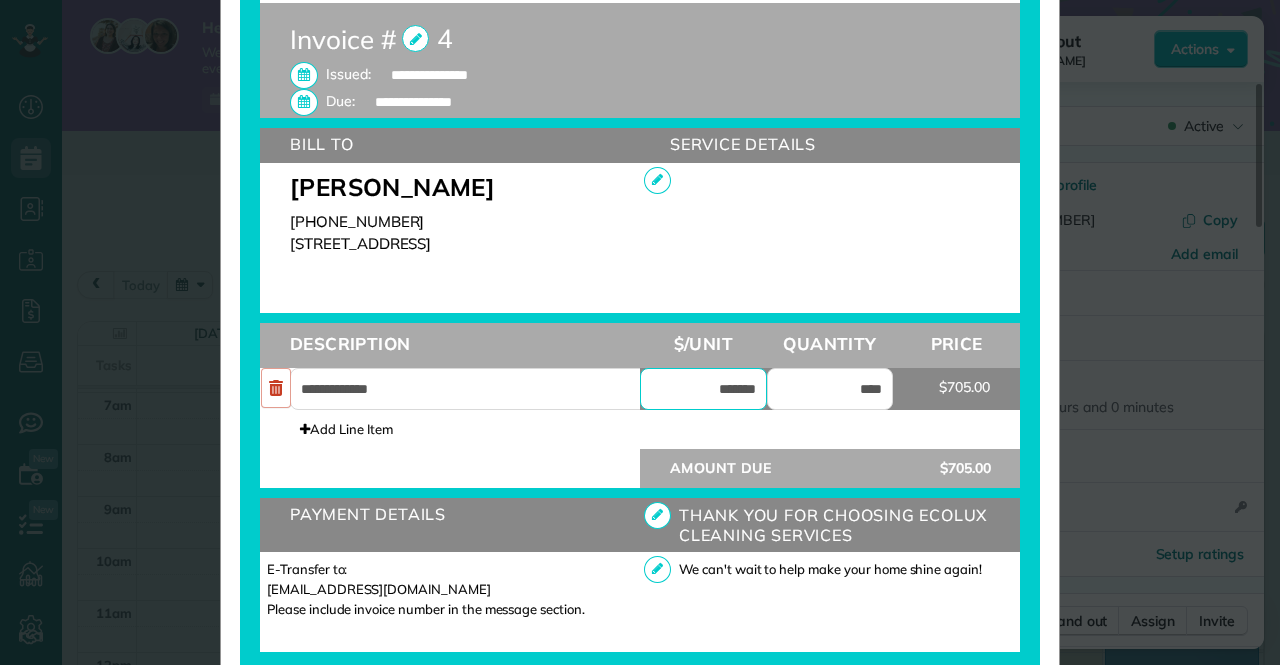 drag, startPoint x: 678, startPoint y: 390, endPoint x: 828, endPoint y: 422, distance: 153.37535 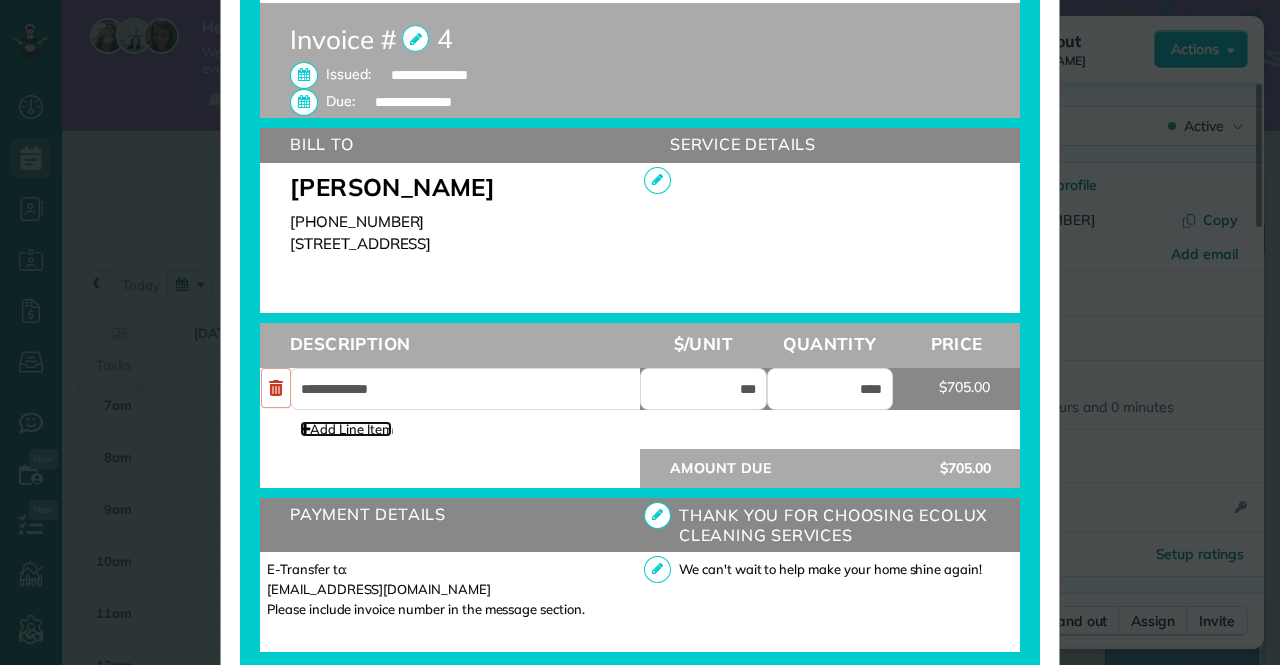type on "*******" 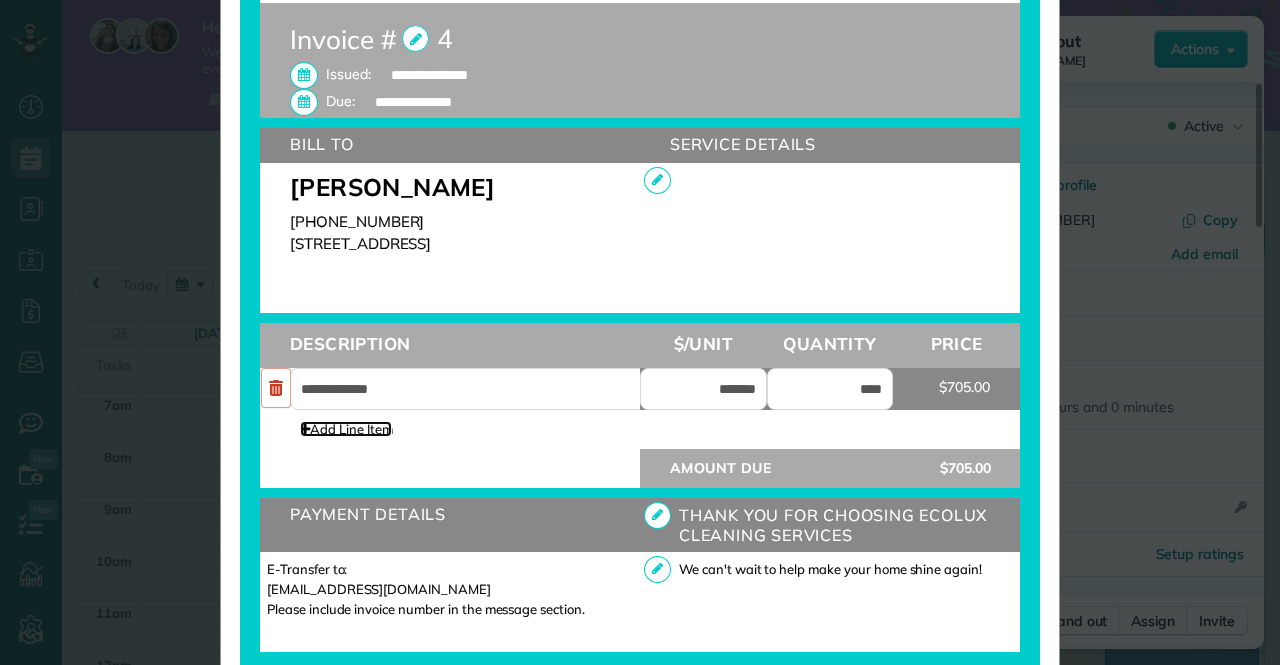 click at bounding box center (305, 429) 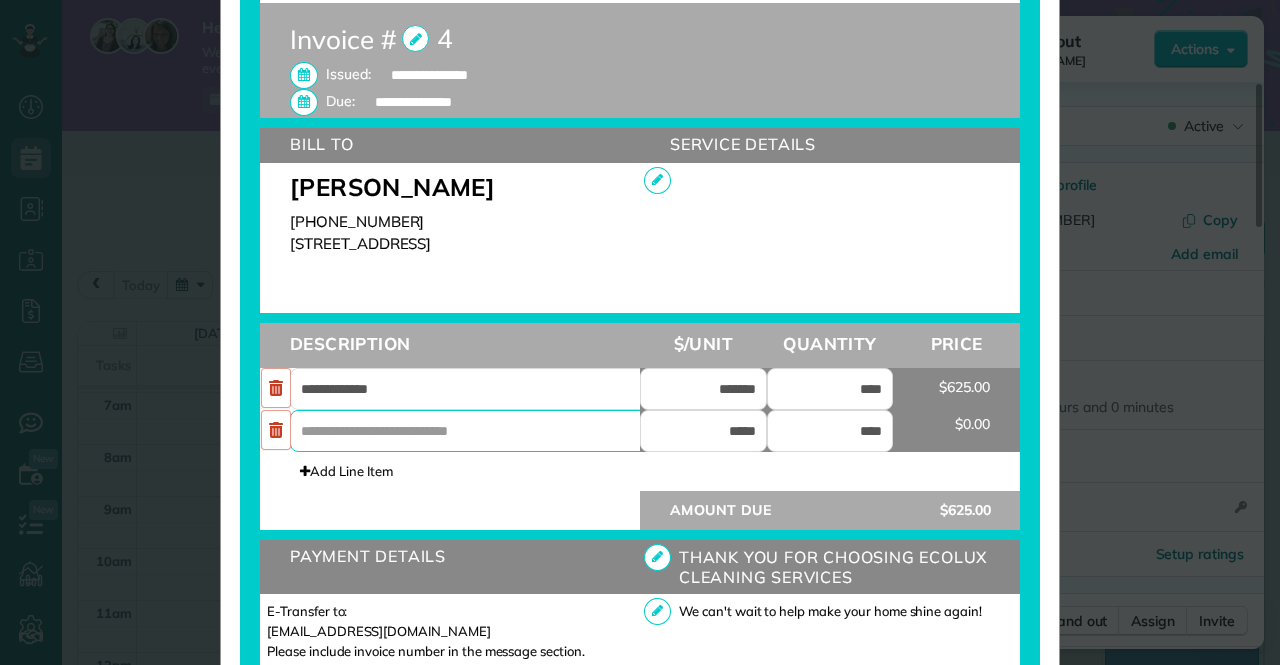 click at bounding box center [480, 431] 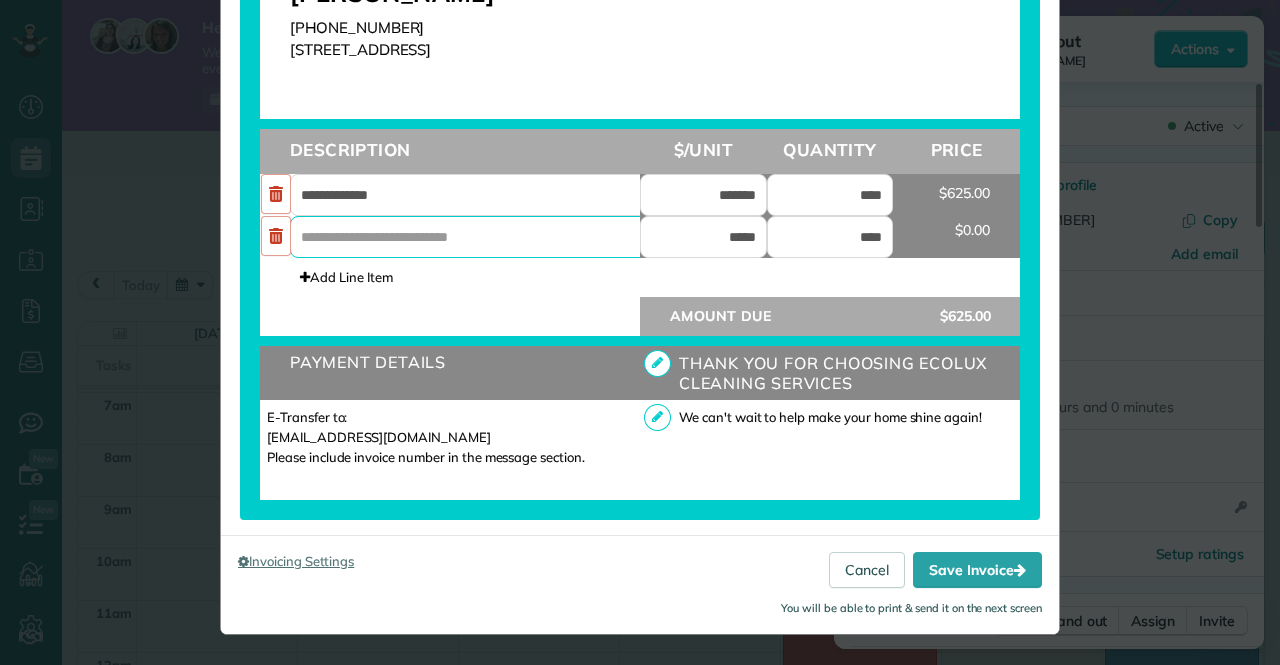 scroll, scrollTop: 720, scrollLeft: 0, axis: vertical 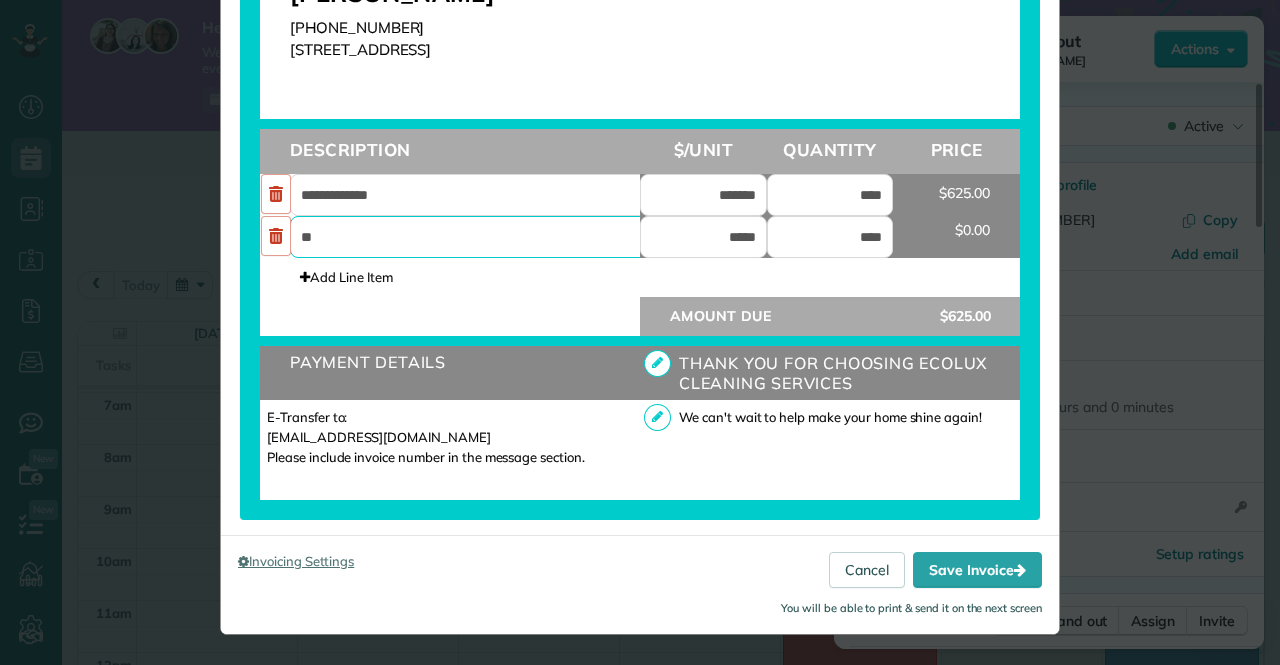 type on "*" 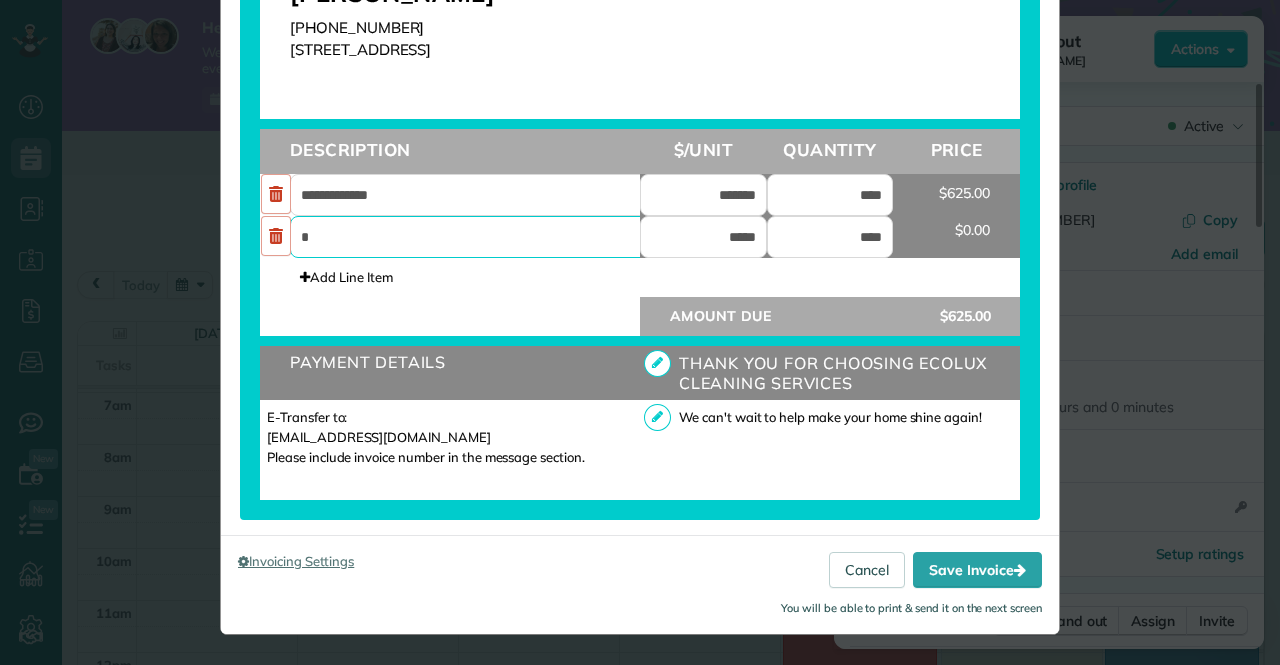 type 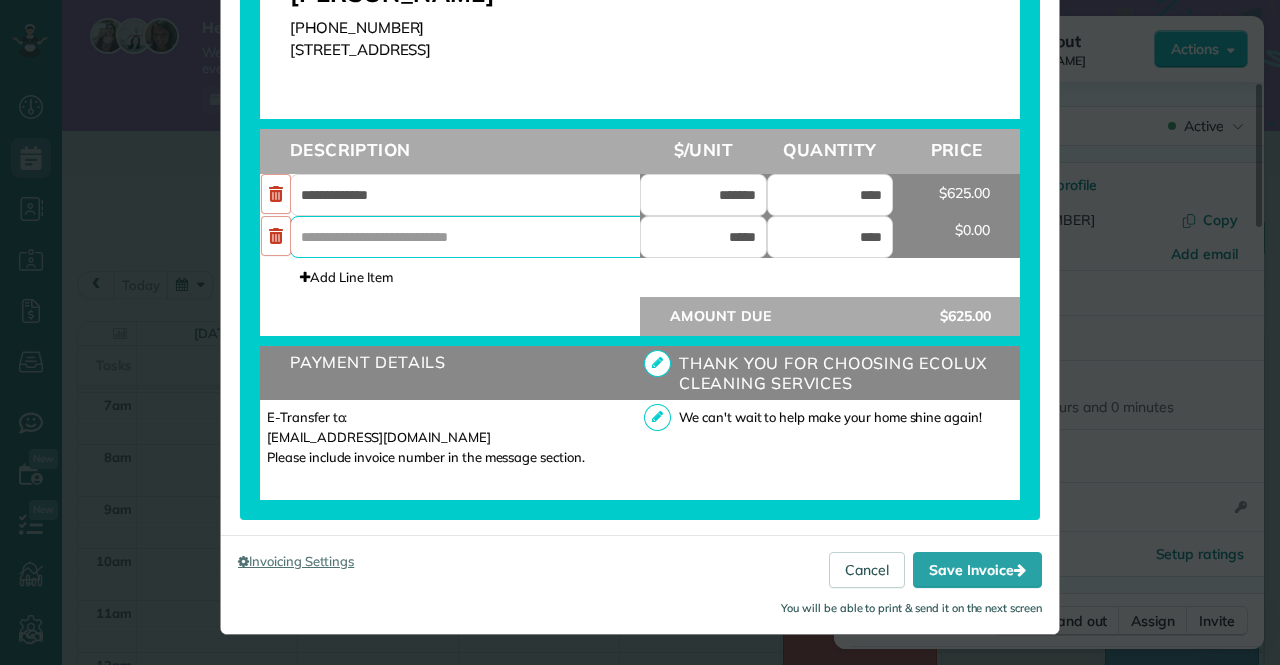 scroll, scrollTop: 720, scrollLeft: 0, axis: vertical 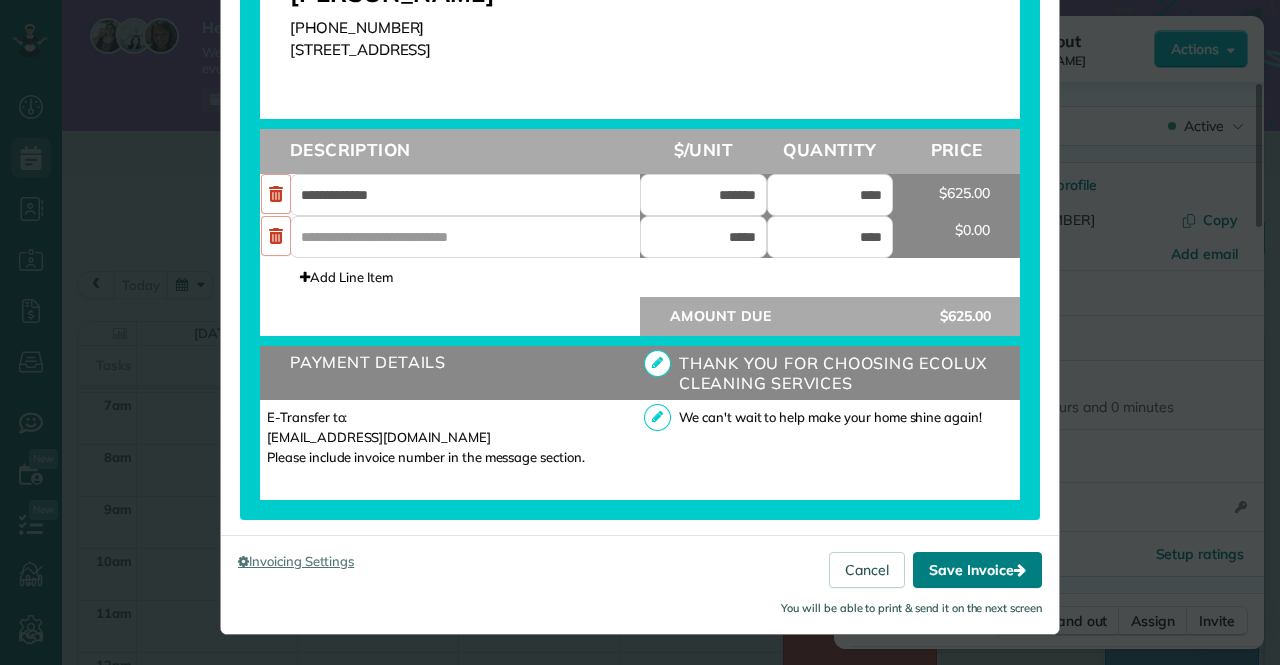 click on "Save Invoice" at bounding box center [977, 570] 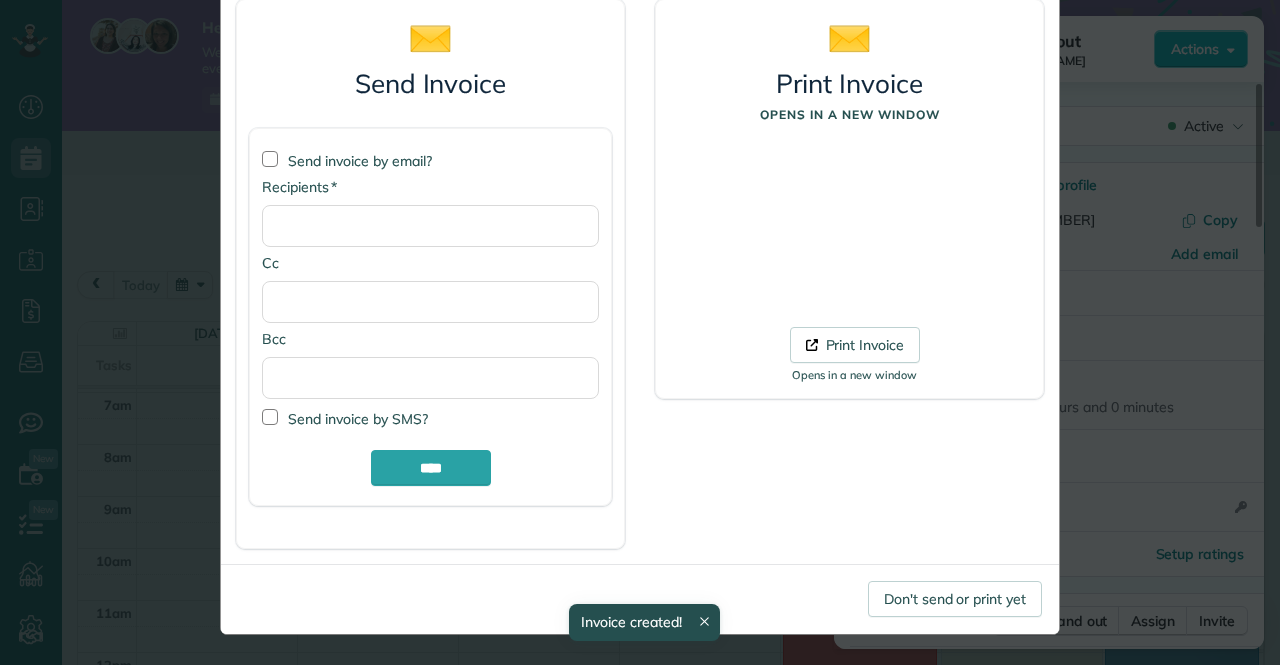scroll, scrollTop: 143, scrollLeft: 0, axis: vertical 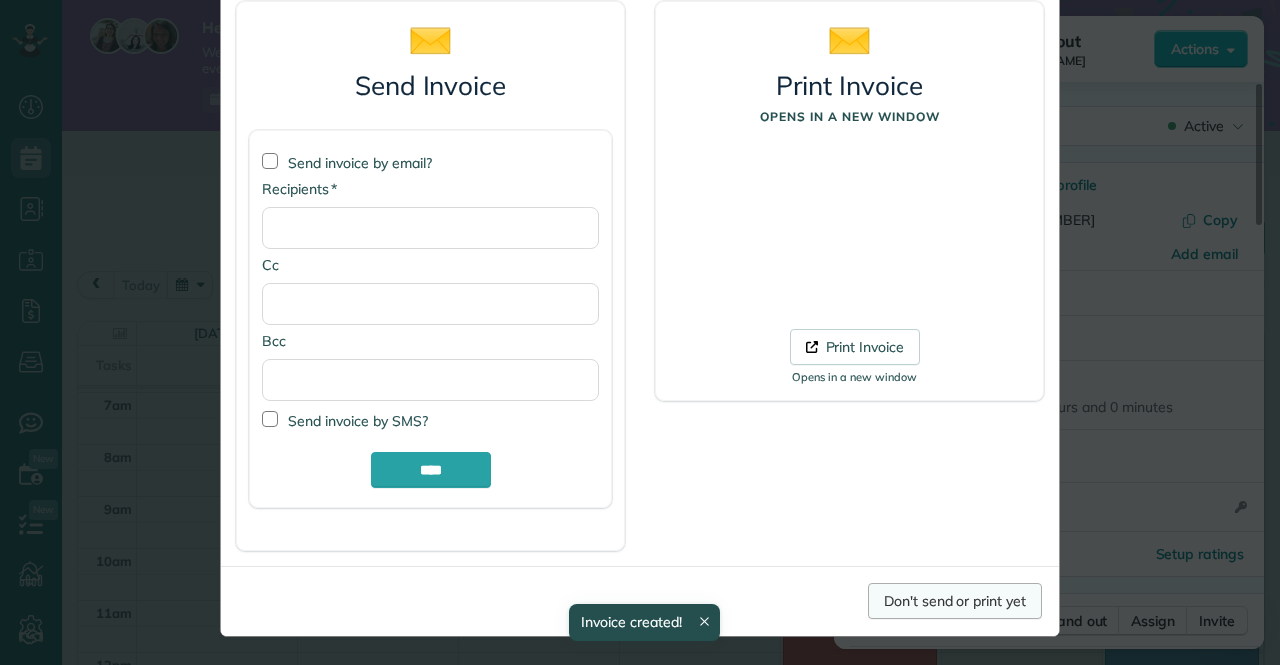 click on "Don't send or print yet" at bounding box center [955, 601] 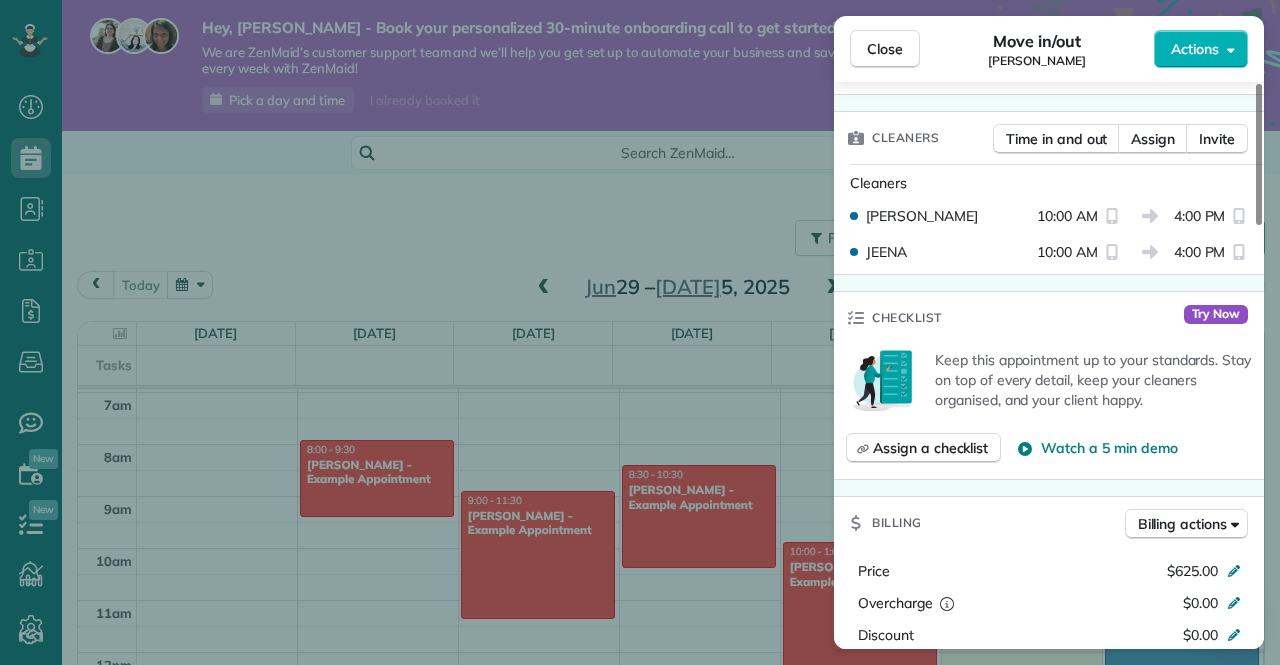 scroll, scrollTop: 482, scrollLeft: 0, axis: vertical 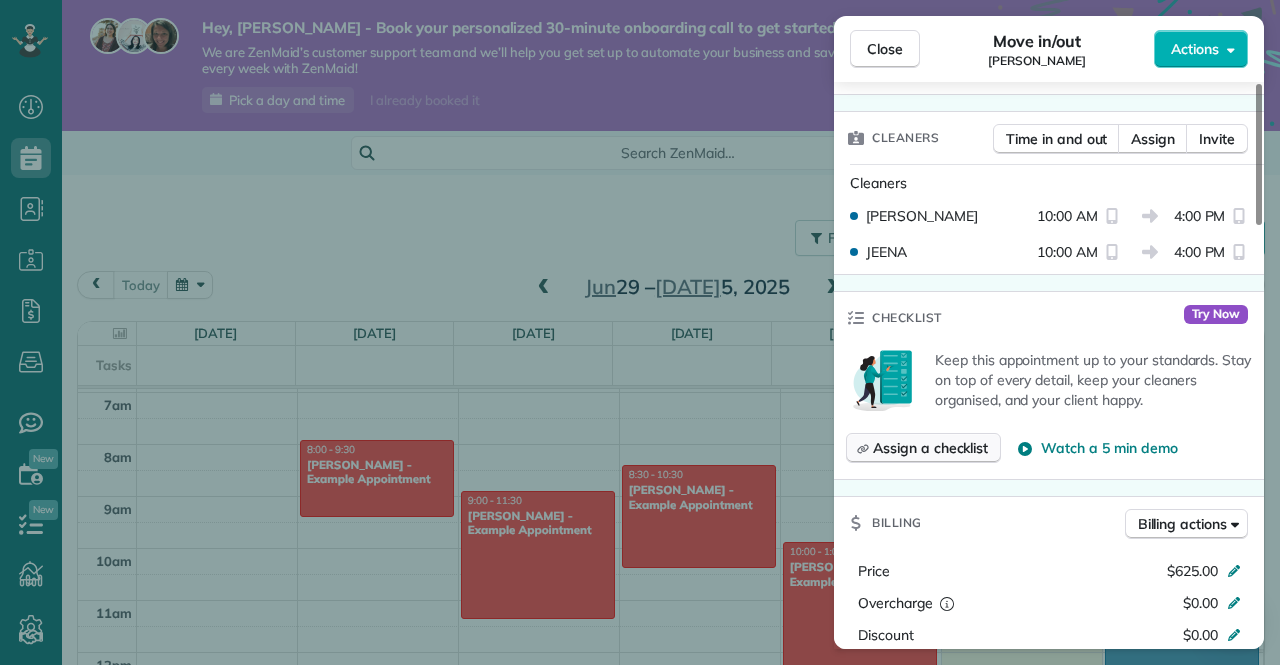 click on "Assign a checklist" at bounding box center (930, 448) 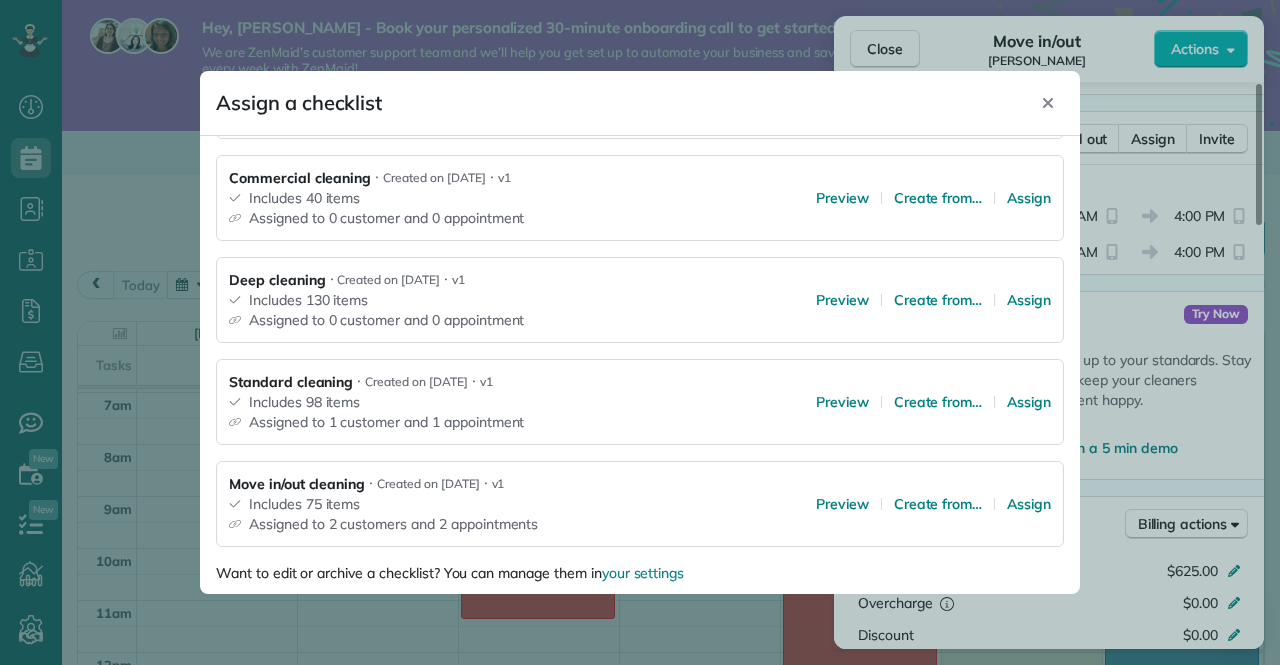 scroll, scrollTop: 396, scrollLeft: 0, axis: vertical 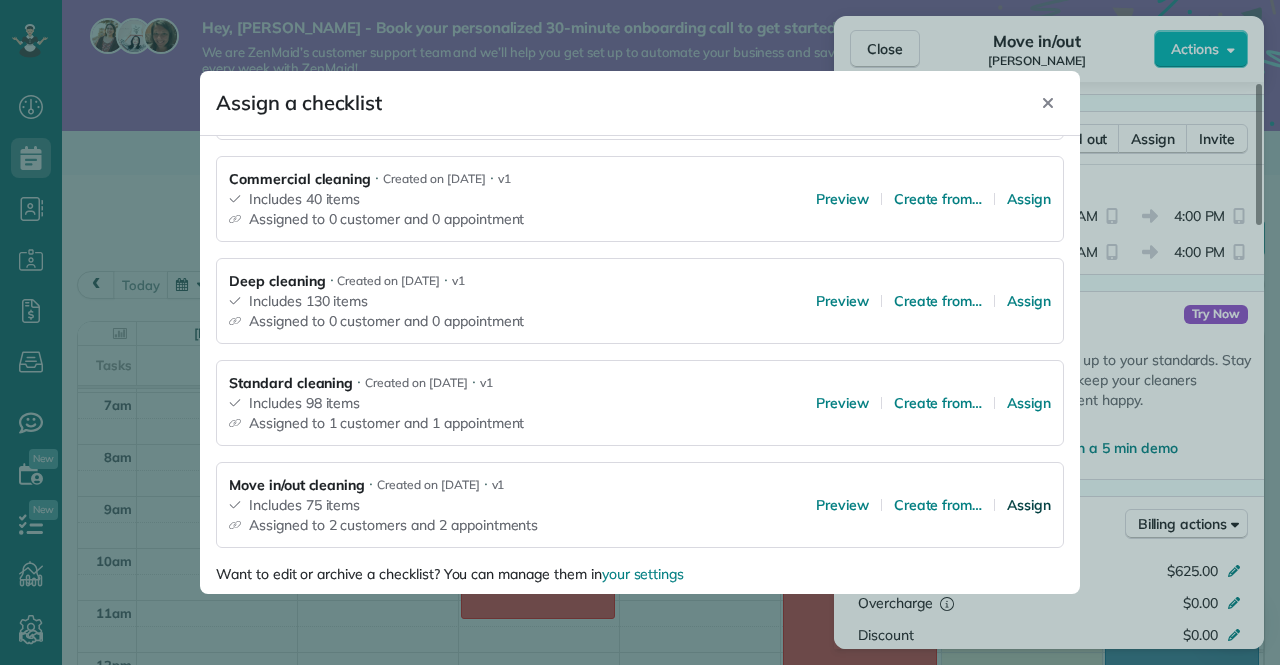 click on "Assign" at bounding box center [1029, 505] 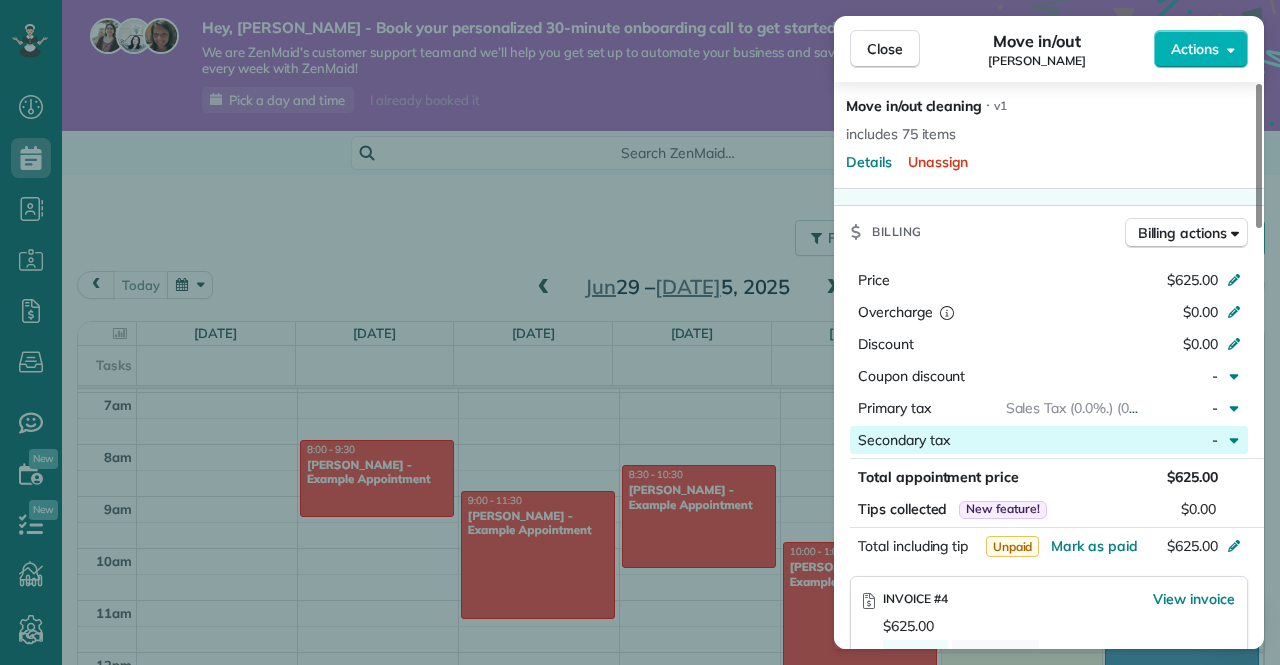 scroll, scrollTop: 729, scrollLeft: 0, axis: vertical 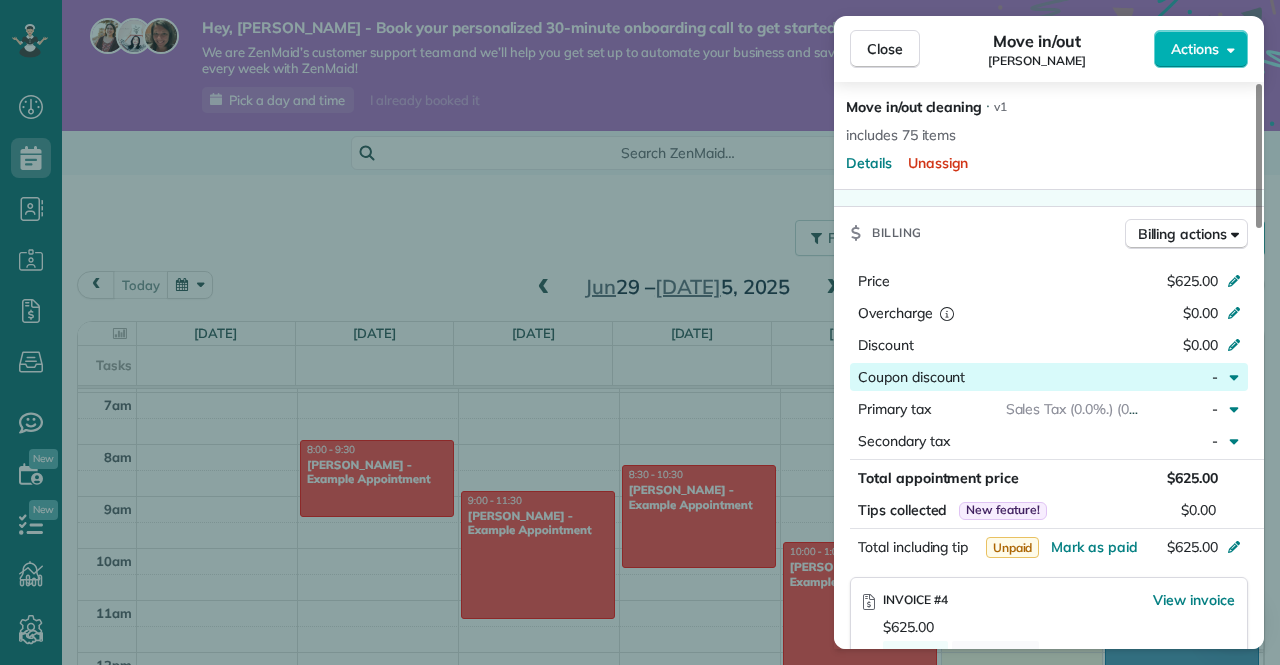 click 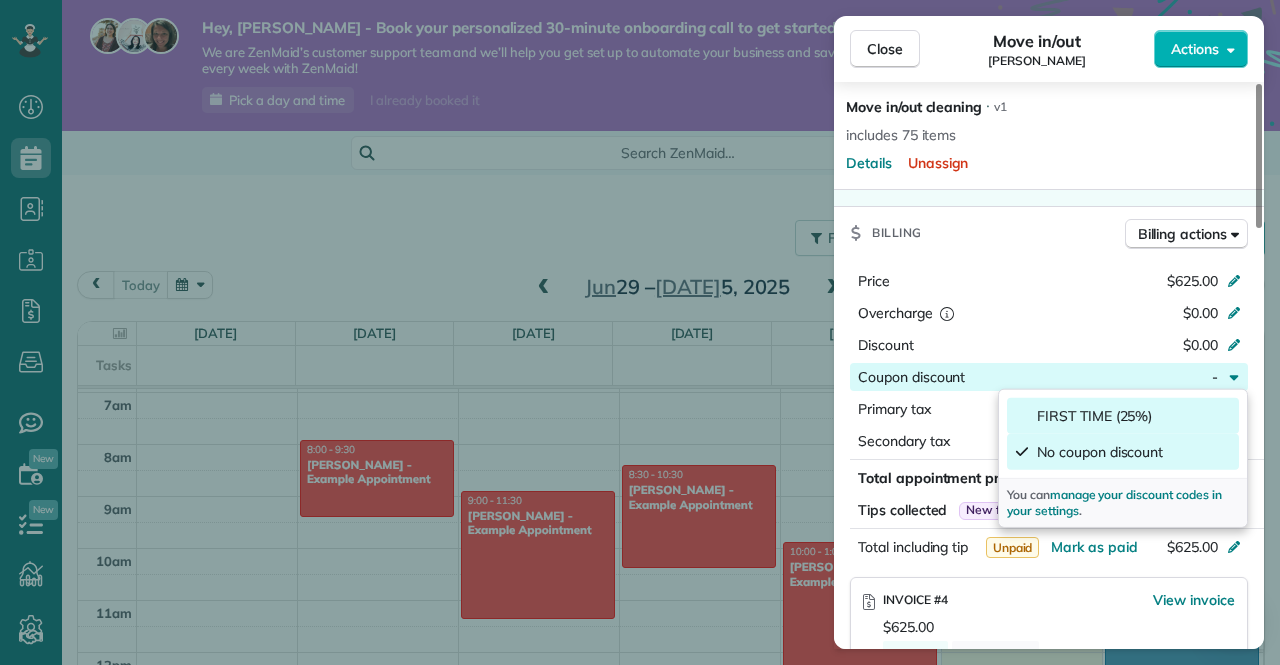 click on "FIRST TIME (25%)" at bounding box center [1094, 416] 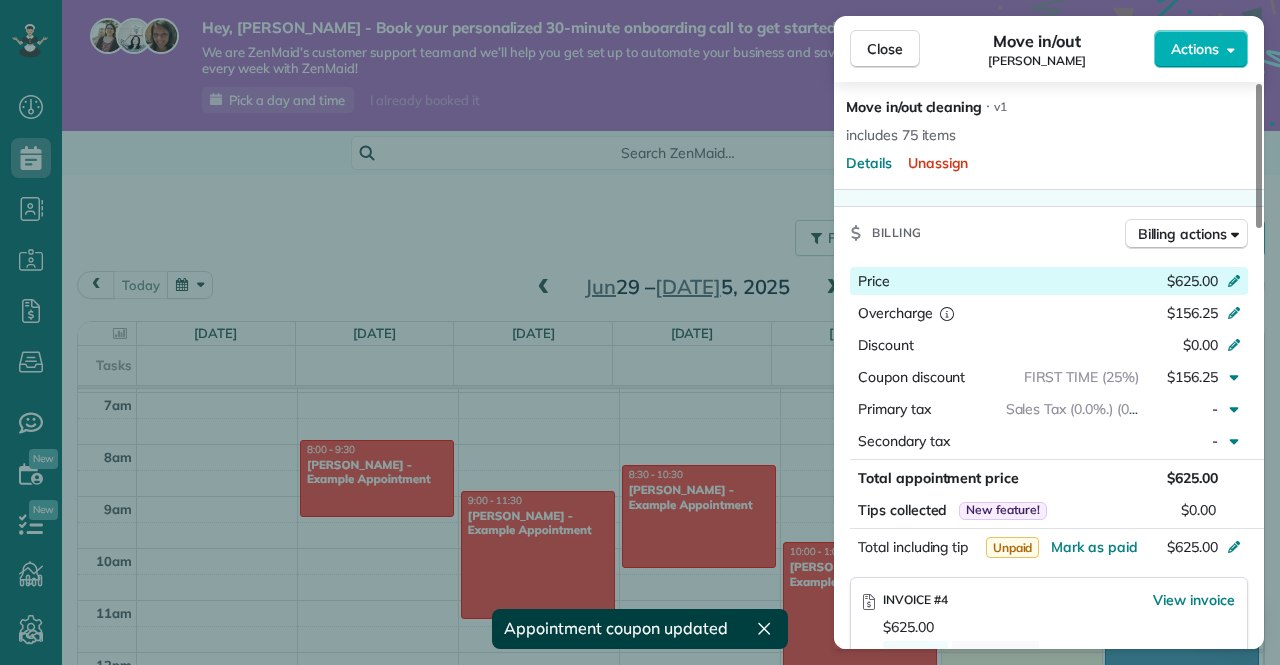 click on "$625.00" at bounding box center [1192, 281] 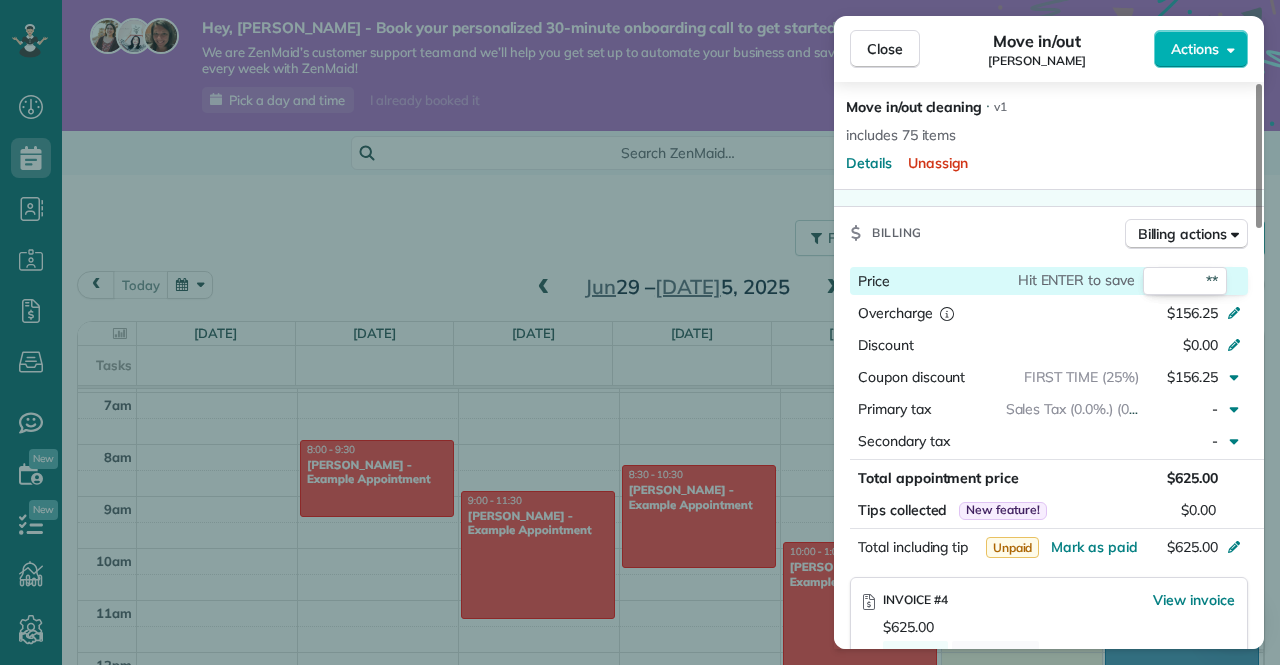 type on "***" 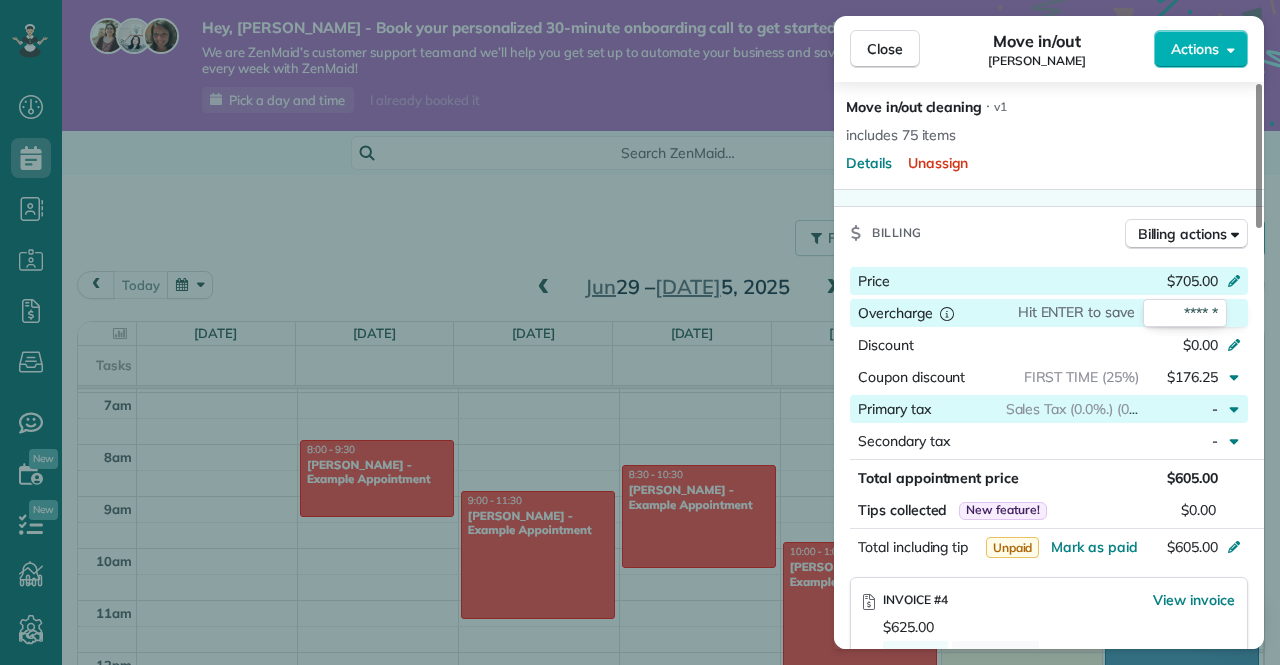 click on "Primary tax" at bounding box center (932, 409) 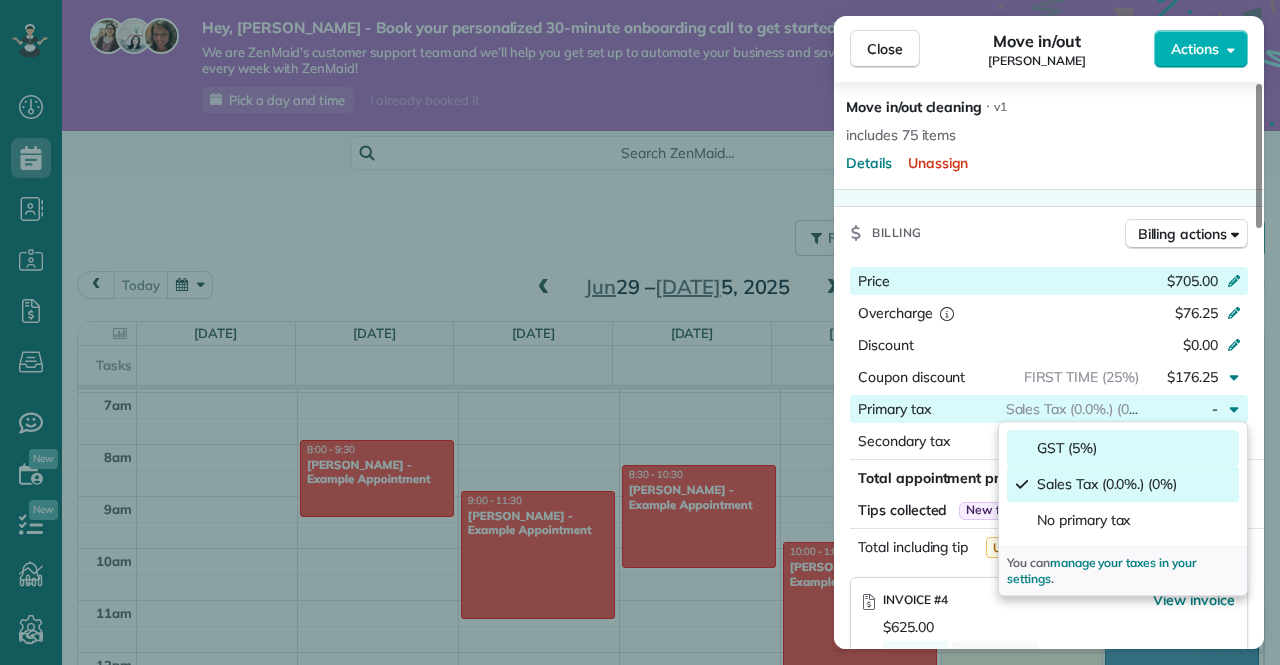 click on "GST (5%)" at bounding box center (1067, 448) 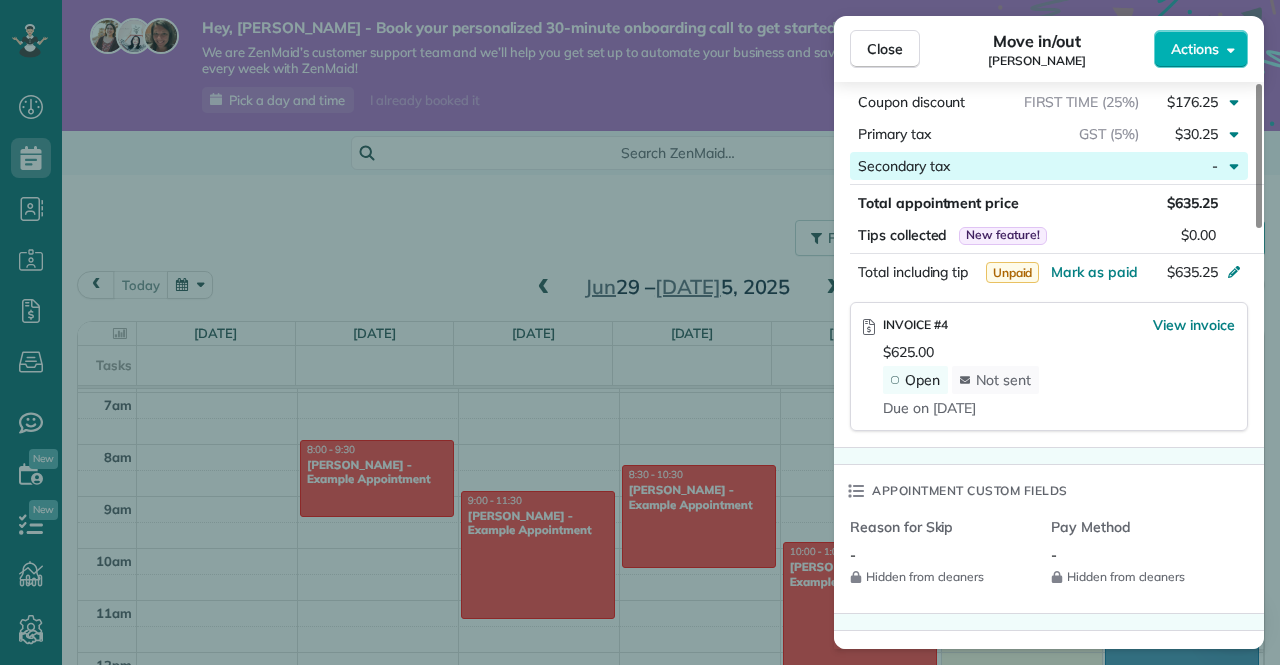 scroll, scrollTop: 1003, scrollLeft: 0, axis: vertical 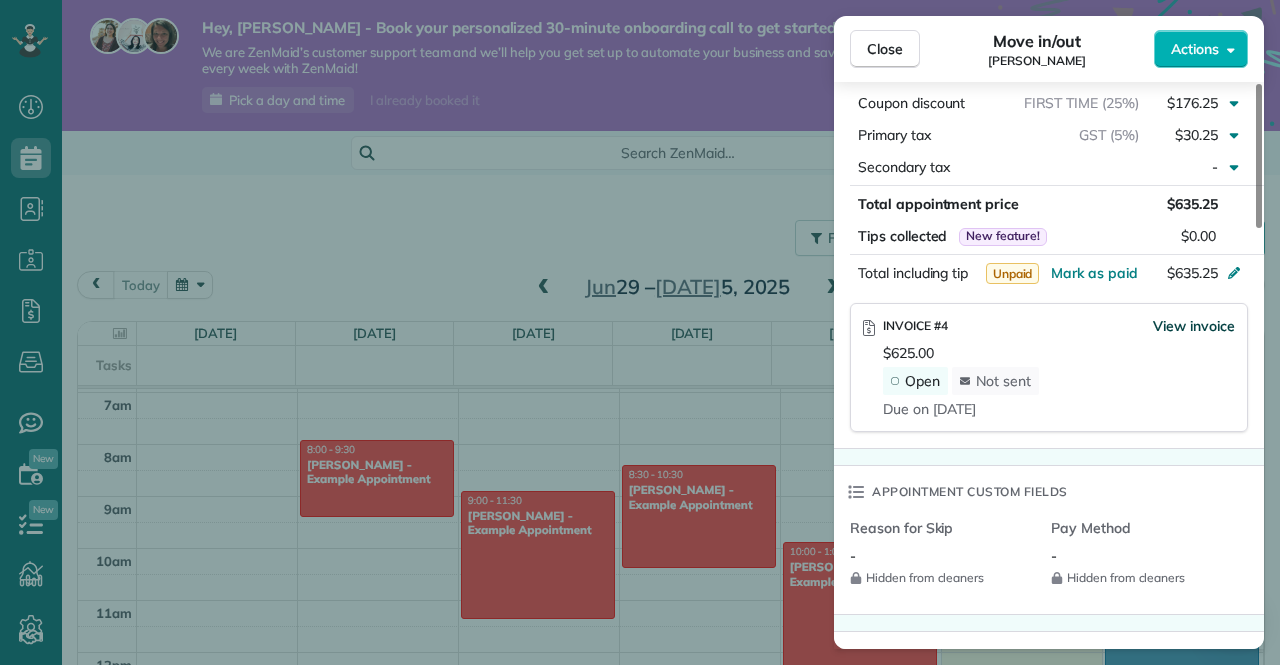 click on "View invoice" at bounding box center (1194, 326) 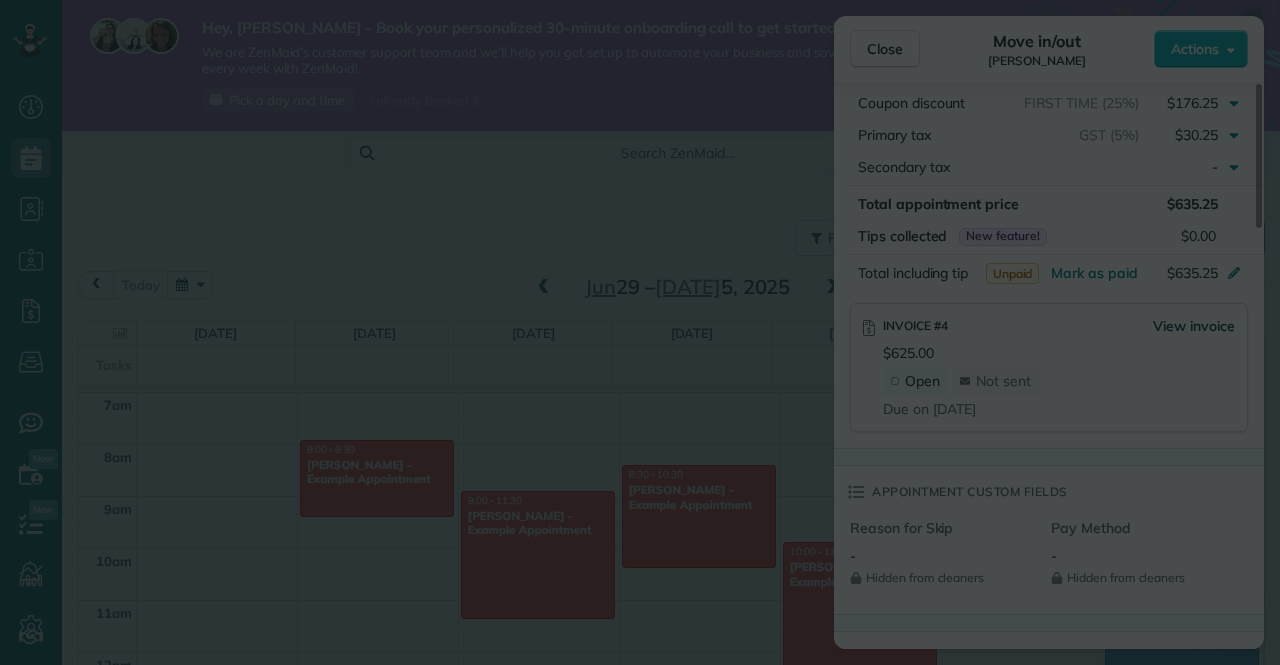 scroll, scrollTop: 0, scrollLeft: 0, axis: both 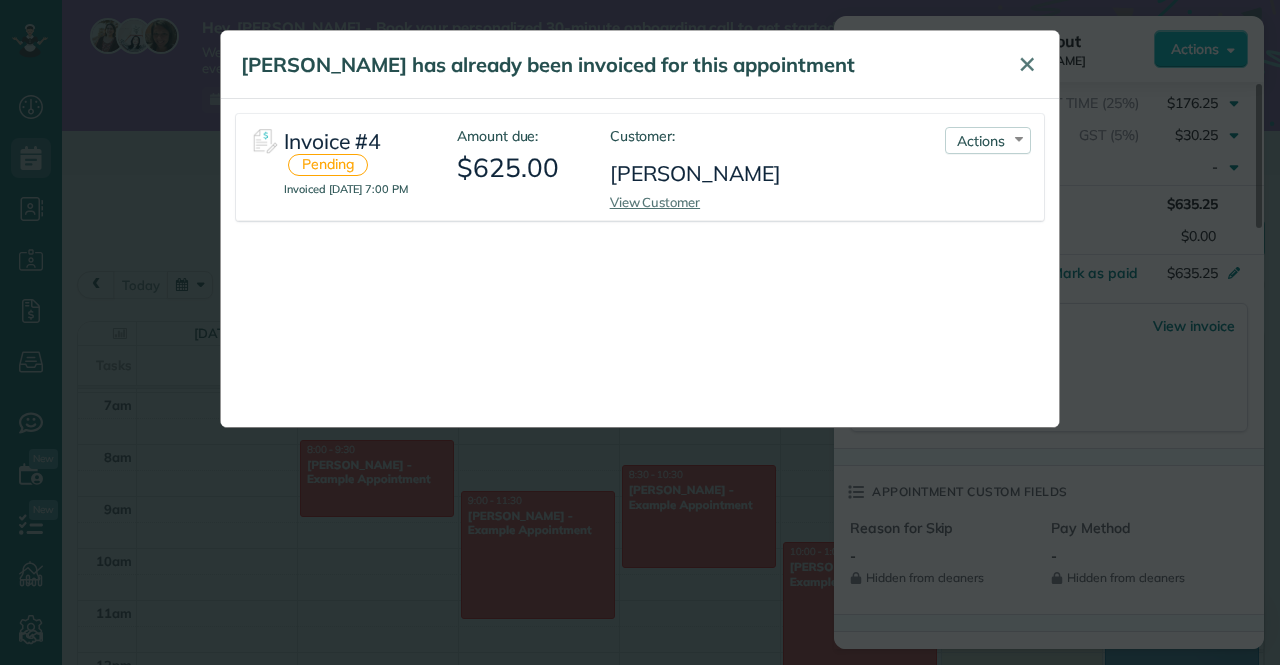 click on "✕" at bounding box center [1027, 65] 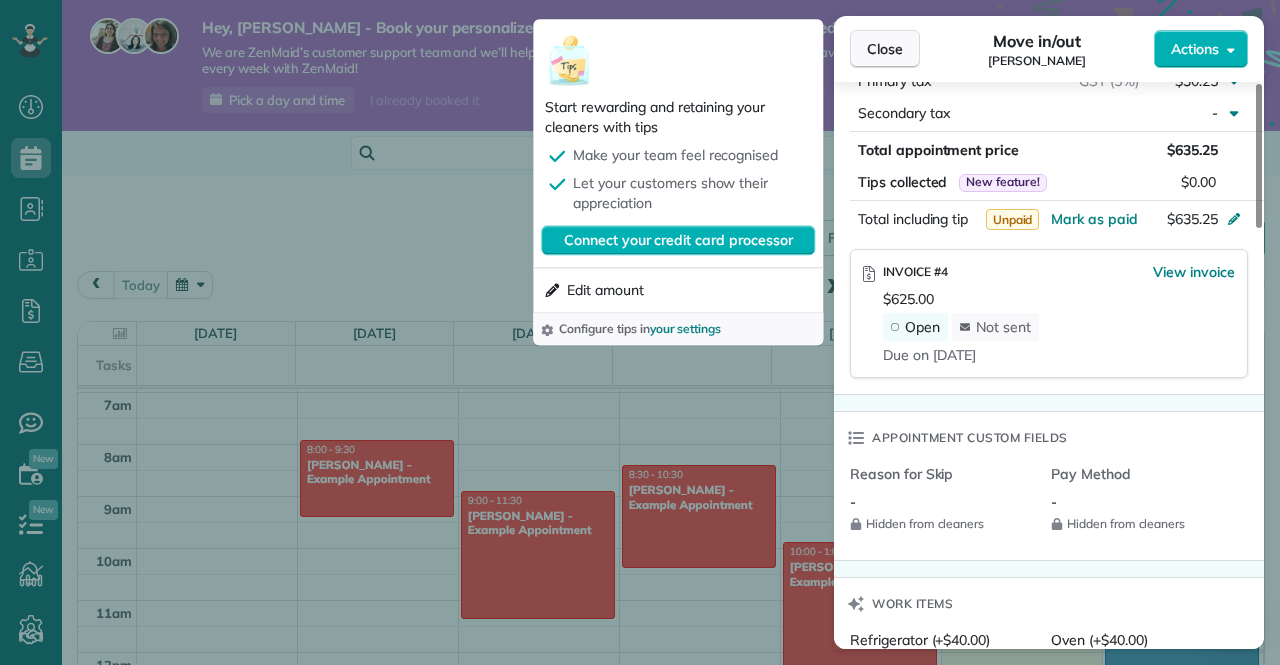 scroll, scrollTop: 1041, scrollLeft: 0, axis: vertical 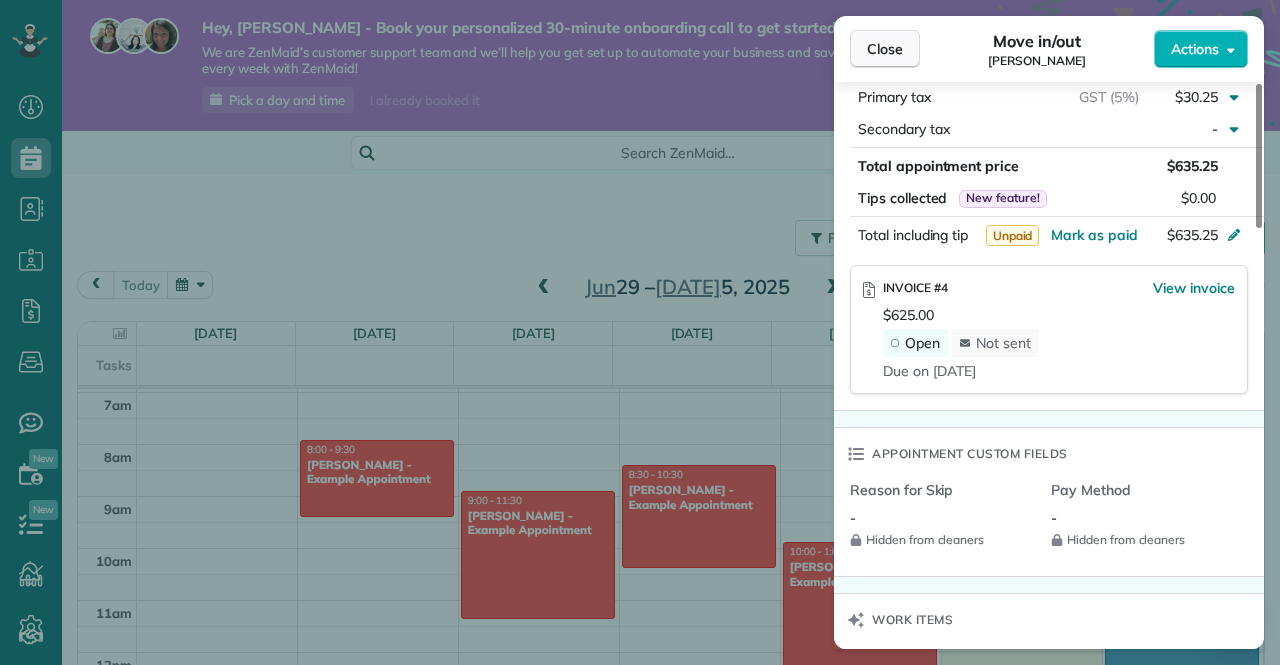 click on "Close" at bounding box center (885, 49) 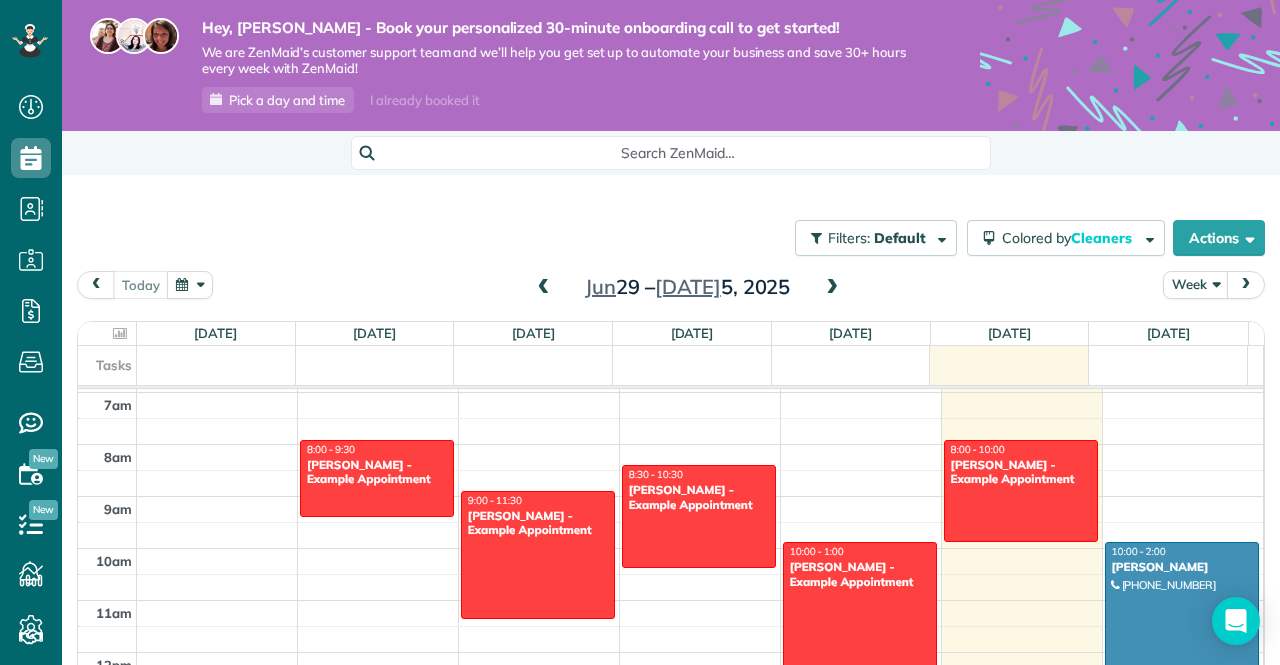 click at bounding box center (832, 288) 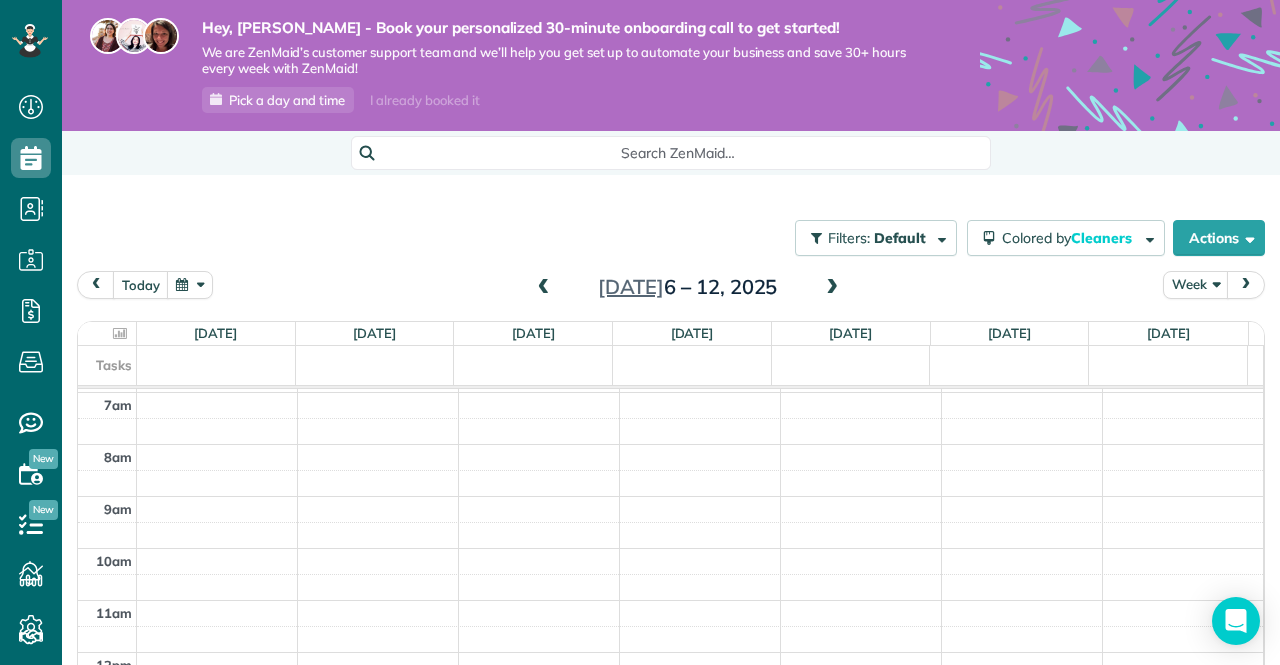 click at bounding box center [832, 288] 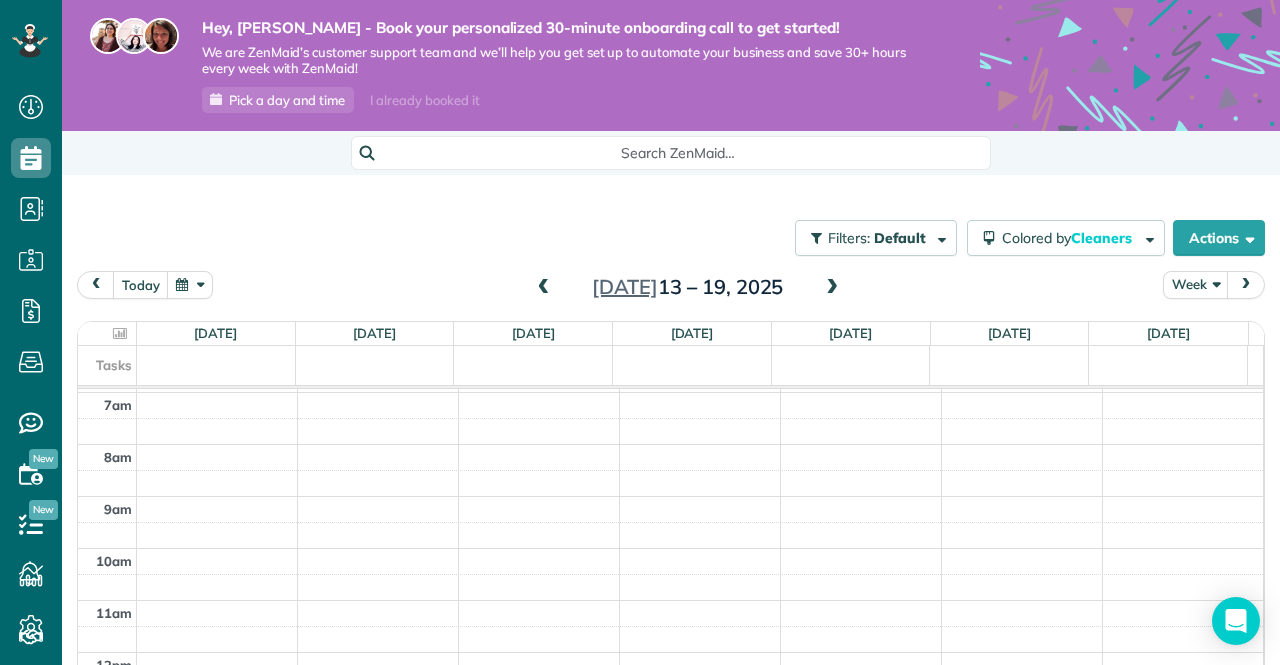 click at bounding box center (832, 288) 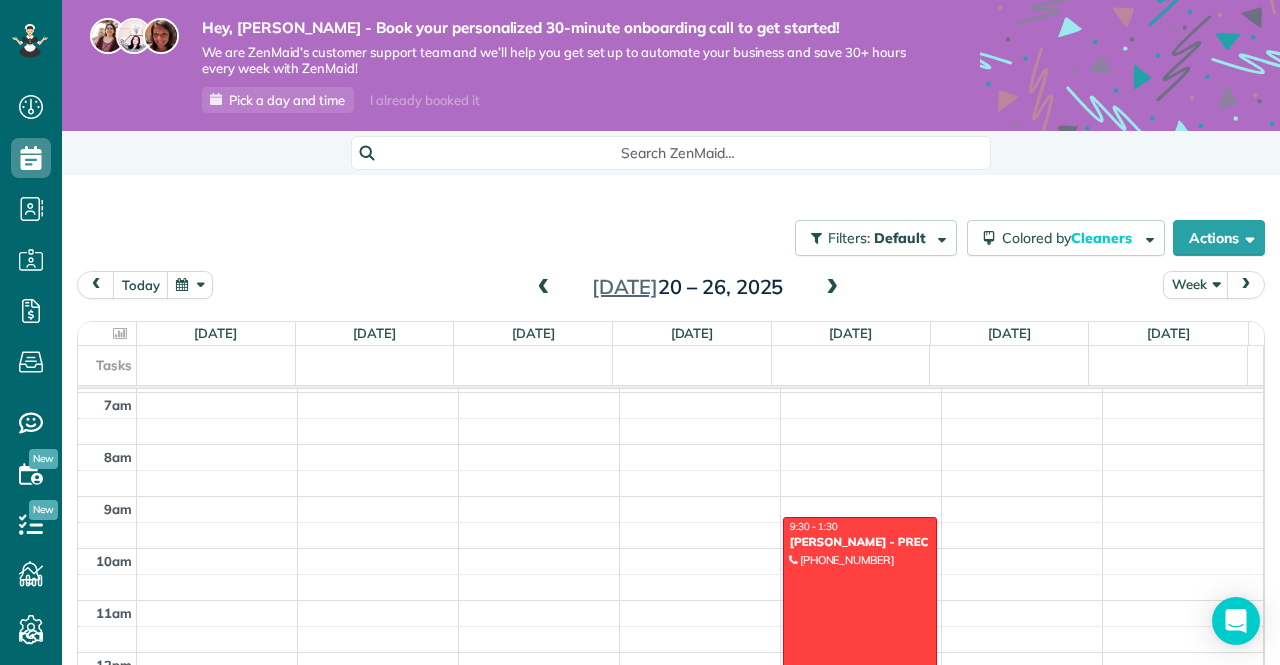 click at bounding box center (832, 288) 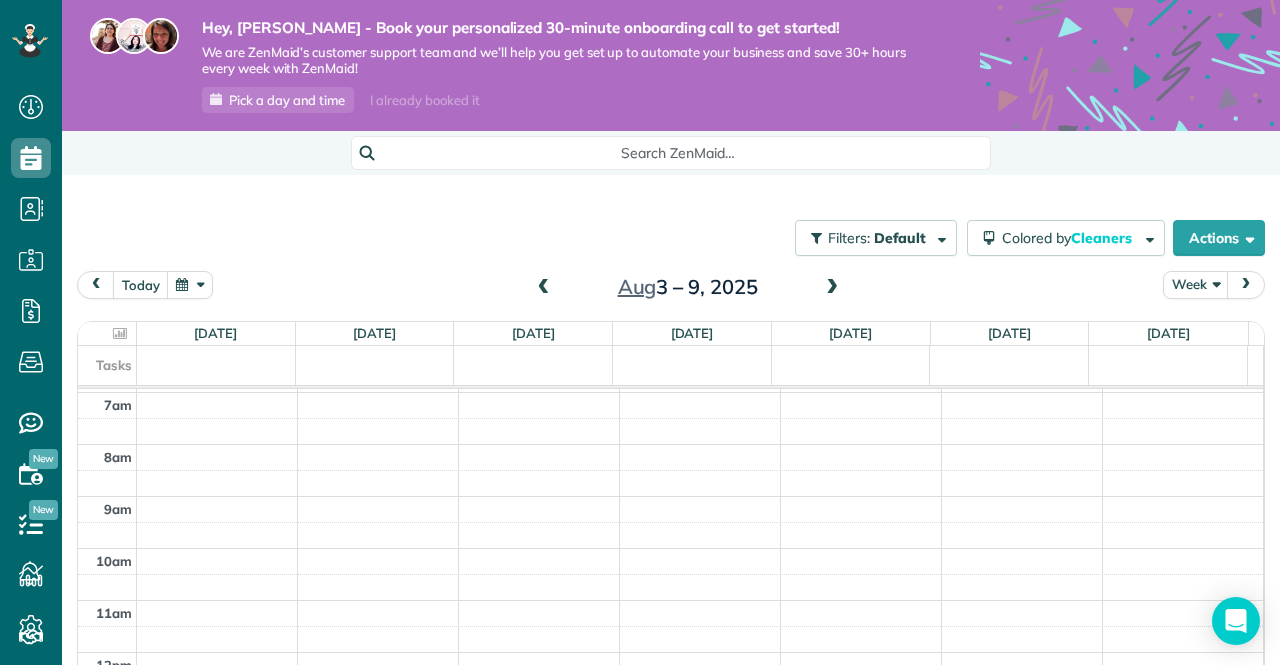 click at bounding box center [832, 288] 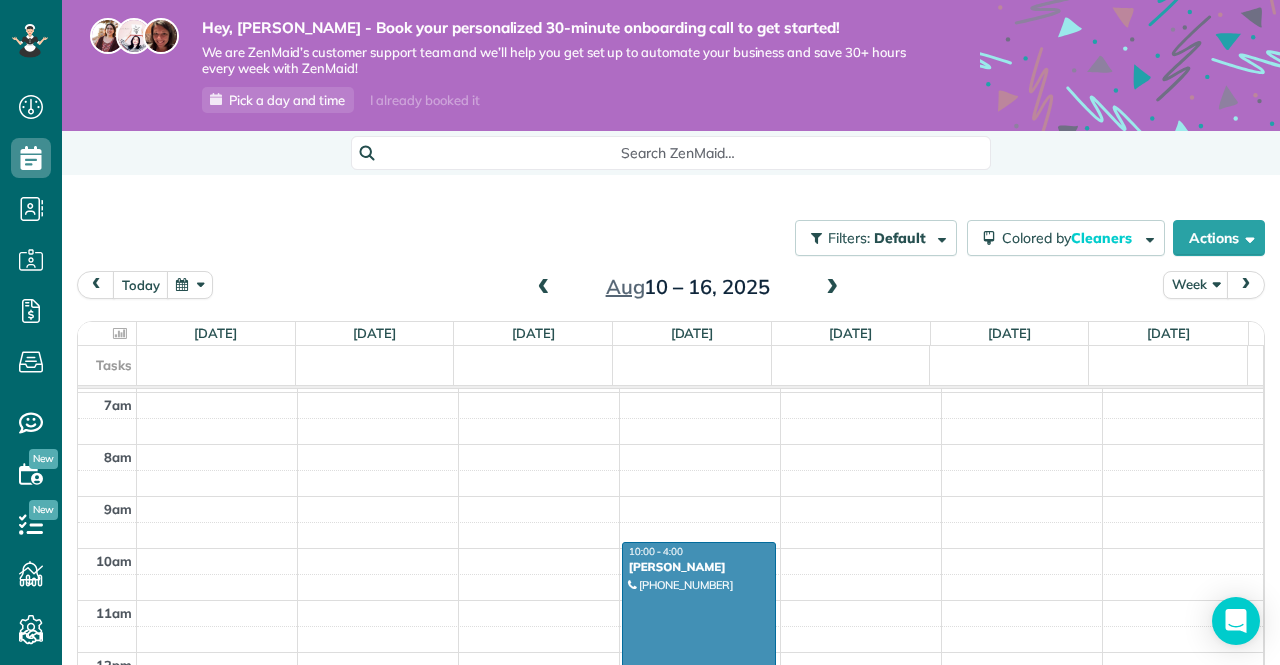 click at bounding box center [832, 288] 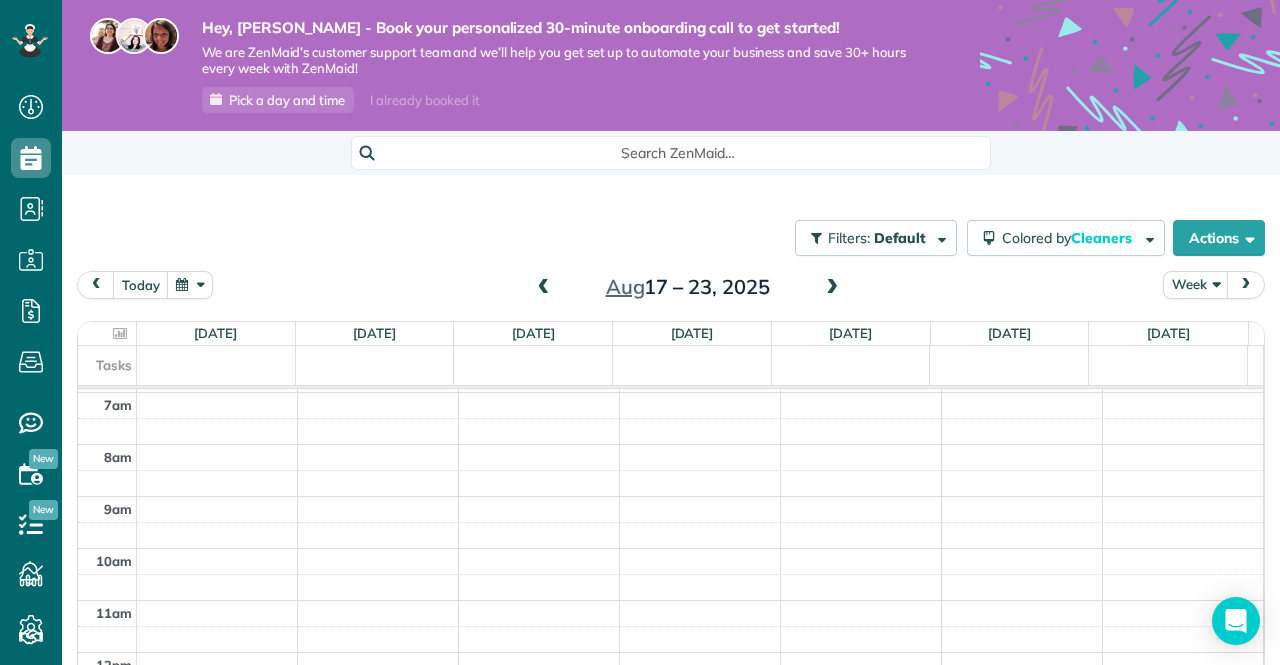 click at bounding box center (544, 288) 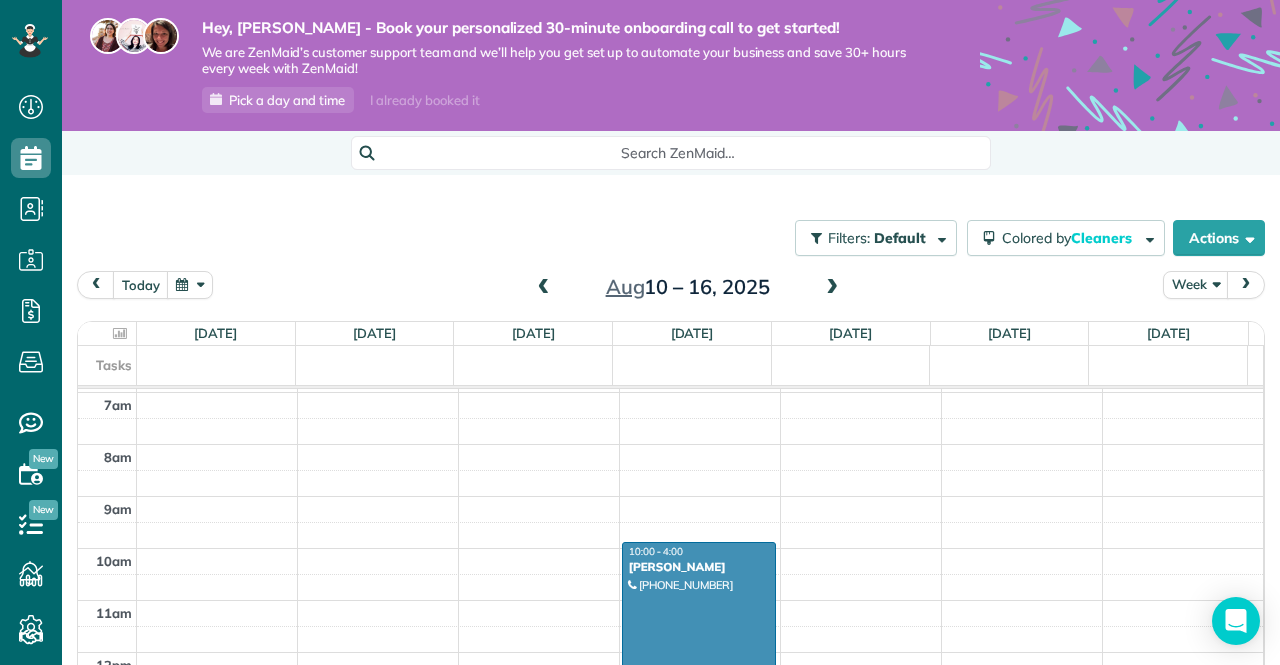 click at bounding box center (699, 696) 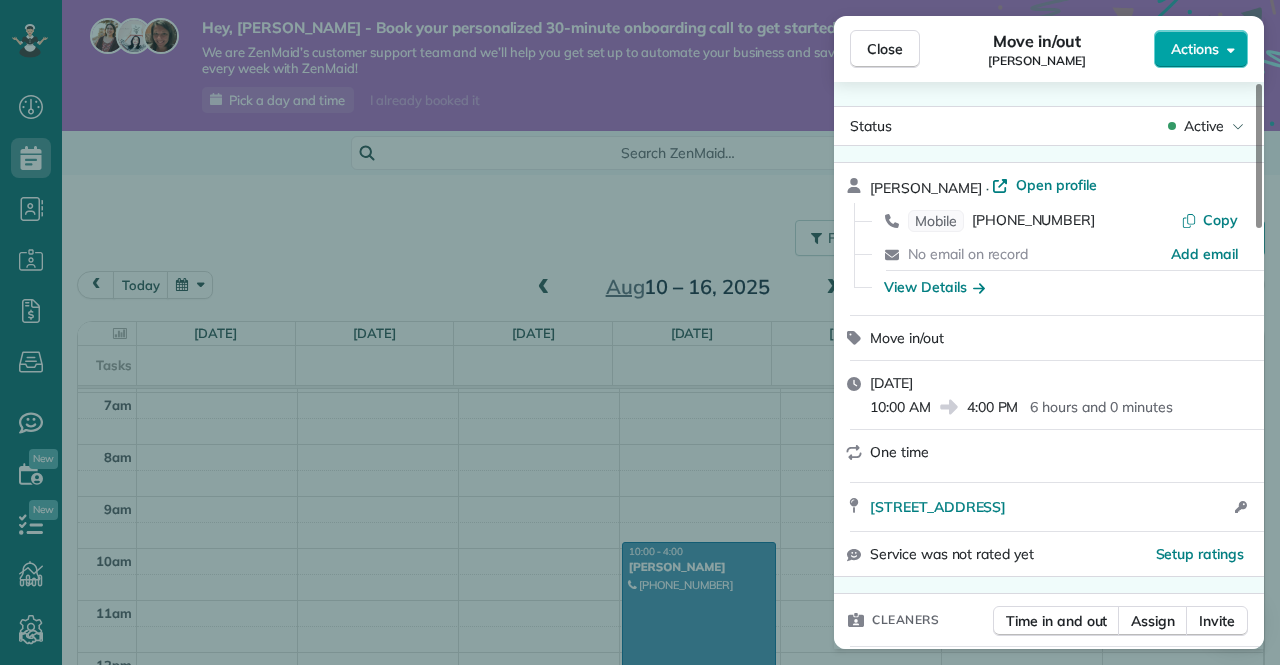 click 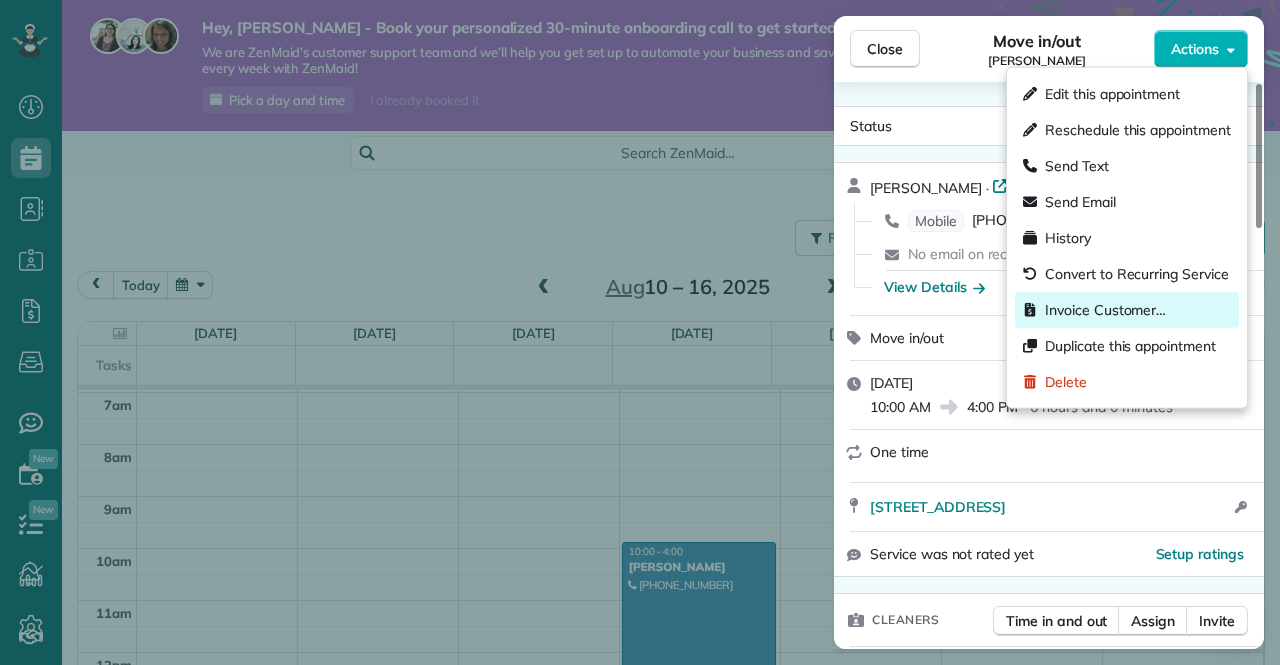 click on "Invoice Customer…" at bounding box center [1105, 310] 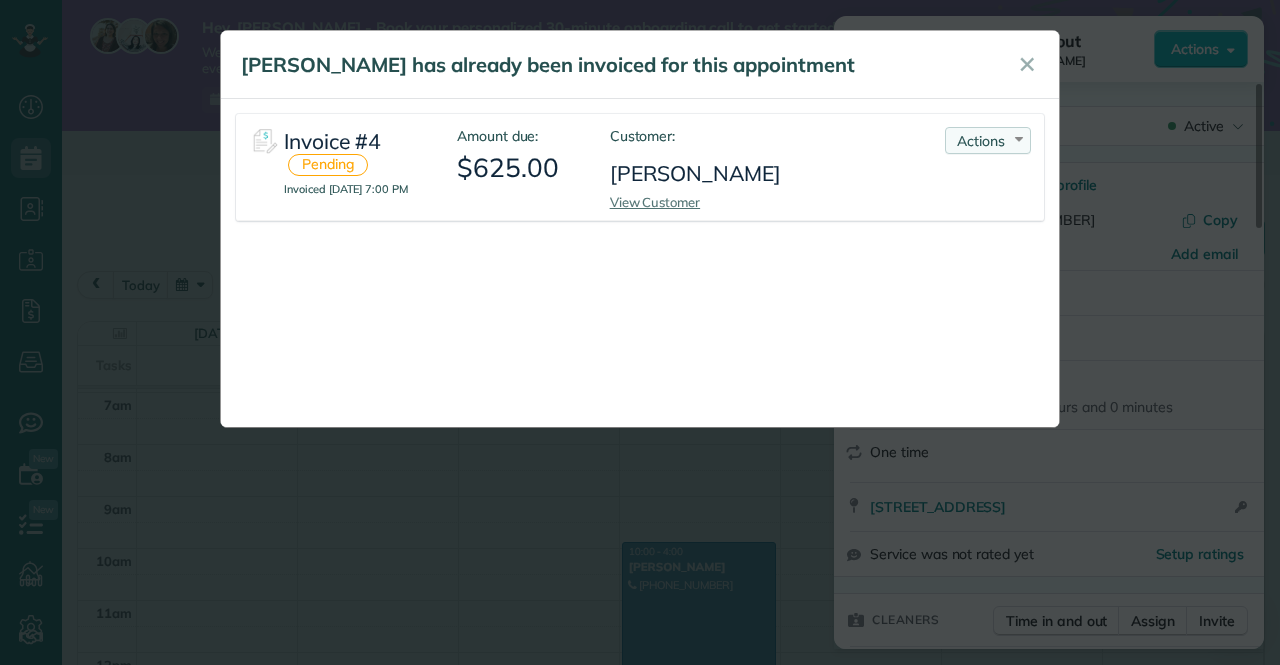 click on "Actions
Re-send Invoice...
View PDF
Mark as Paid
Void Invoice" at bounding box center (988, 140) 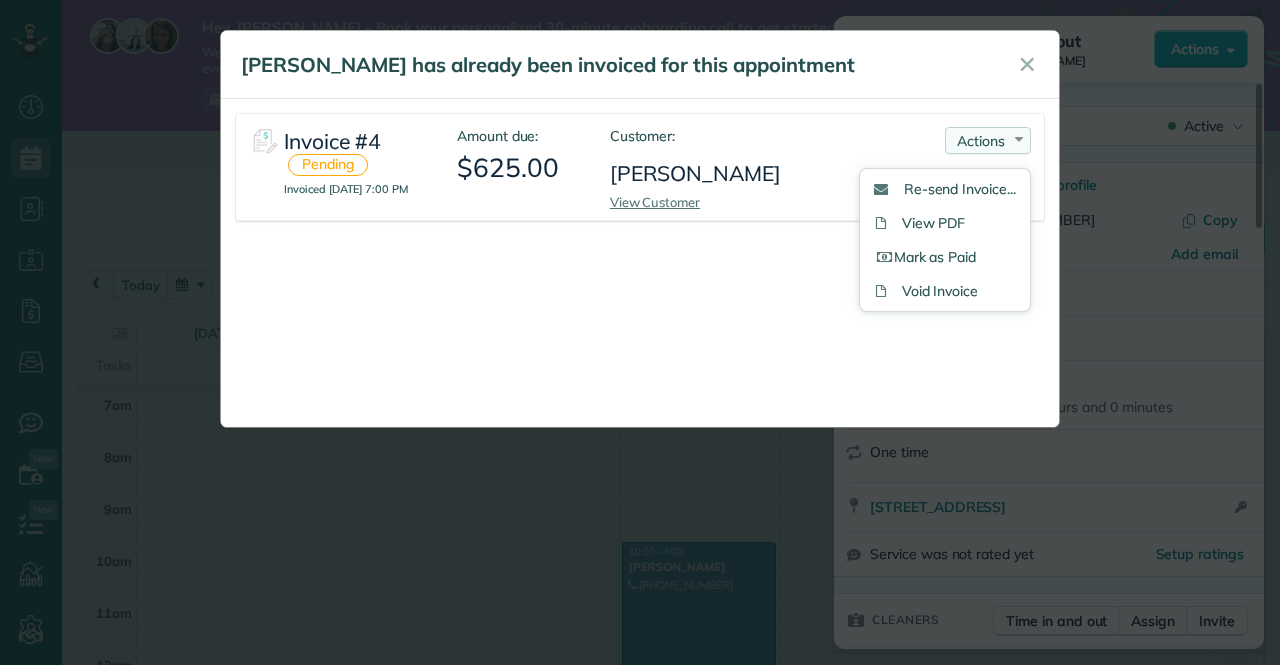click on "Actions
Re-send Invoice...
View PDF
Mark as Paid
Void Invoice" at bounding box center [988, 140] 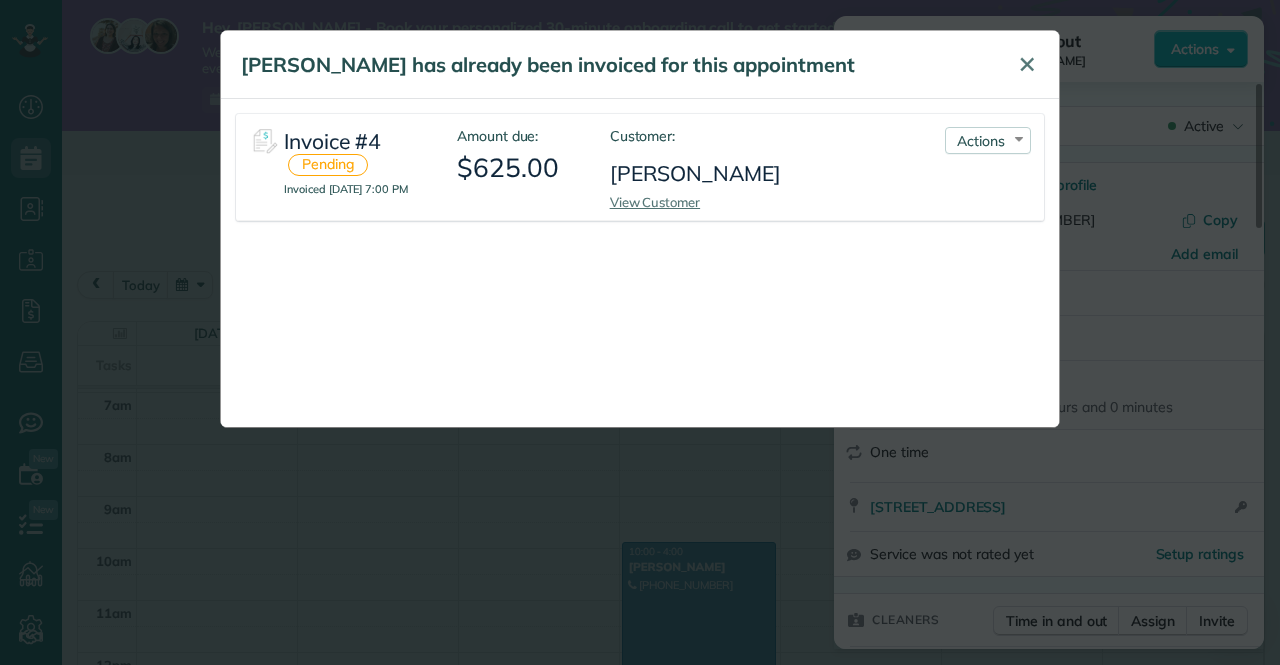 click on "✕" at bounding box center [1027, 64] 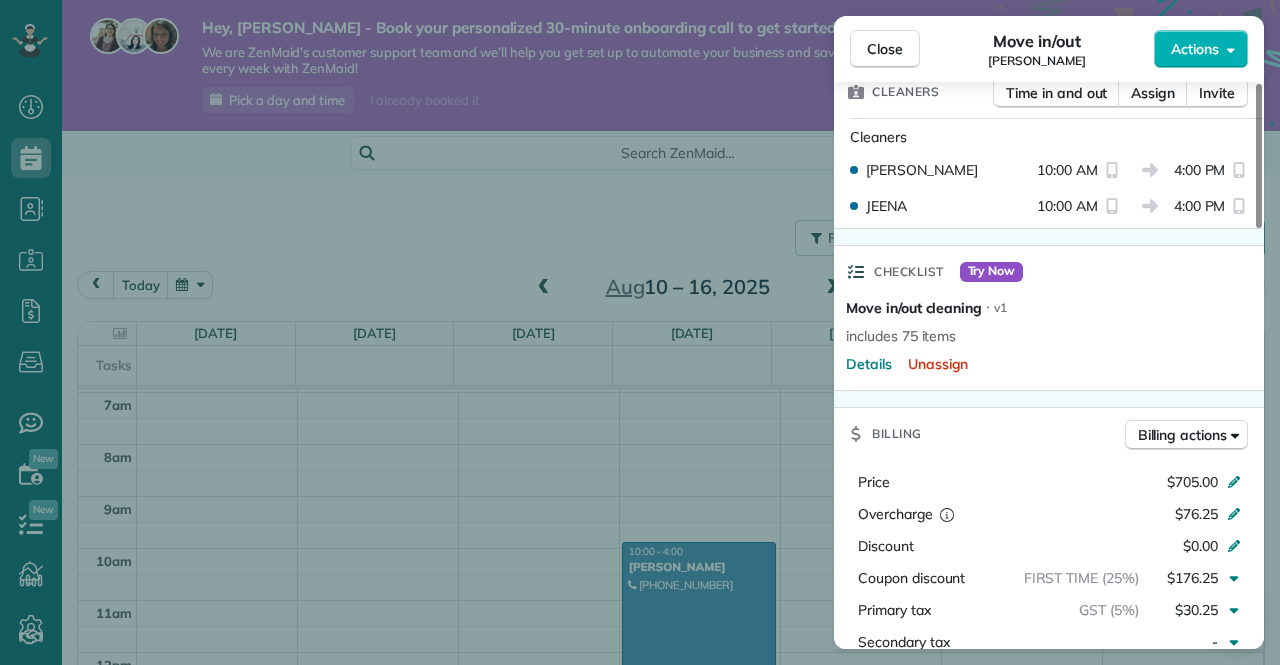scroll, scrollTop: 629, scrollLeft: 0, axis: vertical 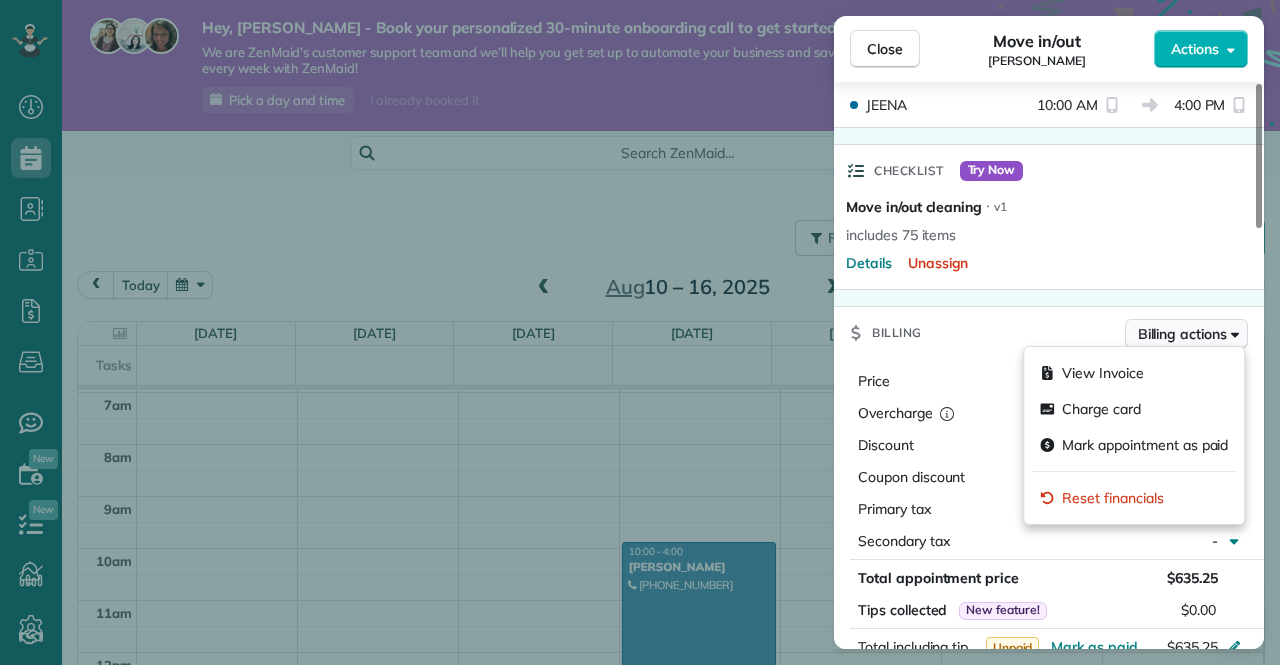 click 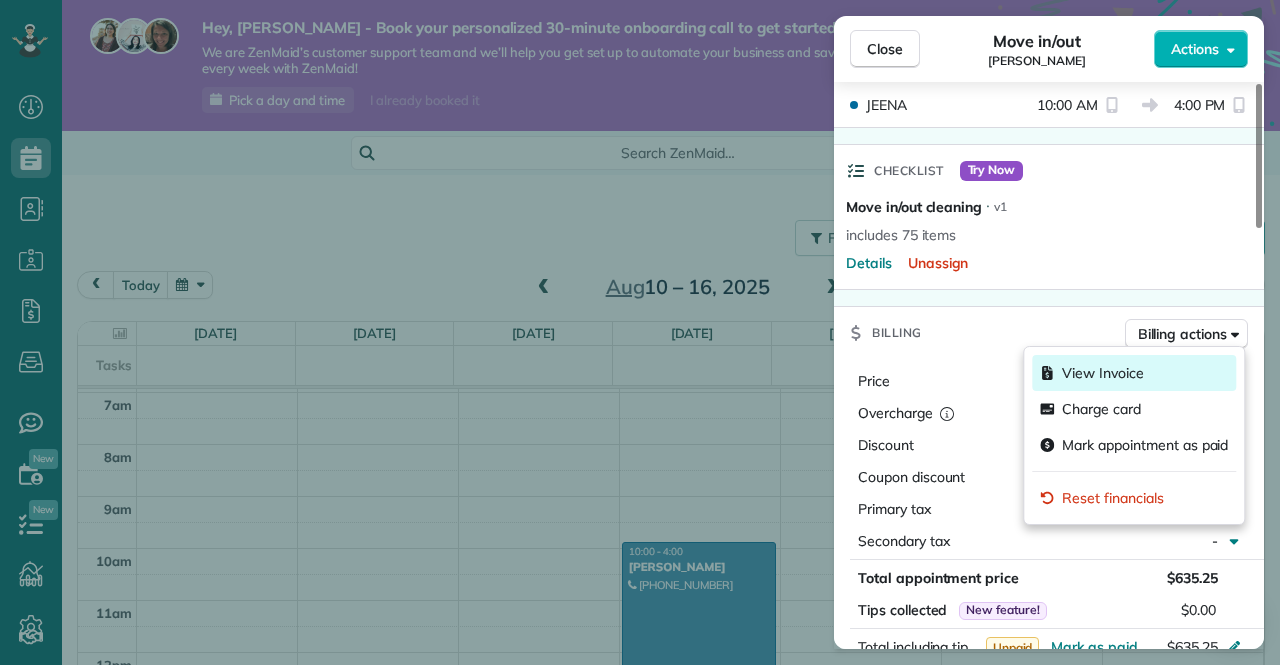 click on "View Invoice" at bounding box center (1103, 373) 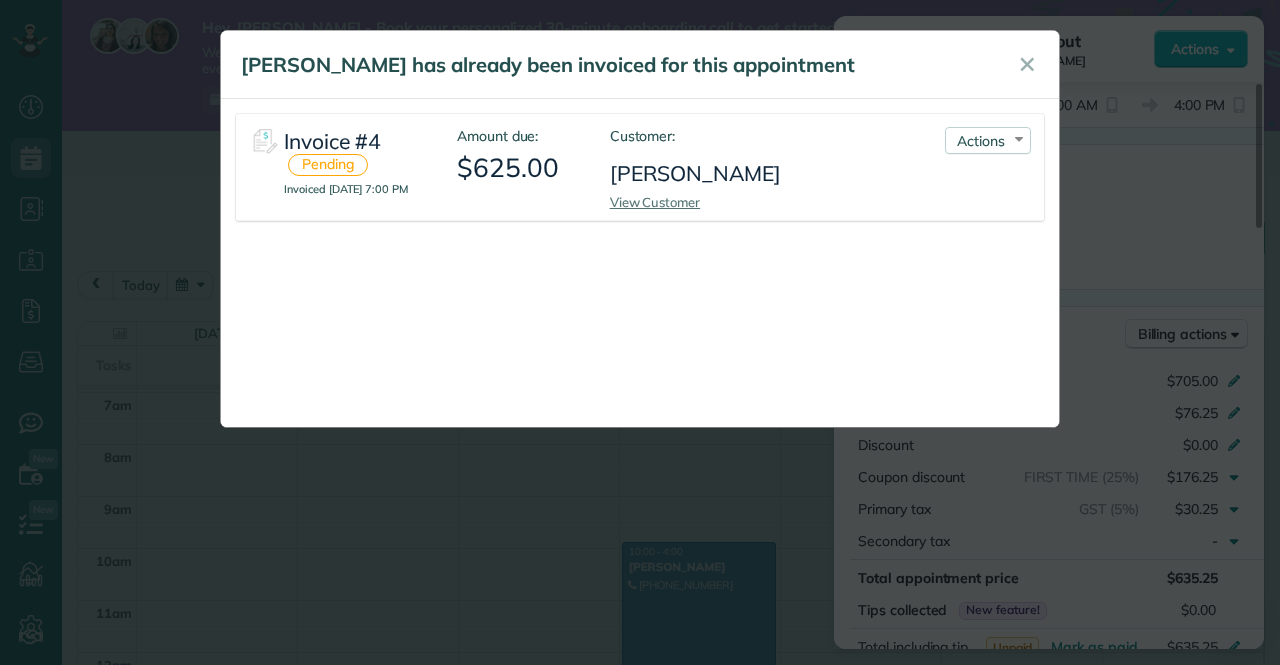 click on "$625.00" at bounding box center (508, 168) 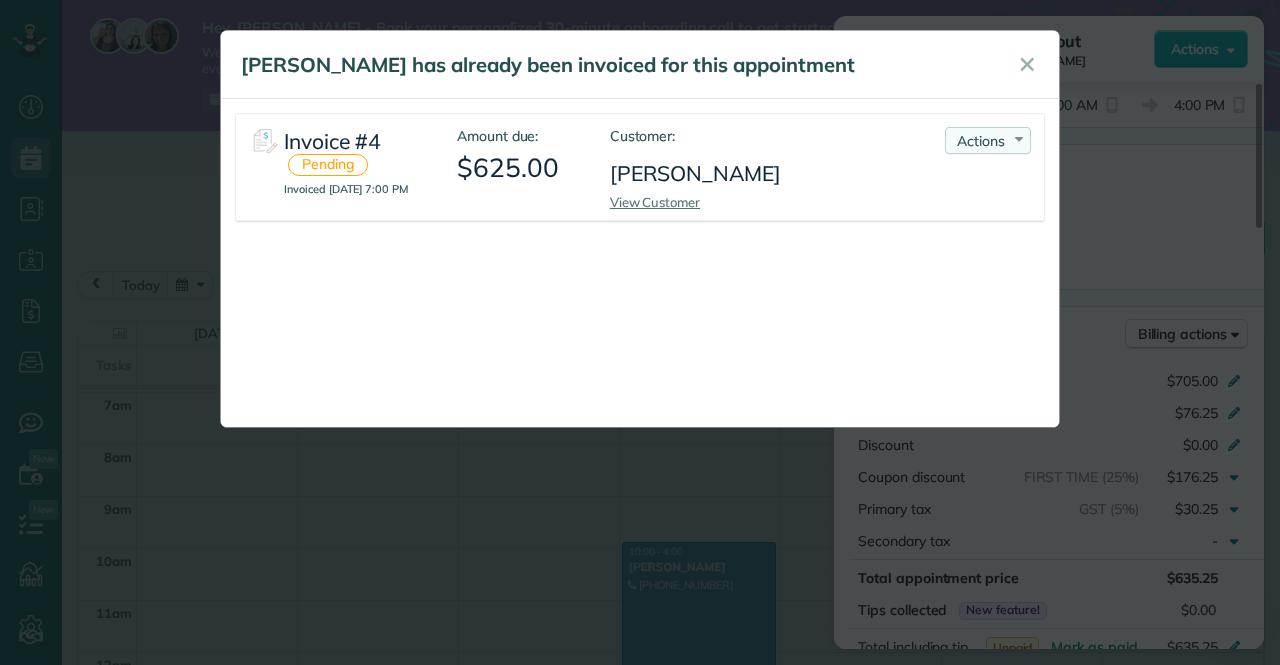 click on "Actions
Re-send Invoice...
View PDF
Mark as Paid
Void Invoice" at bounding box center [988, 140] 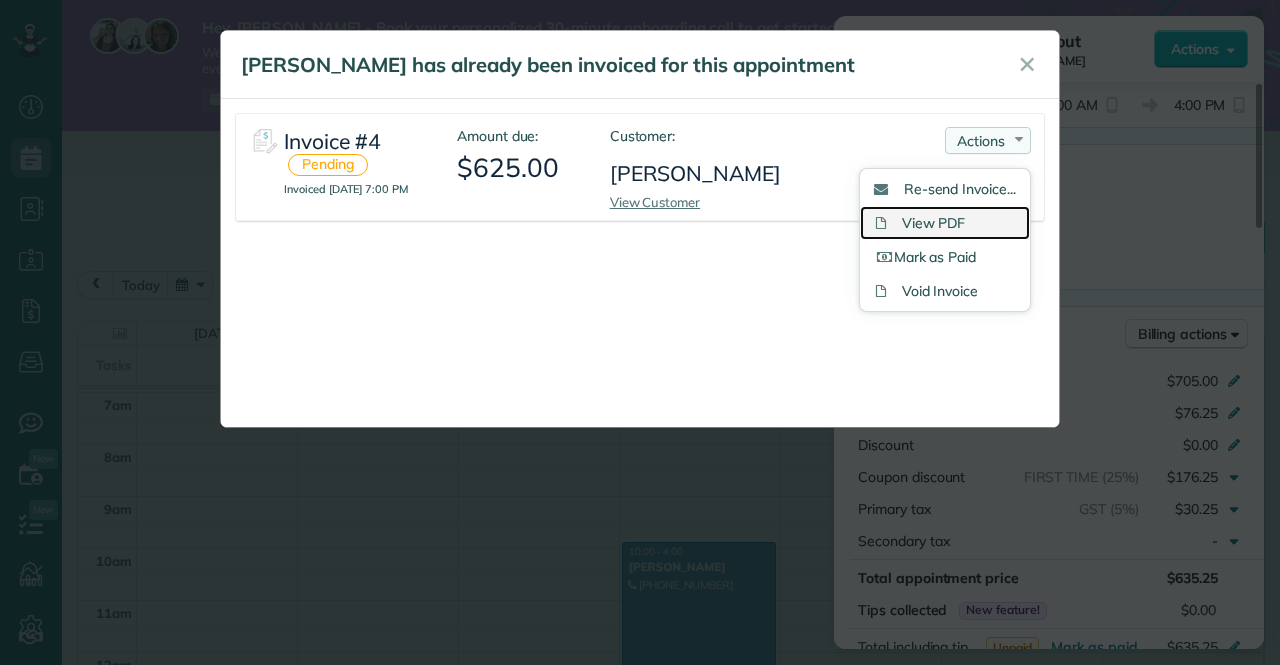 click on "View PDF" at bounding box center (945, 223) 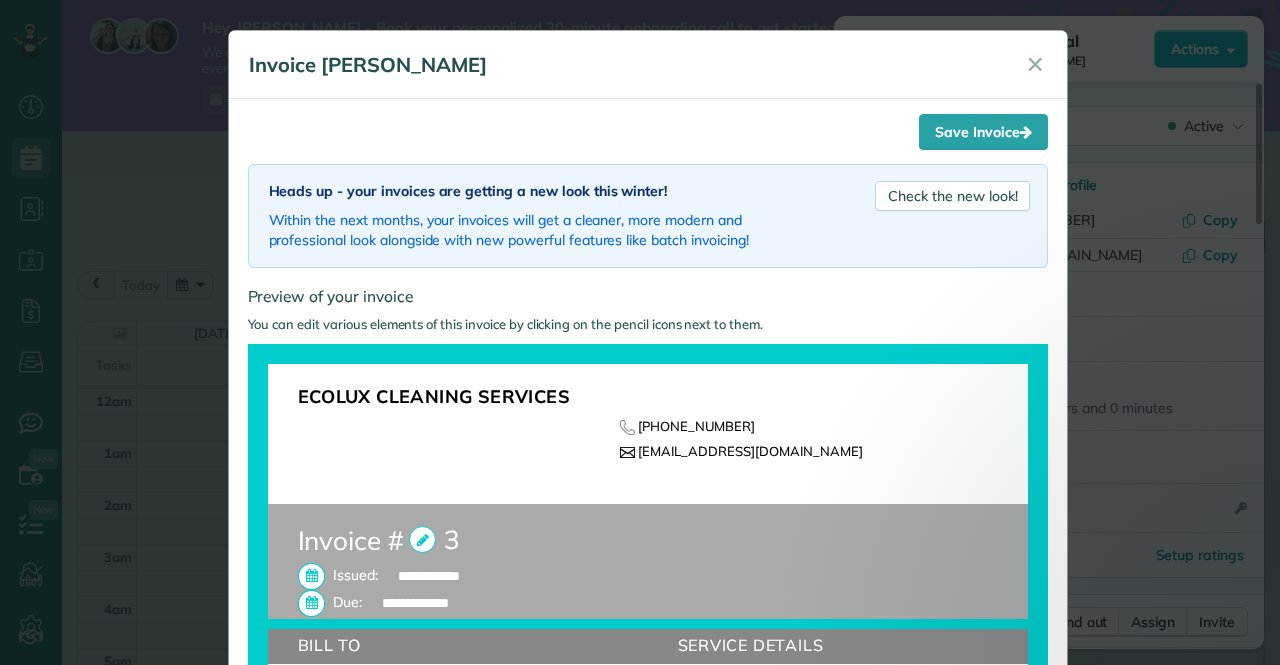 scroll, scrollTop: 0, scrollLeft: 0, axis: both 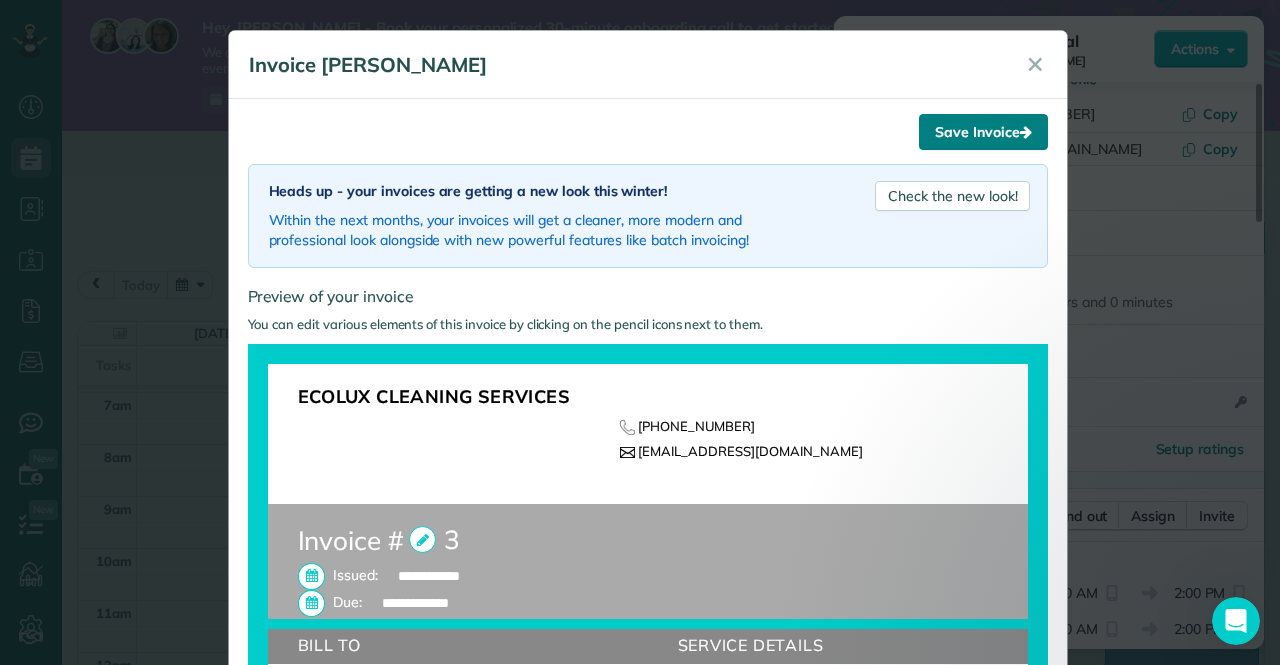click on "Save Invoice" at bounding box center (983, 132) 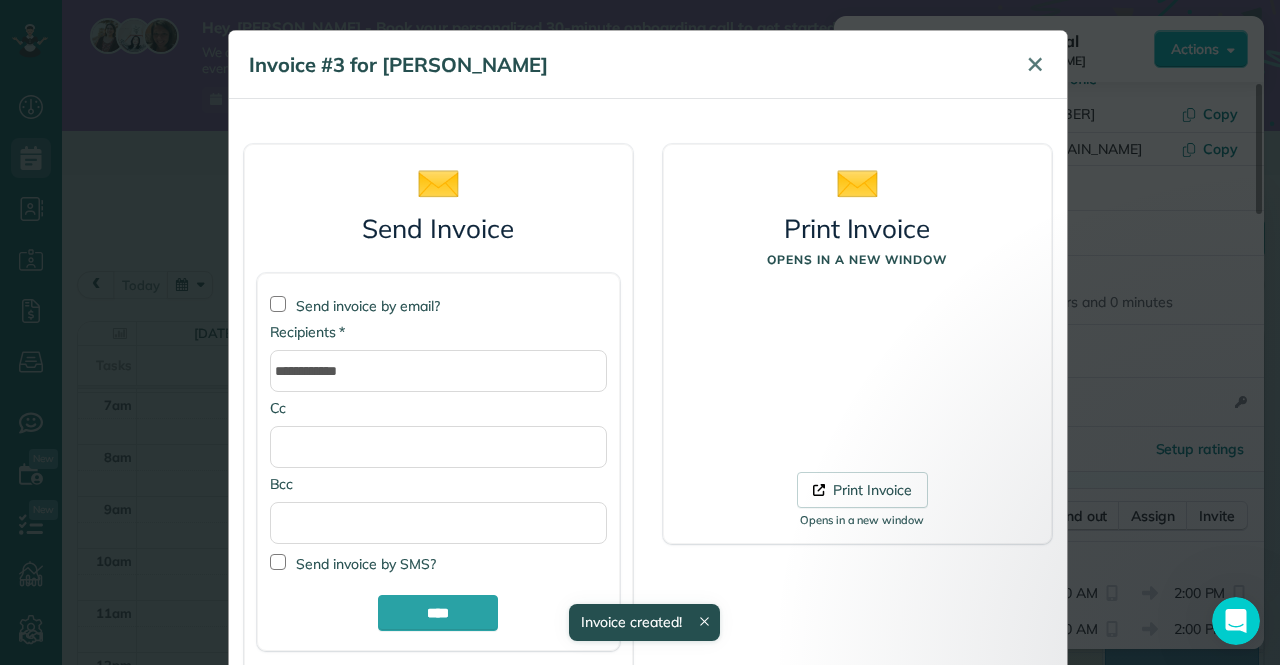 click on "✕" at bounding box center [1035, 64] 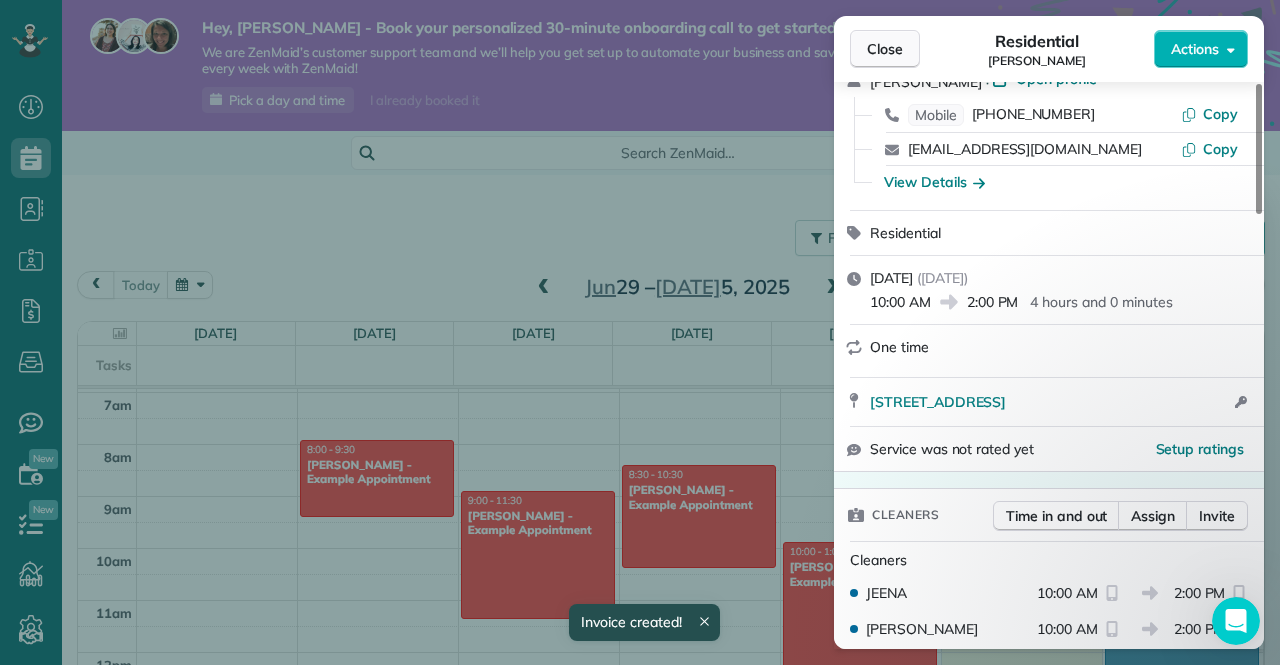 click on "Close" at bounding box center (885, 49) 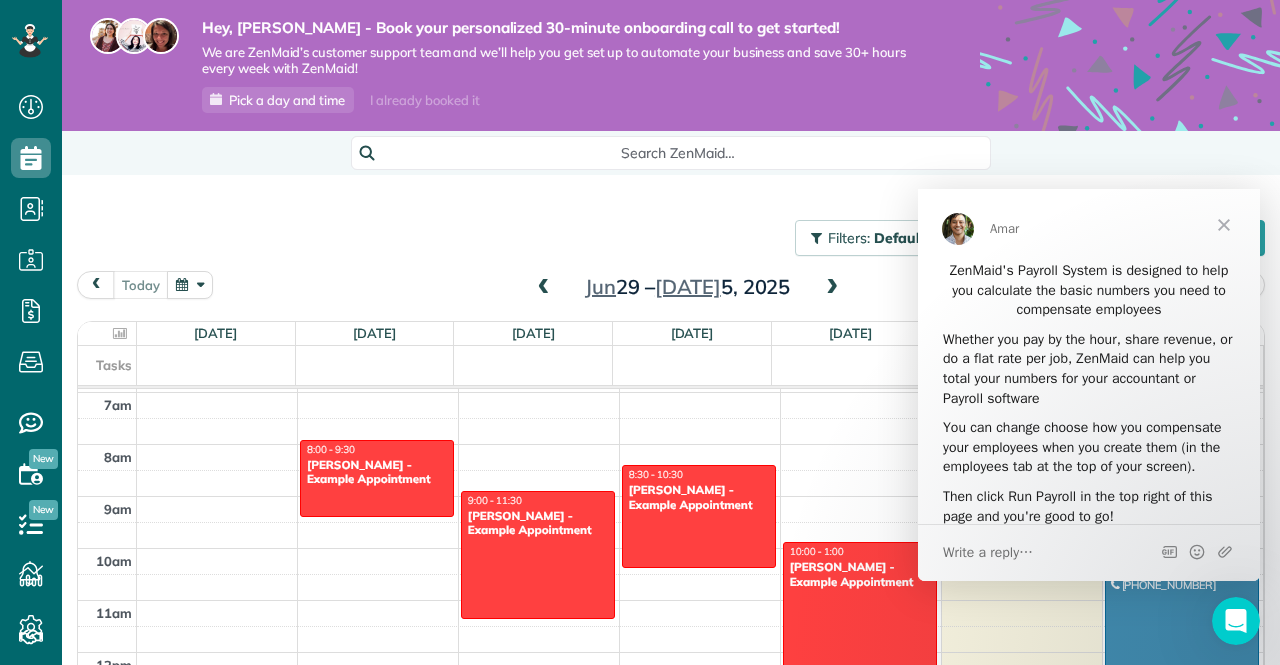 click at bounding box center (1224, 225) 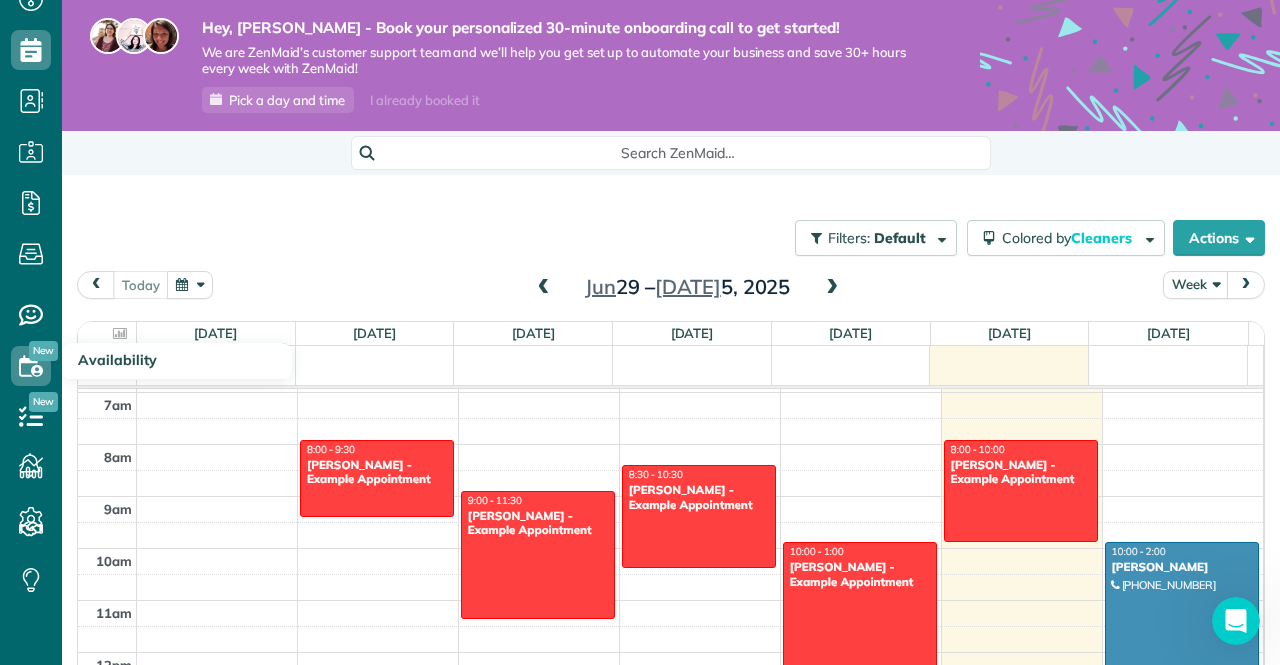 scroll, scrollTop: 0, scrollLeft: 0, axis: both 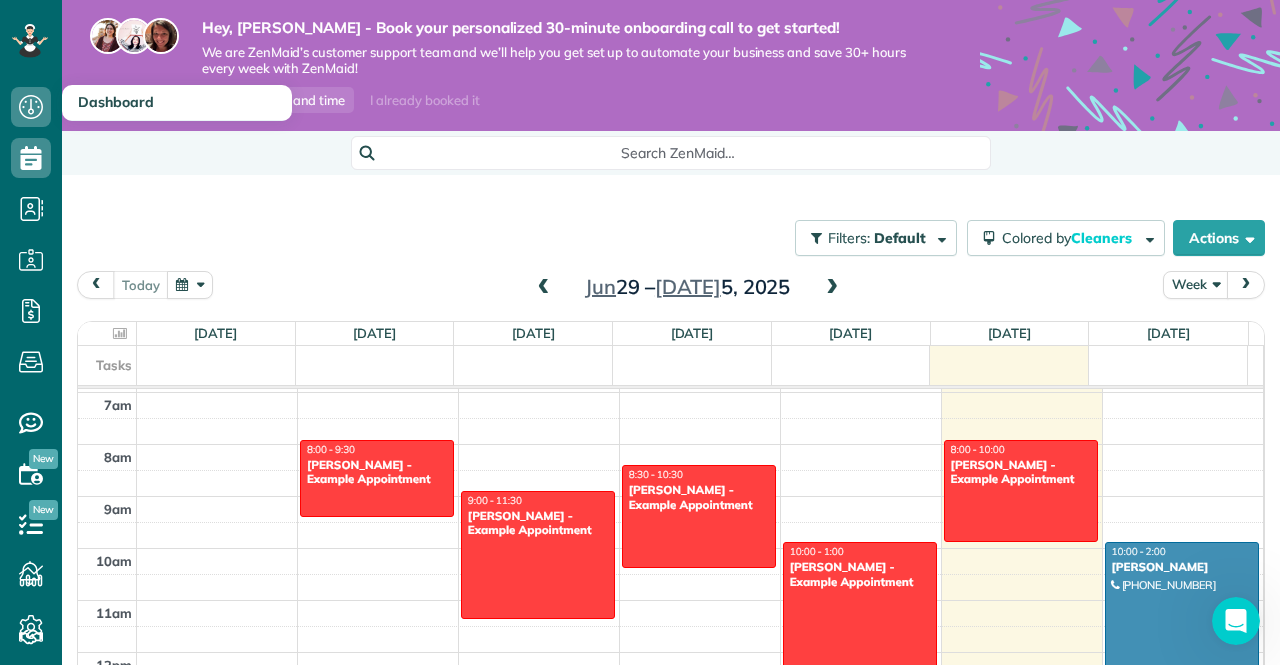 click on "Dashboard" at bounding box center [116, 102] 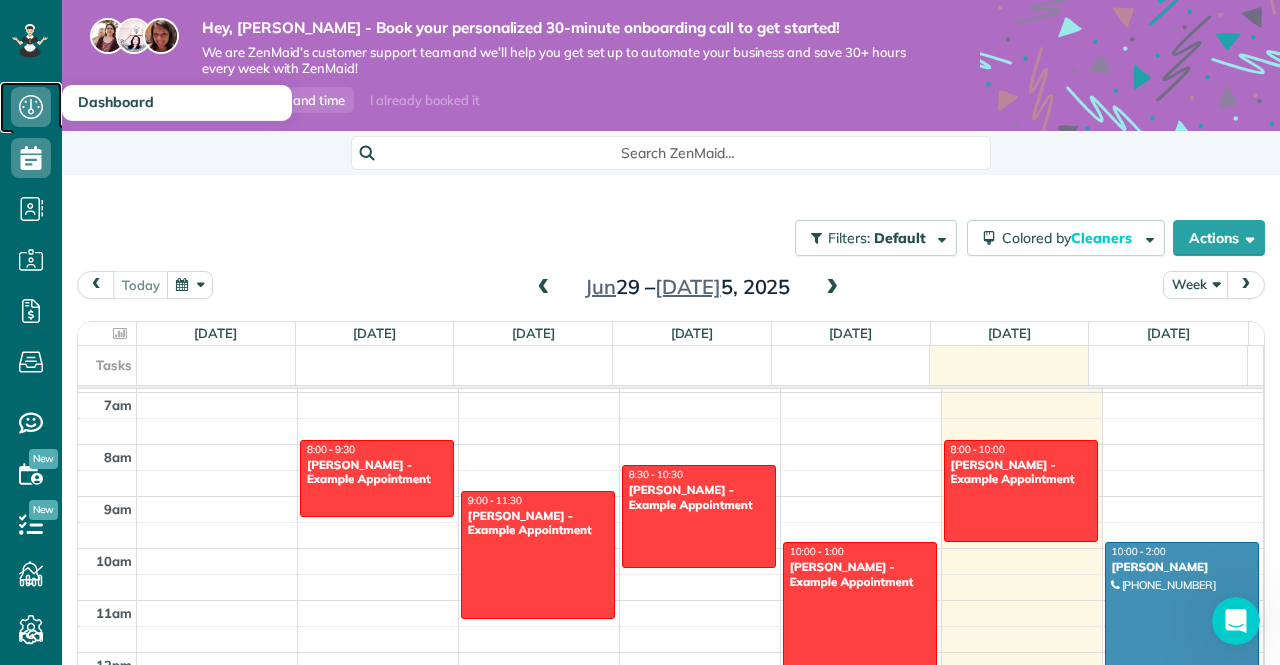 click on "Dashboard" at bounding box center (31, 107) 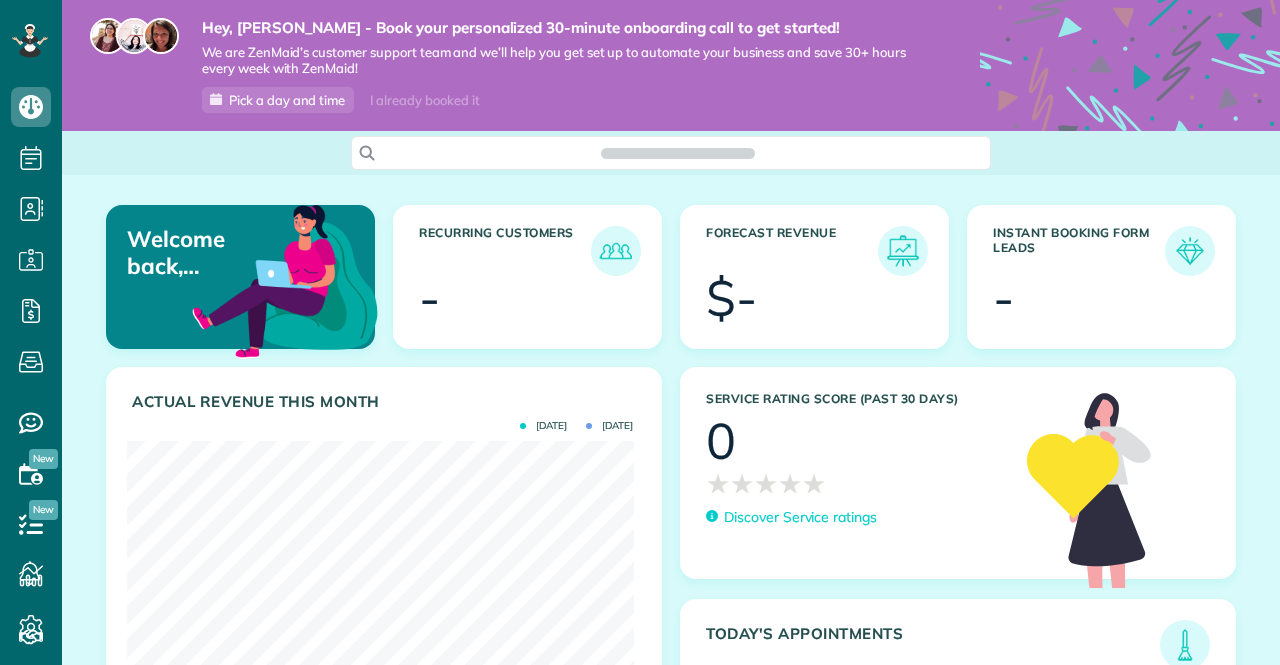 scroll, scrollTop: 0, scrollLeft: 0, axis: both 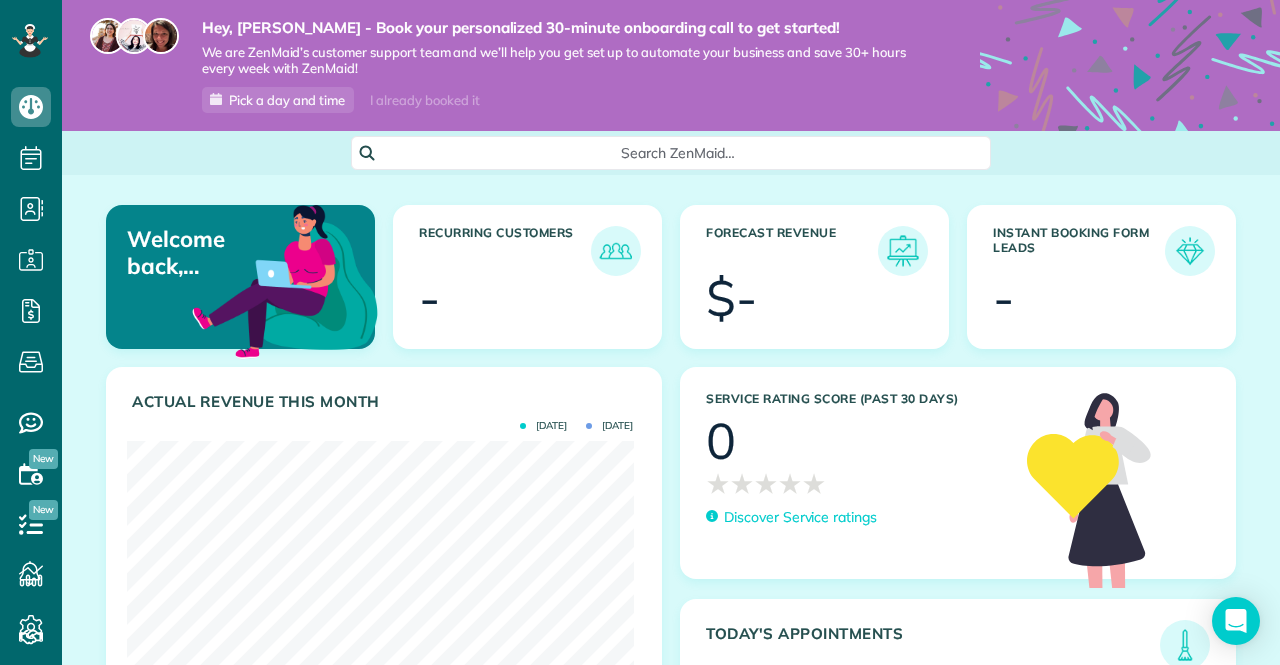 click on "Search ZenMaid…" at bounding box center (678, 153) 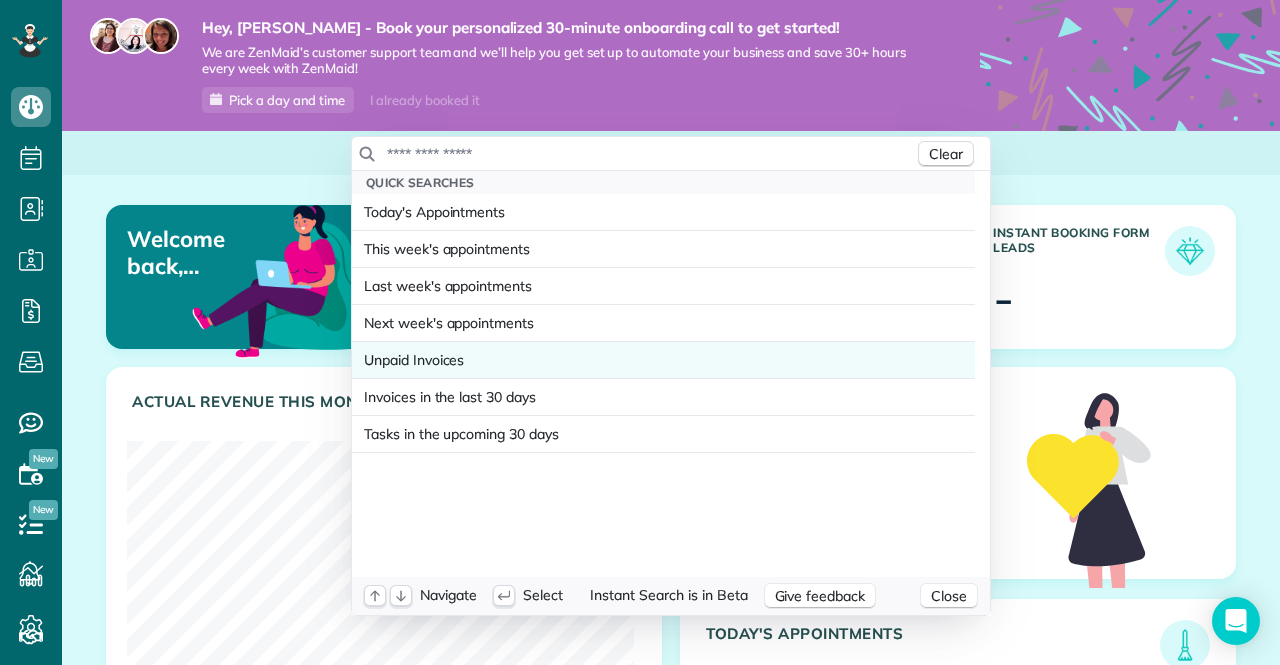 click on "Unpaid Invoices" at bounding box center [414, 360] 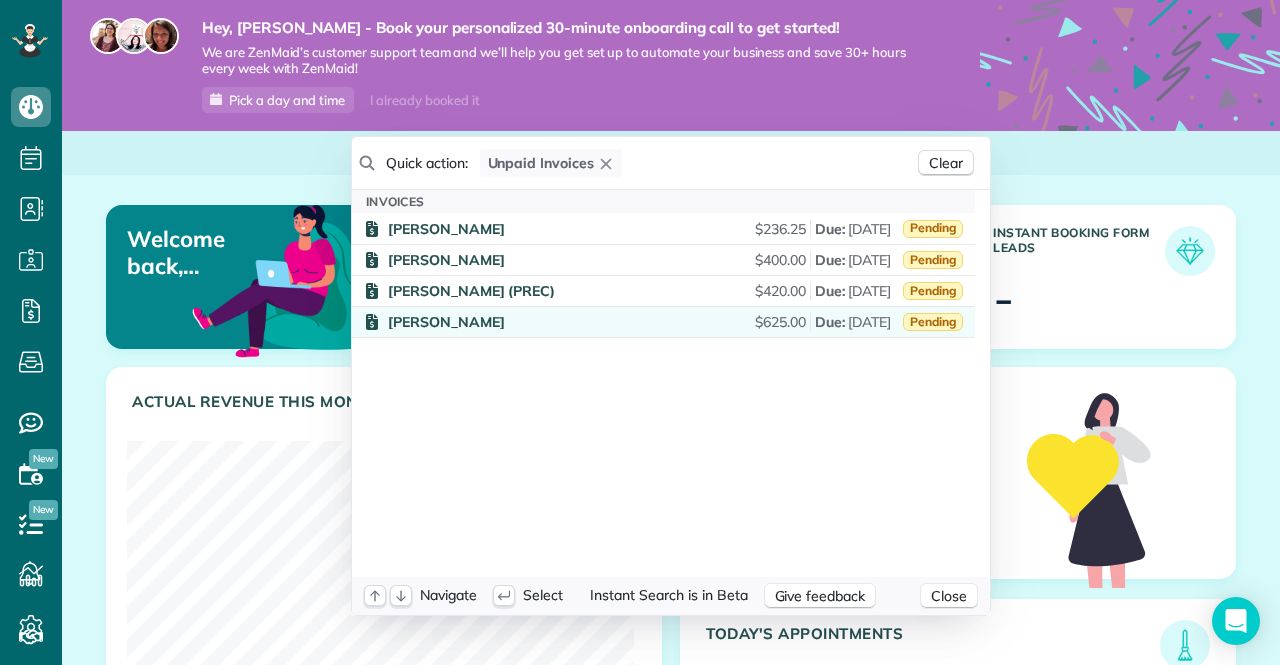 click on "[PERSON_NAME]" at bounding box center (446, 322) 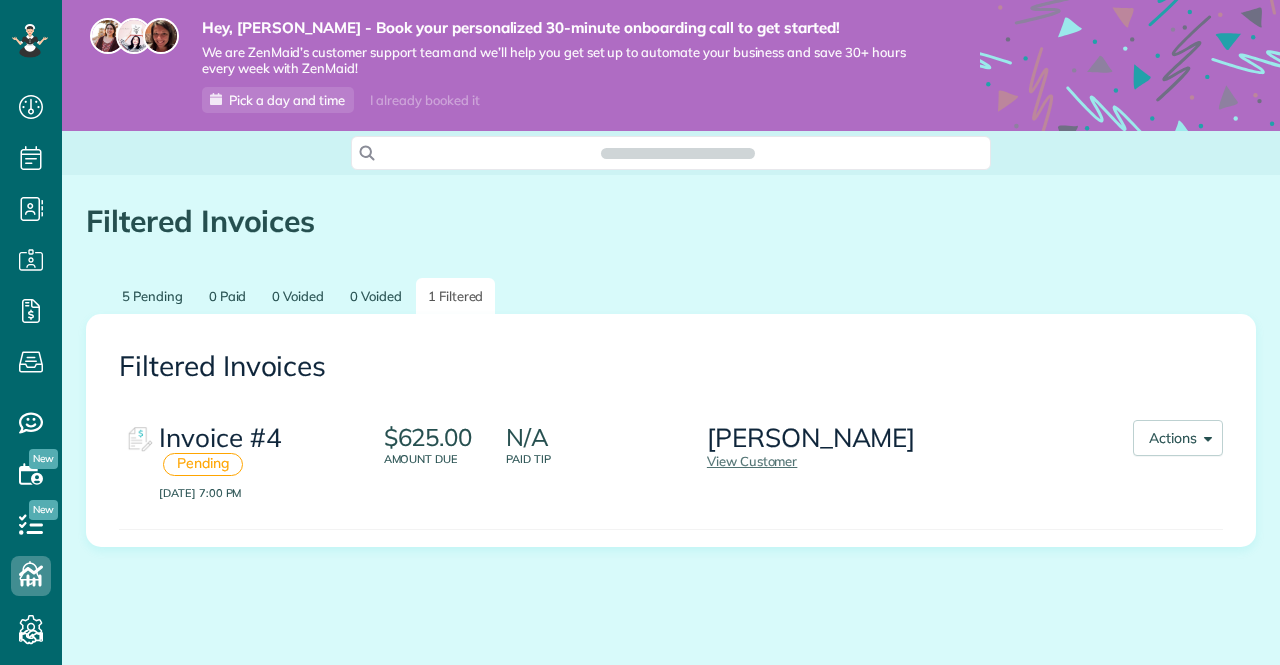 scroll, scrollTop: 0, scrollLeft: 0, axis: both 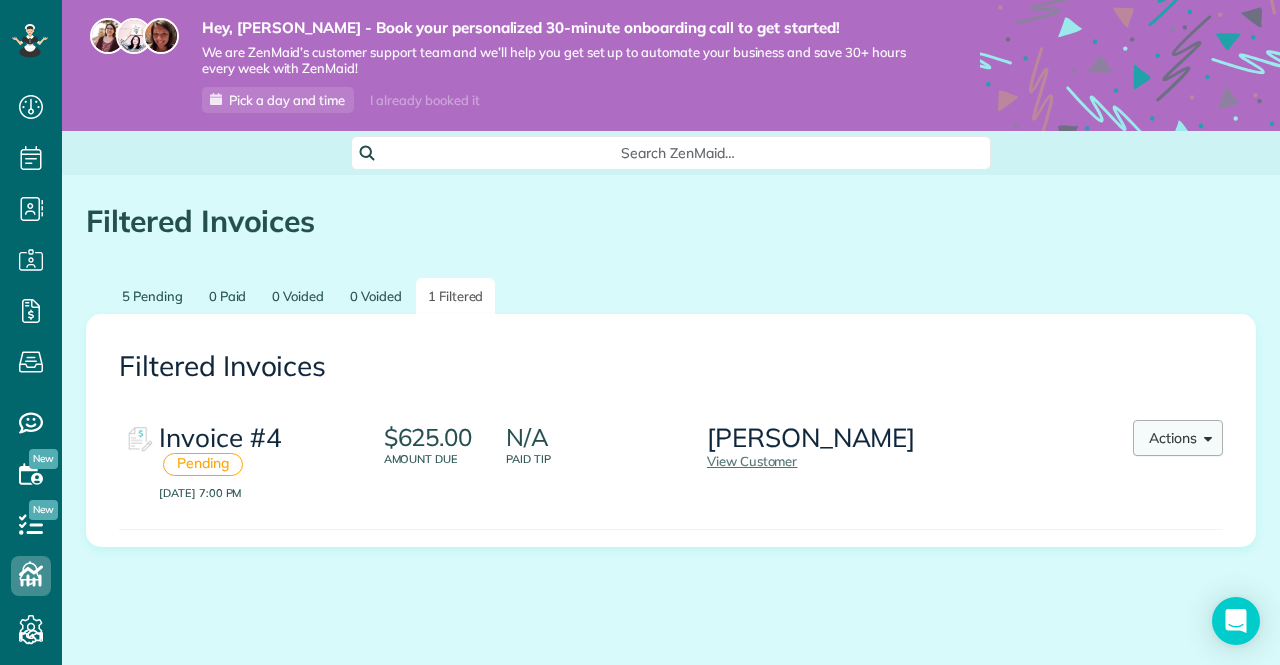 click at bounding box center [1204, 436] 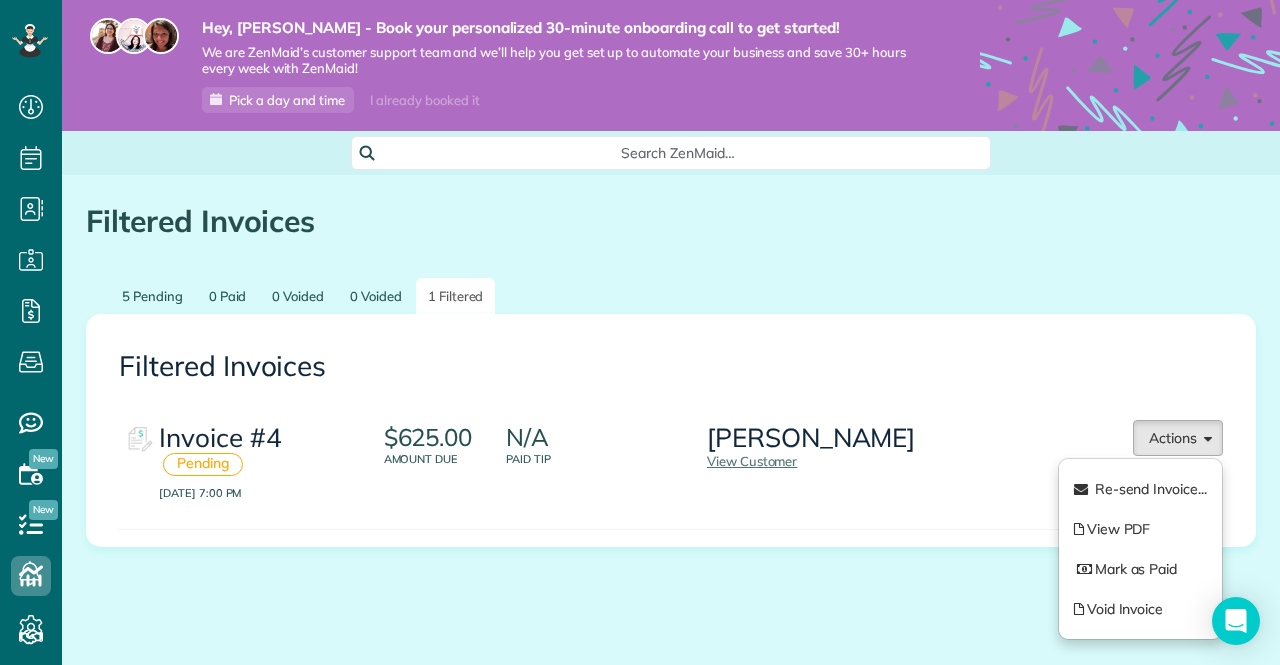 click on "$625.00" at bounding box center (428, 437) 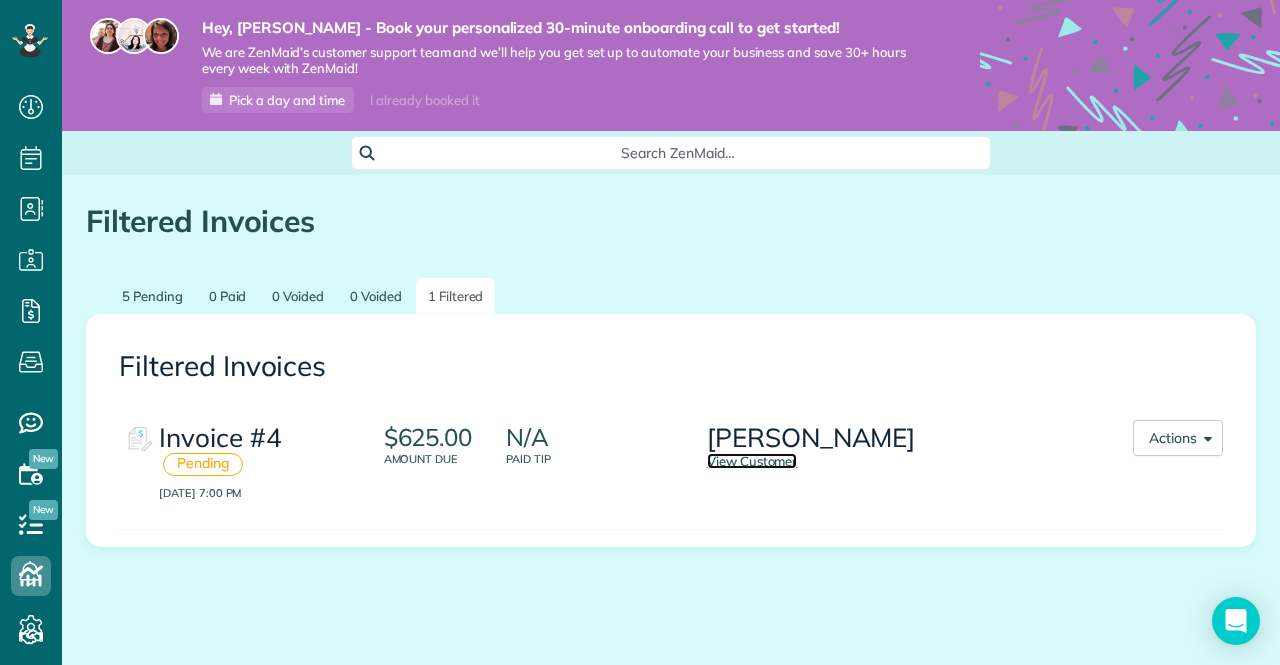 click on "View Customer" at bounding box center [752, 461] 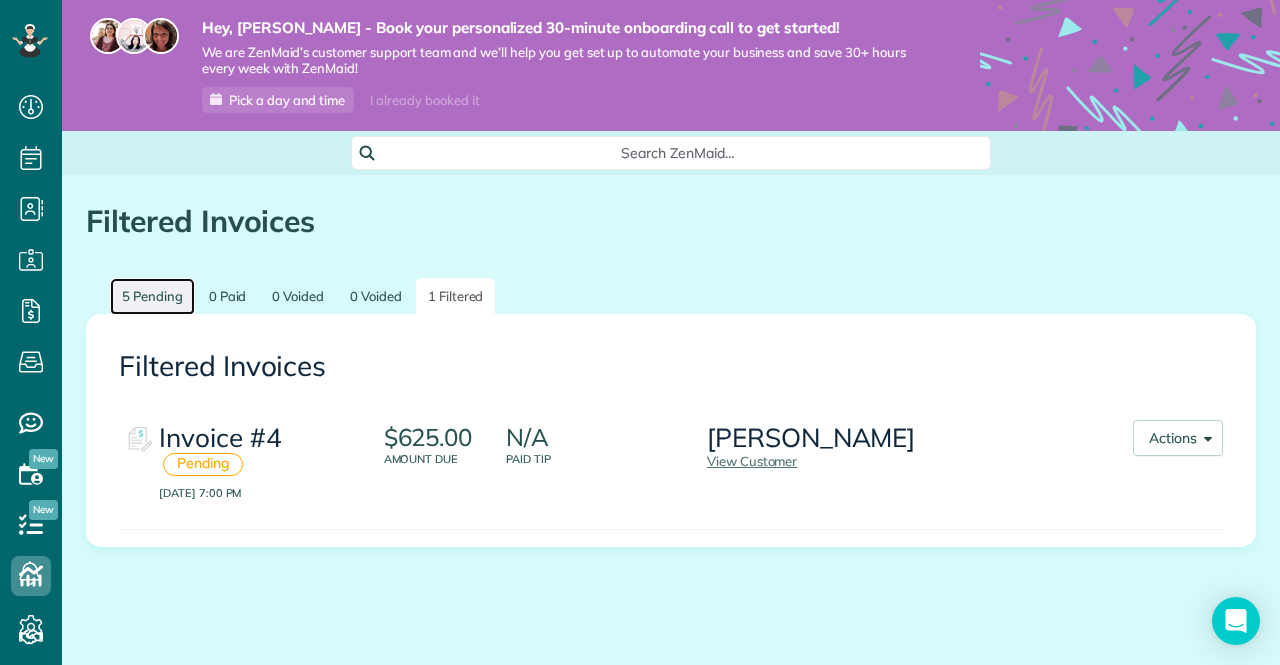 click on "5 Pending" at bounding box center [152, 296] 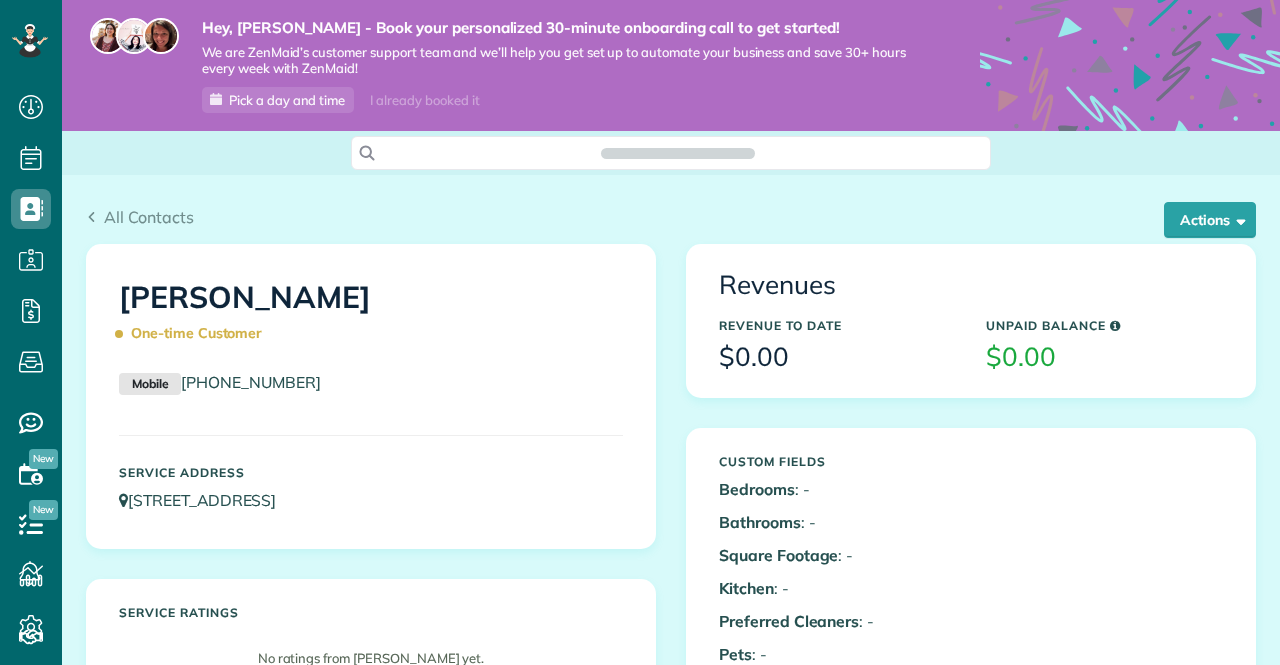 scroll, scrollTop: 0, scrollLeft: 0, axis: both 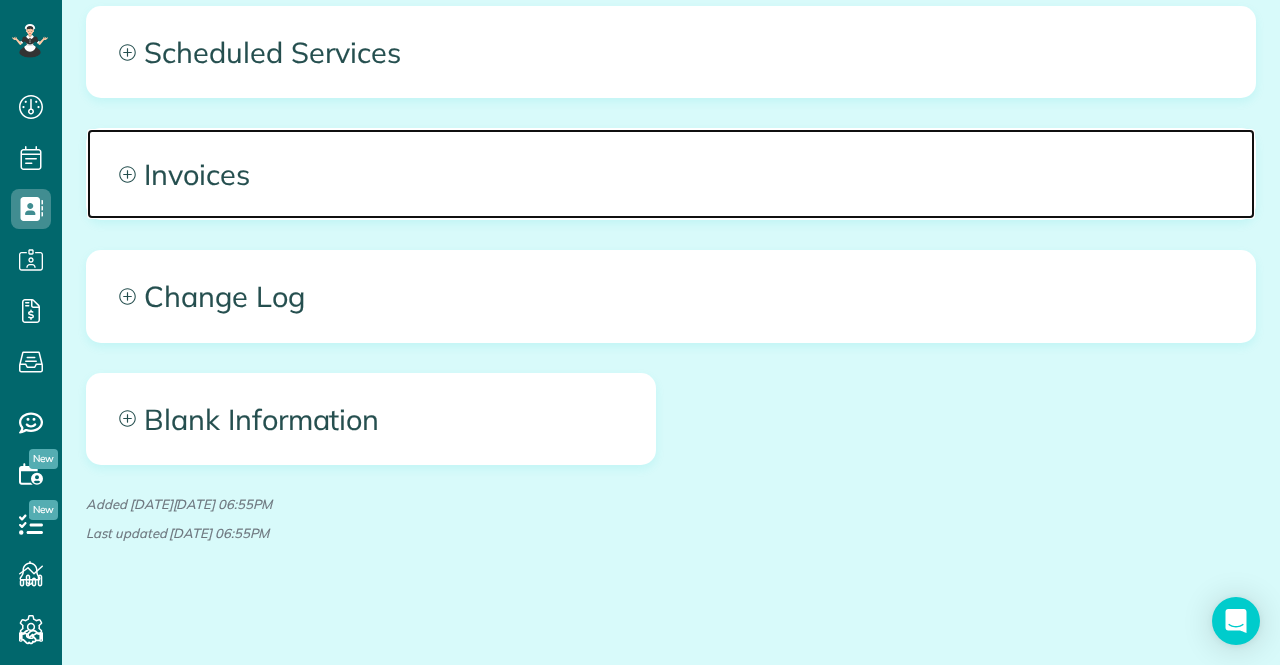 click on "Invoices" at bounding box center [671, 174] 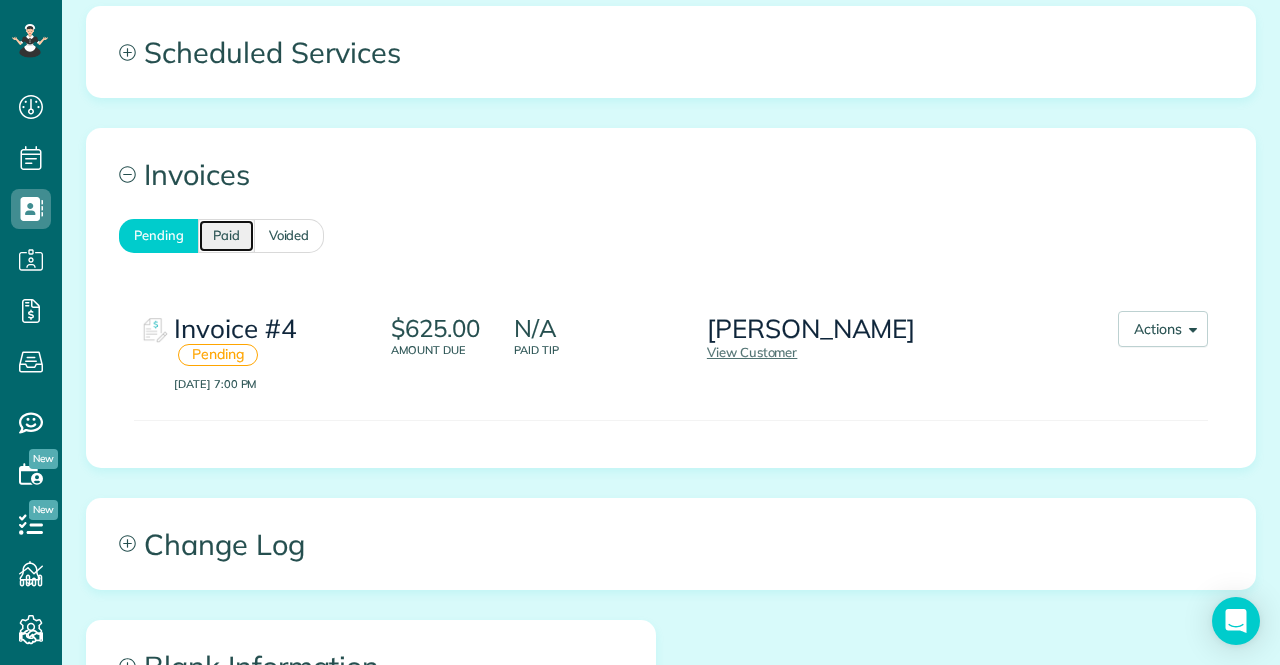 click on "Paid" at bounding box center [226, 235] 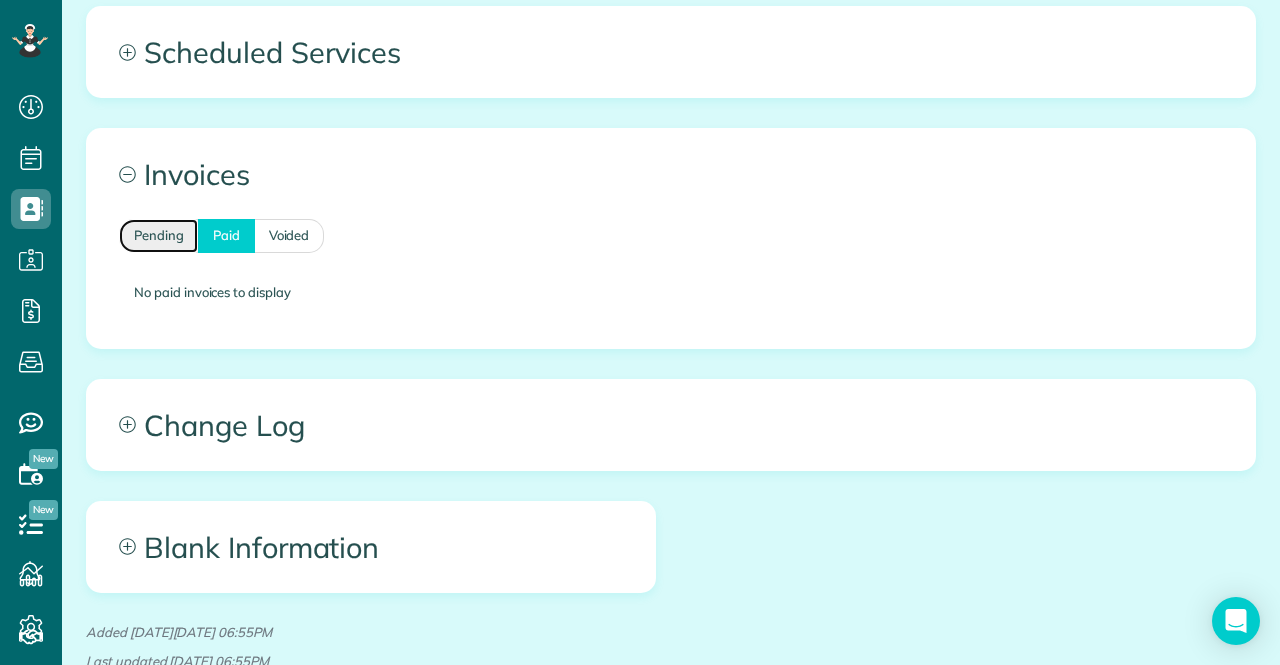 click on "Pending" at bounding box center (158, 235) 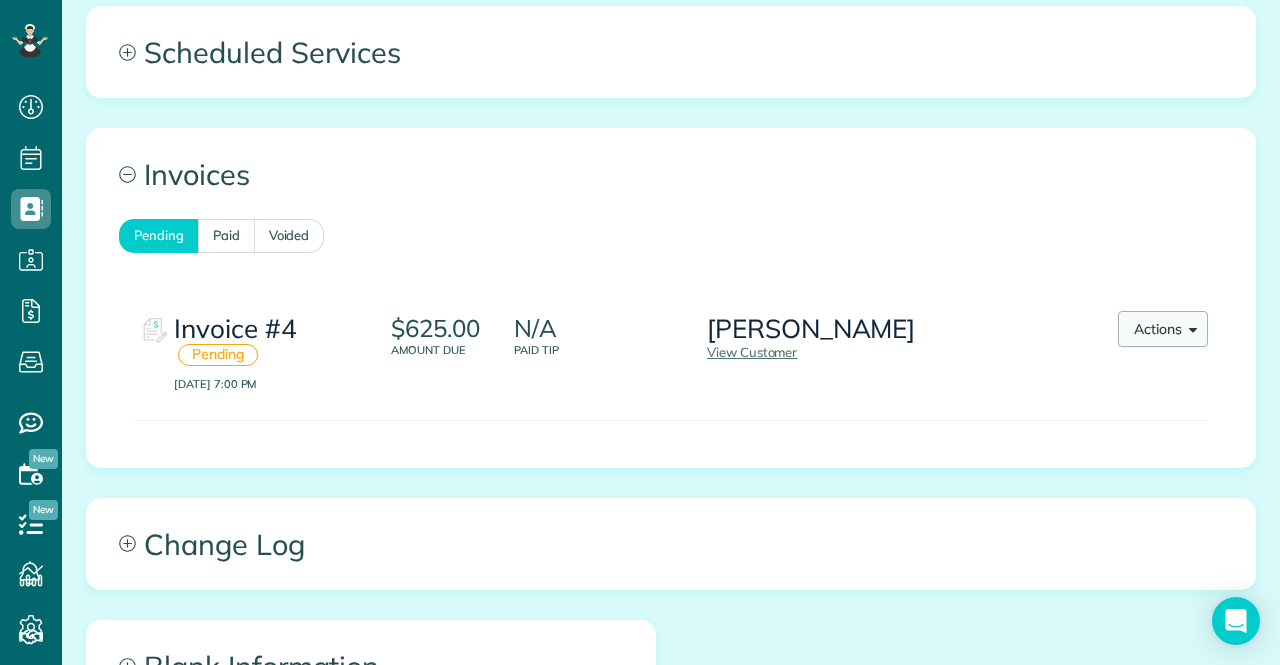click on "Actions" at bounding box center [1163, 329] 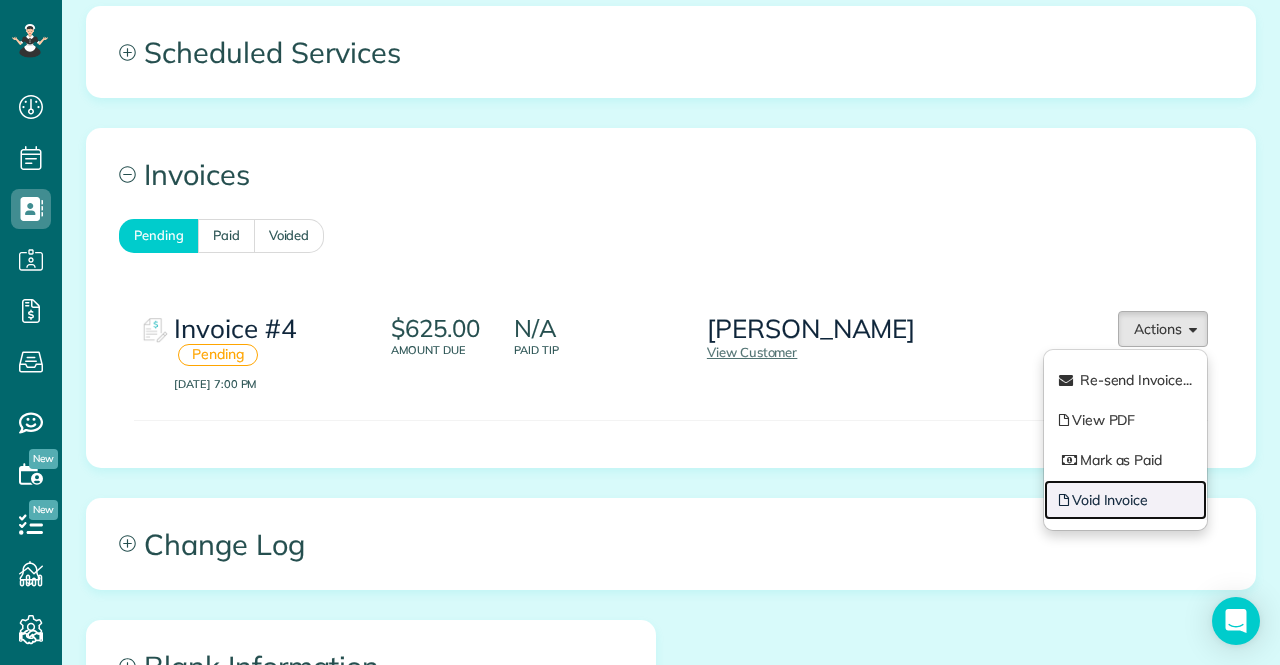 click on "Void Invoice" at bounding box center (1125, 500) 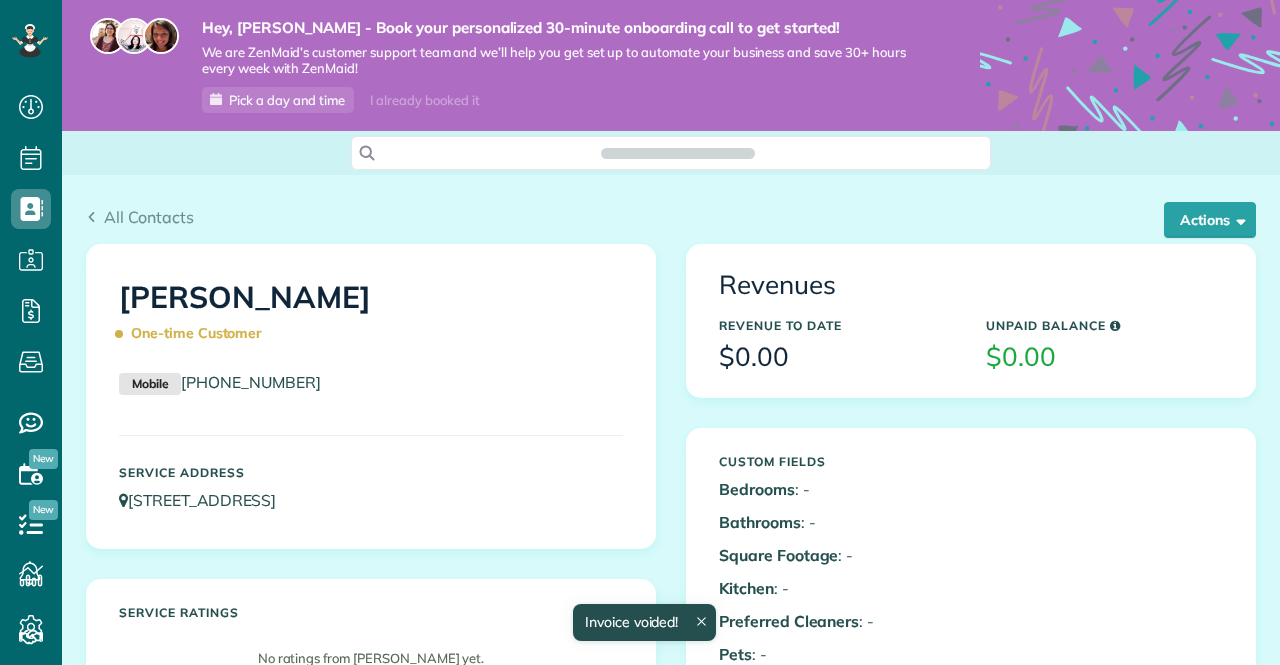 scroll, scrollTop: 0, scrollLeft: 0, axis: both 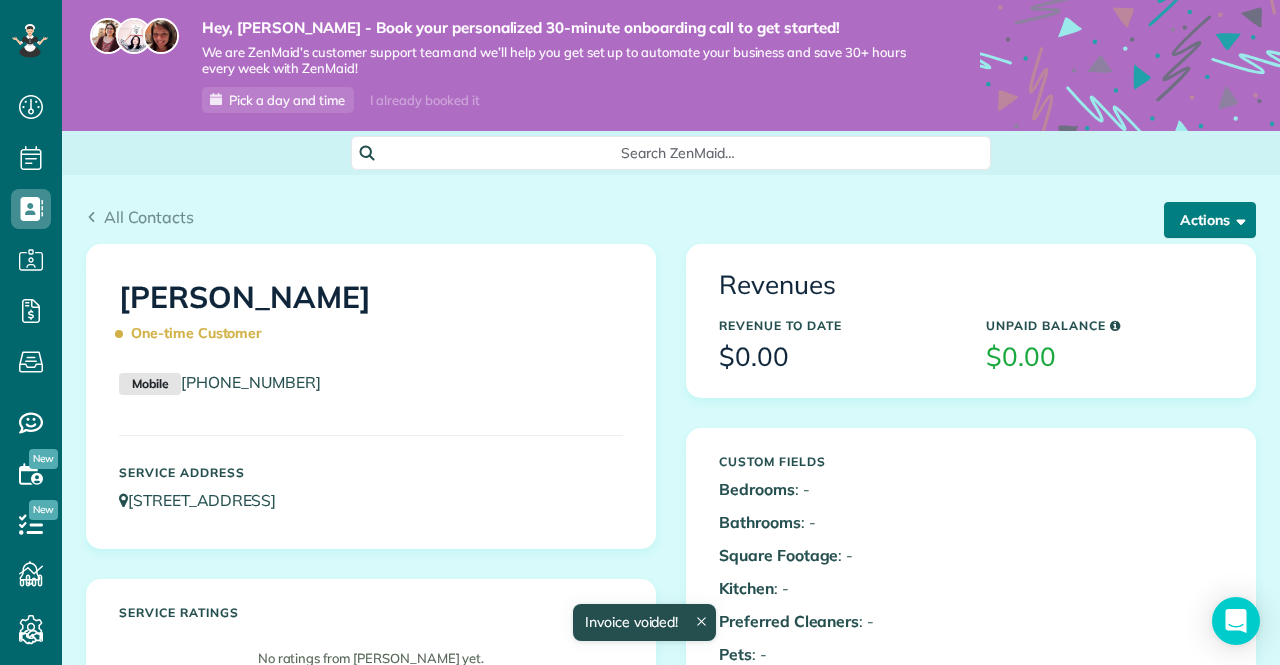 click on "Actions" at bounding box center (1210, 220) 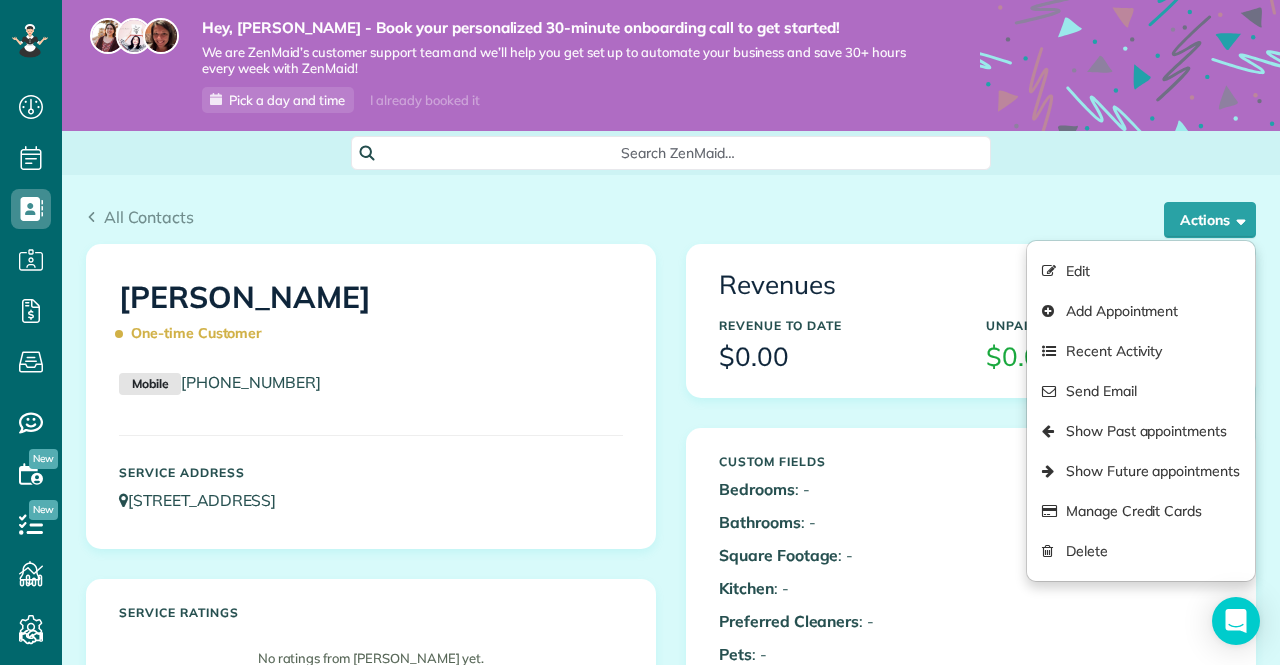 click on "All Contacts" at bounding box center [671, 217] 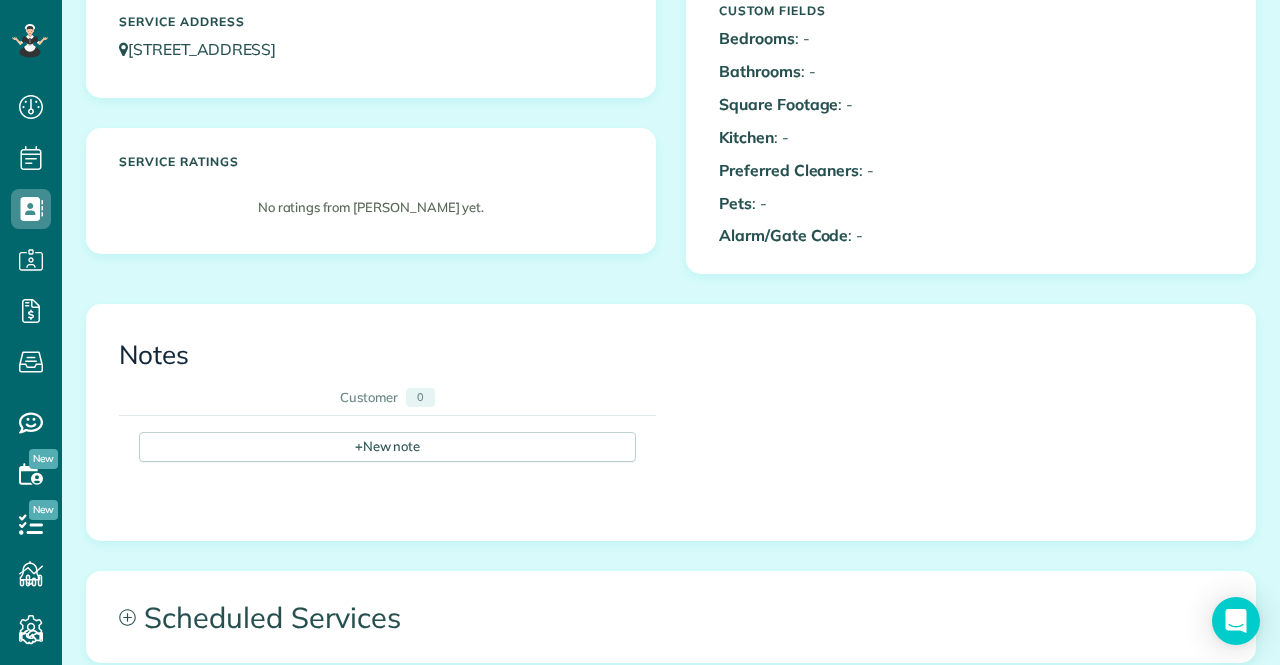 scroll, scrollTop: 764, scrollLeft: 0, axis: vertical 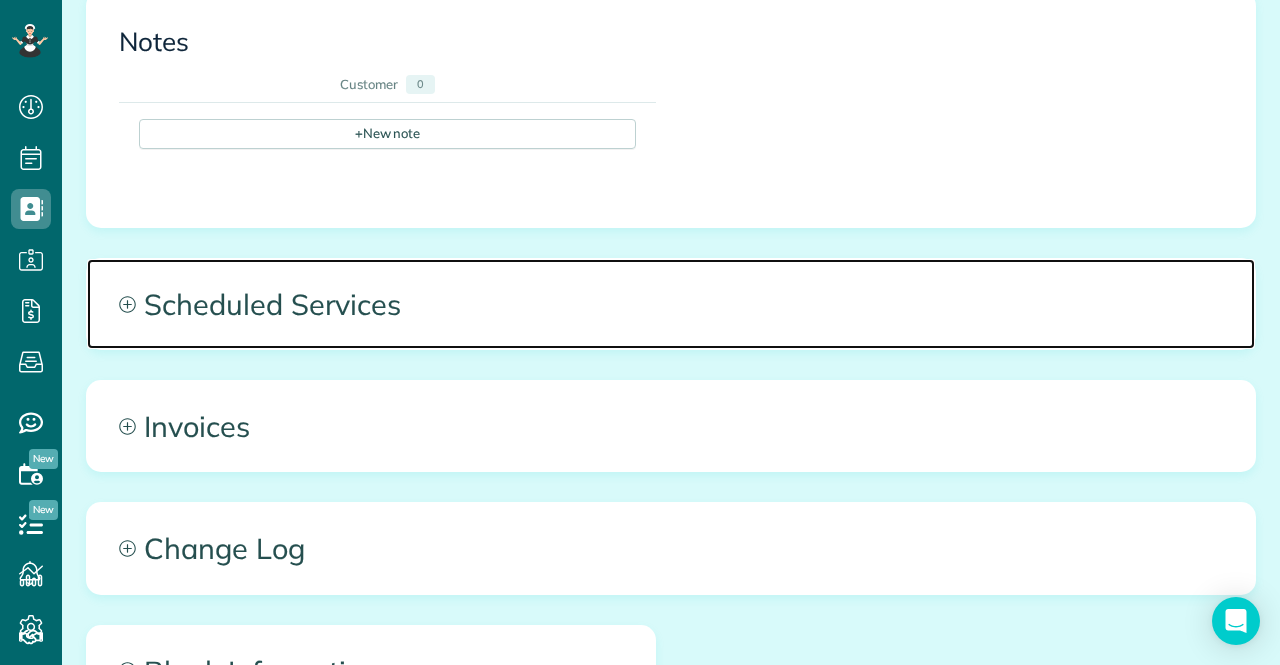 click on "Scheduled Services" at bounding box center (671, 304) 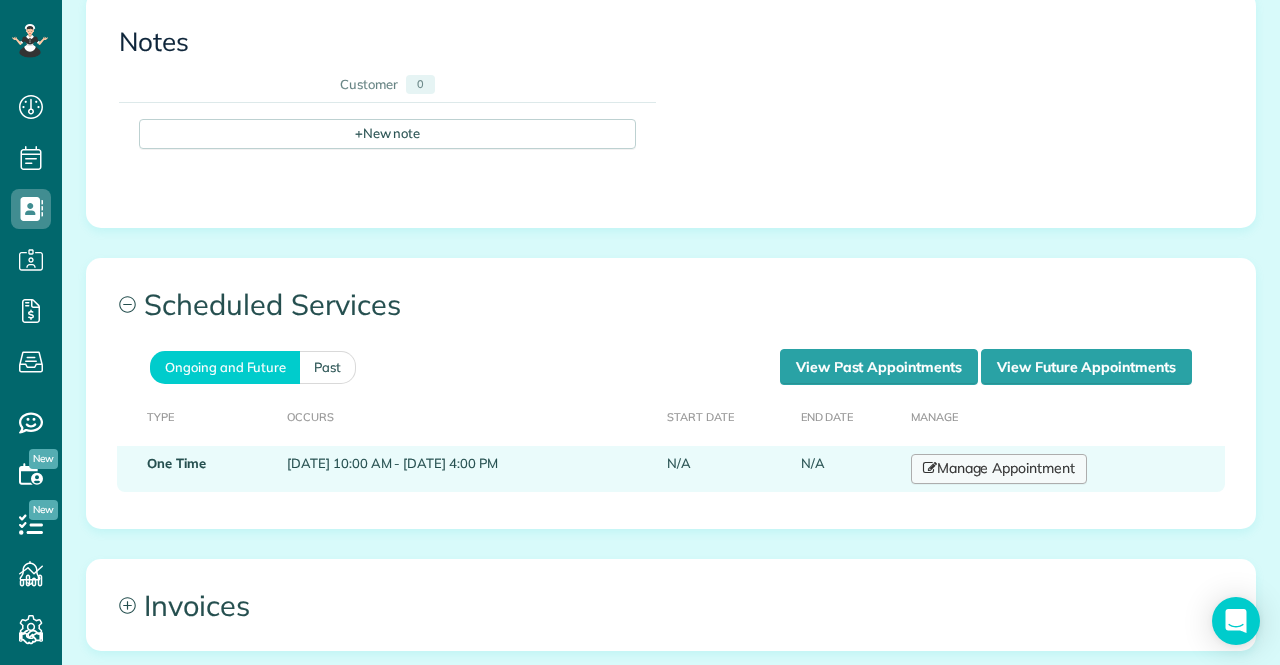 click on "Manage Appointment" at bounding box center [999, 469] 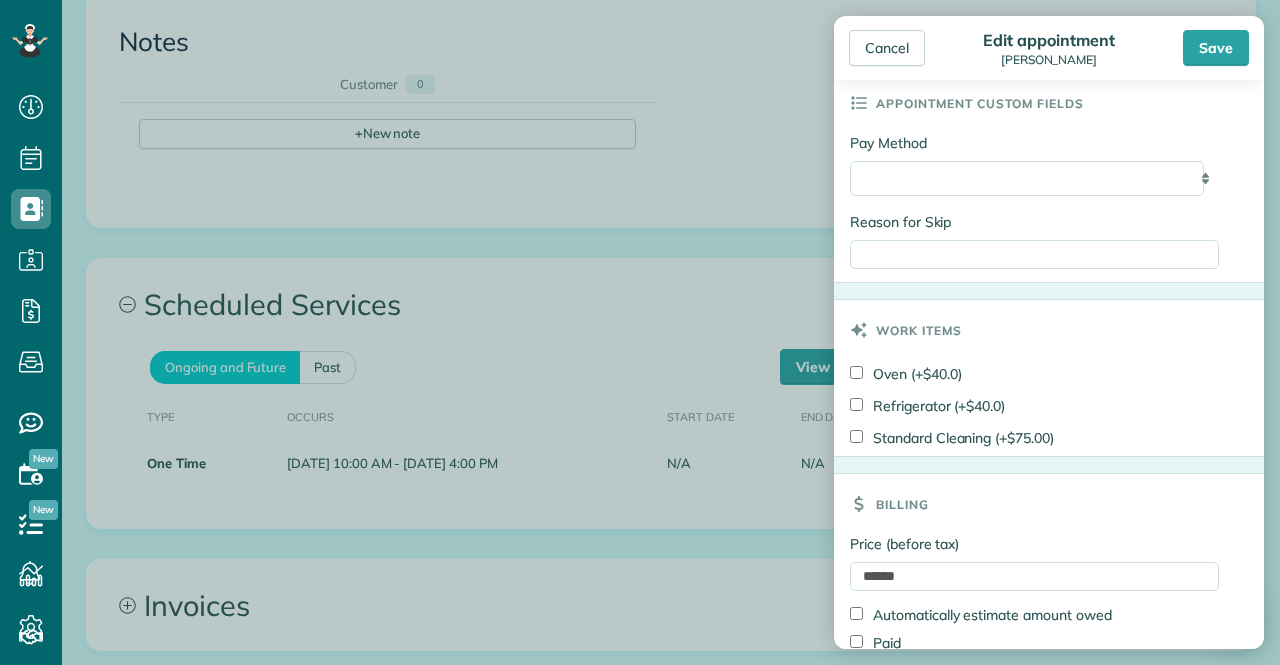 scroll, scrollTop: 878, scrollLeft: 0, axis: vertical 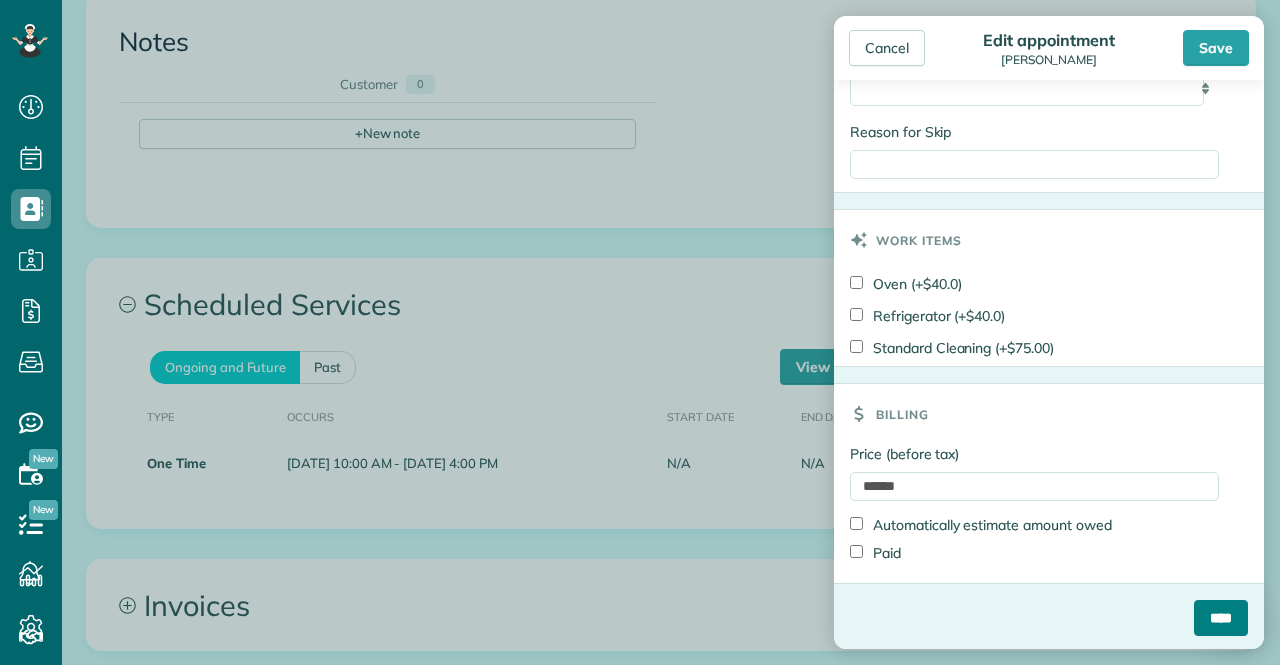 click on "****" at bounding box center [1221, 618] 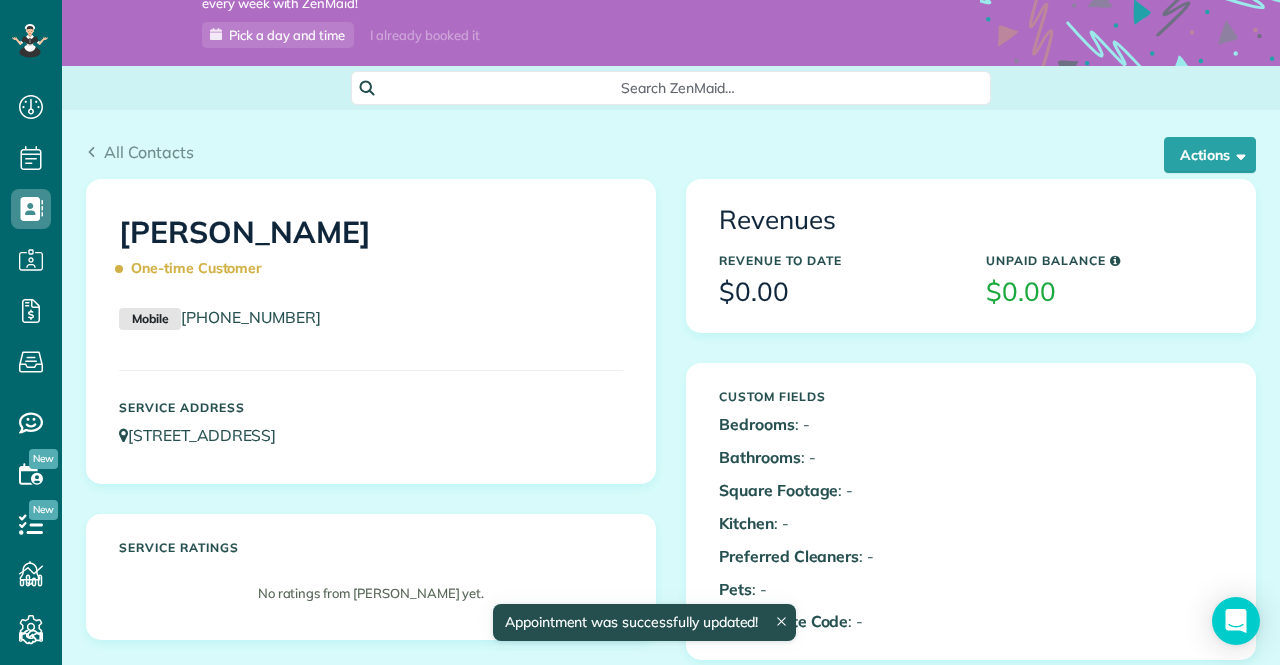 scroll, scrollTop: 0, scrollLeft: 0, axis: both 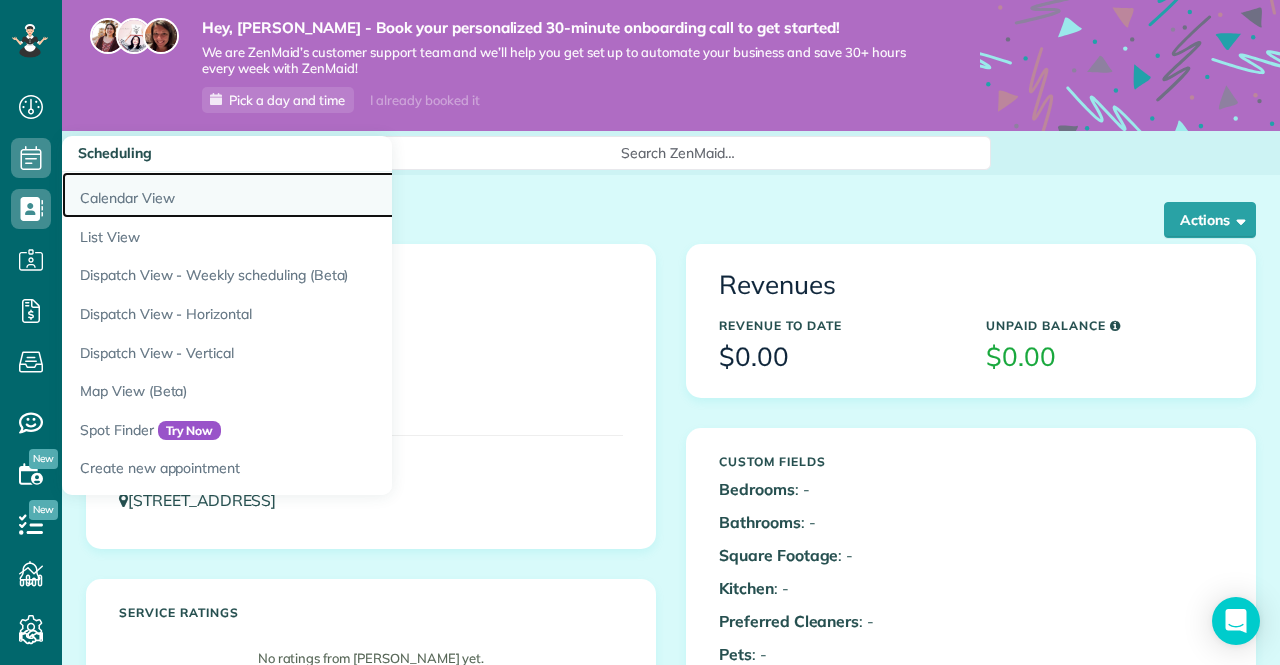 click on "Calendar View" at bounding box center (312, 195) 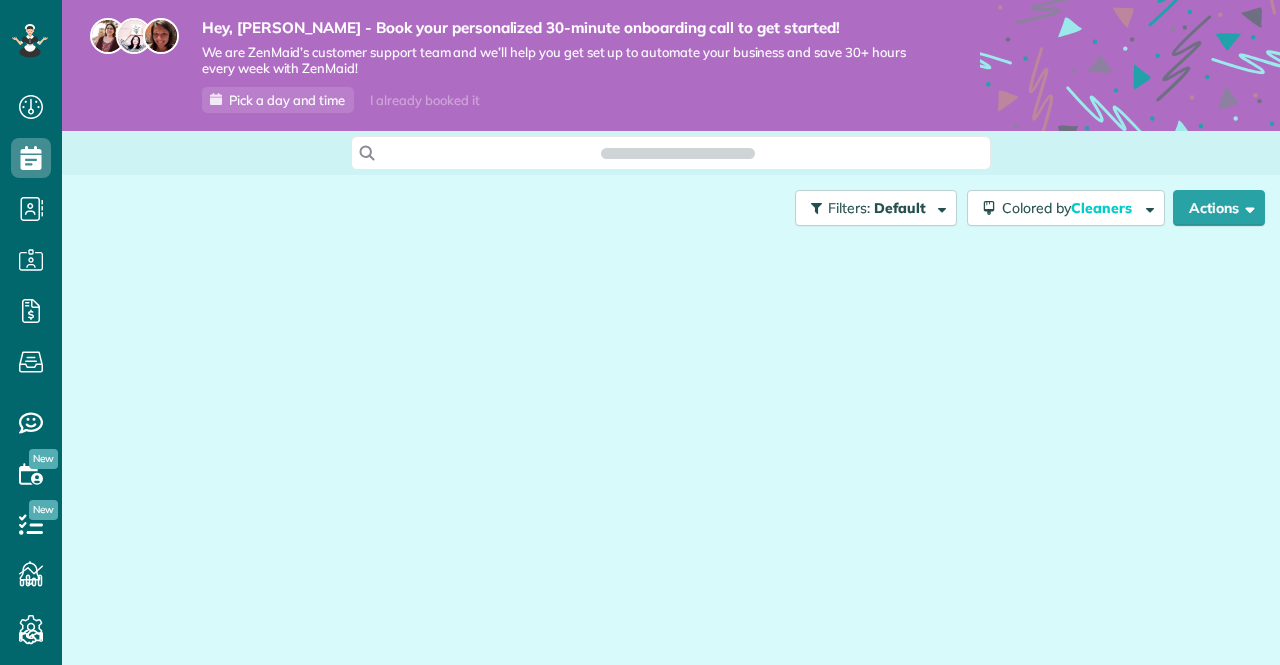 scroll, scrollTop: 0, scrollLeft: 0, axis: both 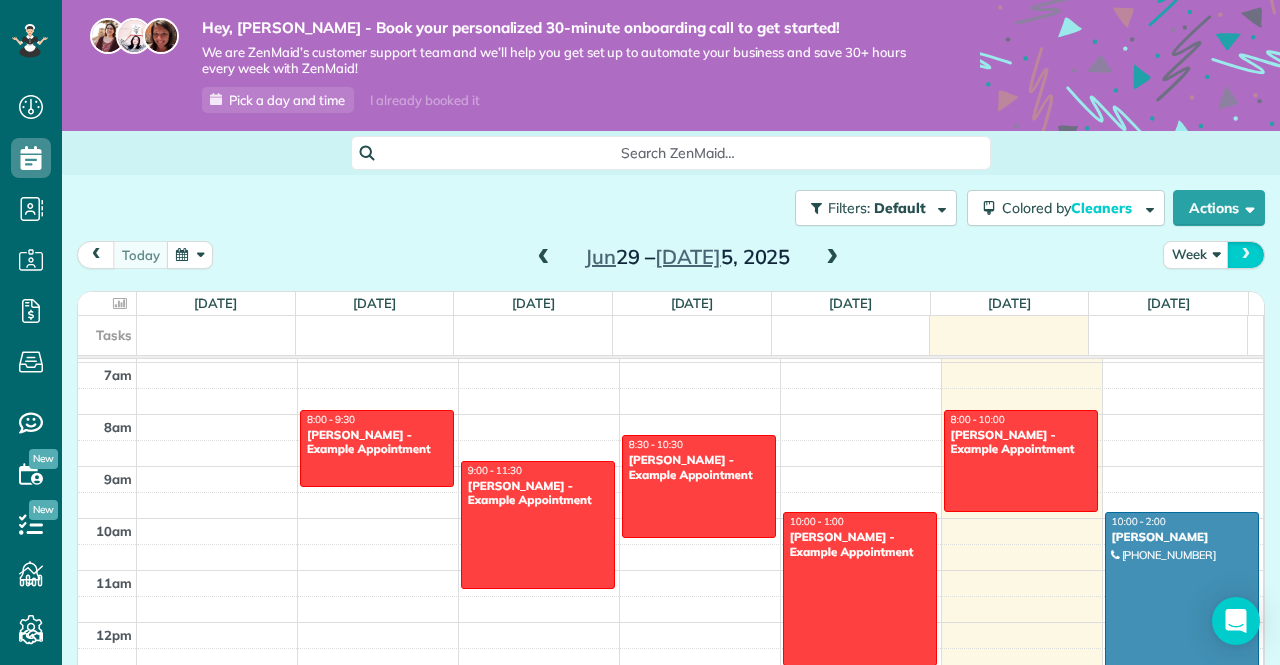 click at bounding box center [1246, 254] 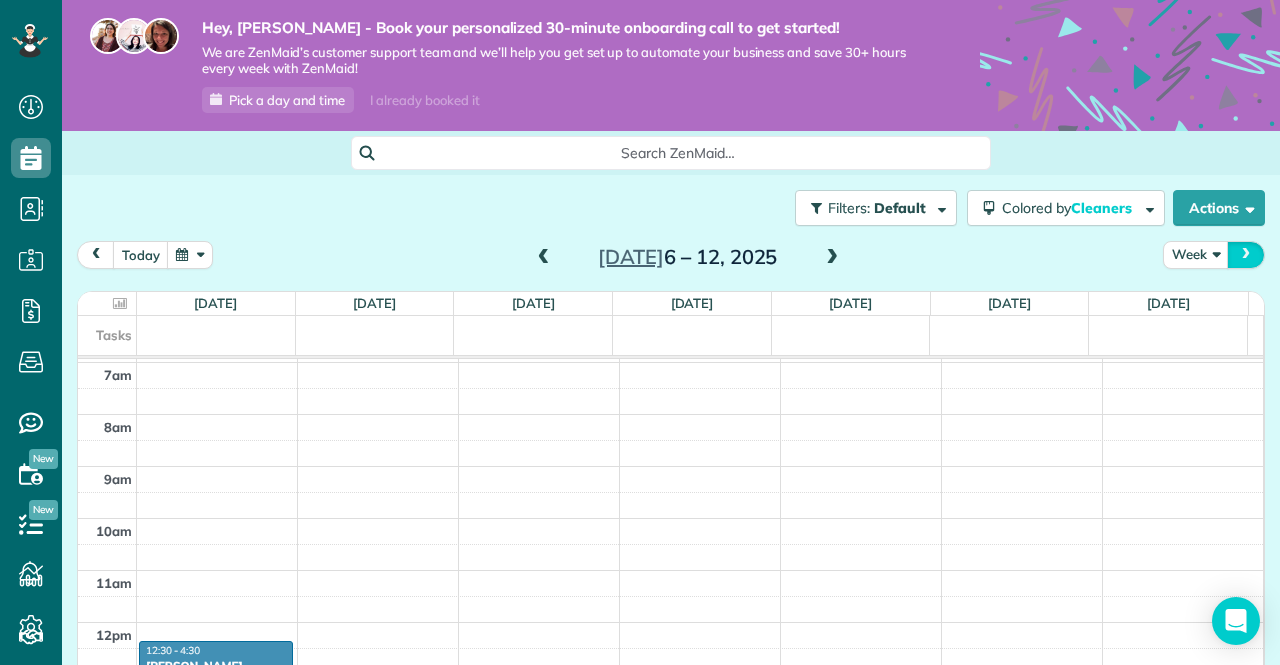 click at bounding box center [1246, 254] 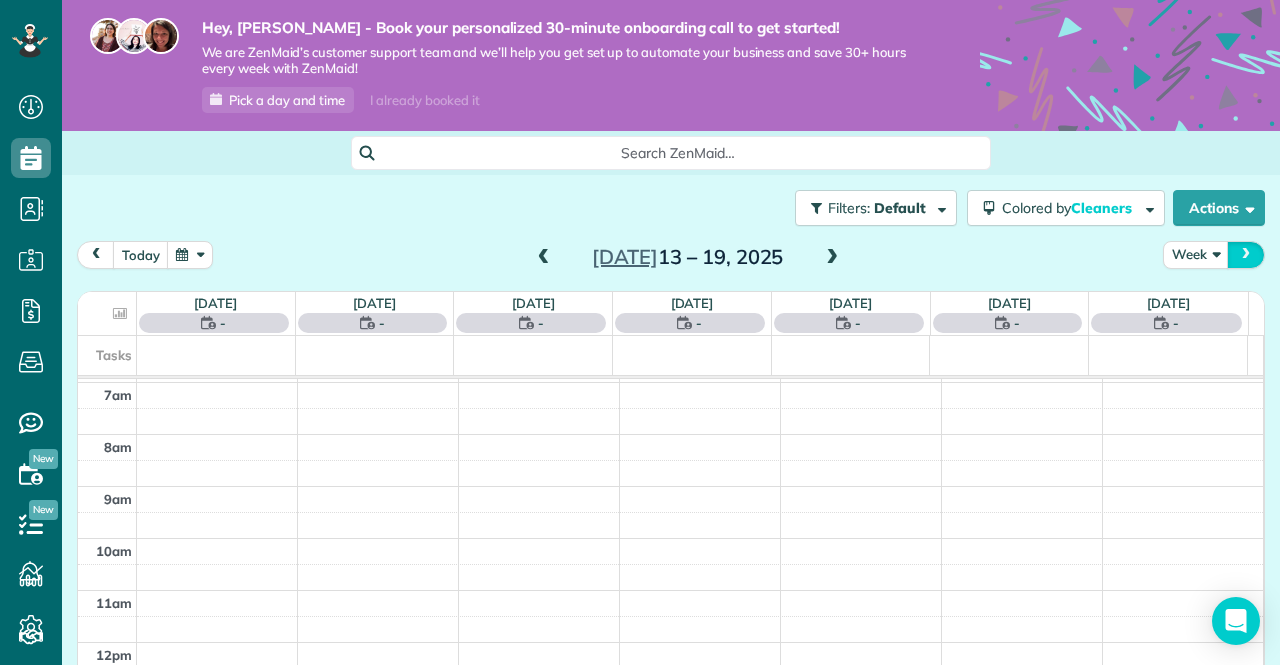 click at bounding box center [1246, 254] 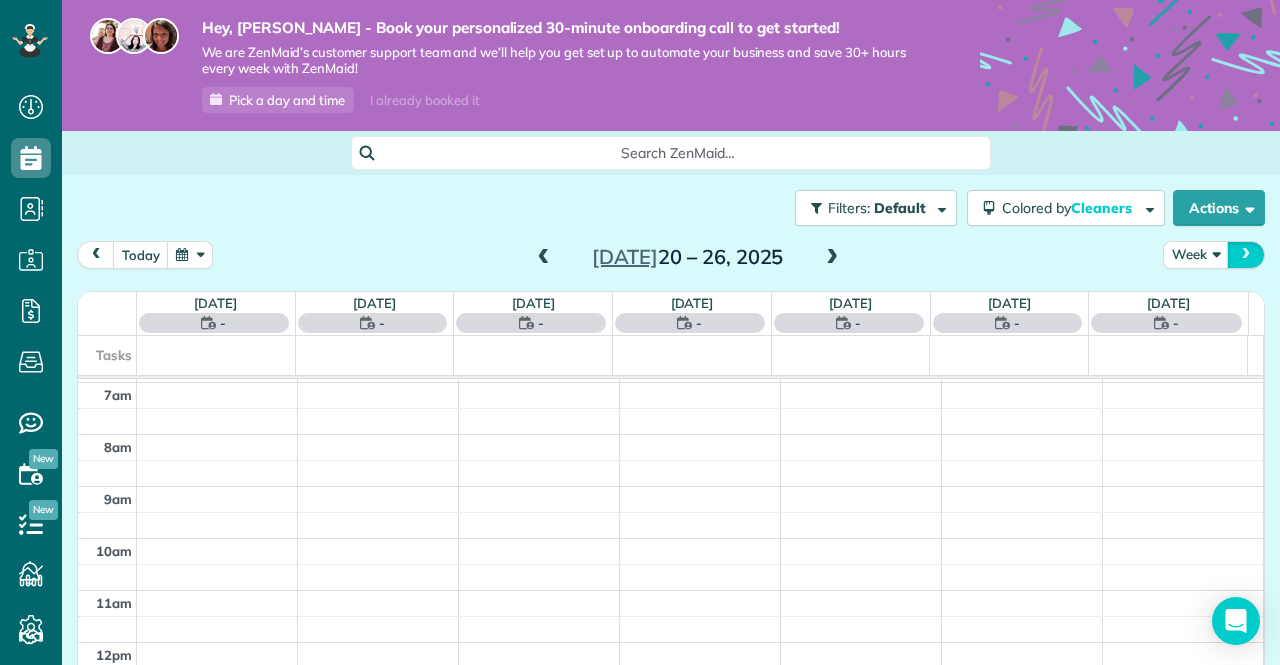 click at bounding box center [1246, 254] 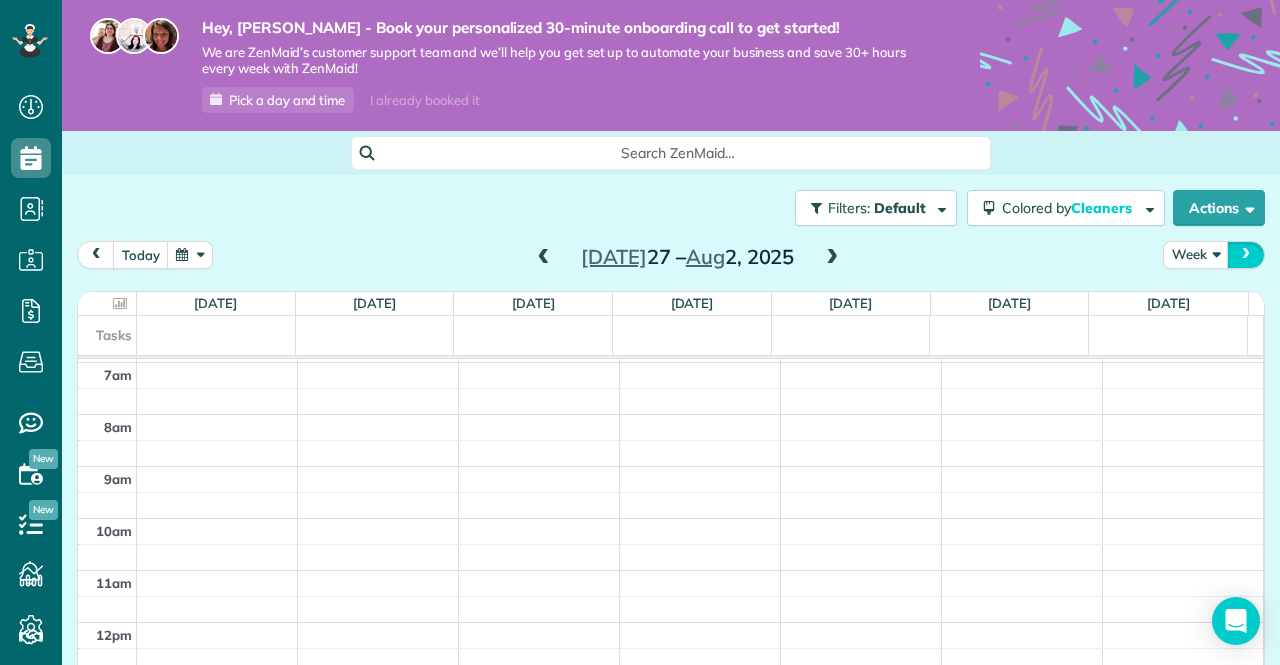 click at bounding box center (1246, 254) 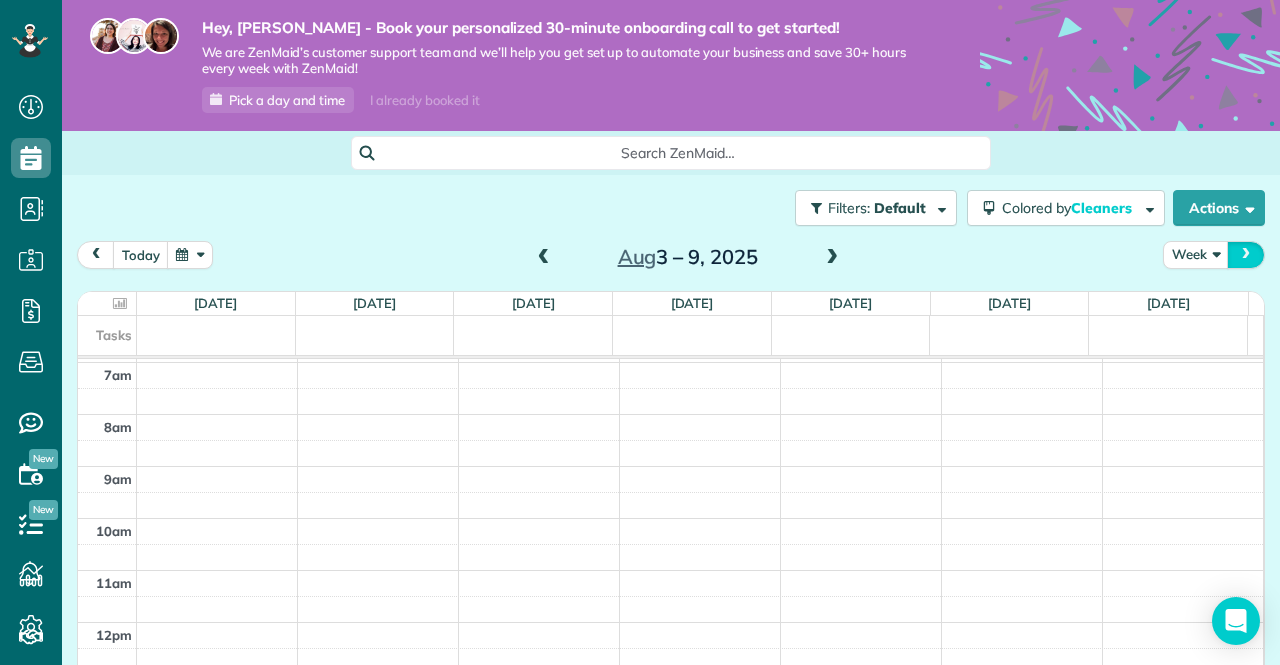 click at bounding box center [1246, 254] 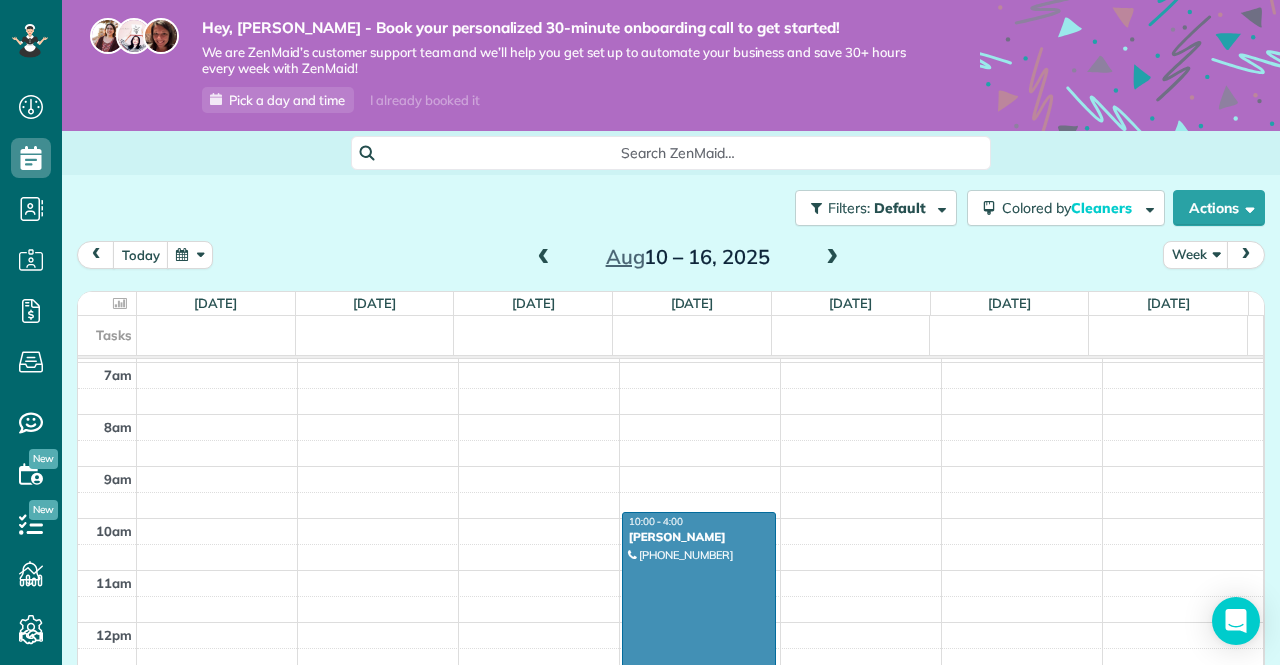 click at bounding box center [699, 666] 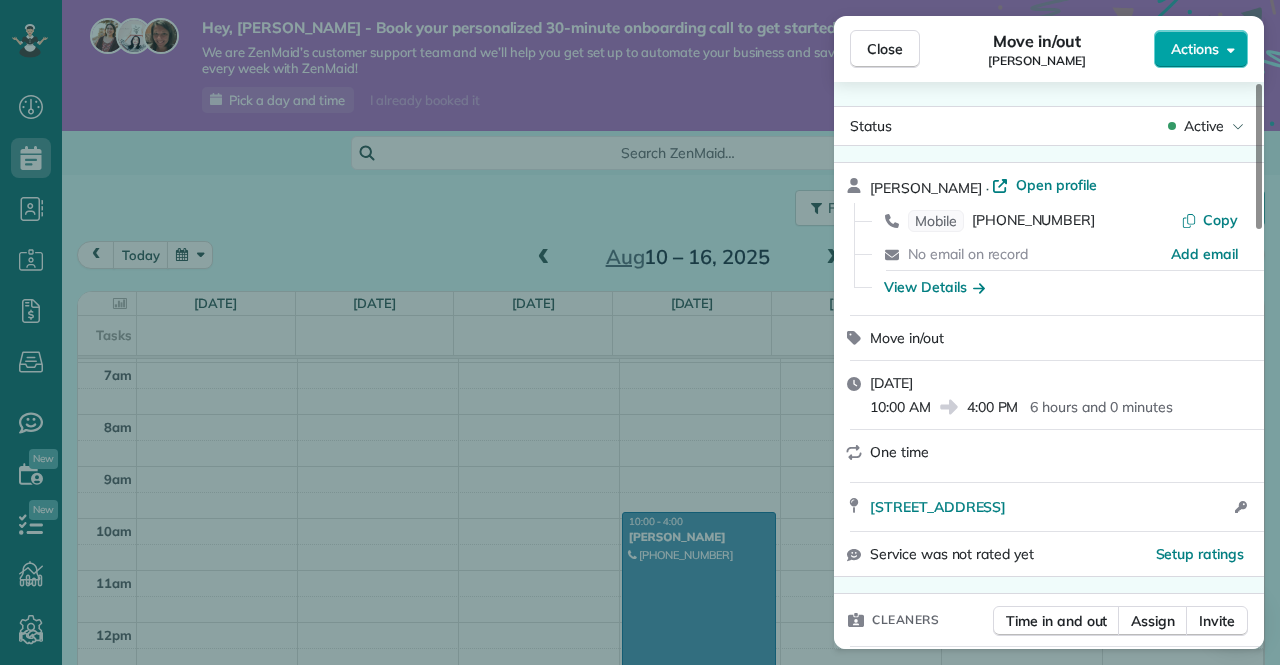 click on "Actions" at bounding box center [1201, 49] 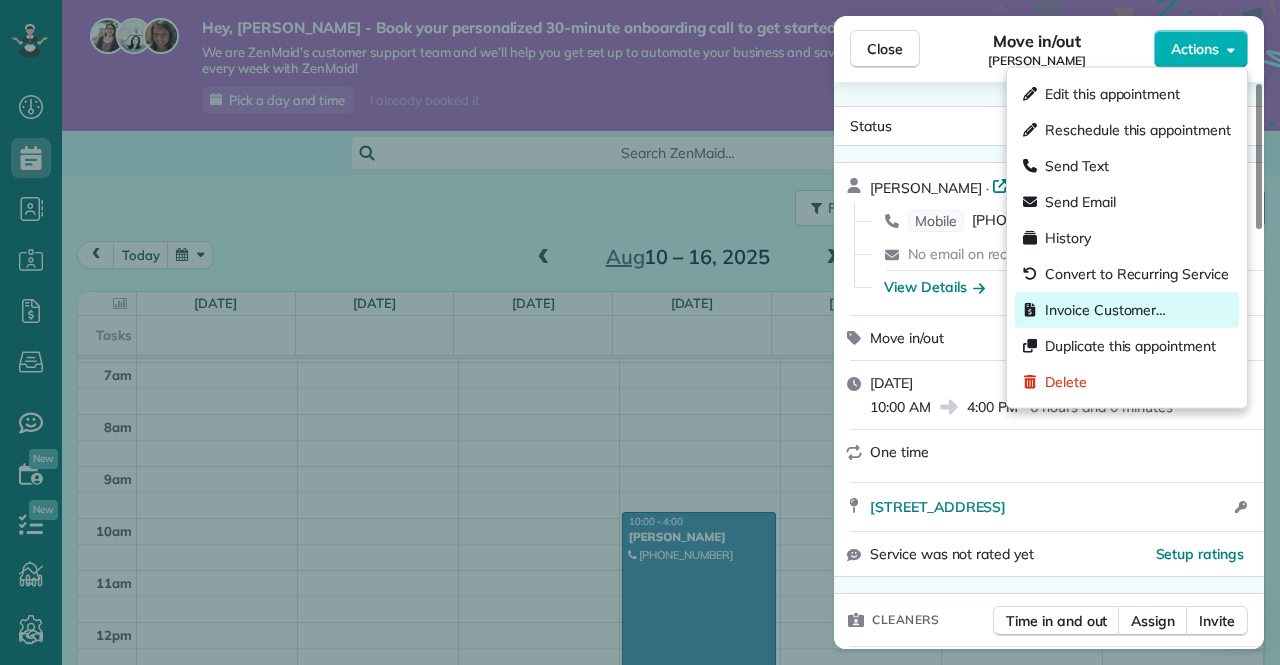 click on "Invoice Customer…" at bounding box center (1105, 310) 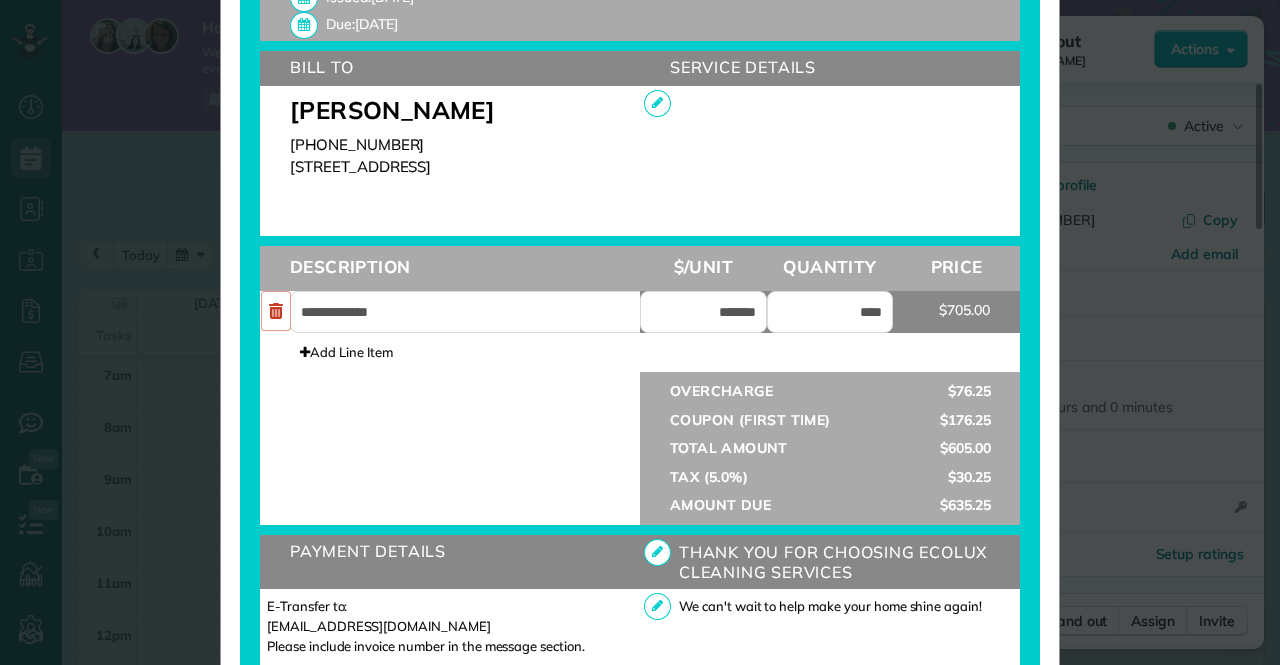 scroll, scrollTop: 590, scrollLeft: 0, axis: vertical 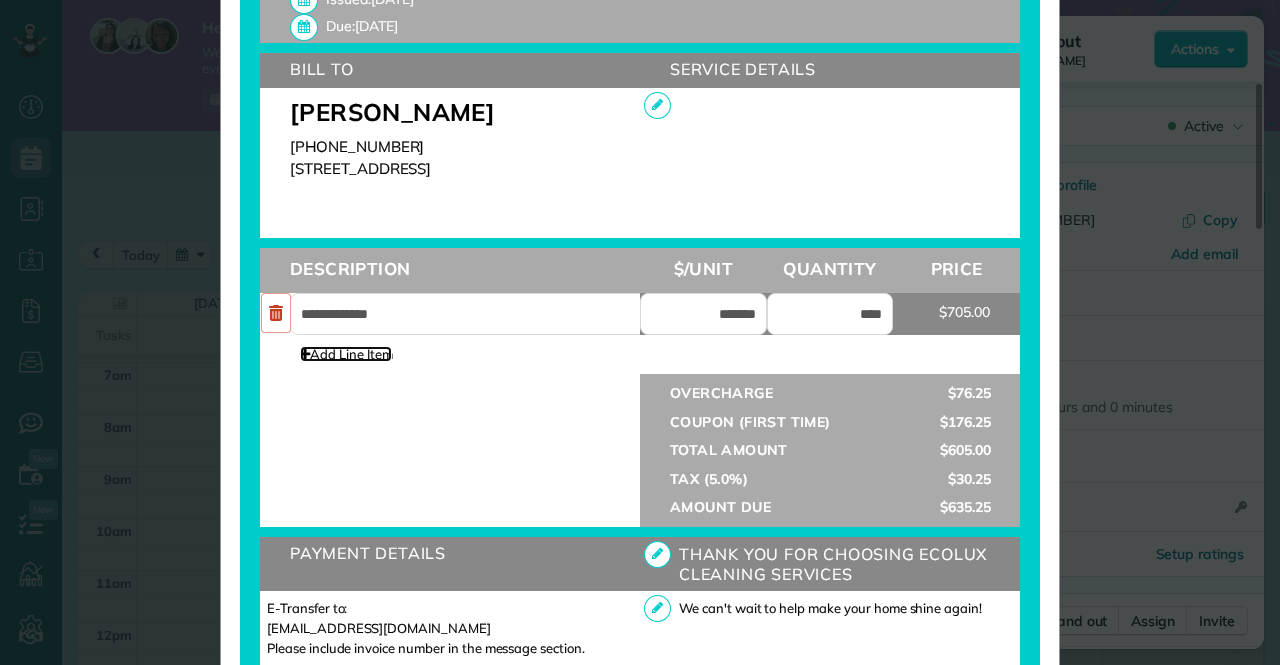click at bounding box center (305, 354) 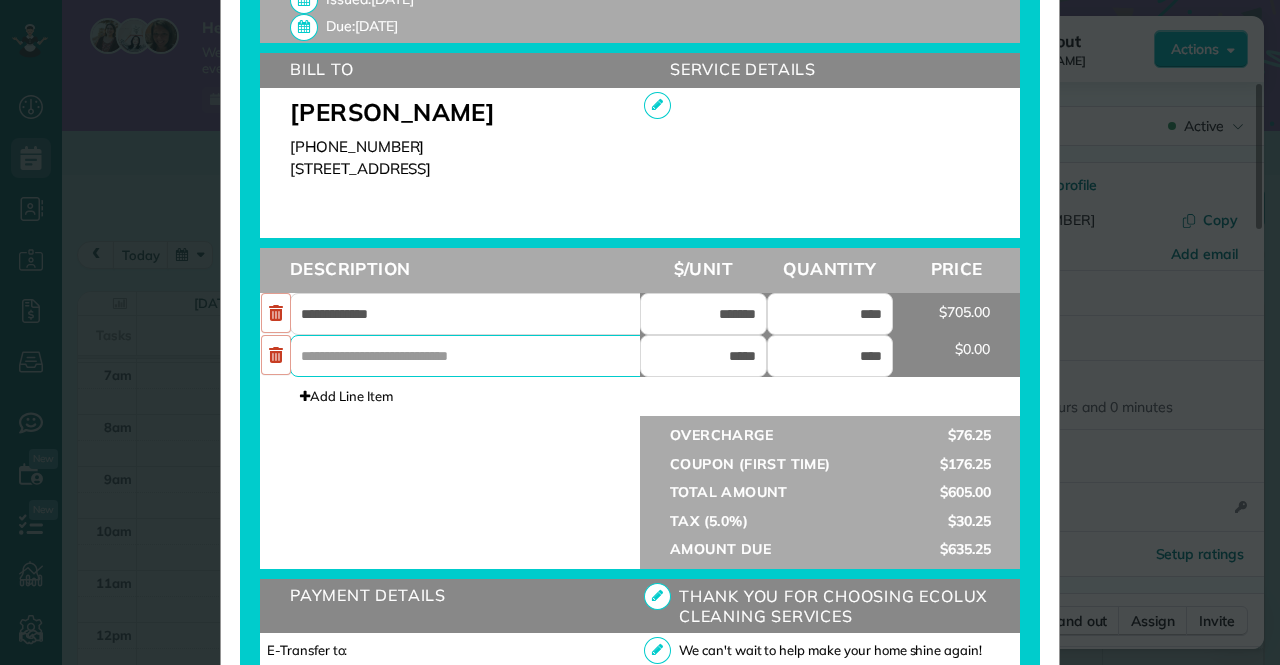 click at bounding box center [480, 356] 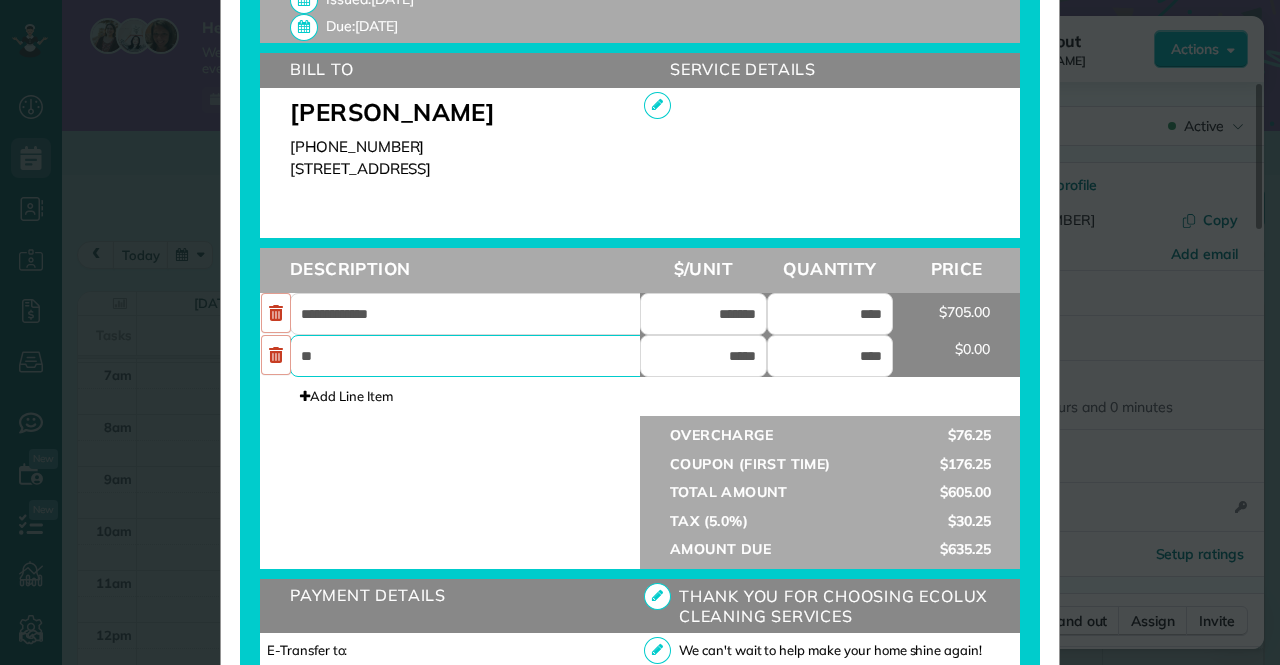 type on "*" 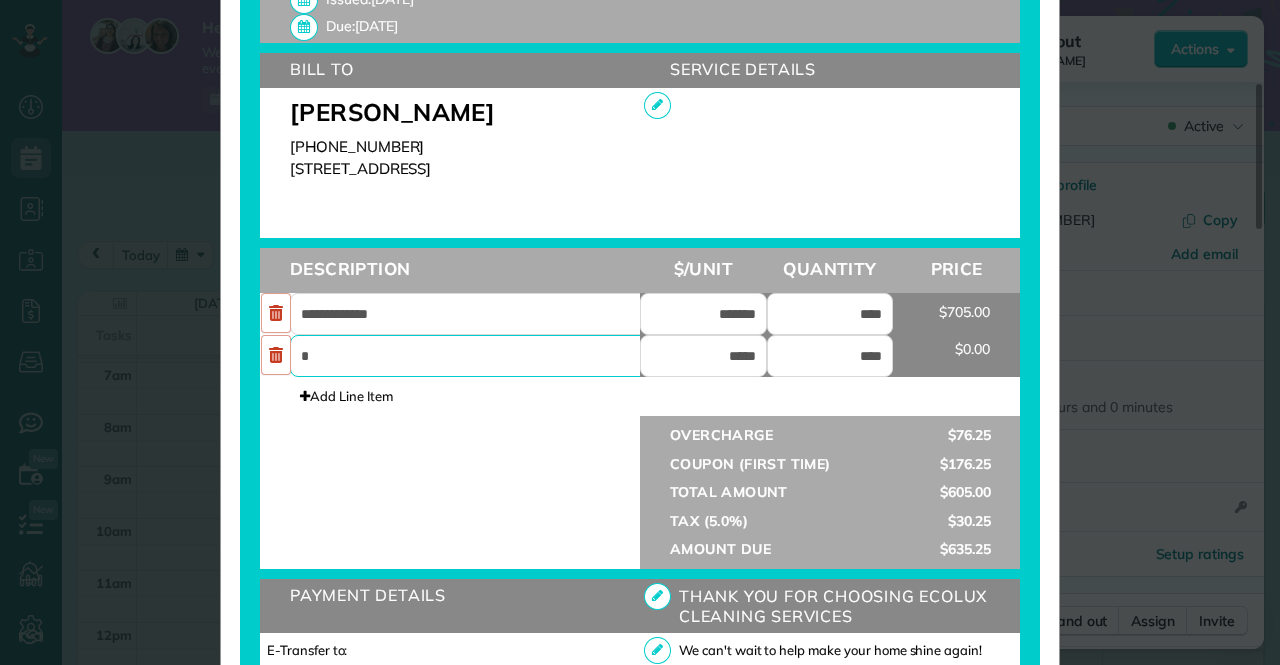 type 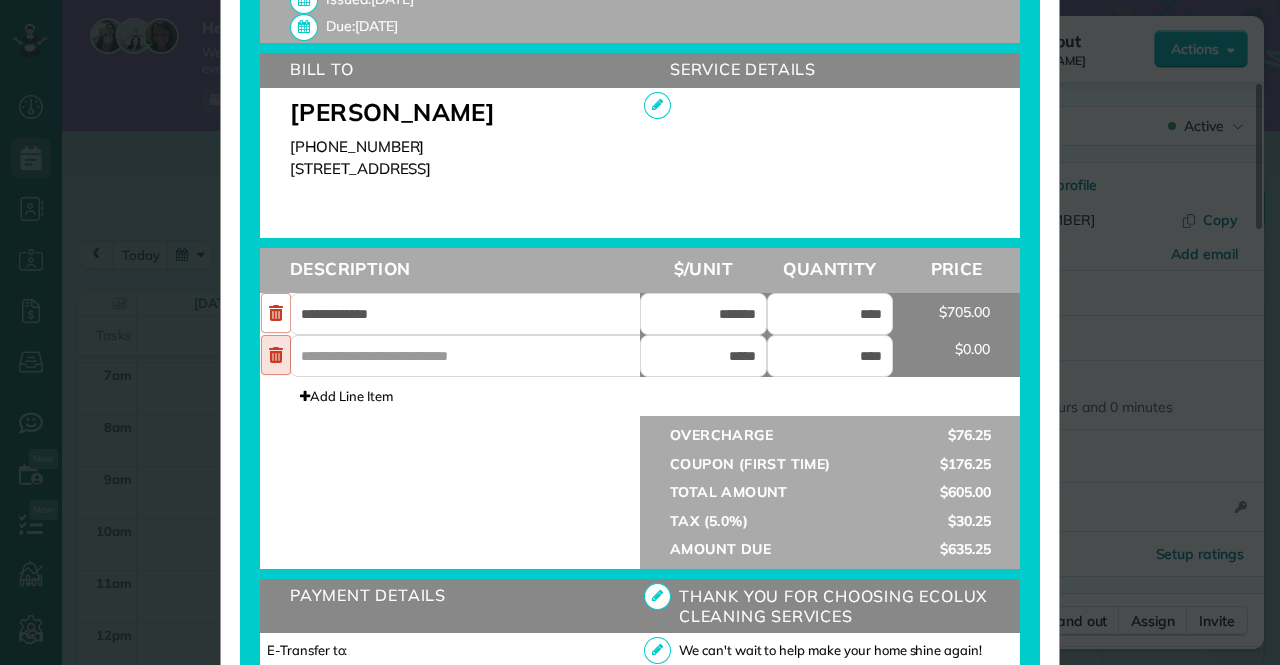 click 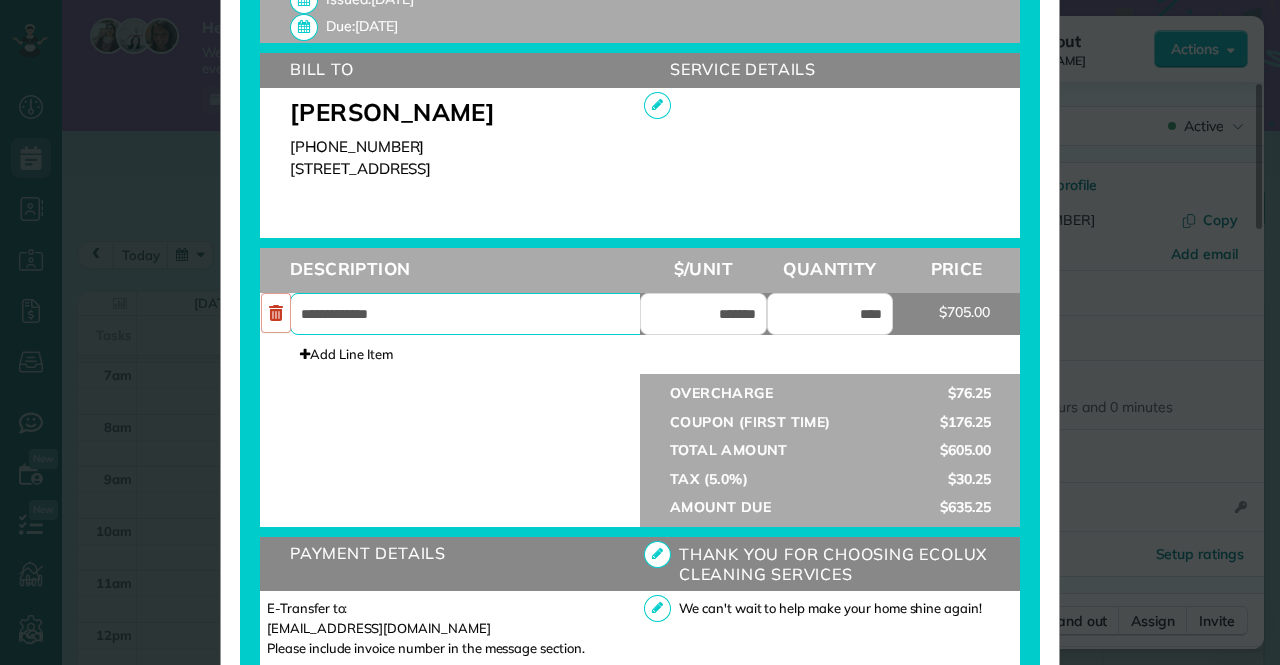 click on "**********" at bounding box center (480, 314) 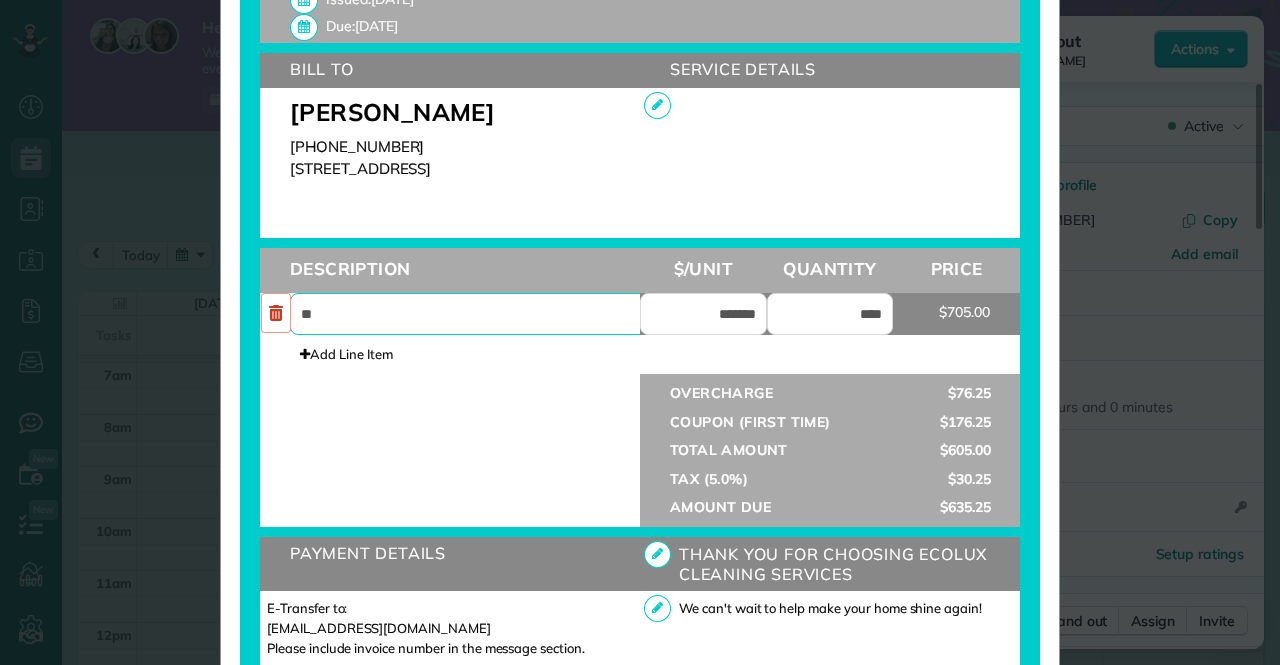 type on "*" 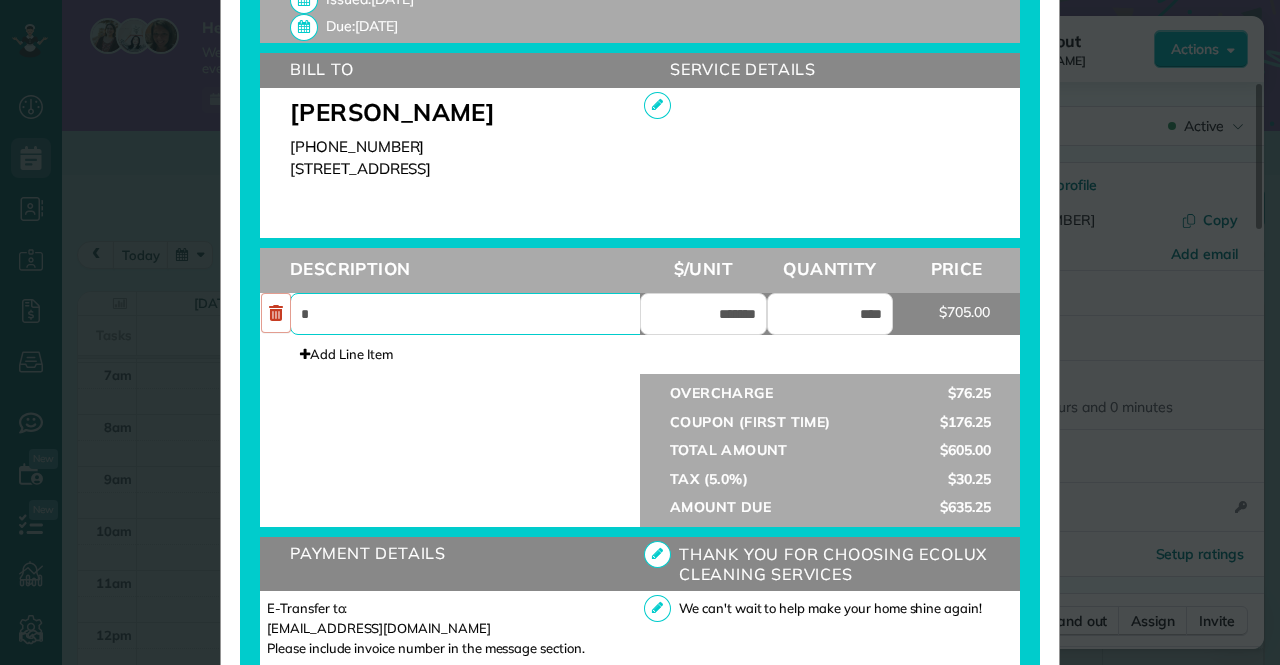 type on "**********" 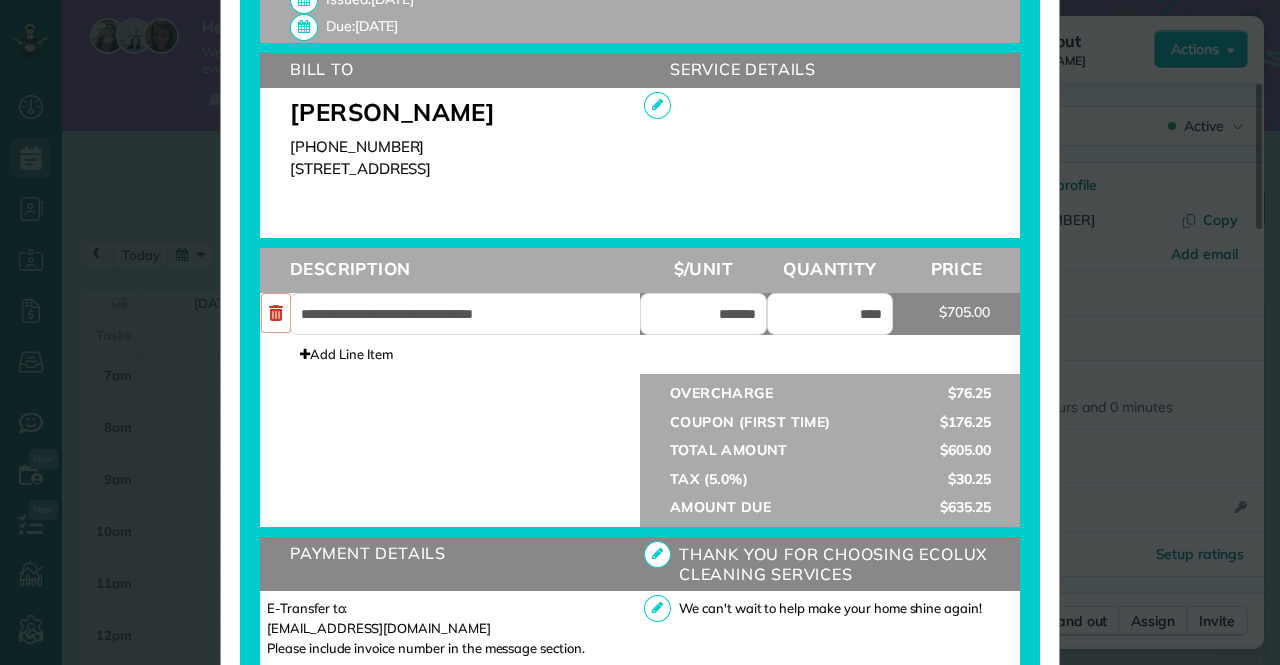 click at bounding box center [450, 422] 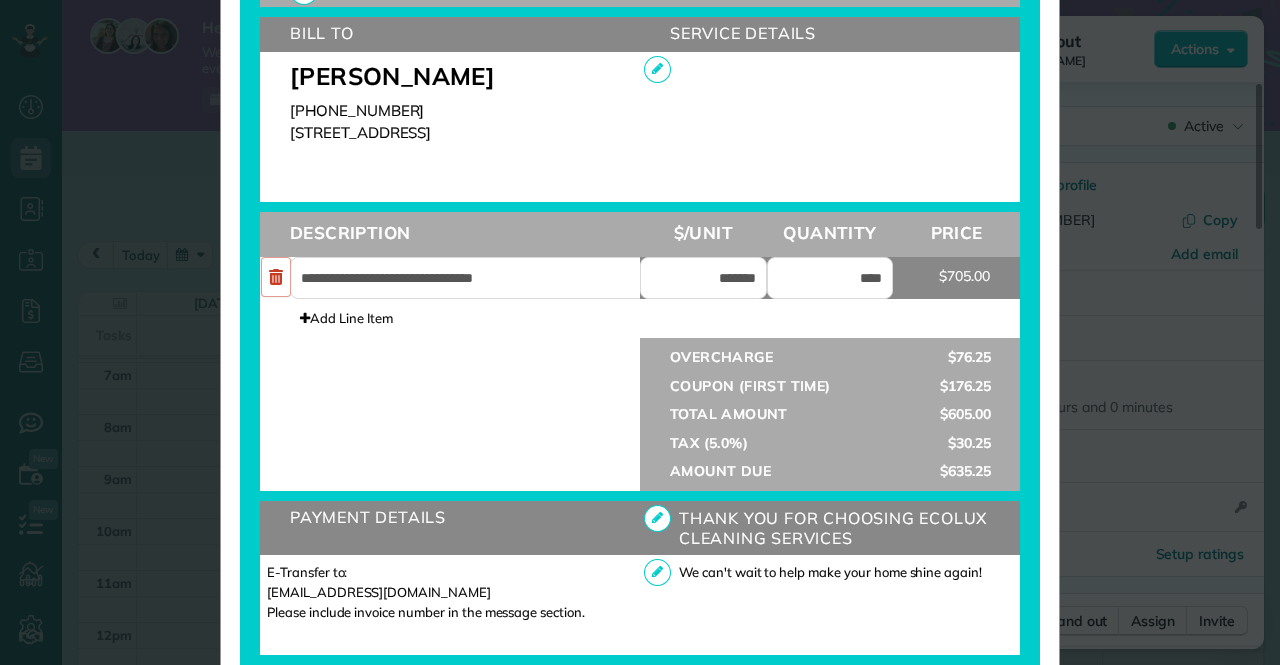 scroll, scrollTop: 627, scrollLeft: 0, axis: vertical 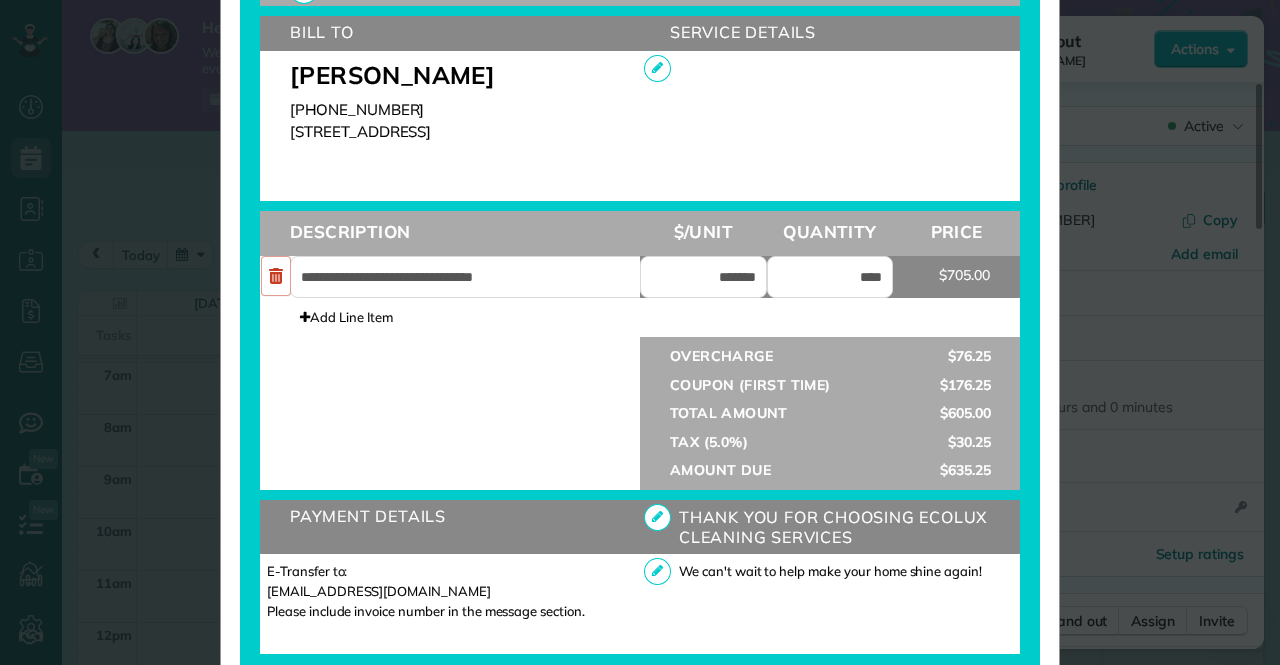 click at bounding box center [450, 385] 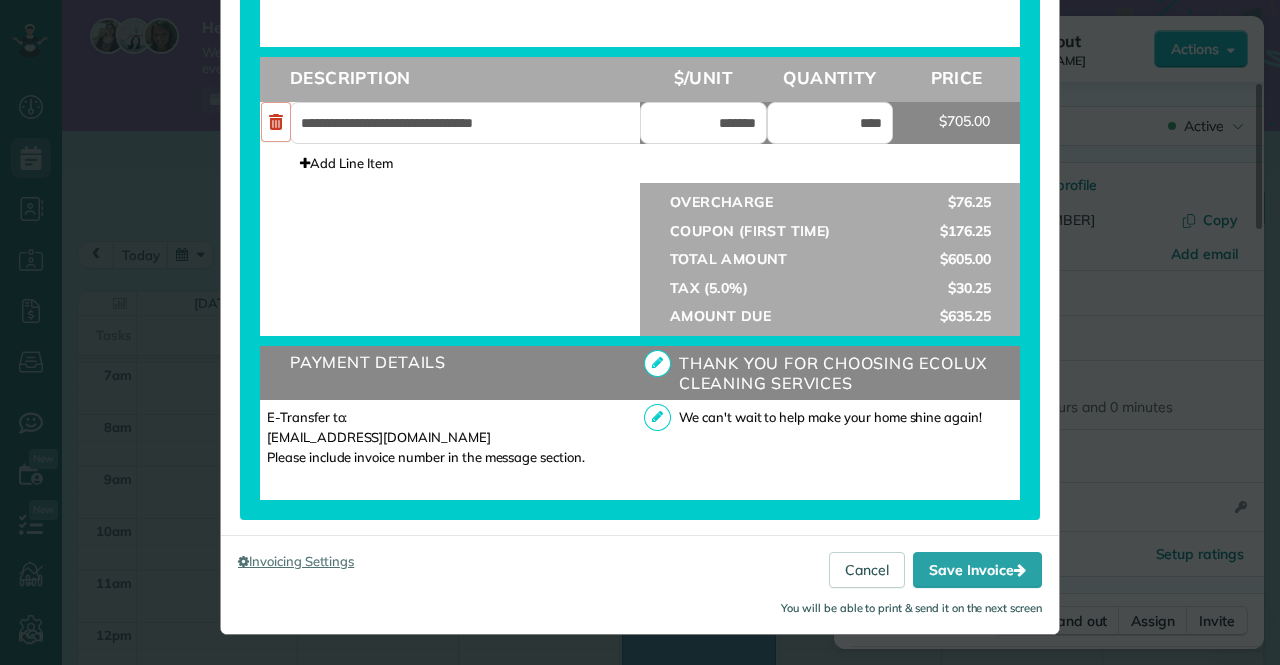 scroll, scrollTop: 784, scrollLeft: 0, axis: vertical 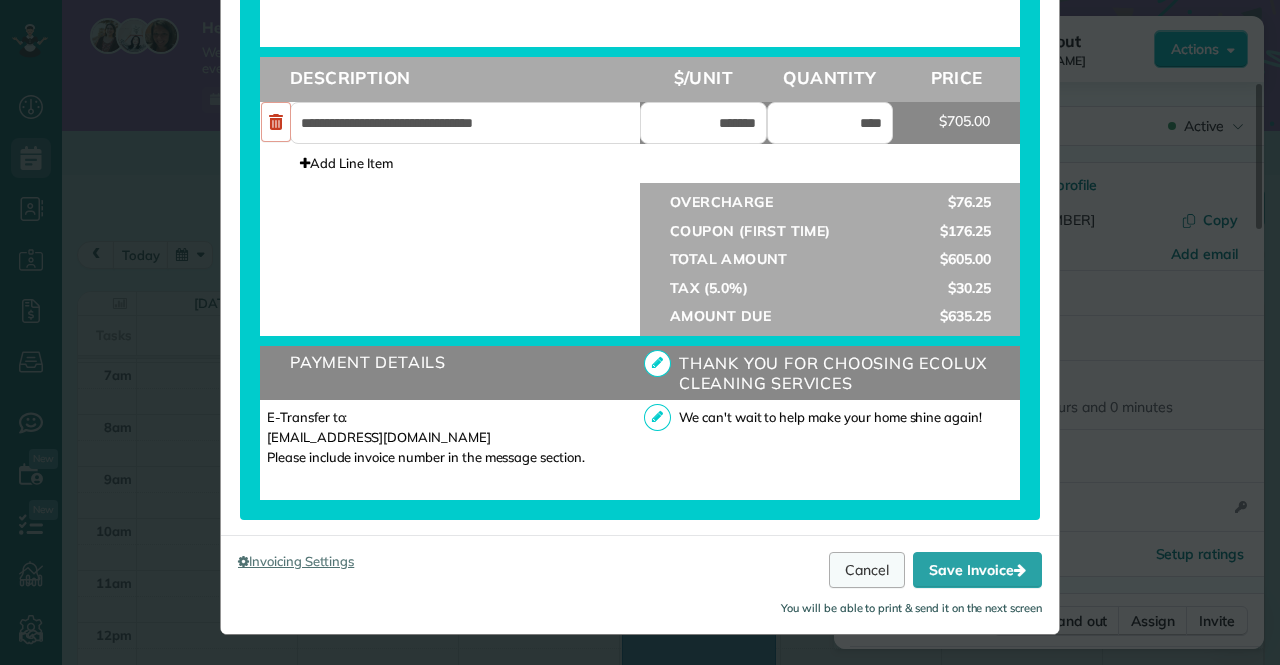 click on "Cancel" at bounding box center (867, 570) 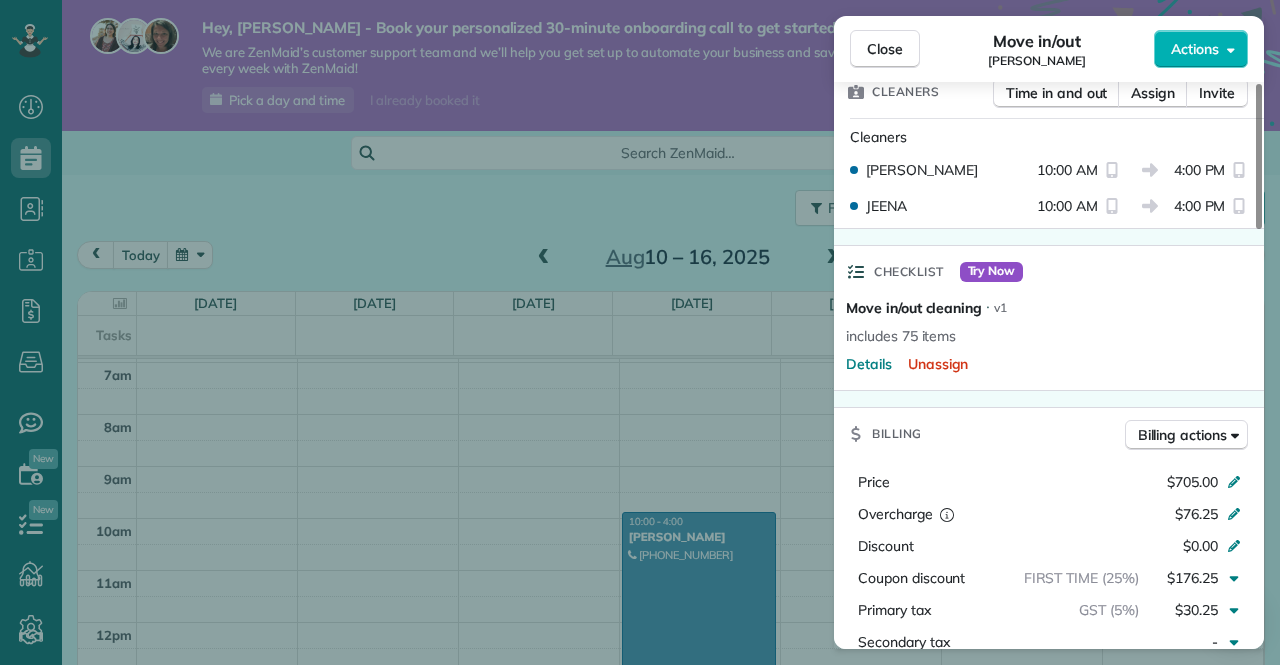 scroll, scrollTop: 529, scrollLeft: 0, axis: vertical 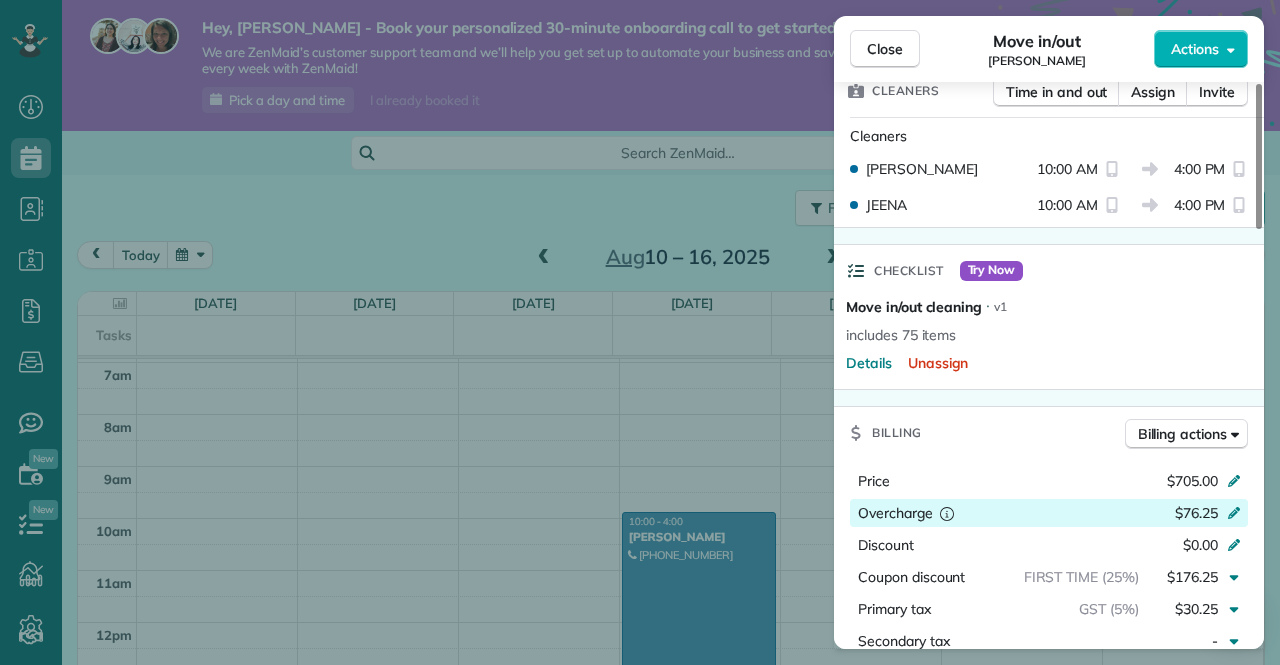 click 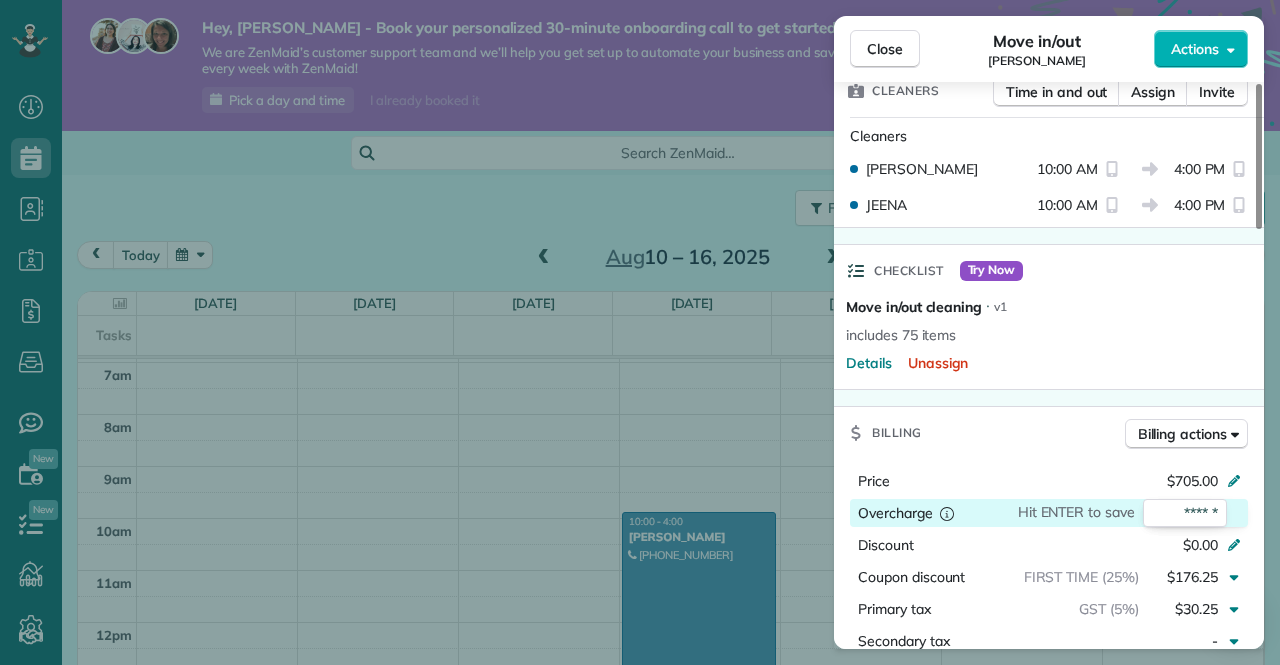 type on "*" 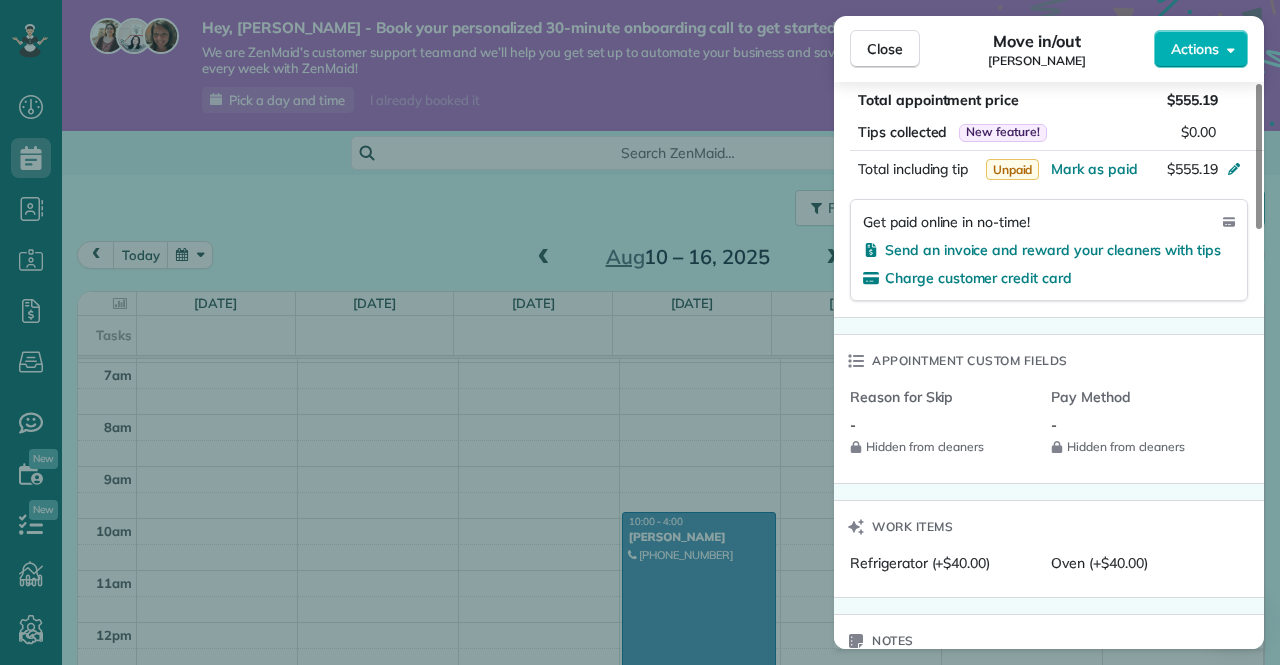 scroll, scrollTop: 1257, scrollLeft: 0, axis: vertical 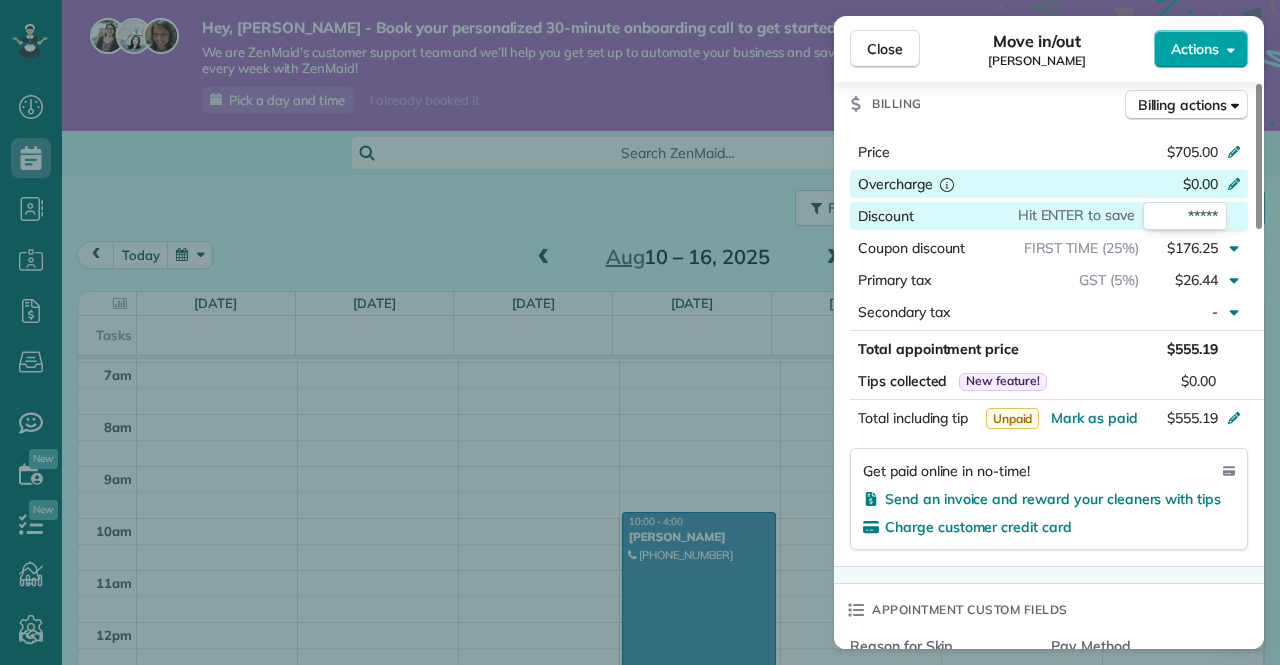 click on "Actions" at bounding box center [1201, 49] 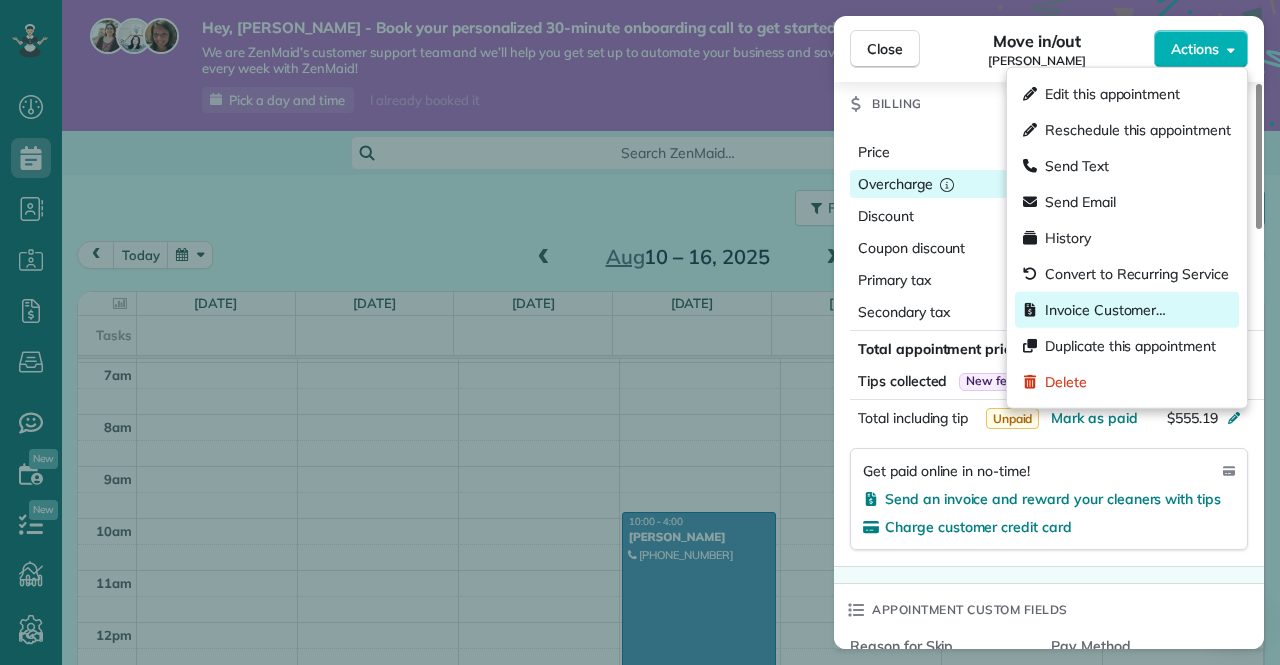 click on "Invoice Customer…" at bounding box center (1105, 310) 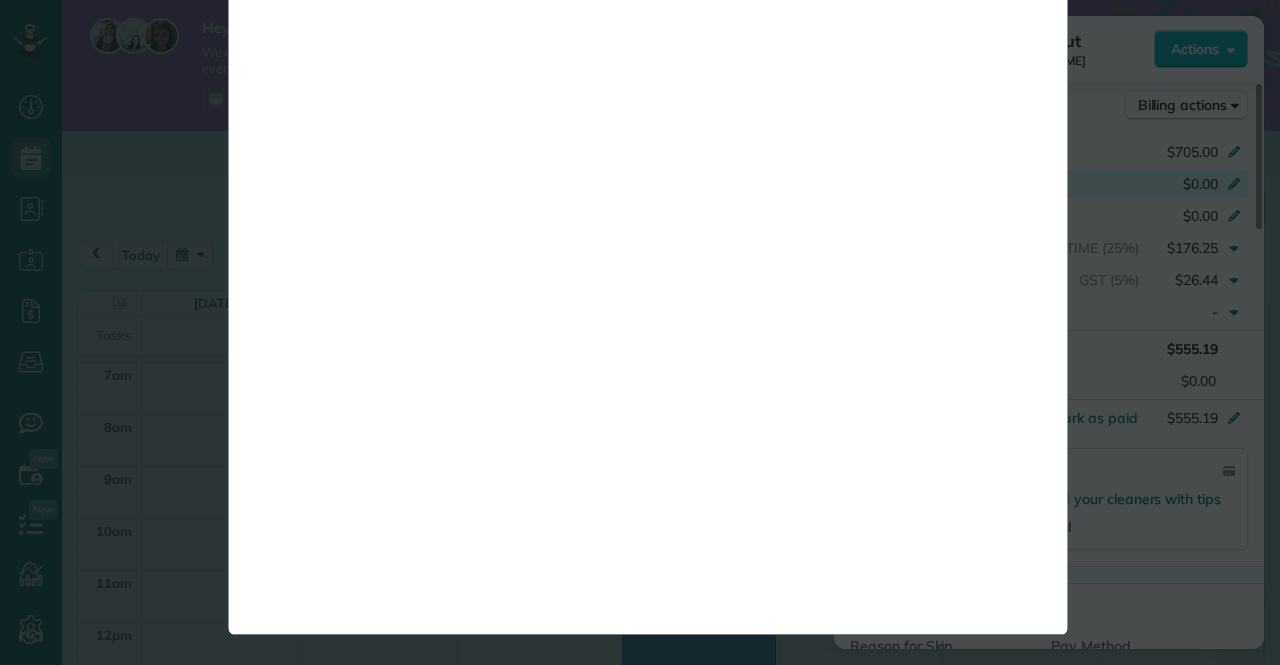 scroll, scrollTop: 0, scrollLeft: 0, axis: both 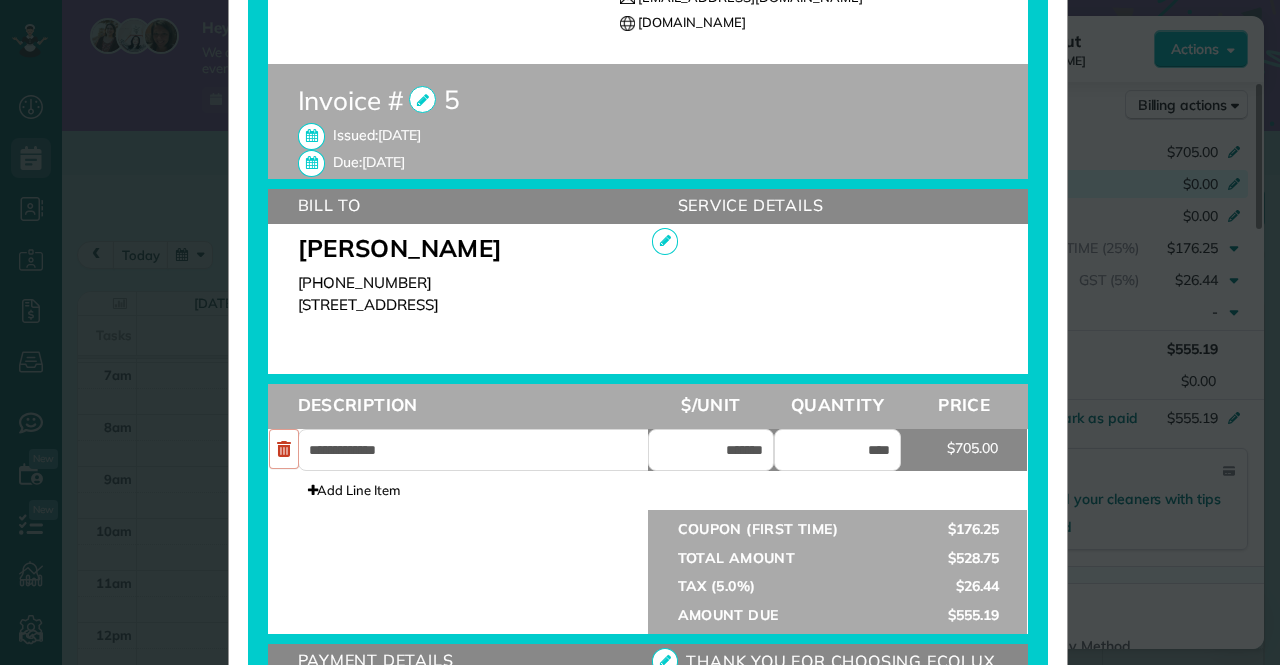 click at bounding box center [422, 99] 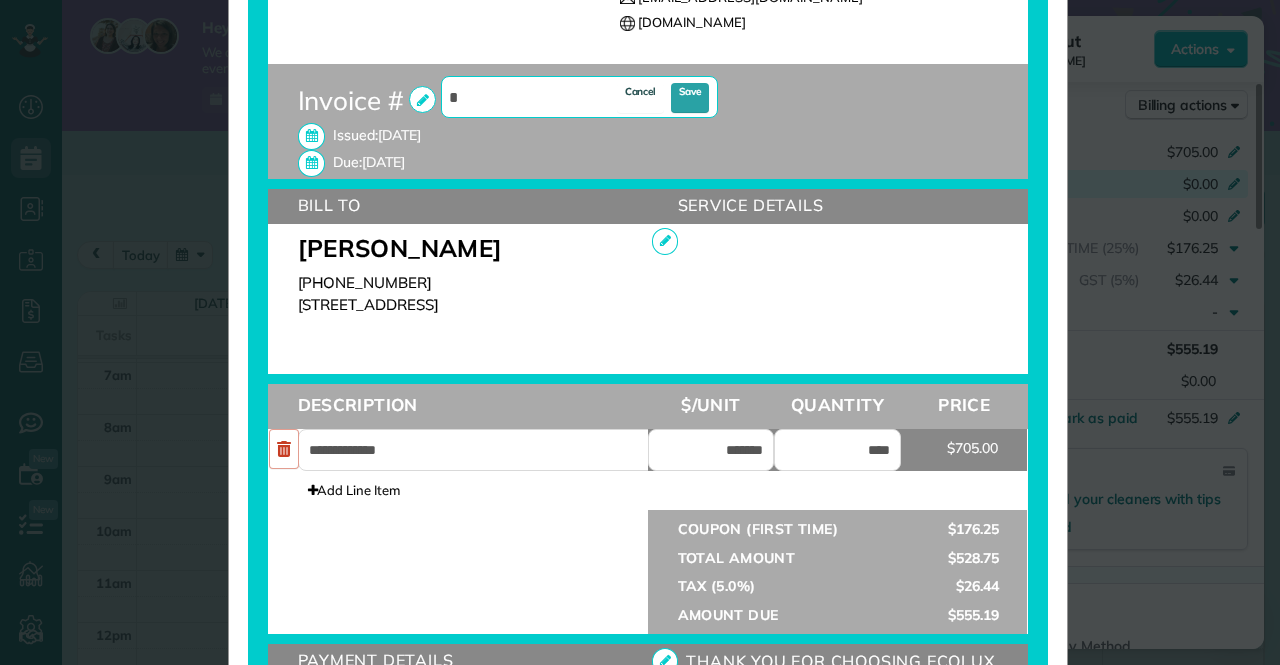 click on "*" at bounding box center [579, 97] 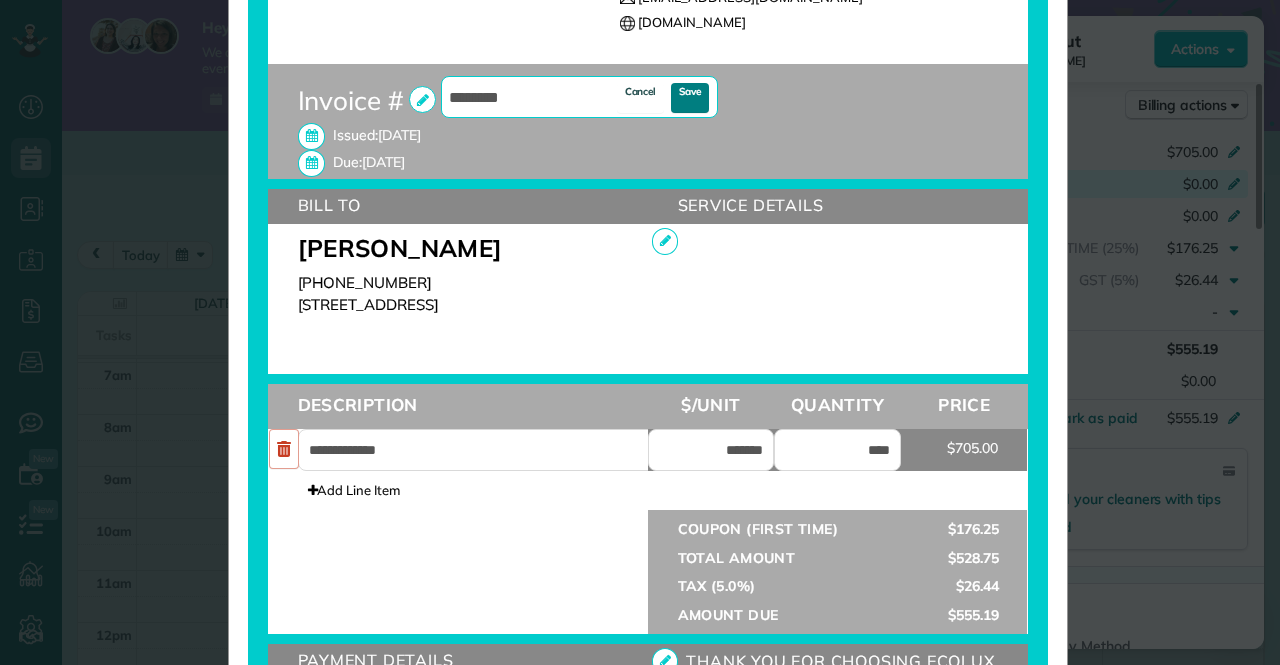 type on "********" 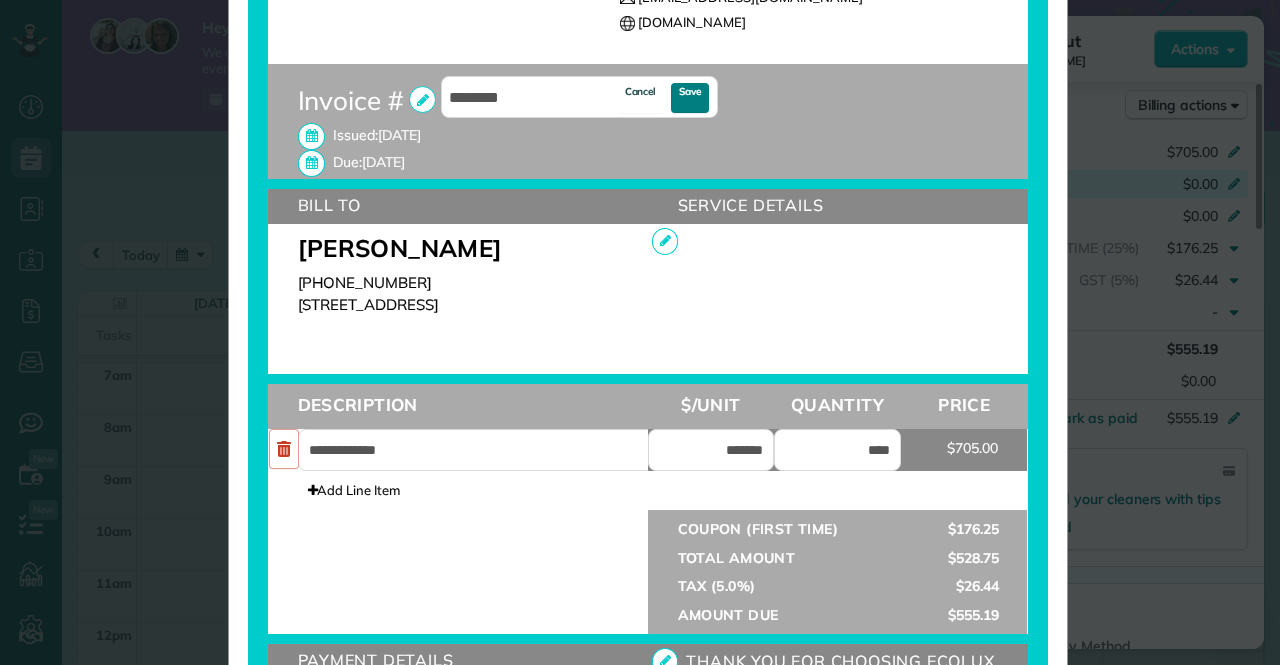 click on "Save" at bounding box center [690, 98] 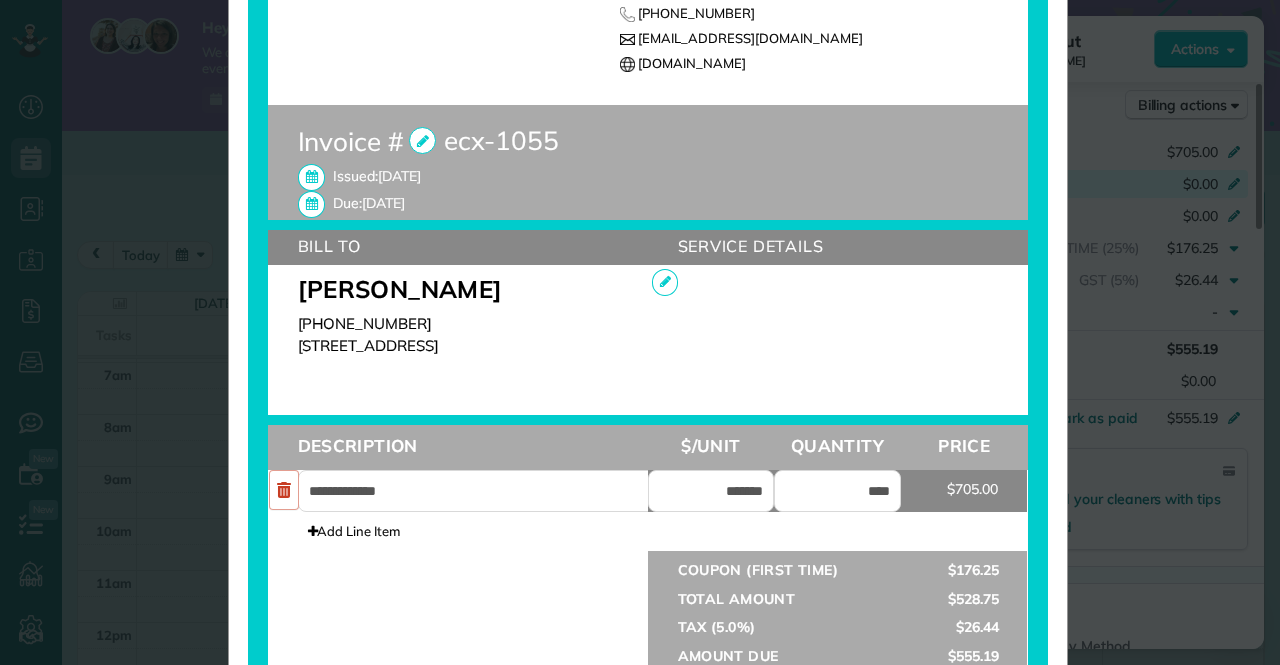 scroll, scrollTop: 399, scrollLeft: 0, axis: vertical 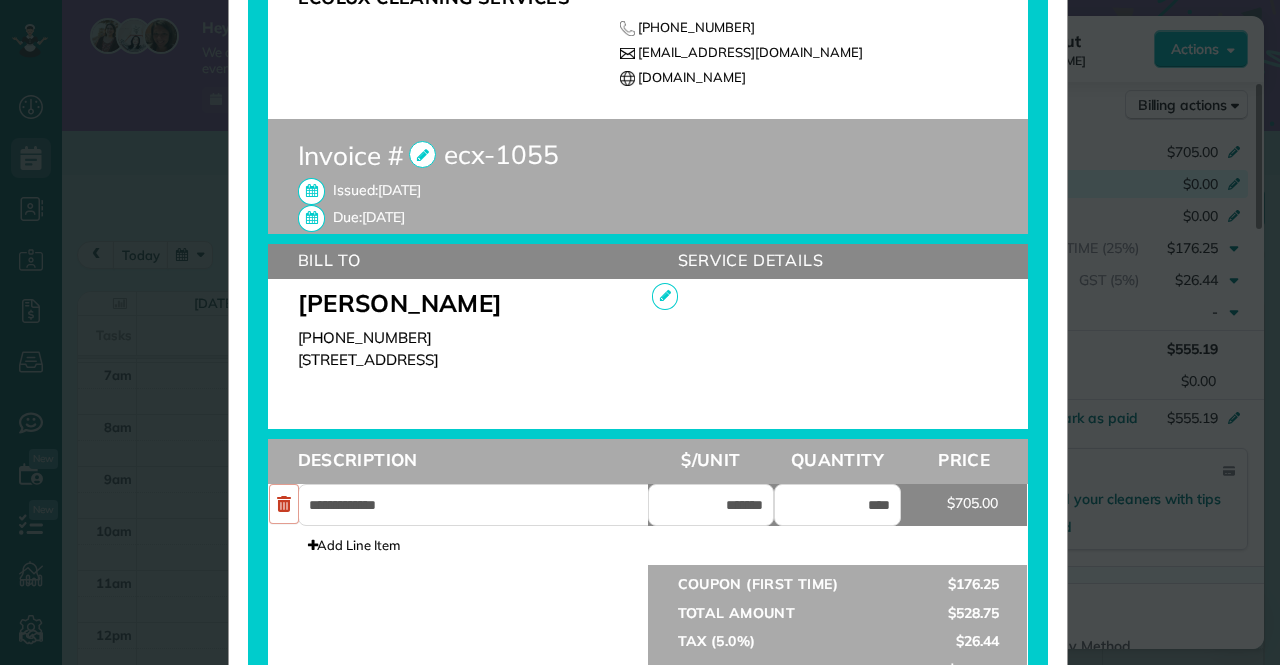 click at bounding box center [422, 154] 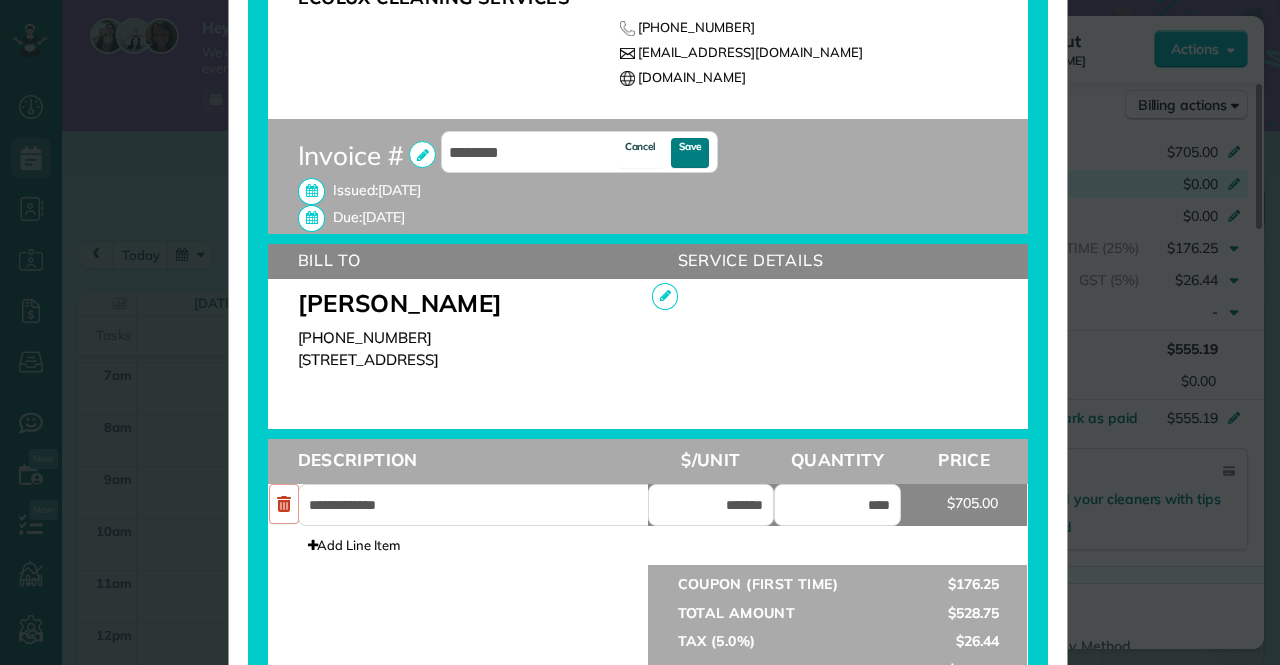 click on "Save" at bounding box center (690, 153) 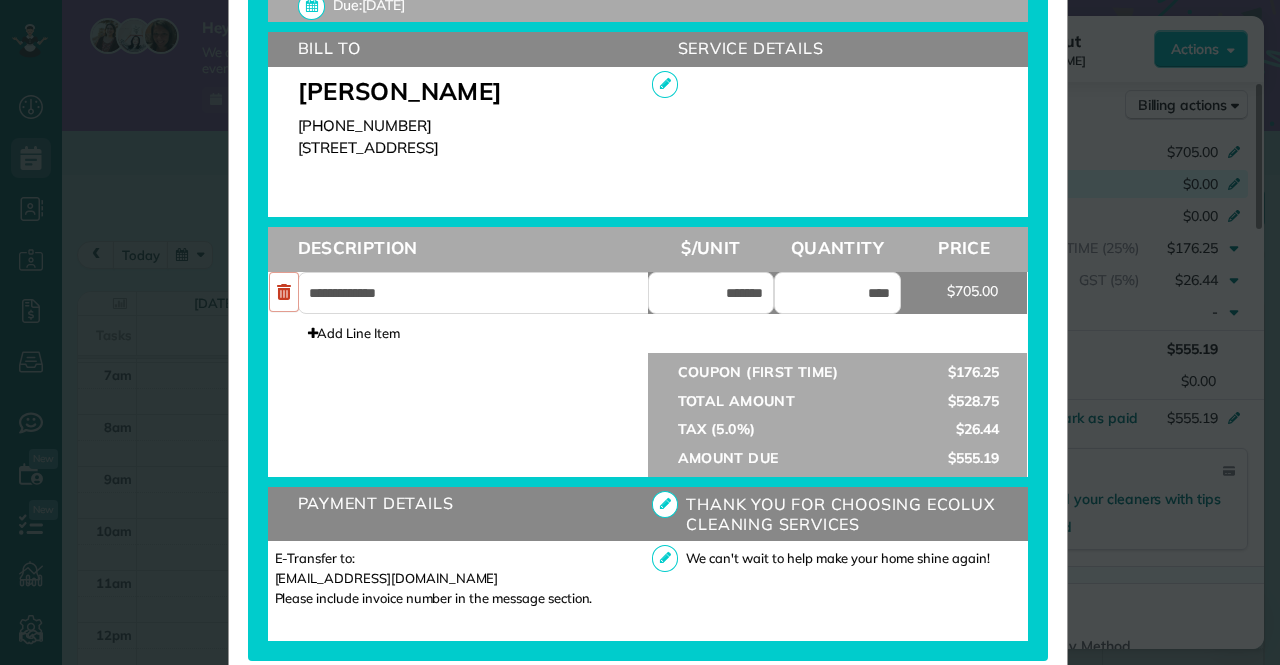scroll, scrollTop: 610, scrollLeft: 0, axis: vertical 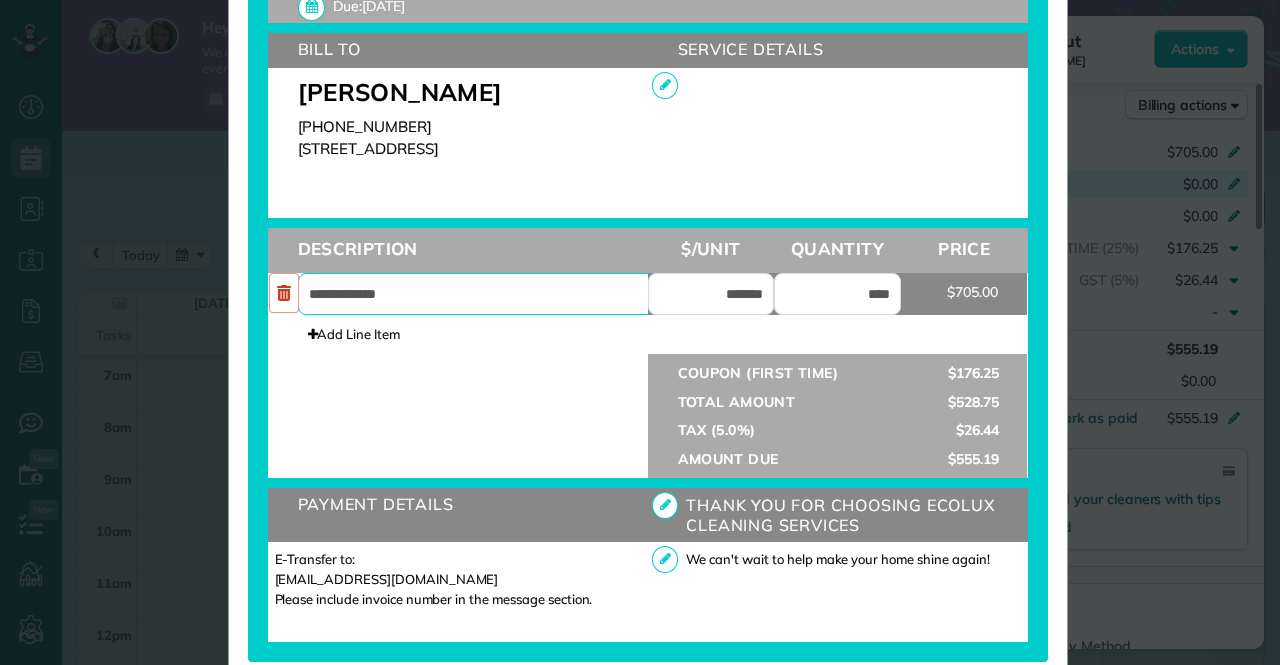 click on "**********" at bounding box center [488, 294] 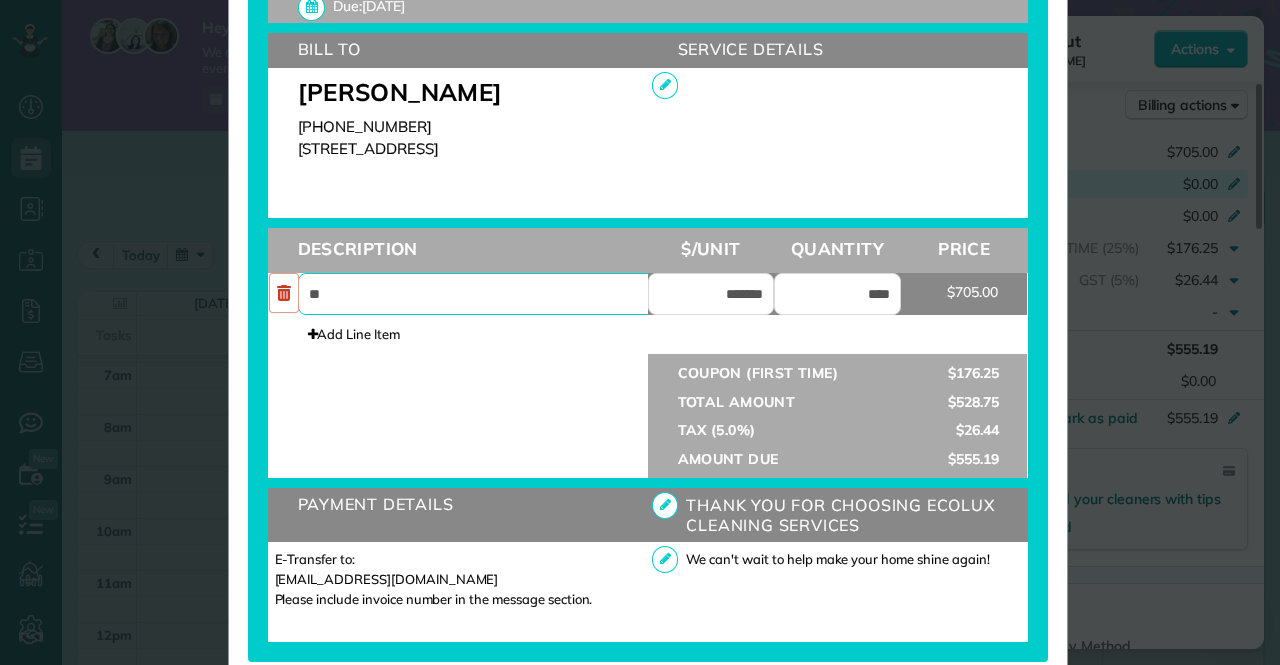 type on "*" 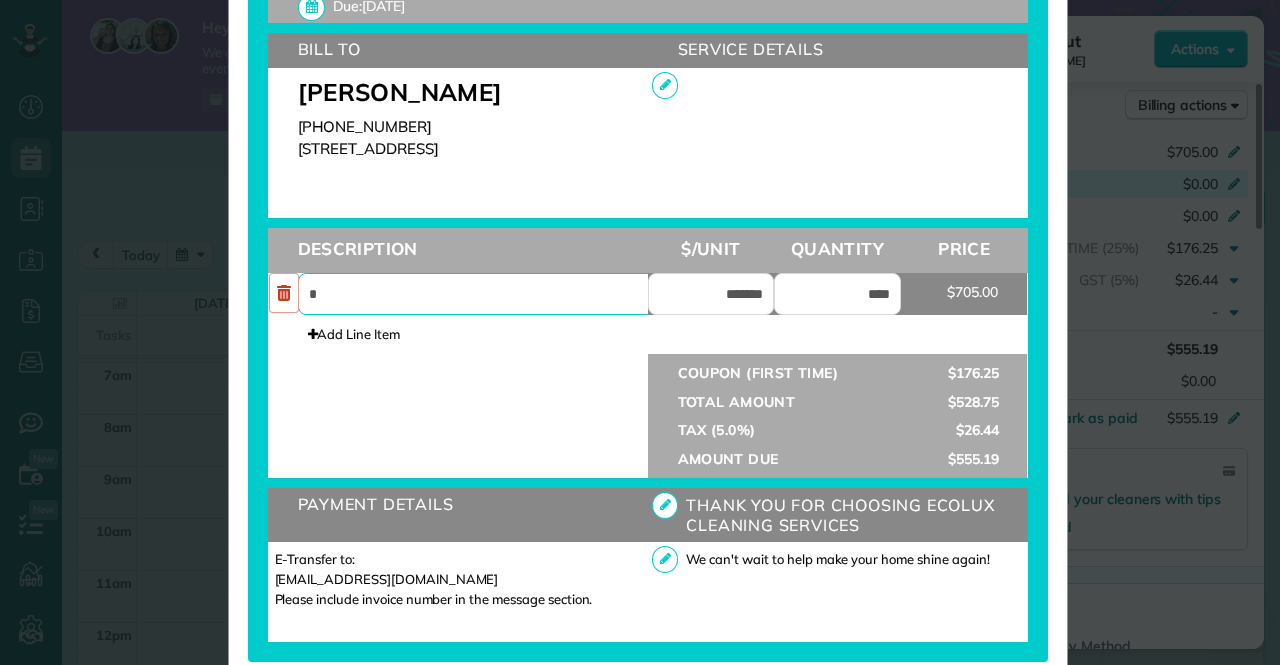 type on "**********" 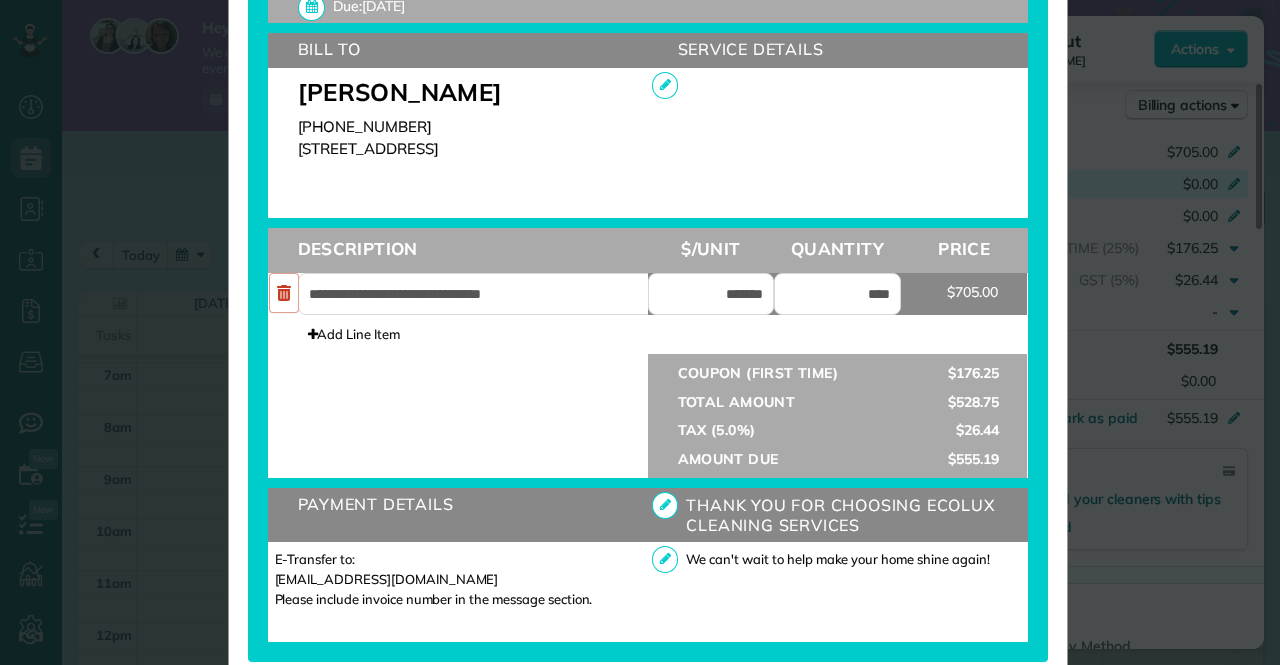 click at bounding box center (458, 371) 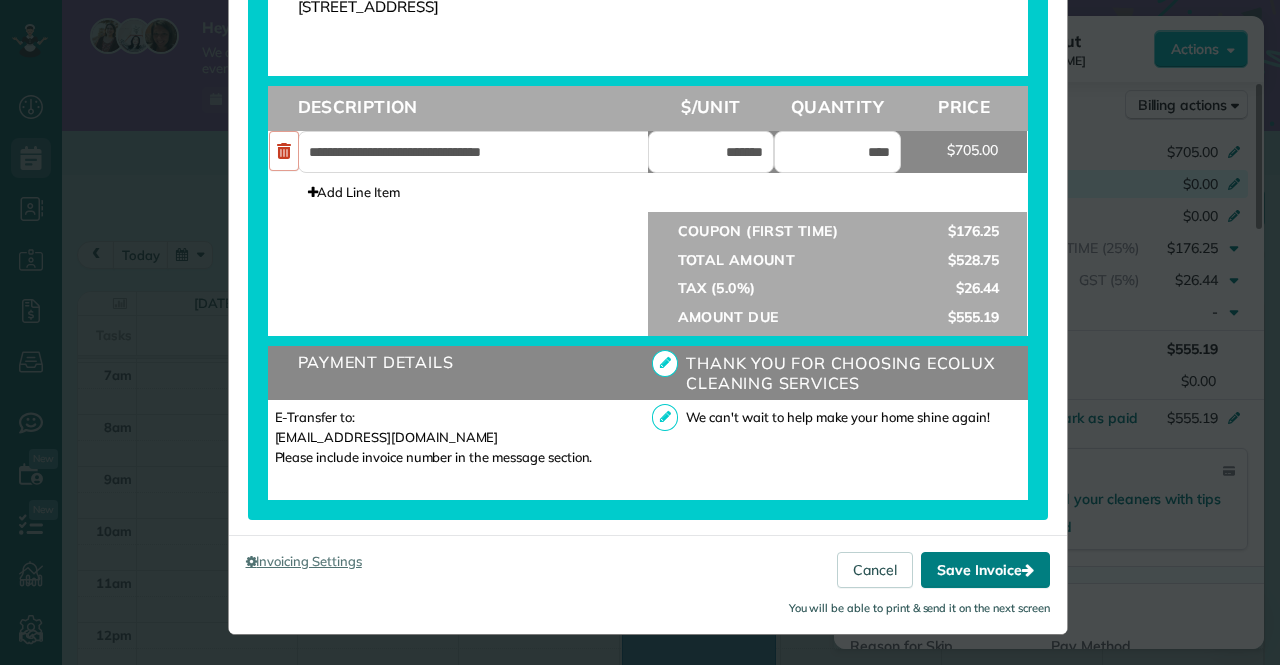 click on "Save Invoice" at bounding box center (985, 570) 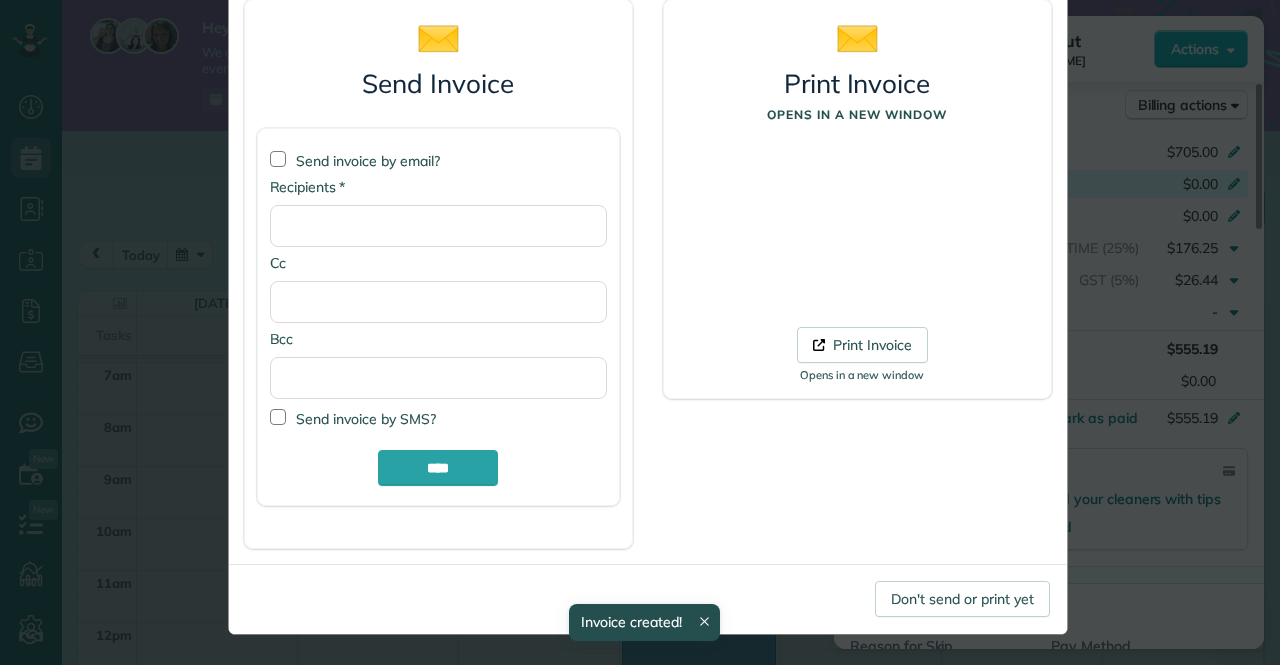 scroll, scrollTop: 143, scrollLeft: 0, axis: vertical 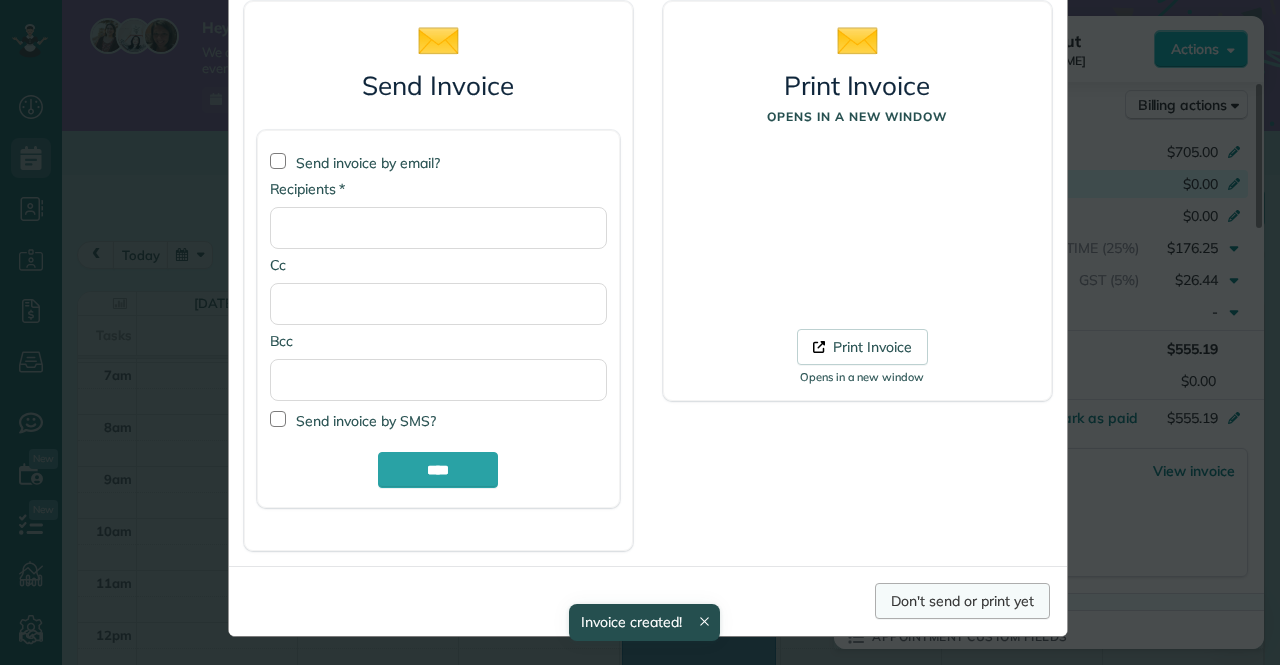 click on "Don't send or print yet" at bounding box center [962, 601] 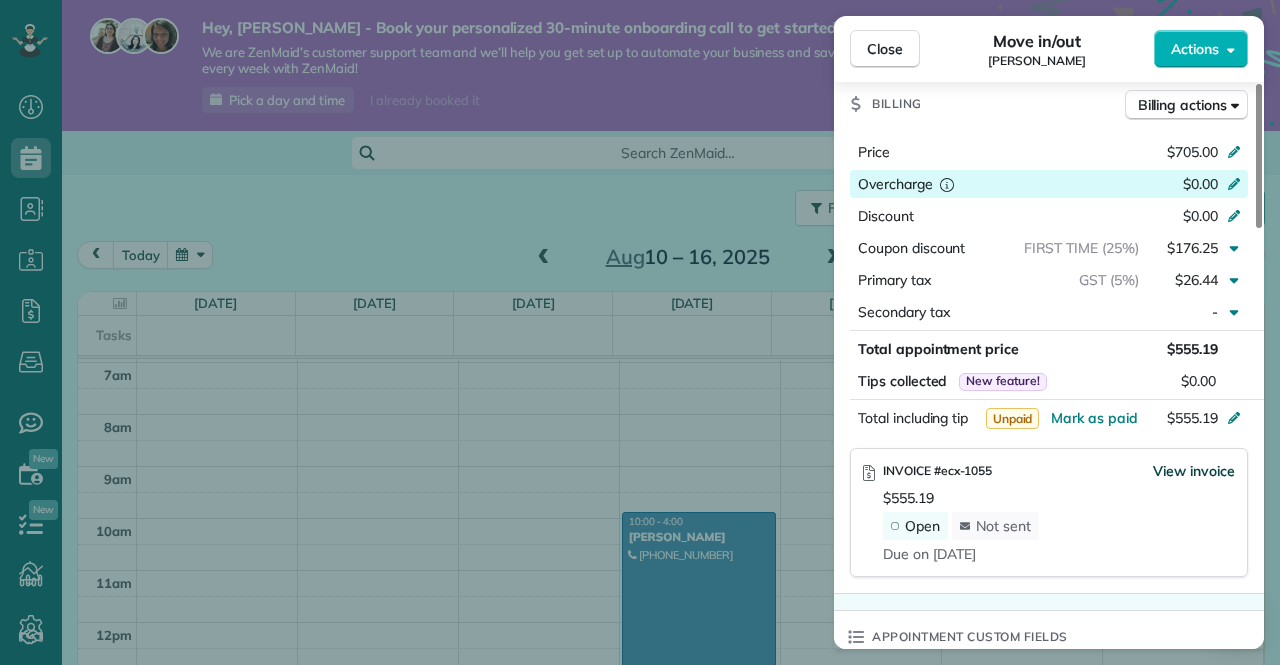 click on "View invoice" at bounding box center (1194, 471) 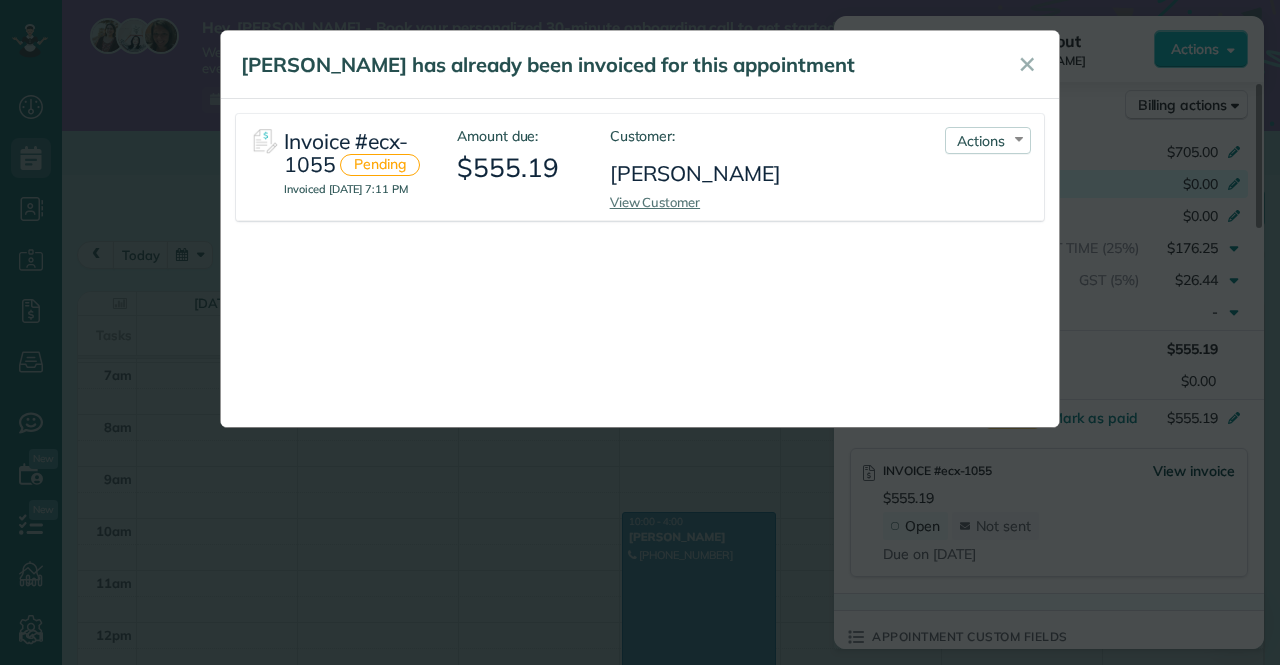 scroll, scrollTop: 0, scrollLeft: 0, axis: both 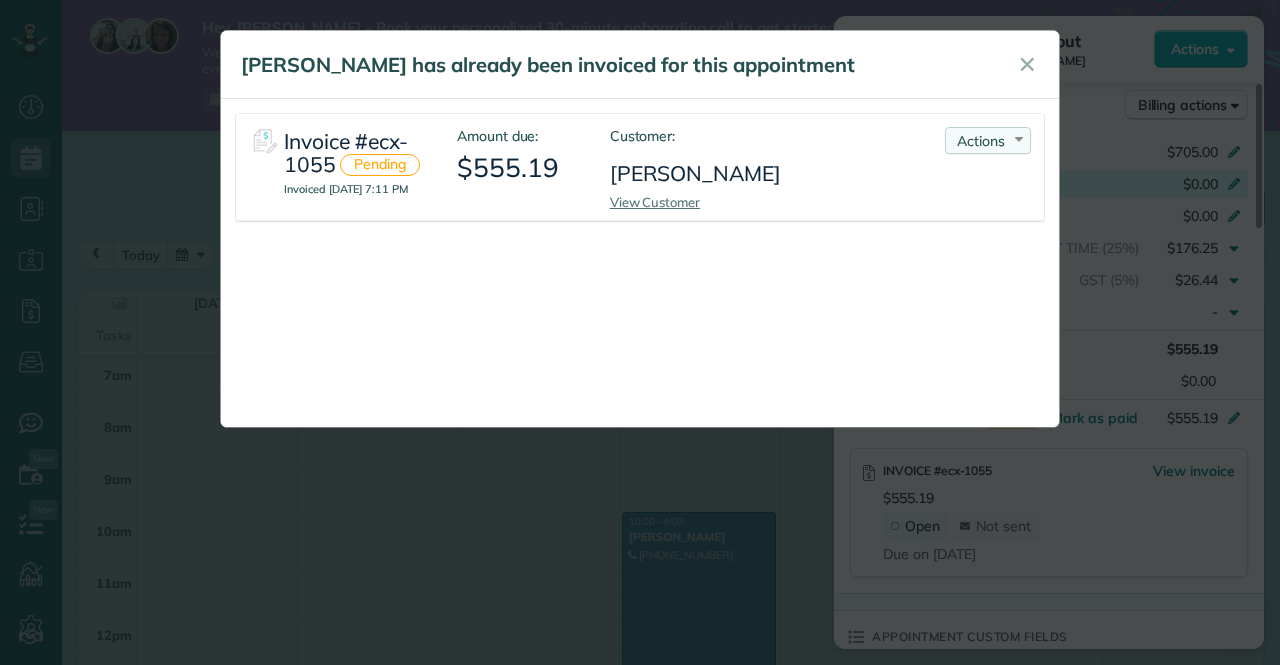 click on "Actions
Re-send Invoice...
View PDF
Mark as Paid
Void Invoice" at bounding box center [988, 140] 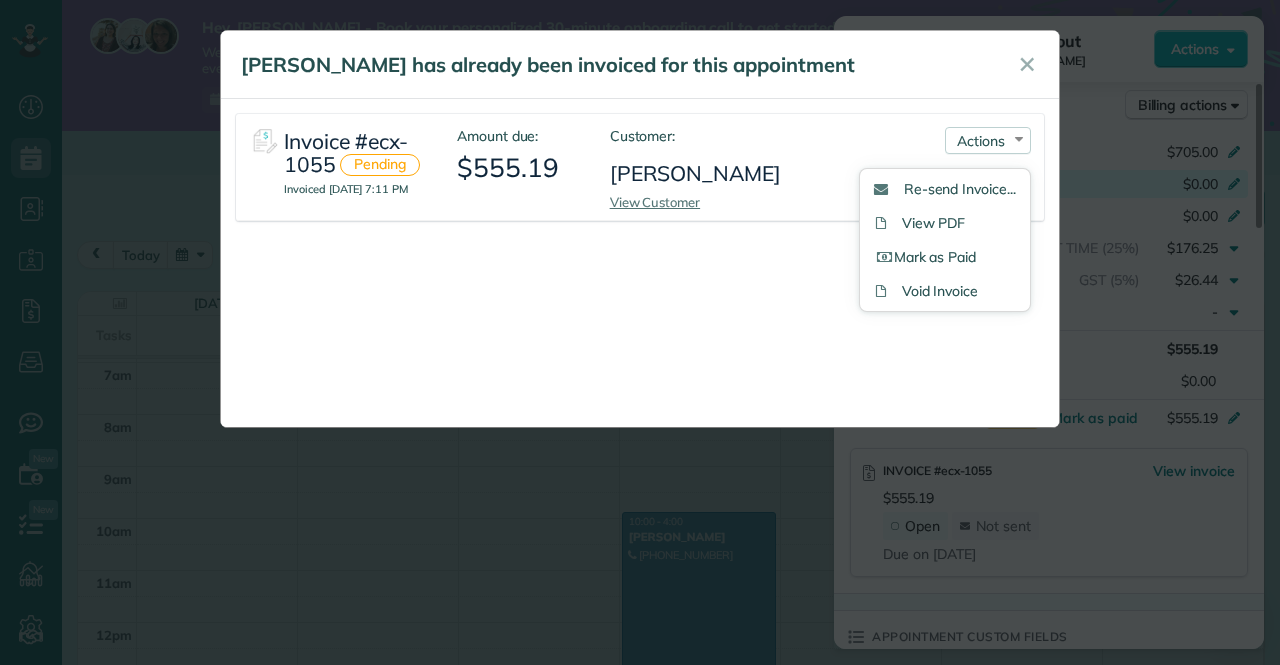 click on "Invoice #ecx-1055
Pending
Invoiced July 04, 2025  7:11 PM
Amount due:
$555.19
Customer:
Tony Lee
View Customer
Actions
Re-send Invoice...
View PDF
Mark as Paid
Void Invoice" at bounding box center [640, 263] 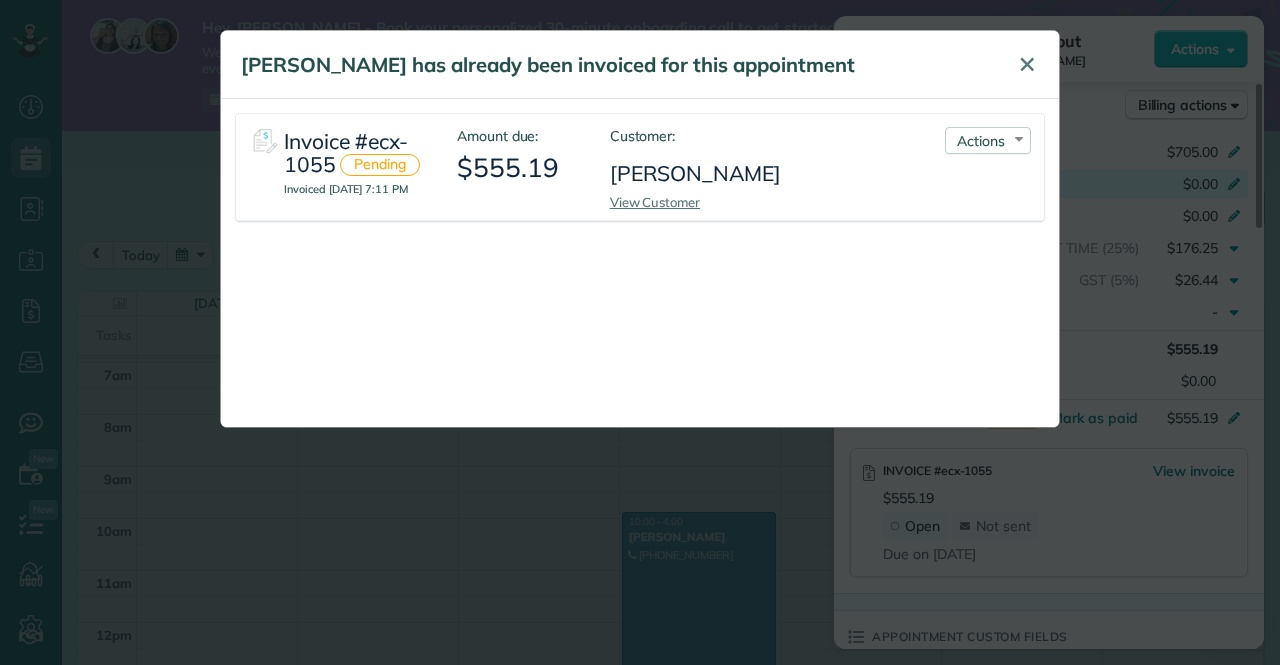 click on "✕" at bounding box center (1027, 64) 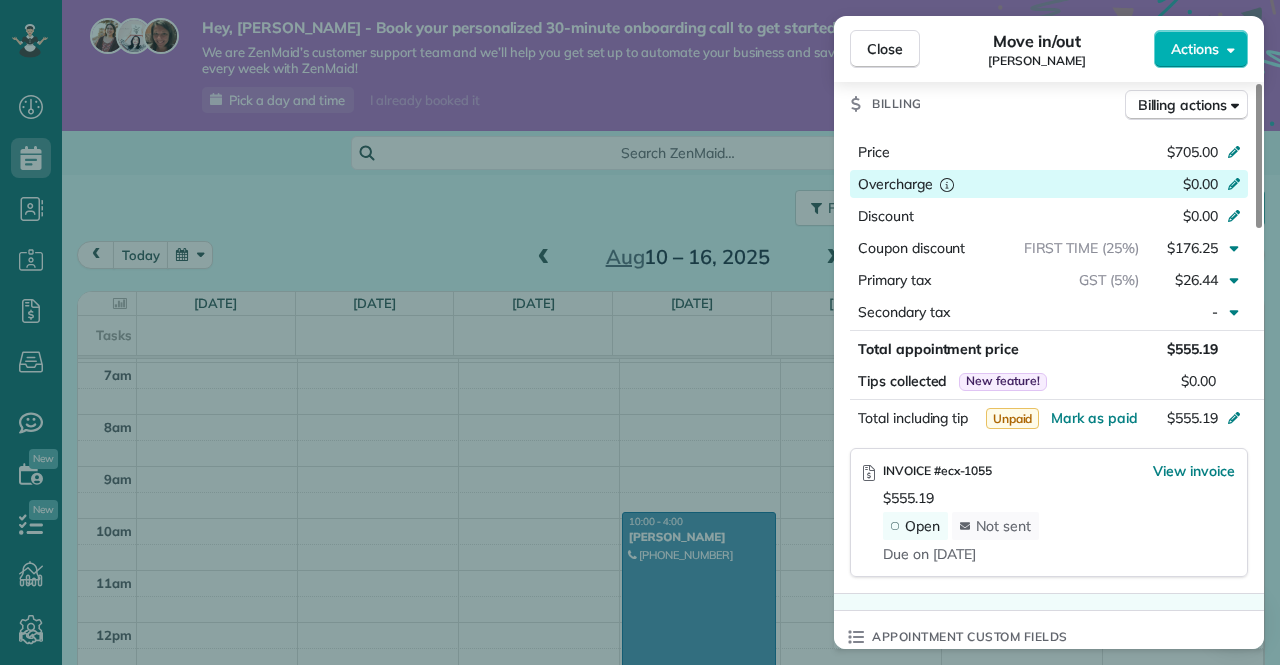 click on "Due on Jul 12" at bounding box center [929, 554] 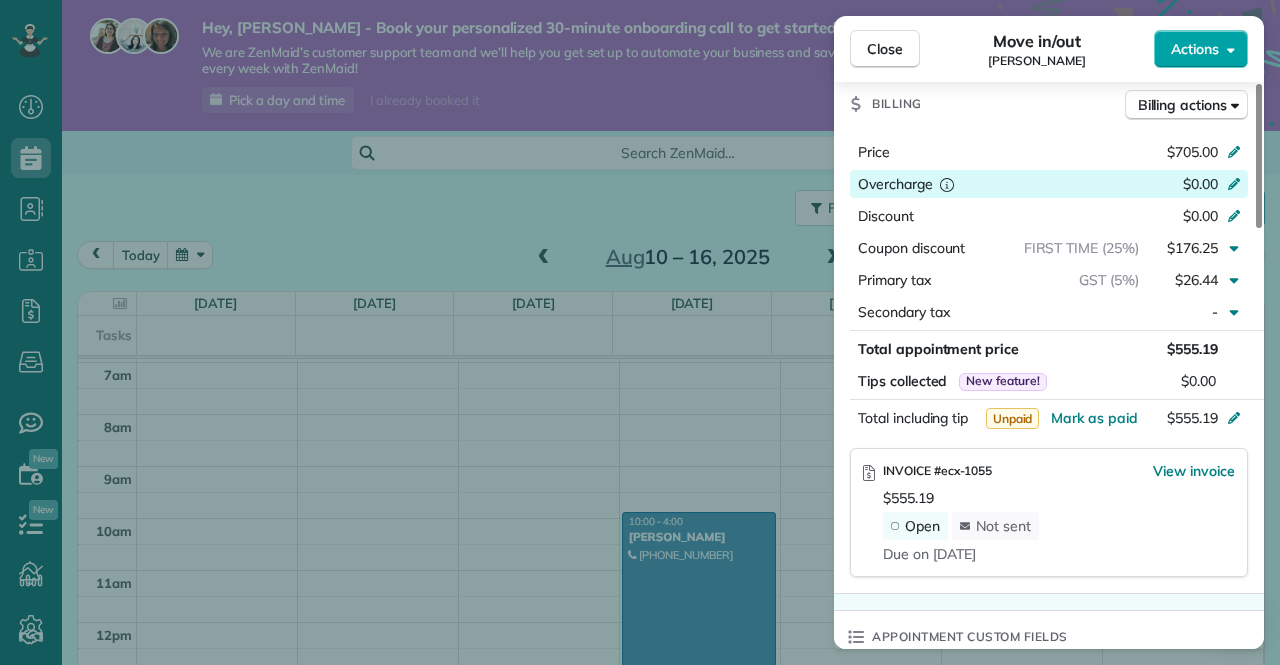 click on "Actions" at bounding box center [1201, 49] 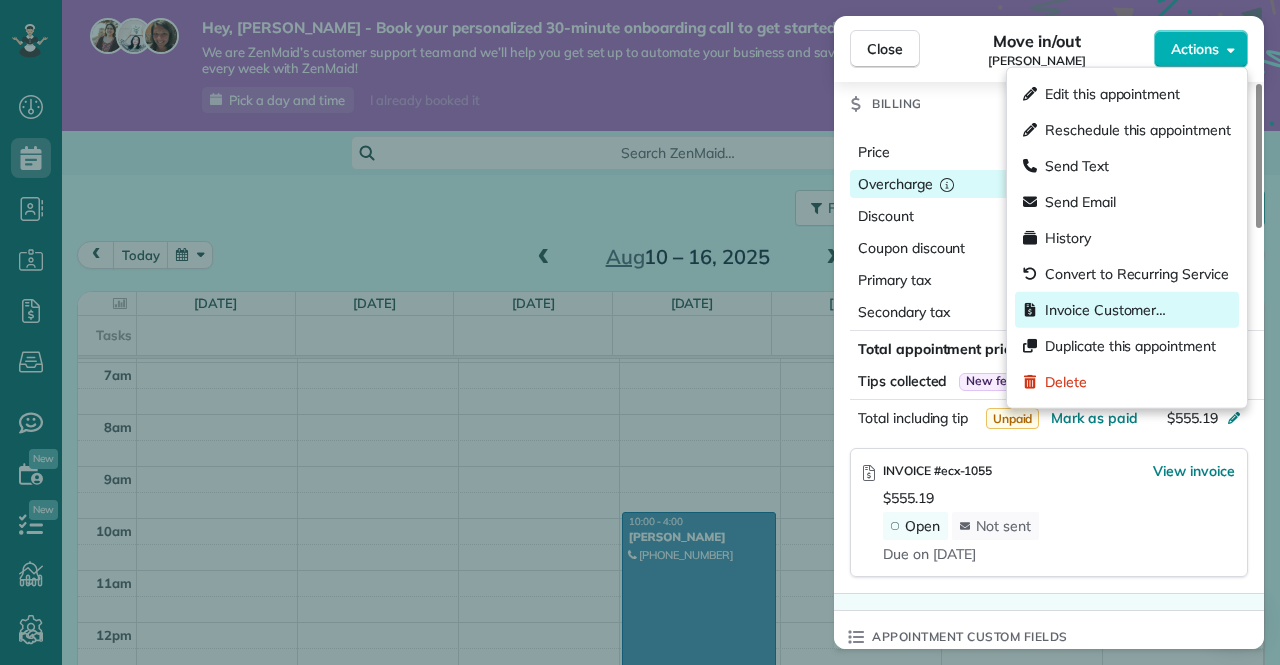 click on "Invoice Customer…" at bounding box center (1094, 310) 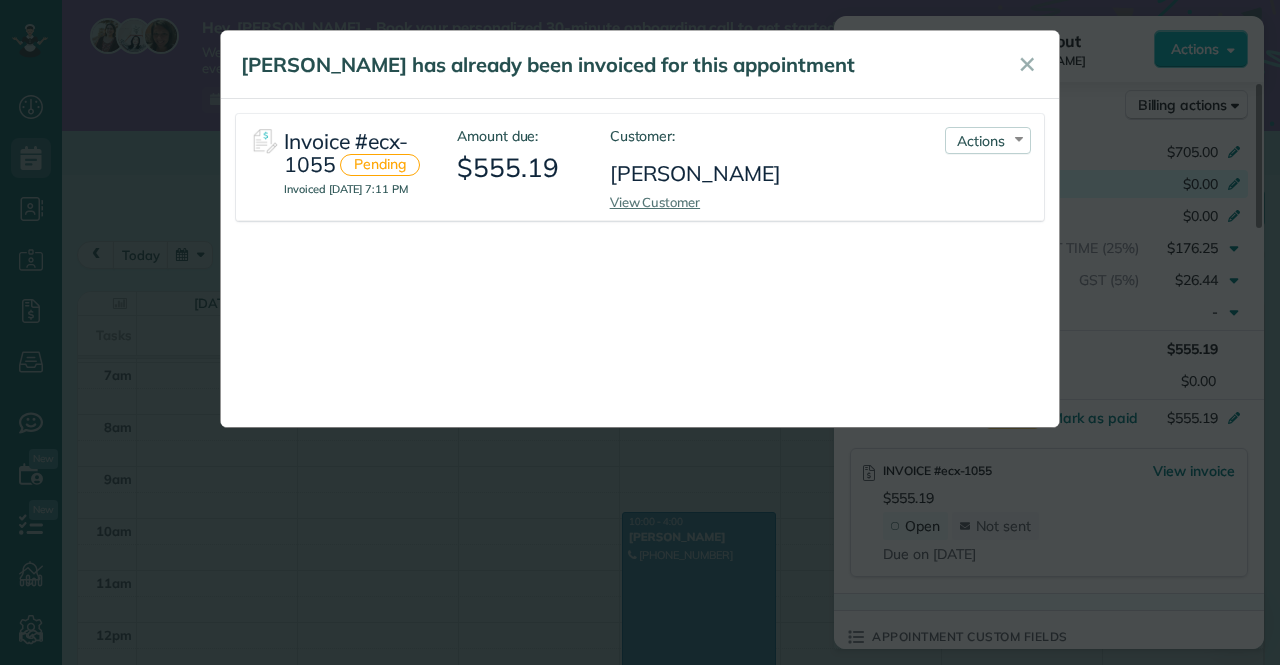 click on "Invoice #ecx-1055
Pending" at bounding box center (355, 153) 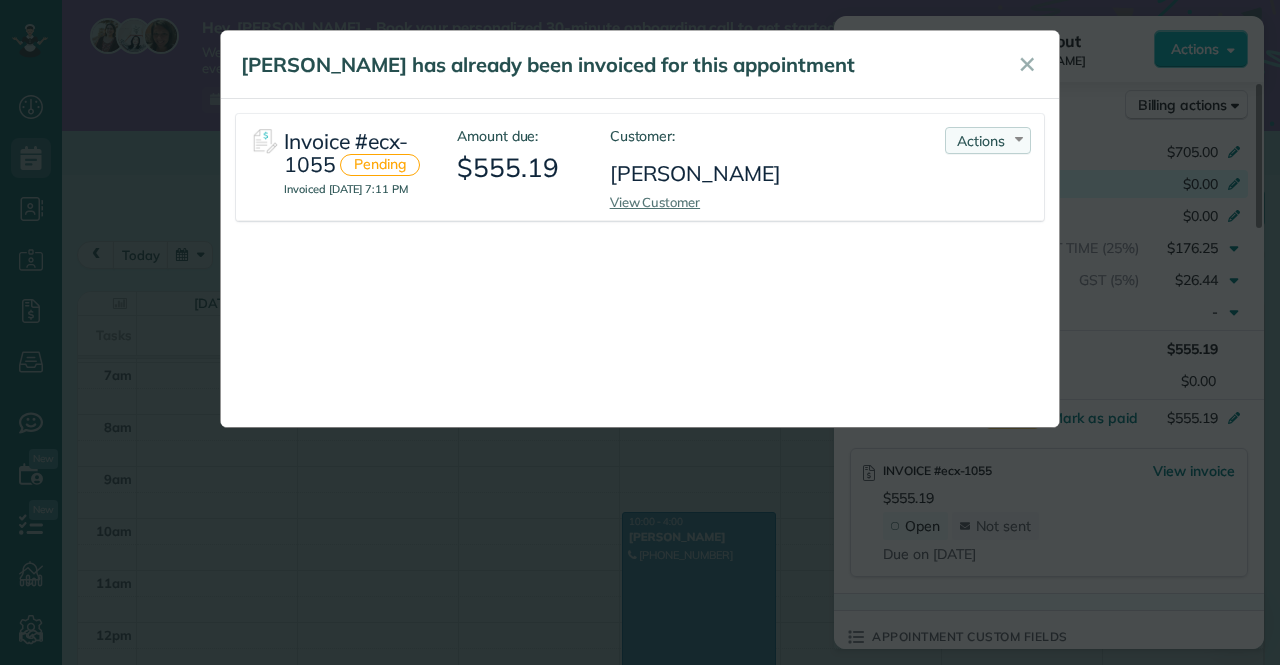 click on "Actions" at bounding box center (981, 141) 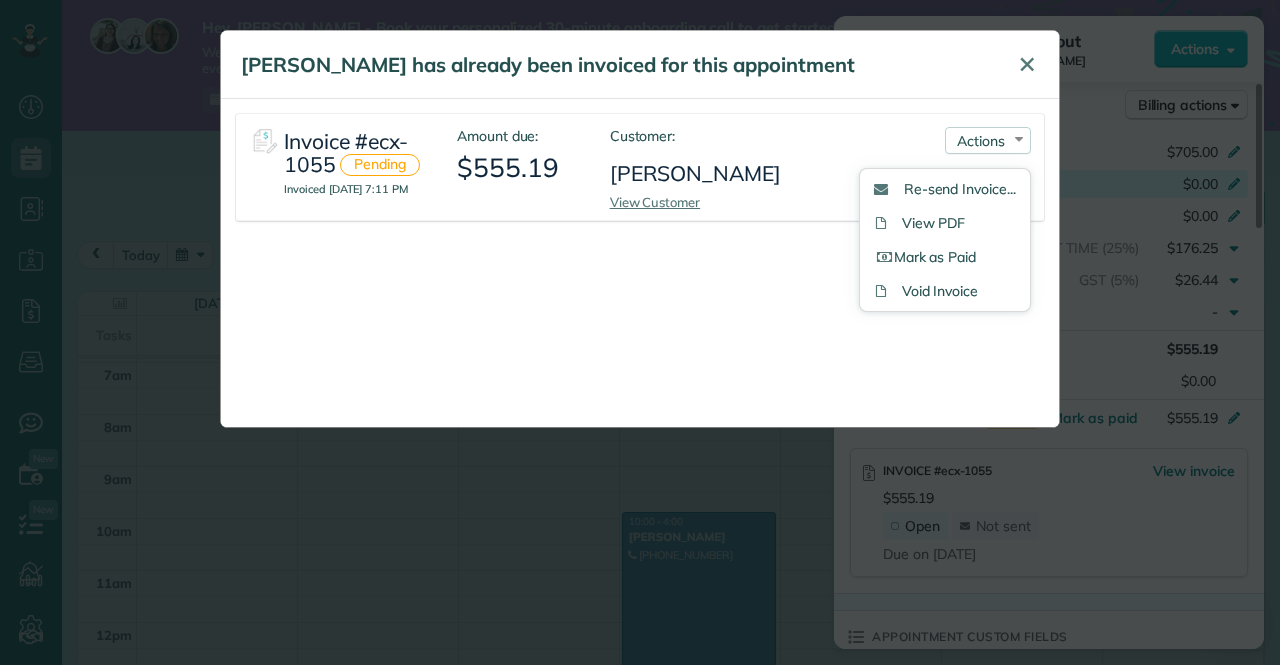 click on "✕" at bounding box center (1027, 64) 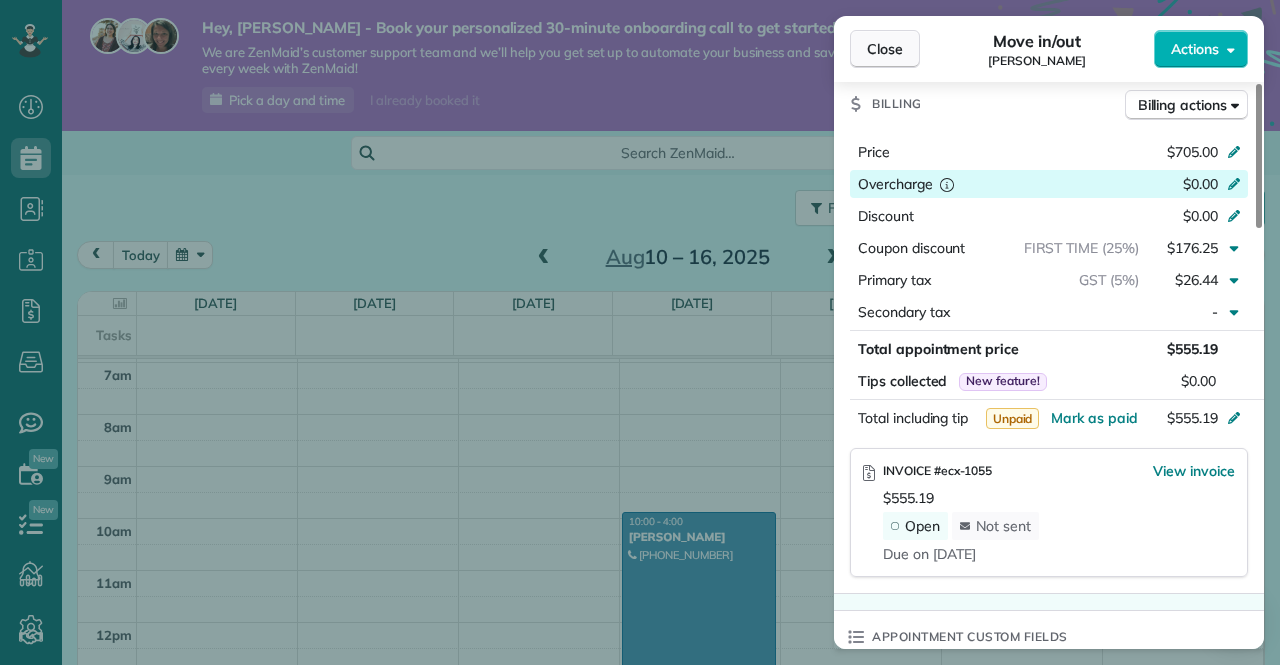 click on "Close" at bounding box center (885, 49) 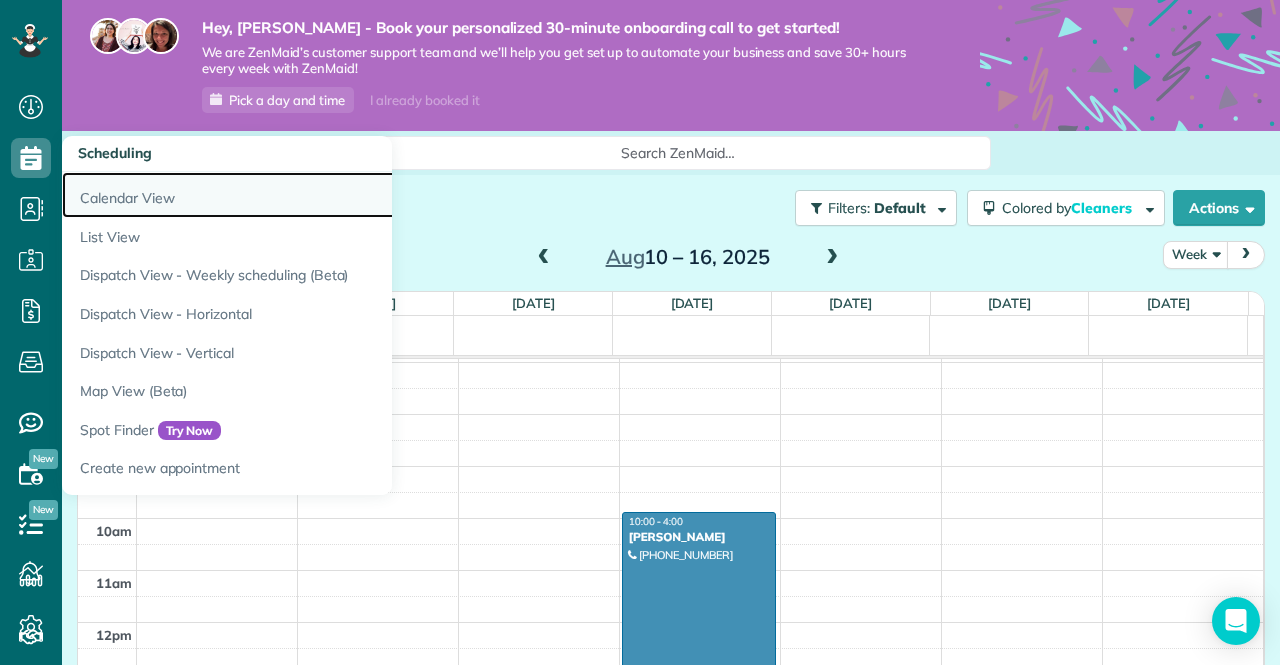 click on "Calendar View" at bounding box center (312, 195) 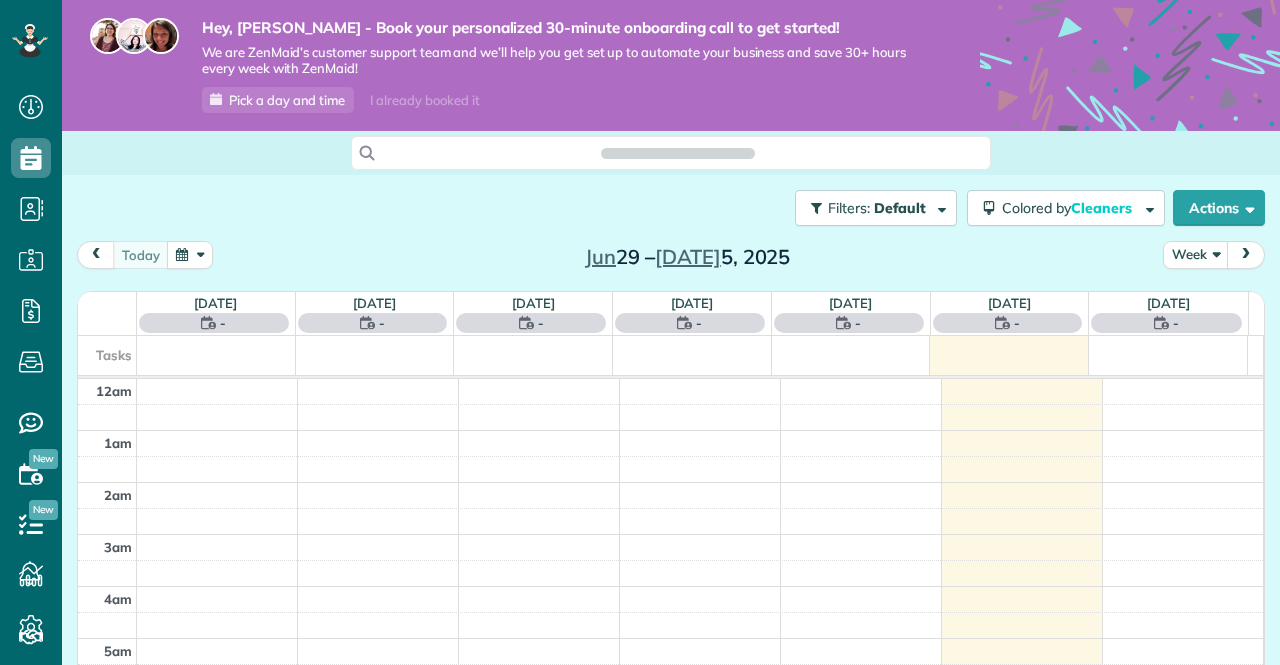 scroll, scrollTop: 0, scrollLeft: 0, axis: both 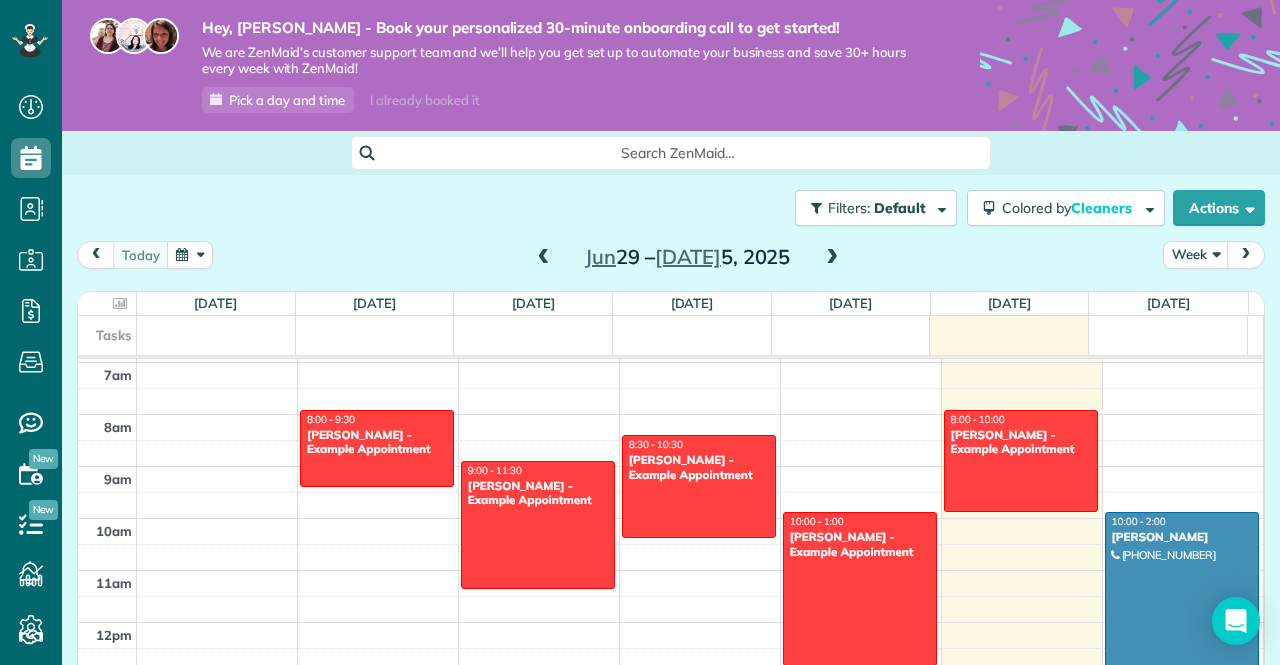 drag, startPoint x: 823, startPoint y: 447, endPoint x: 1149, endPoint y: 580, distance: 352.08664 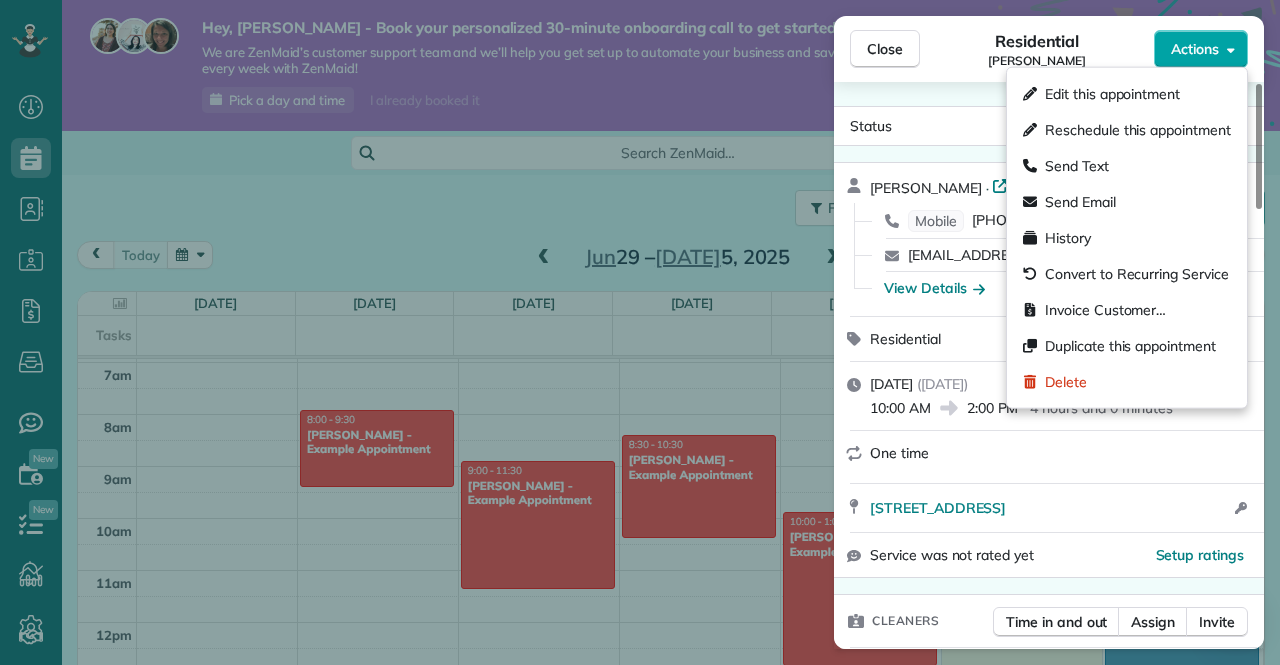 click 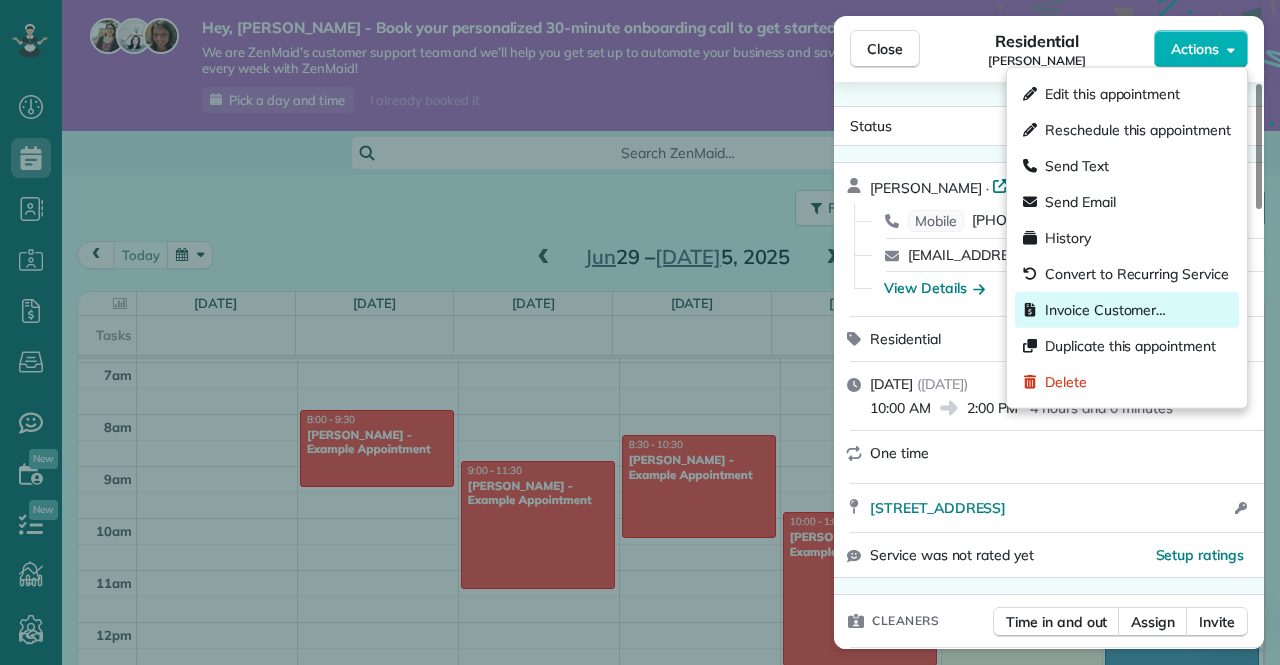 click on "Invoice Customer…" at bounding box center (1105, 310) 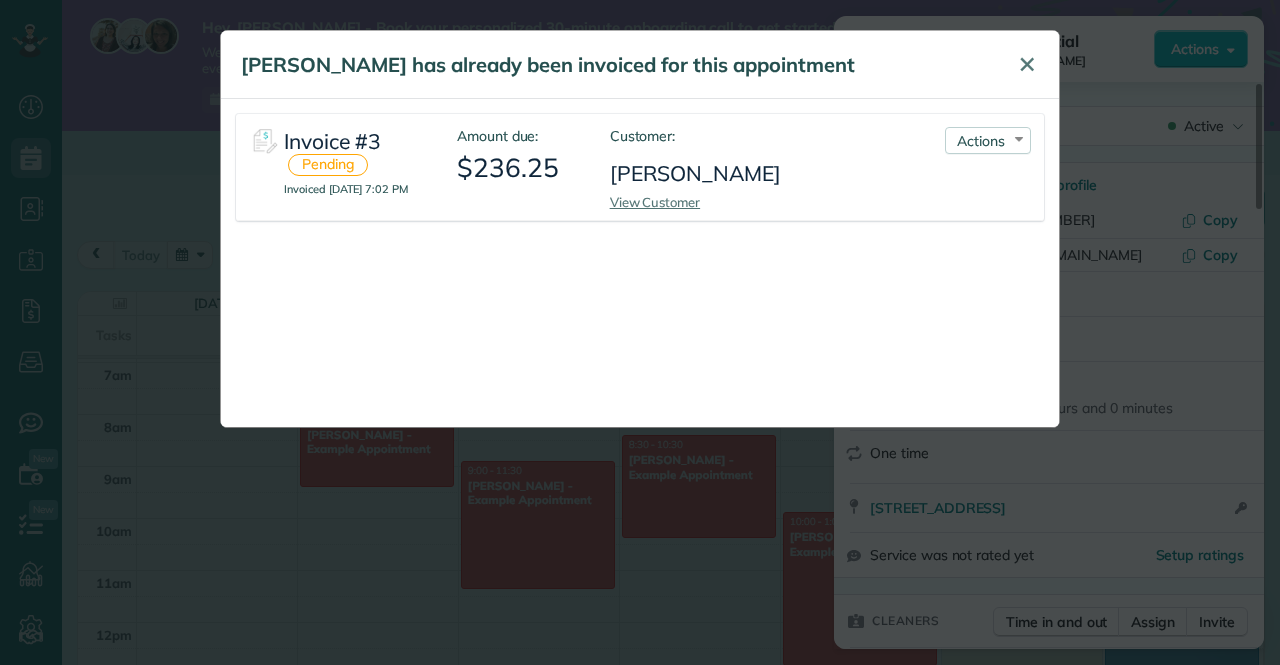 click on "✕" at bounding box center (1027, 64) 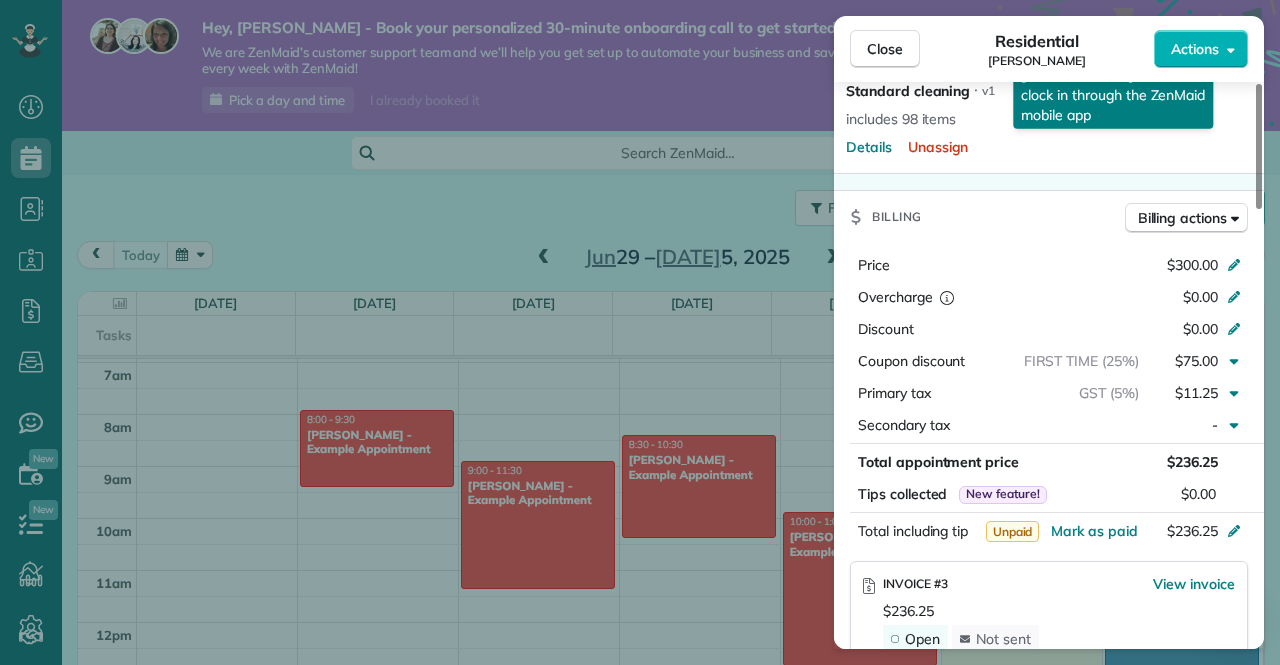 scroll, scrollTop: 747, scrollLeft: 0, axis: vertical 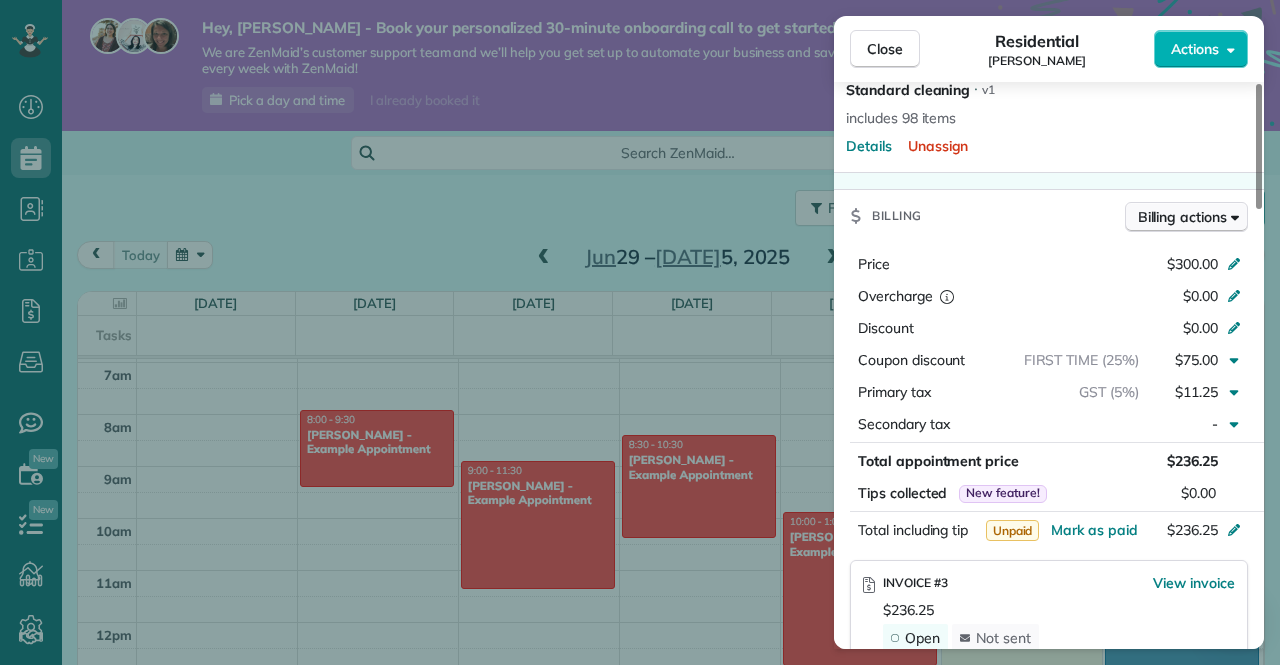 click 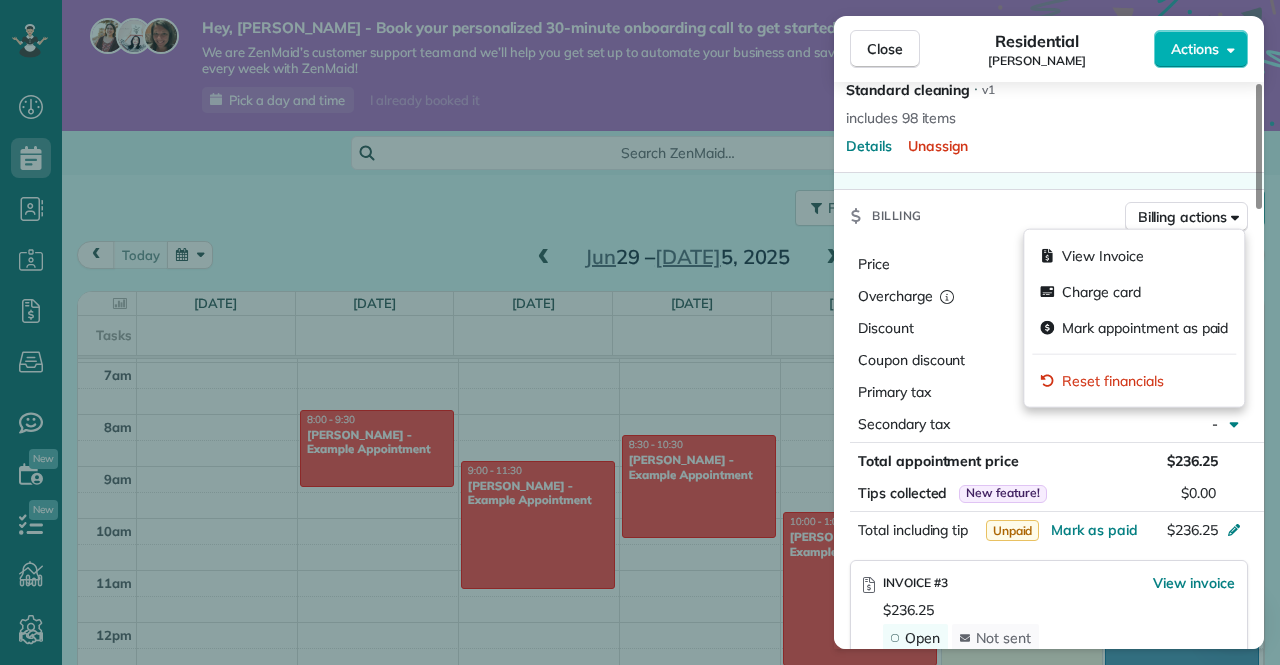 click on "Checklist Try Now Standard cleaning  ⋅  v1 includes 98 items Details Unassign" at bounding box center (1049, 100) 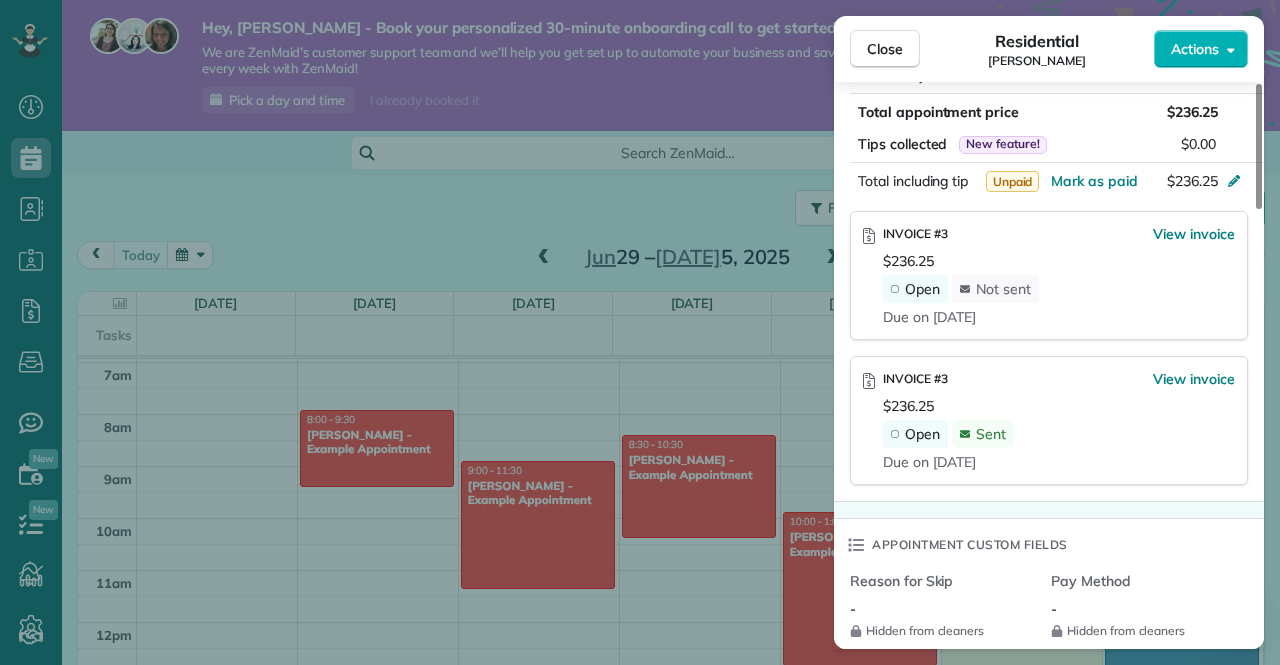 scroll, scrollTop: 1095, scrollLeft: 0, axis: vertical 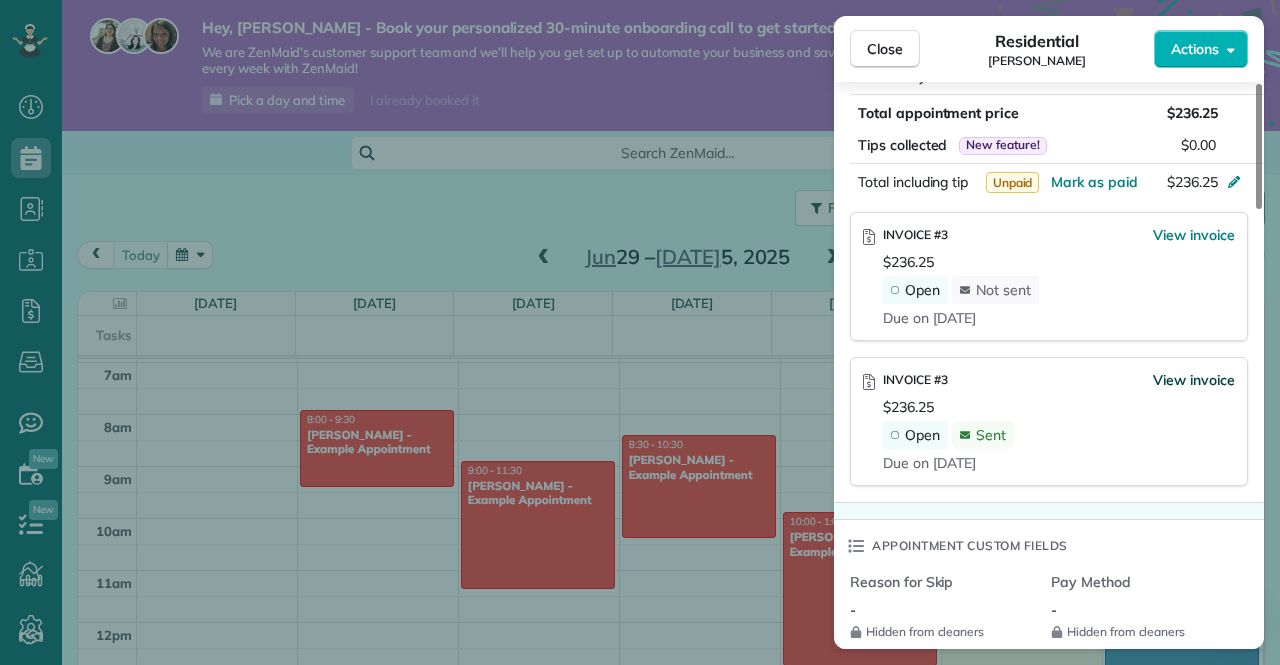 click on "View invoice" at bounding box center (1194, 380) 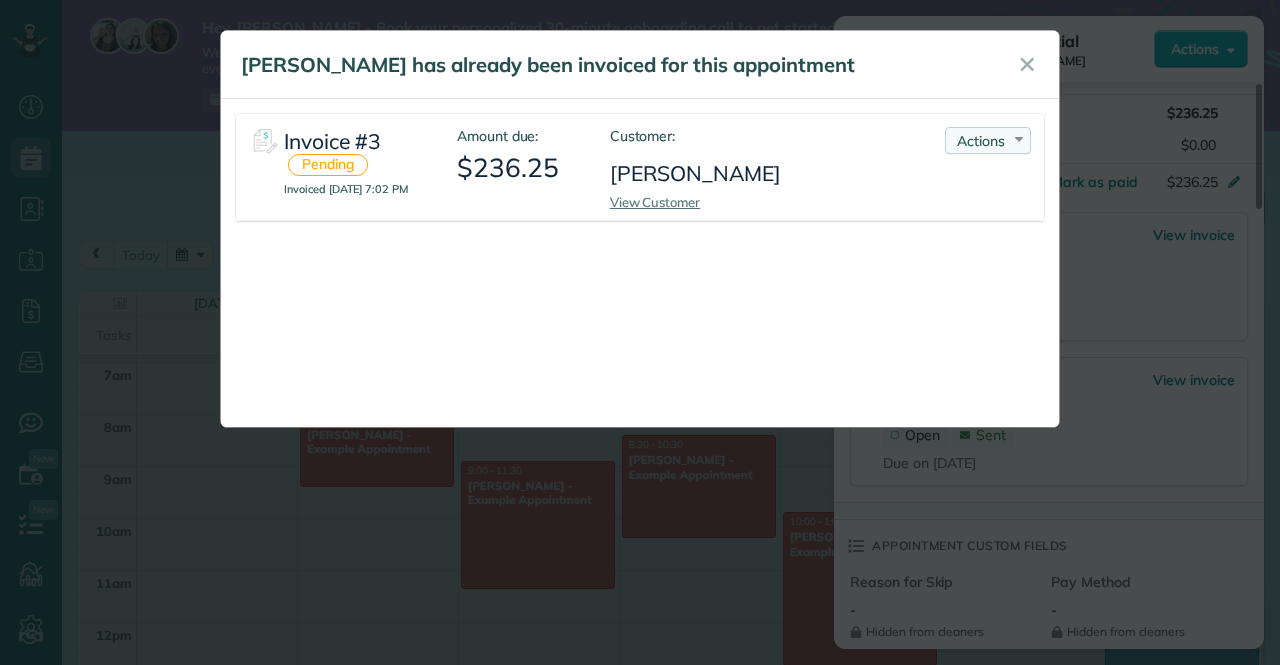 click on "Actions
Re-send Invoice...
View PDF
Mark as Paid
Void Invoice" at bounding box center (988, 140) 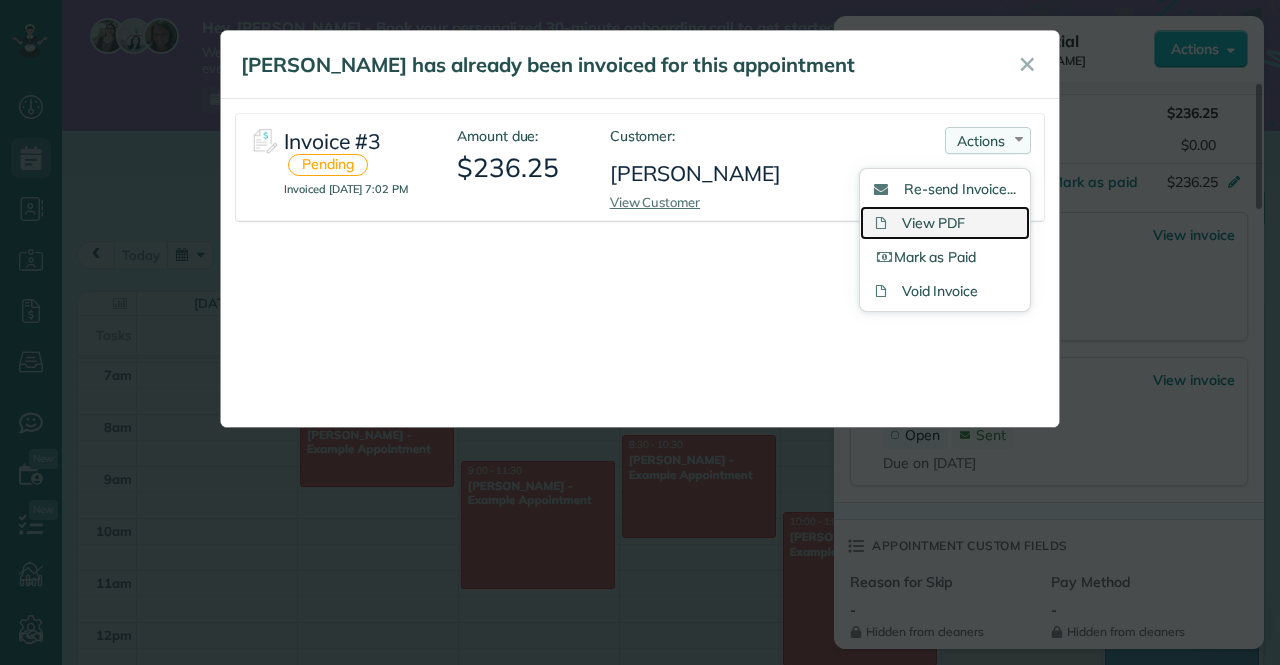 click on "View PDF" at bounding box center (945, 223) 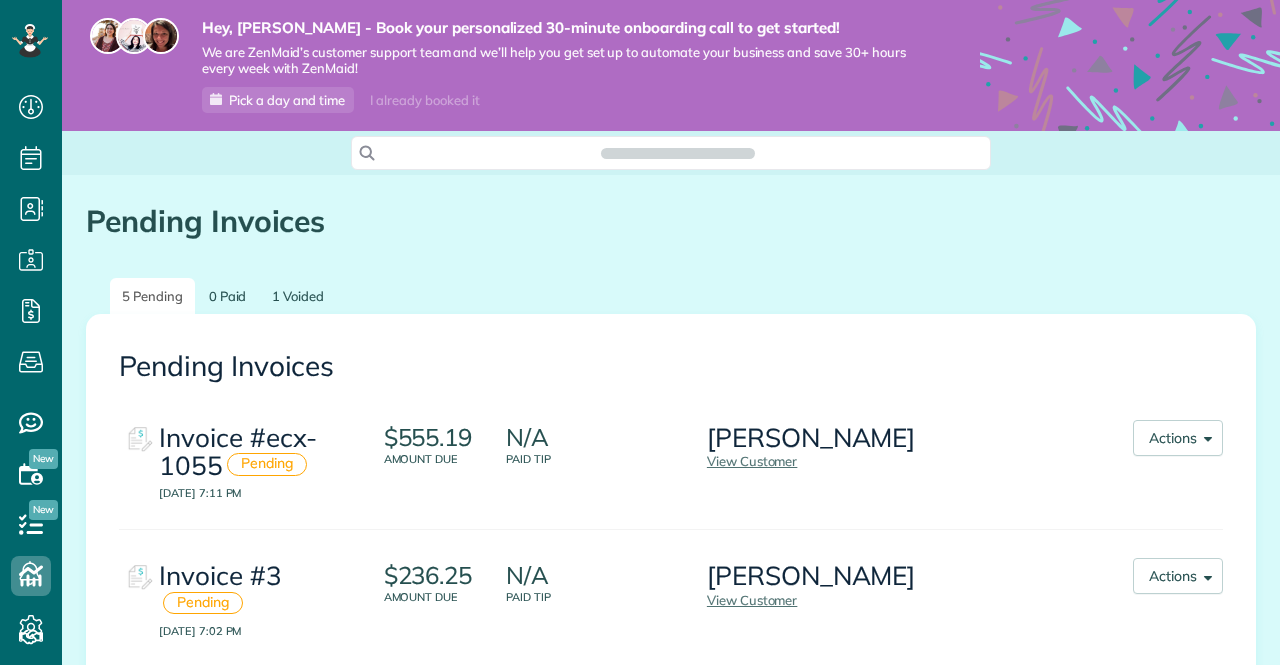 scroll, scrollTop: 0, scrollLeft: 0, axis: both 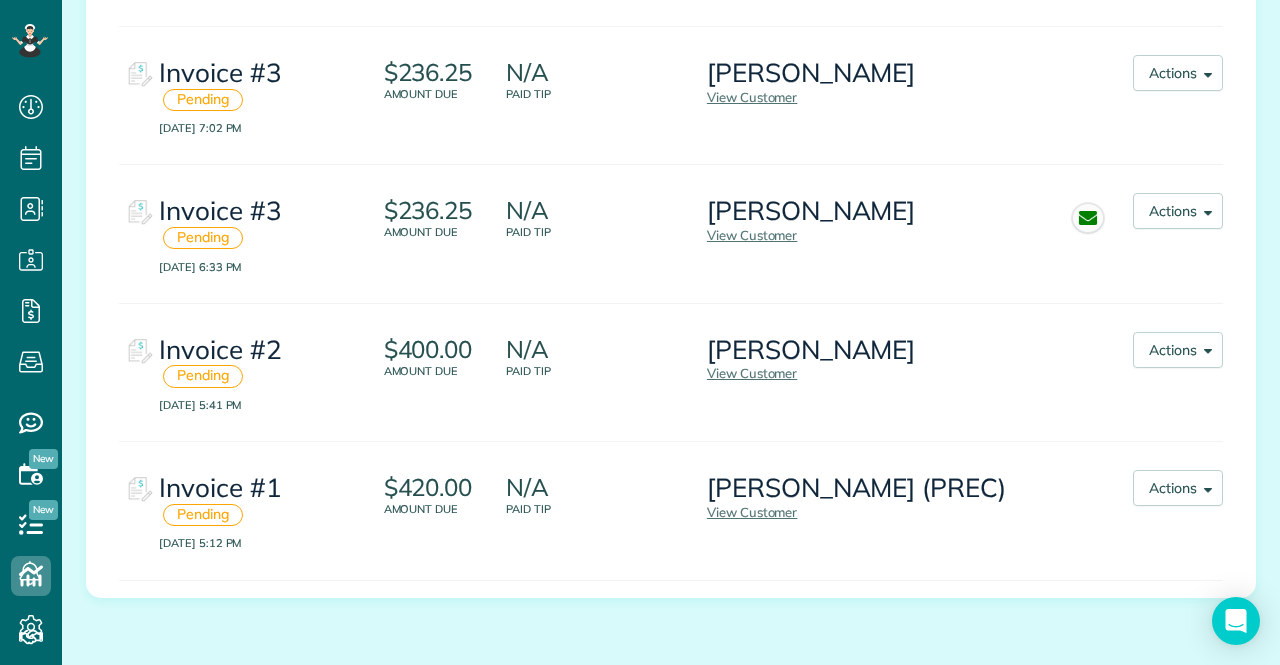 click on "View Customer" at bounding box center (907, 373) 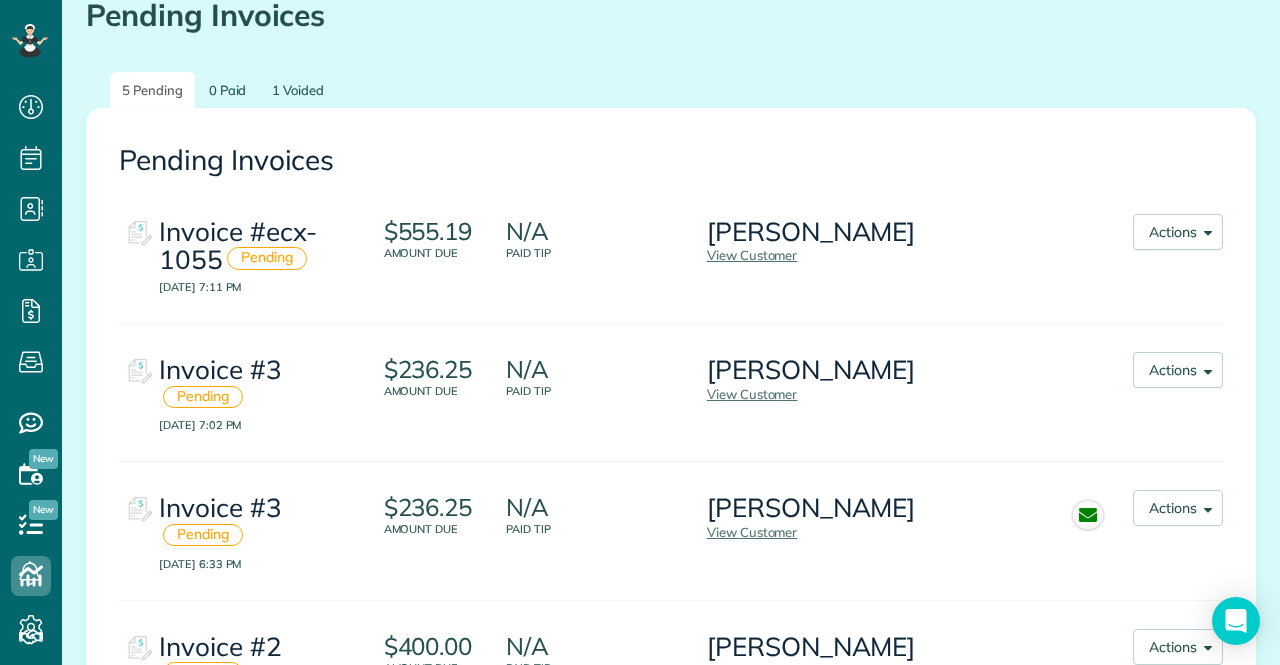 scroll, scrollTop: 158, scrollLeft: 0, axis: vertical 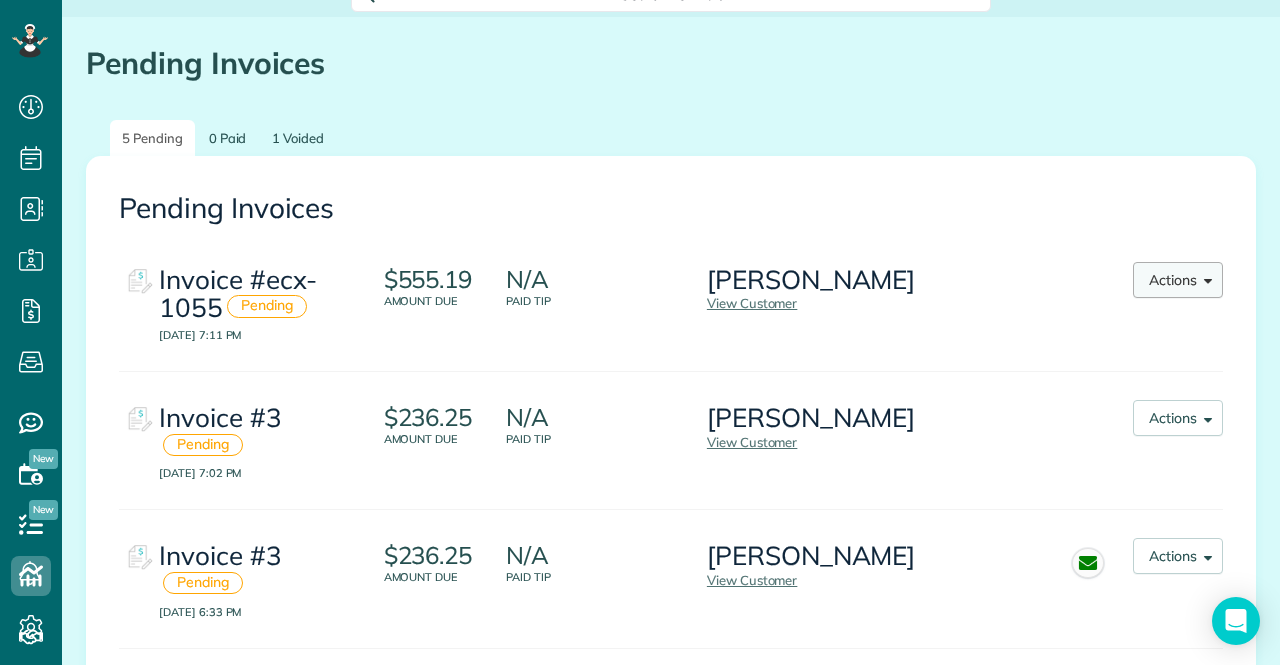 click on "Actions" at bounding box center [1178, 280] 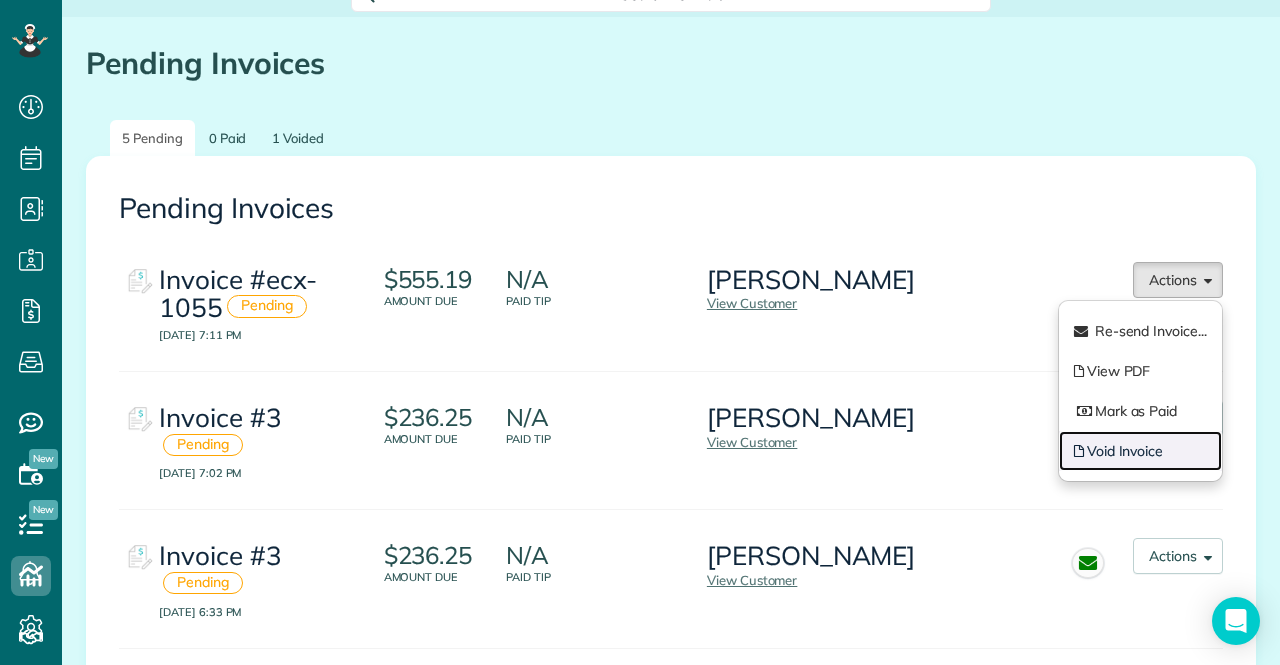 click on "Void Invoice" at bounding box center (1140, 451) 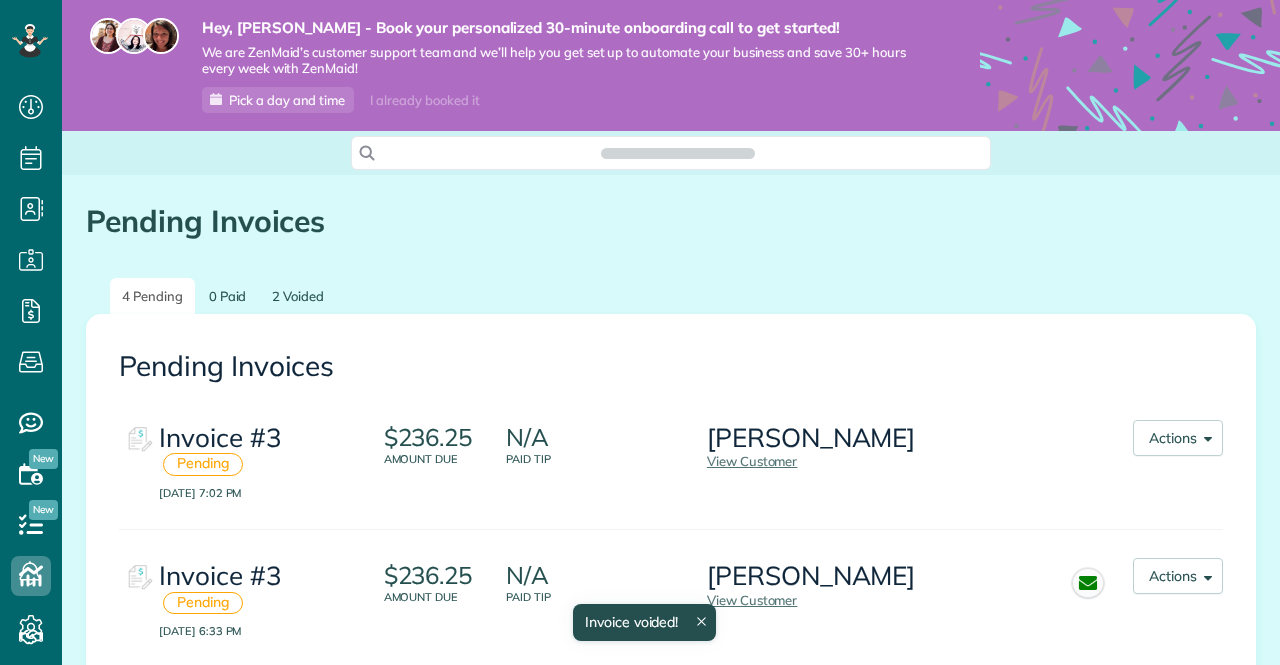 scroll, scrollTop: 0, scrollLeft: 0, axis: both 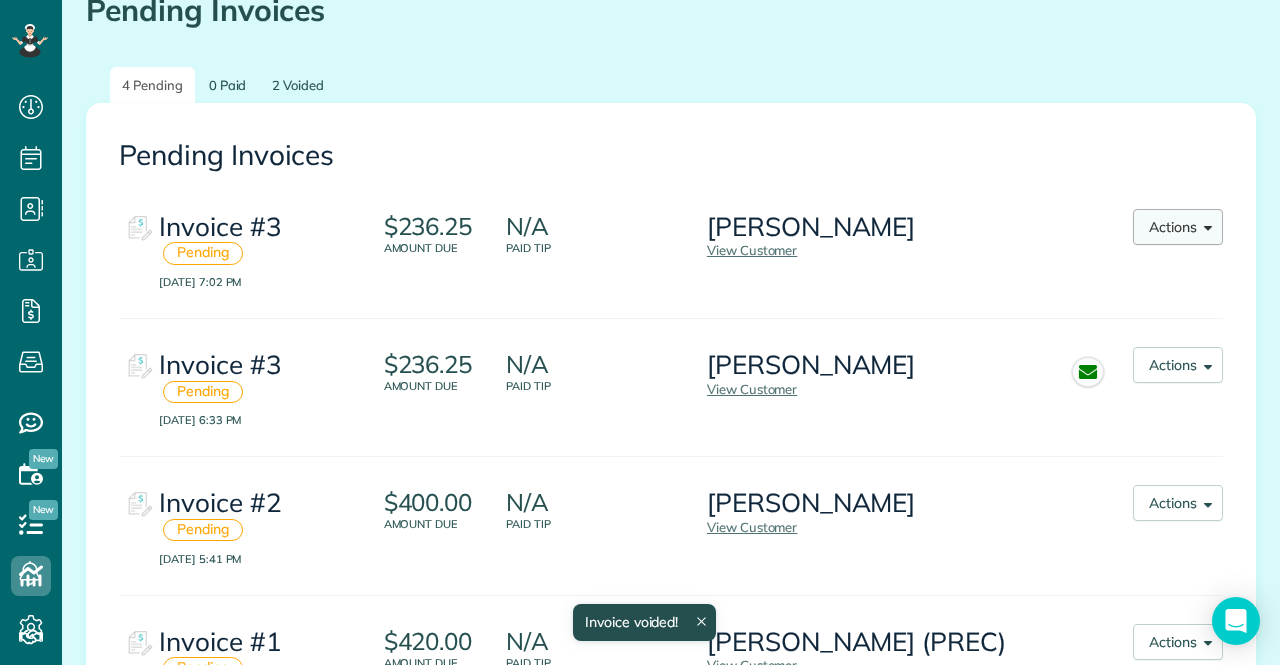 click at bounding box center [1204, 225] 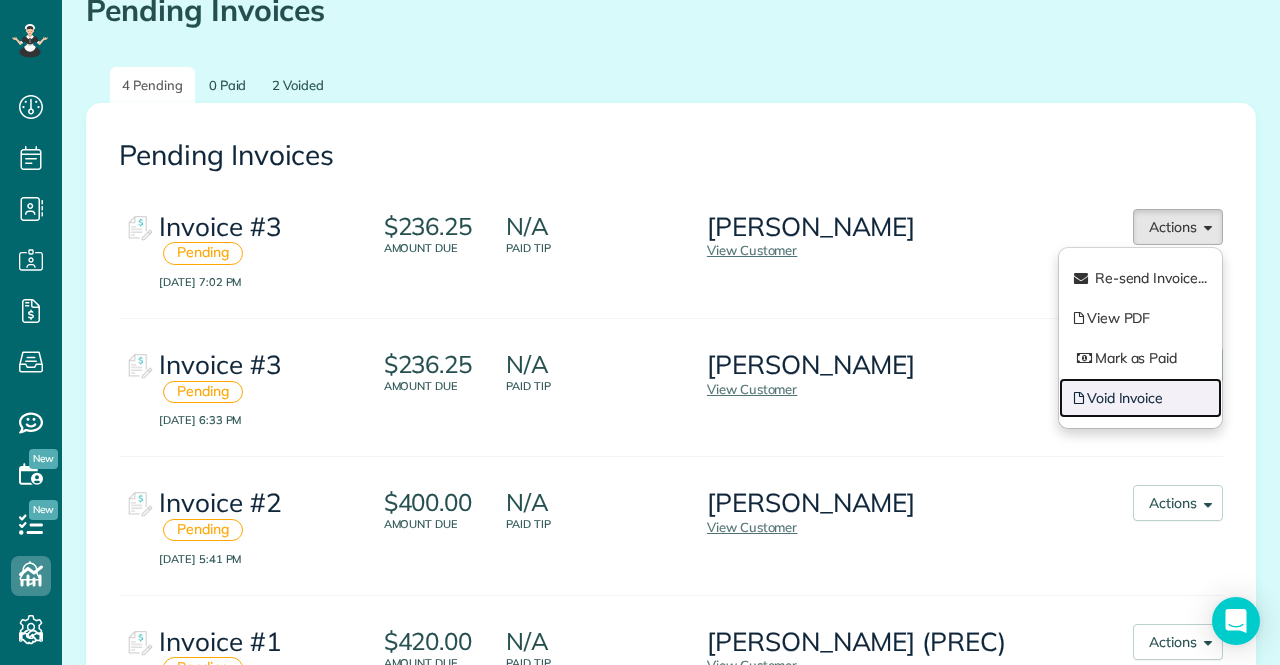 click on "Void Invoice" at bounding box center [1140, 398] 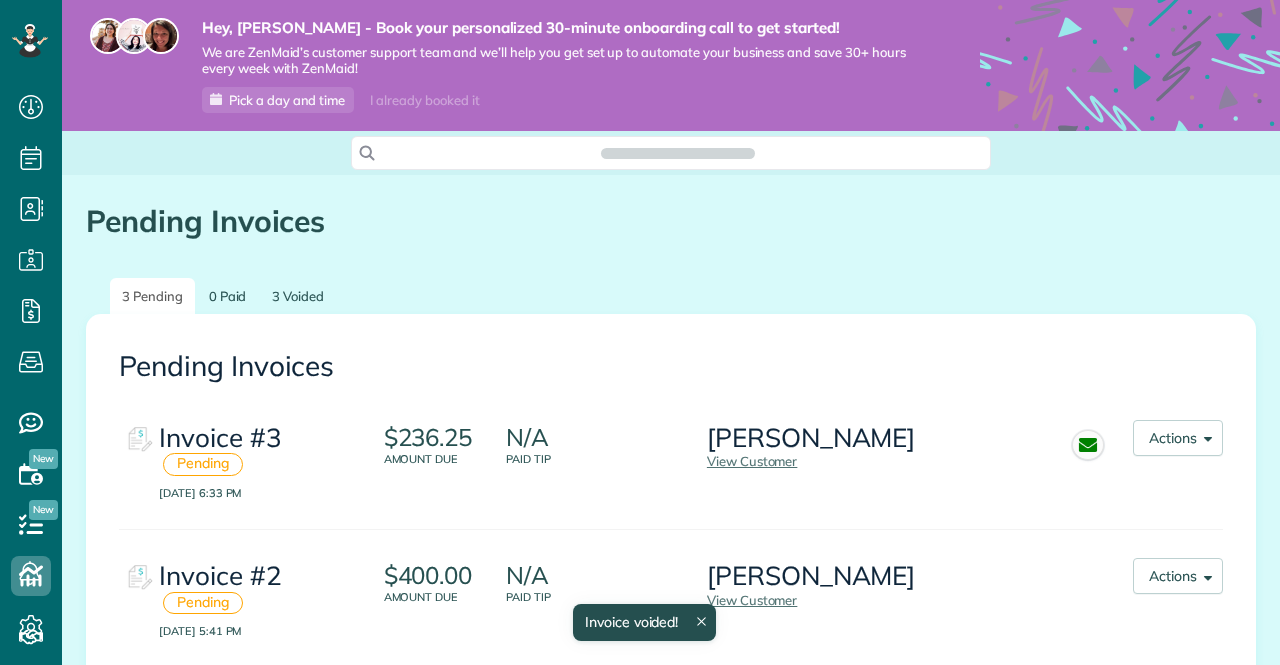 scroll, scrollTop: 0, scrollLeft: 0, axis: both 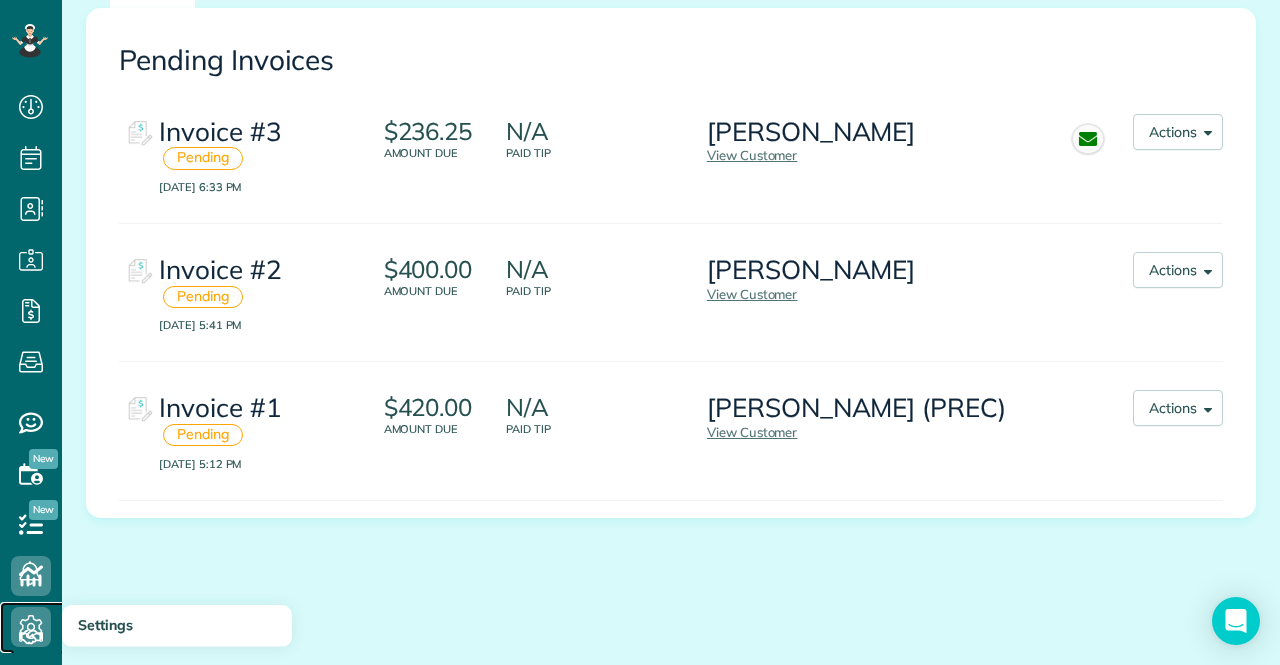 click 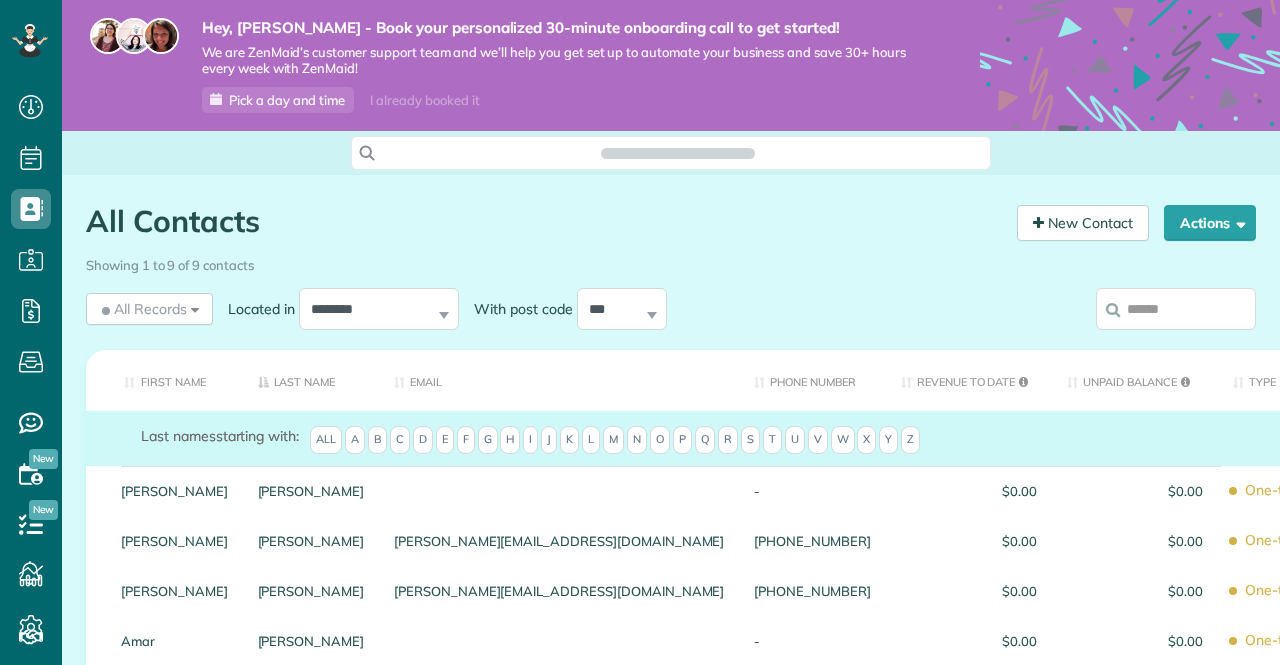 scroll, scrollTop: 0, scrollLeft: 0, axis: both 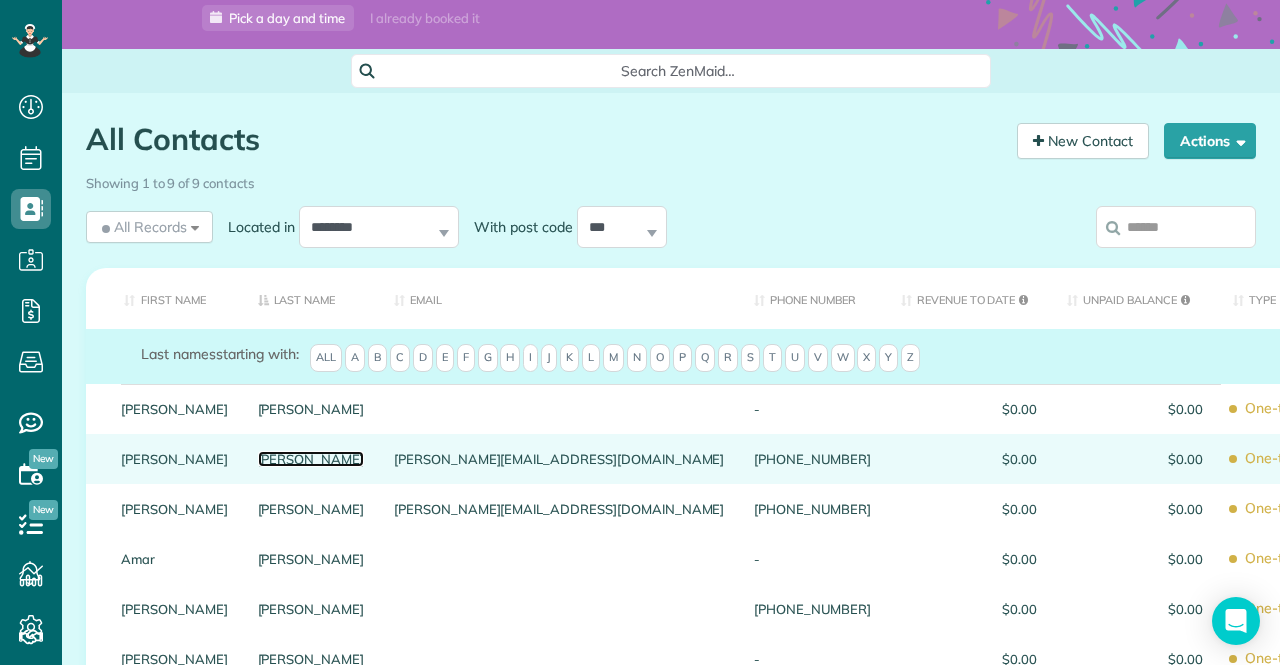 click on "[PERSON_NAME]" at bounding box center [311, 459] 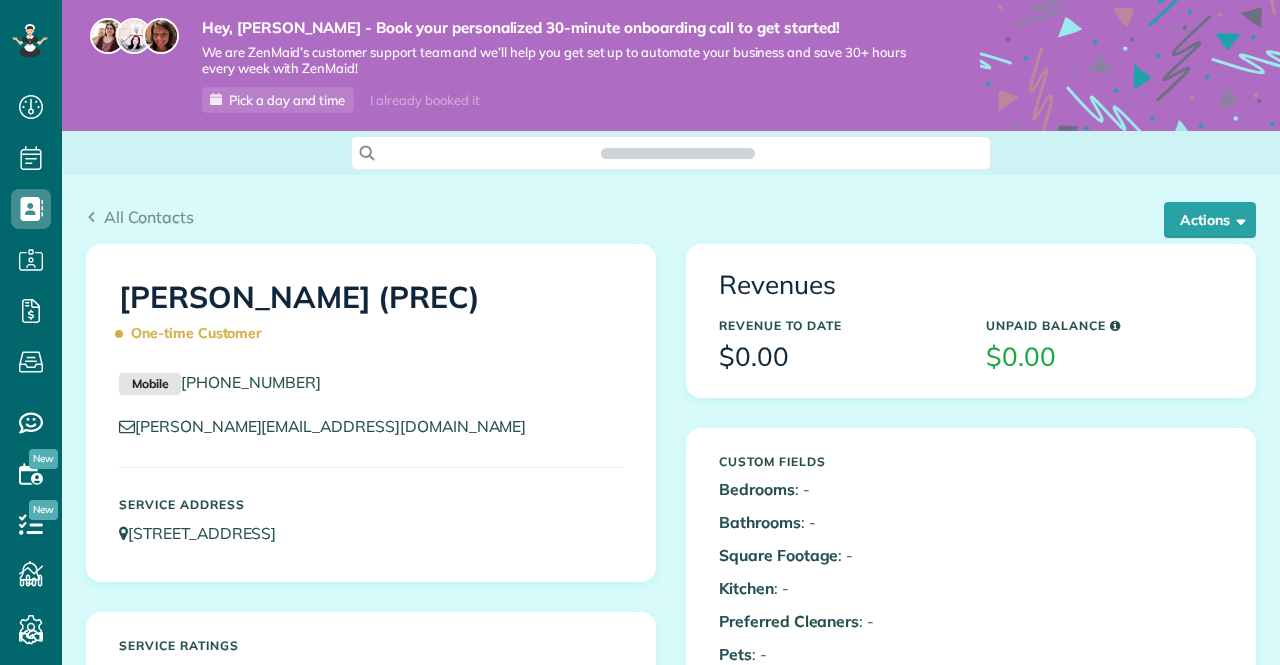 scroll, scrollTop: 0, scrollLeft: 0, axis: both 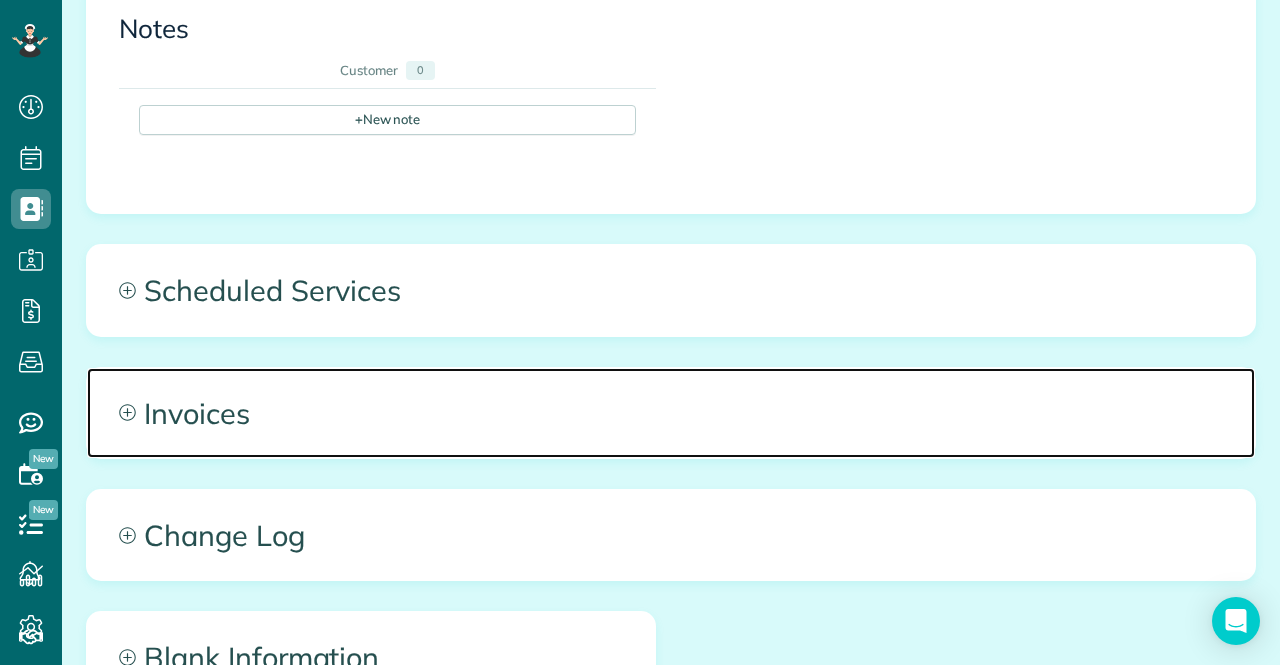 click 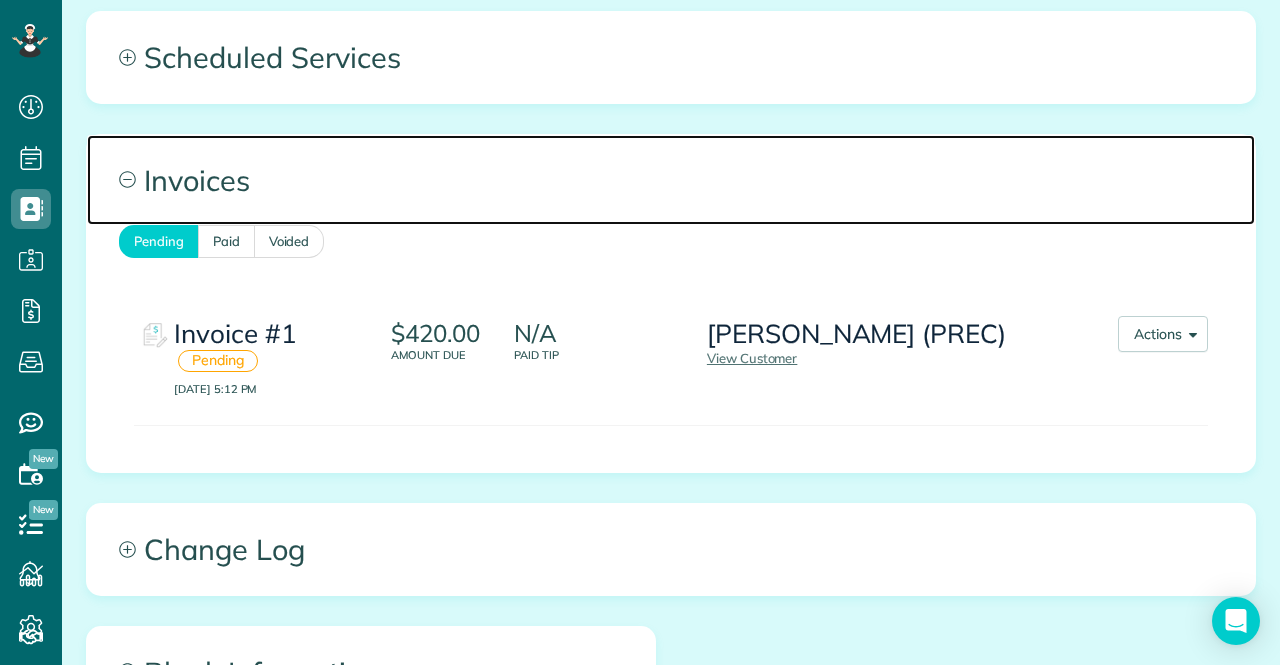 scroll, scrollTop: 1022, scrollLeft: 0, axis: vertical 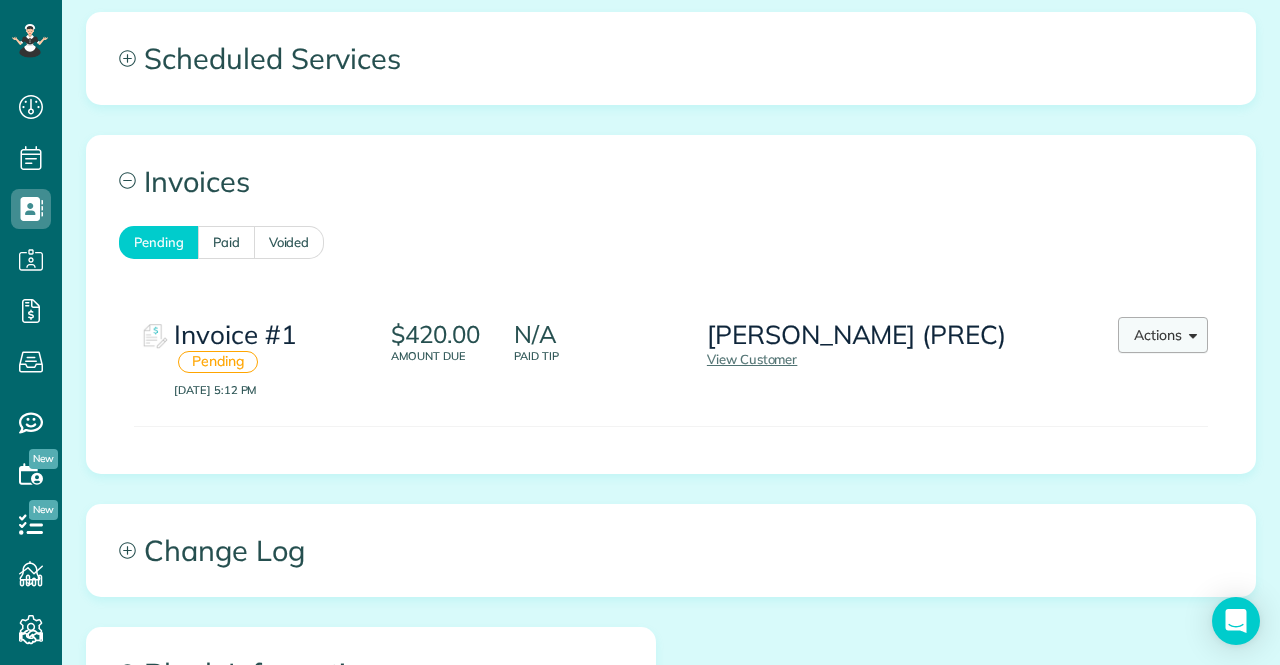 click on "Actions" at bounding box center (1163, 335) 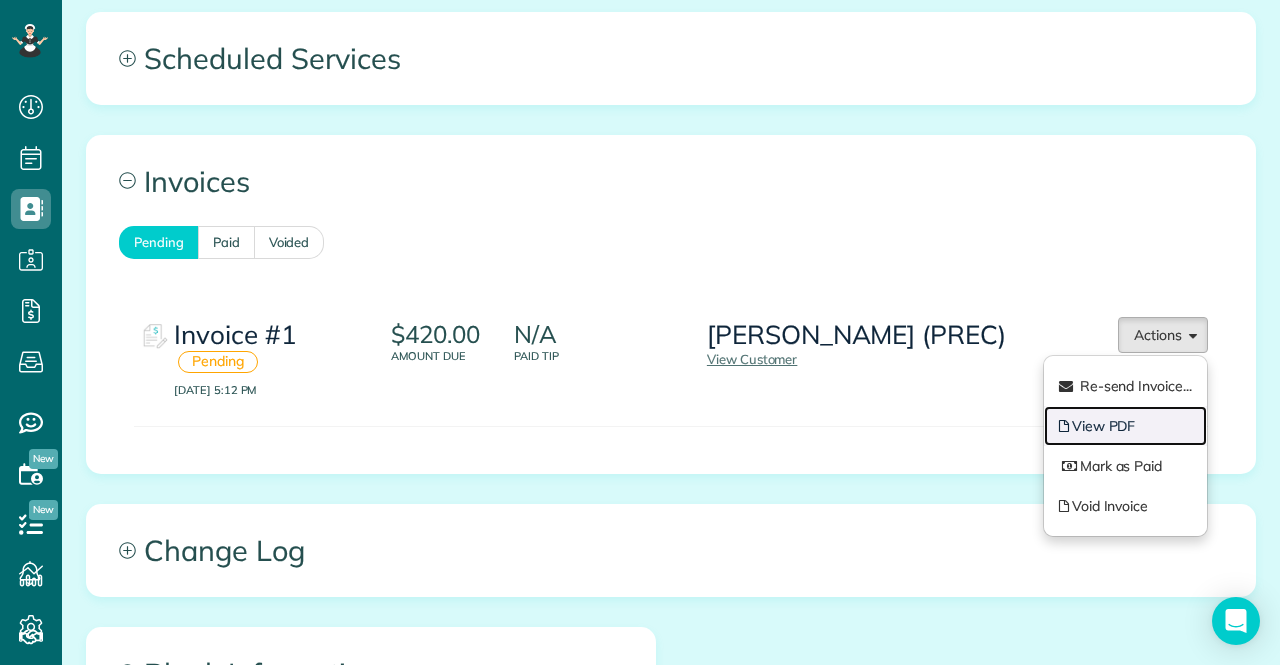 click on "View PDF" at bounding box center (1125, 426) 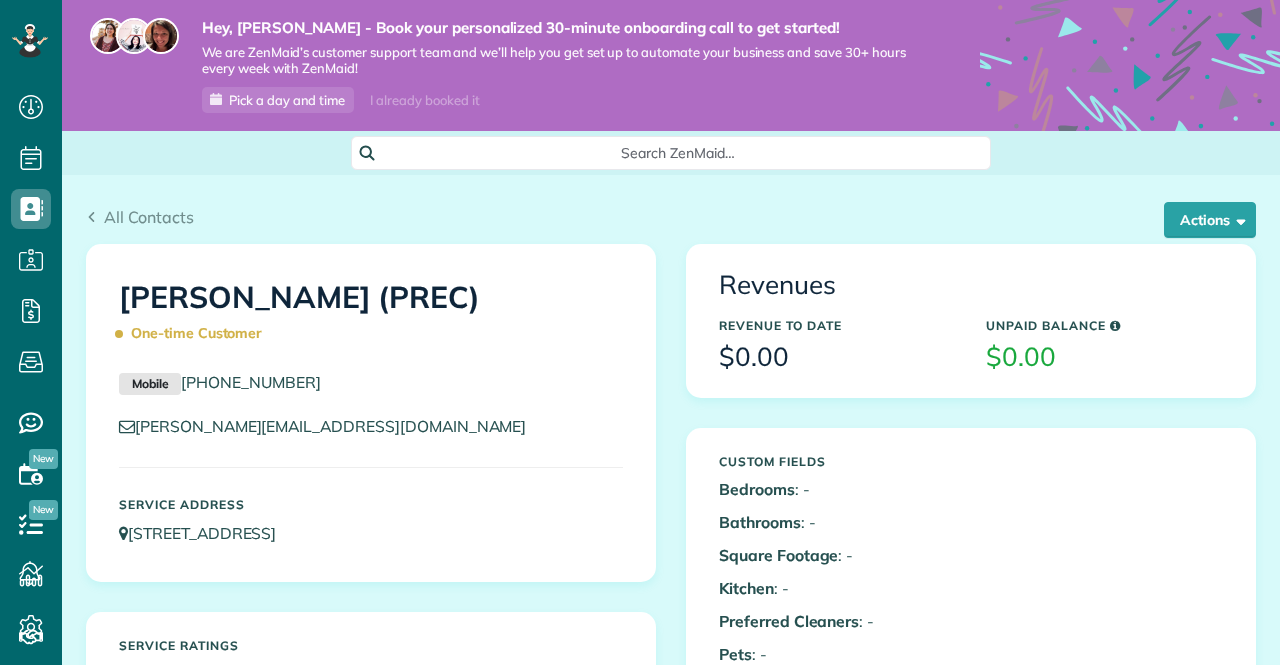 scroll, scrollTop: 0, scrollLeft: 0, axis: both 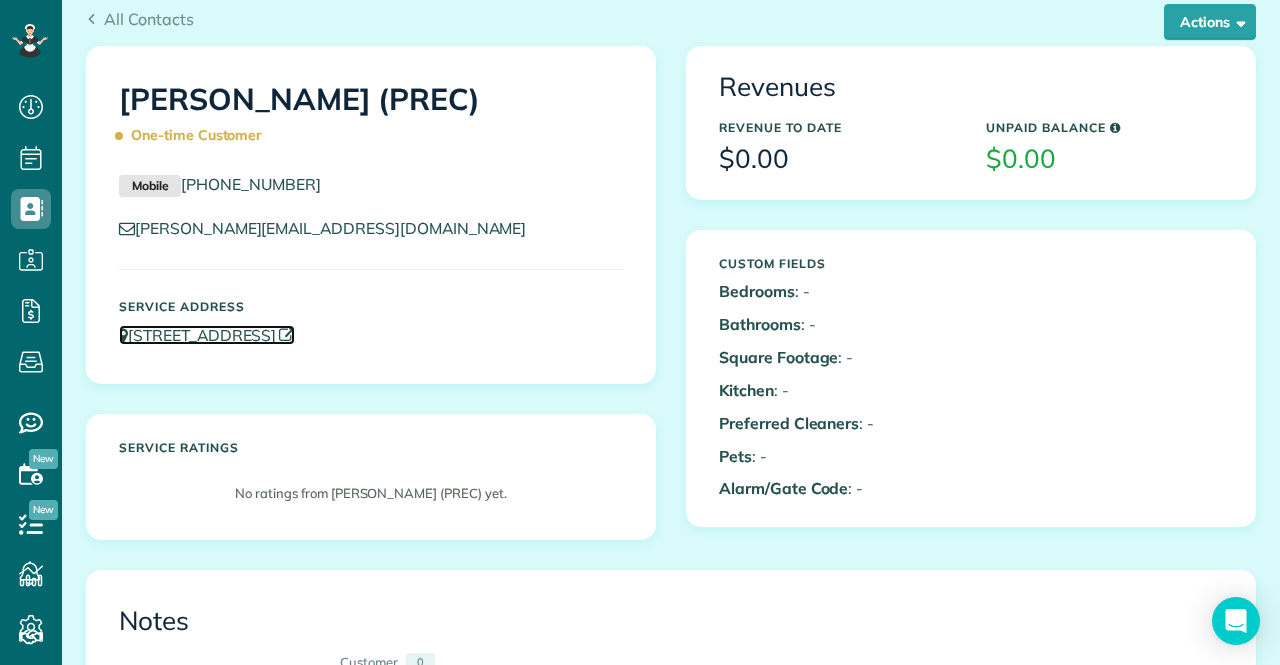 click on "[STREET_ADDRESS]" at bounding box center [207, 335] 